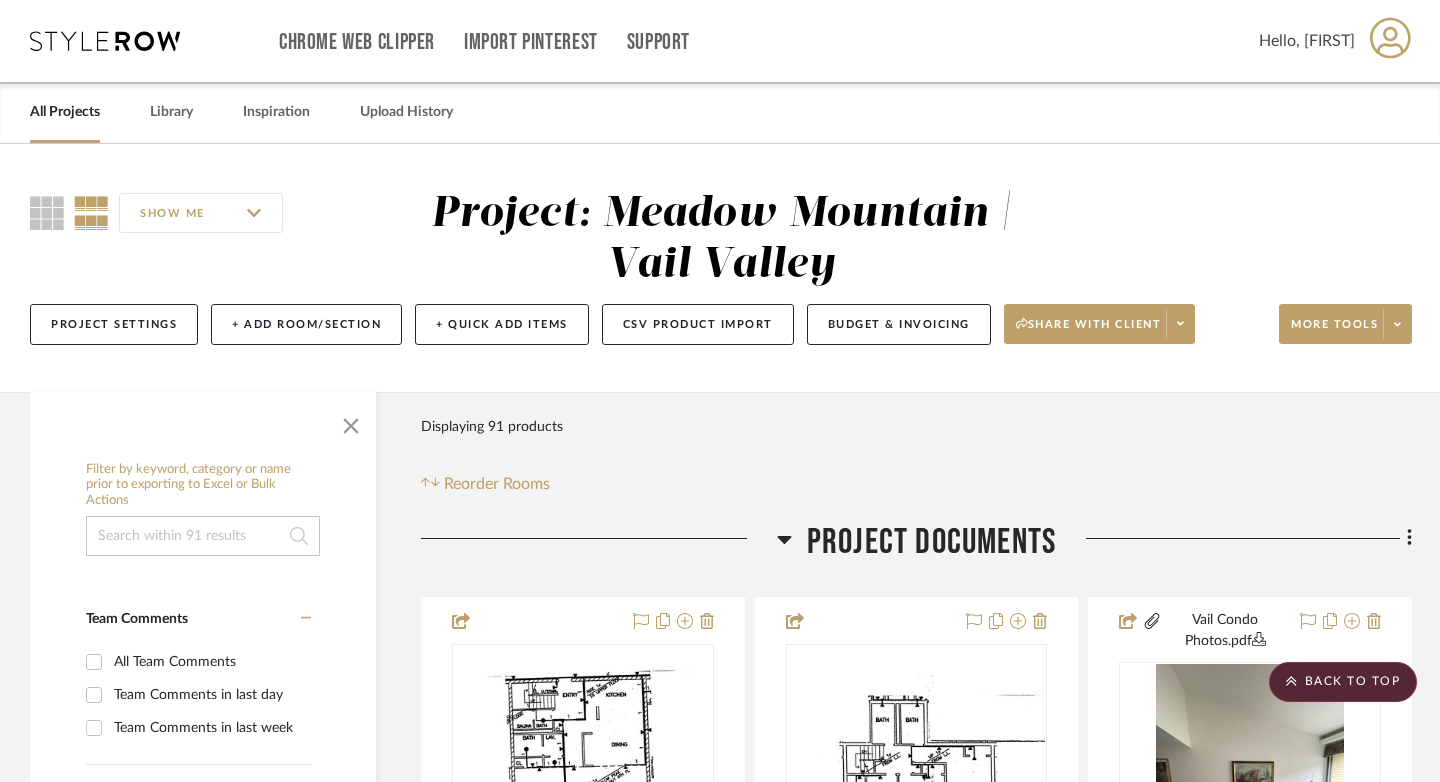 scroll, scrollTop: 9221, scrollLeft: 0, axis: vertical 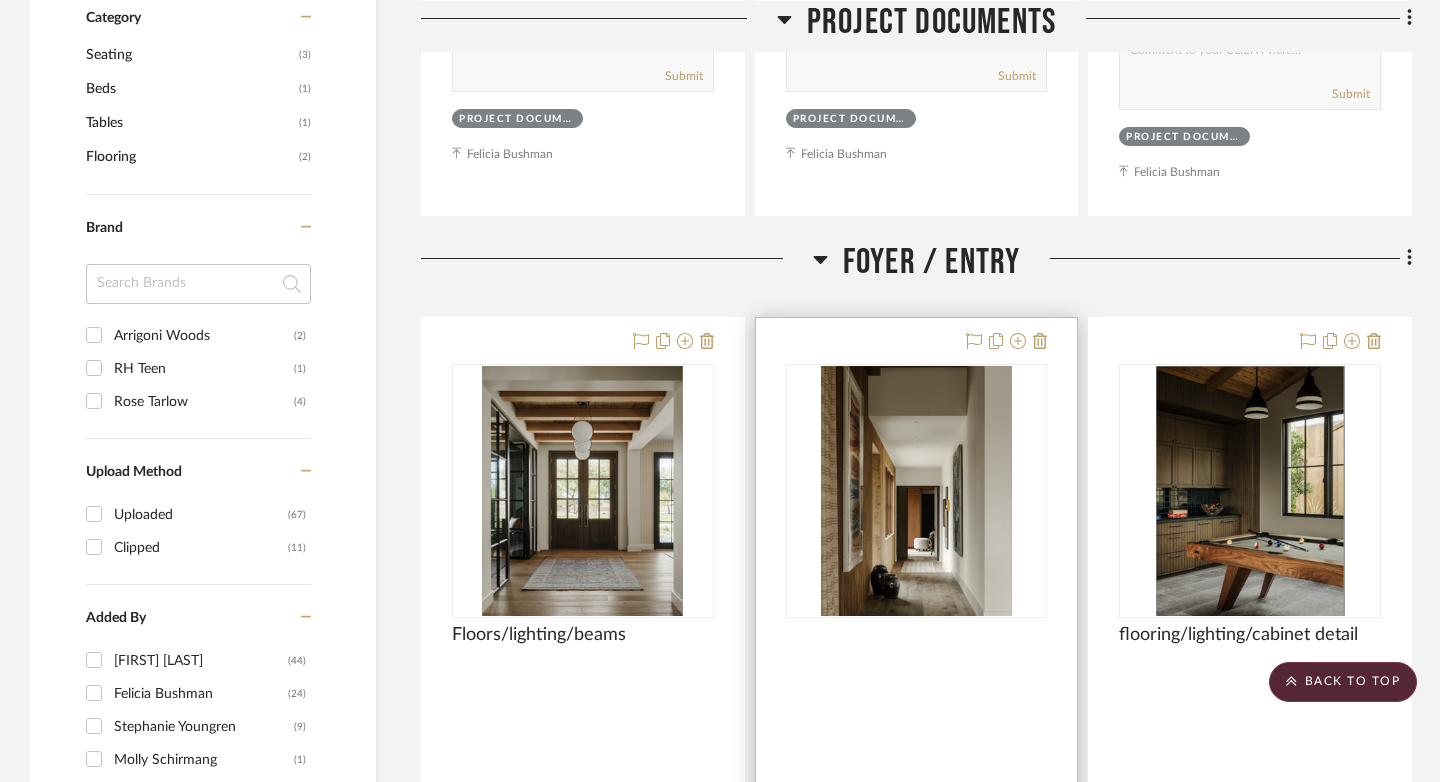 type 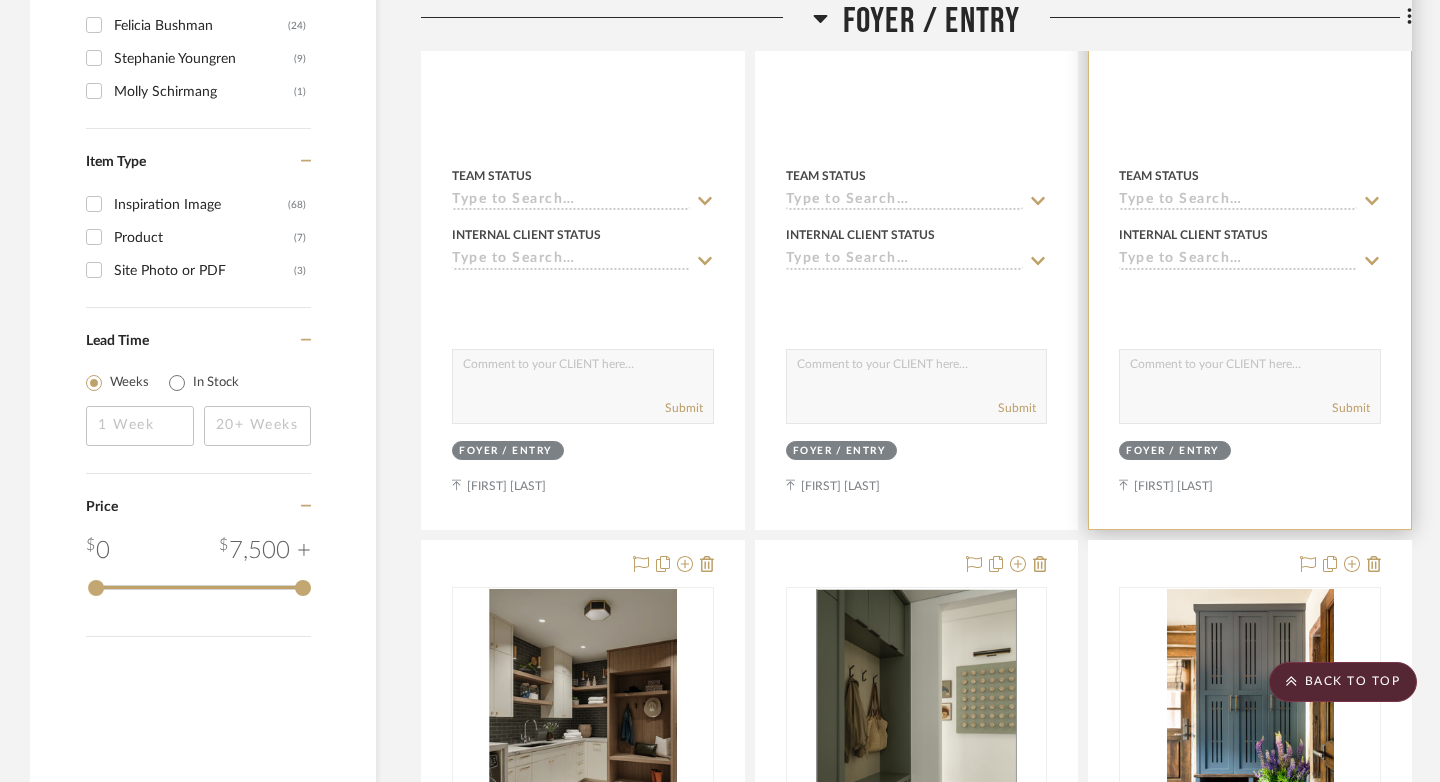 scroll, scrollTop: 1943, scrollLeft: 0, axis: vertical 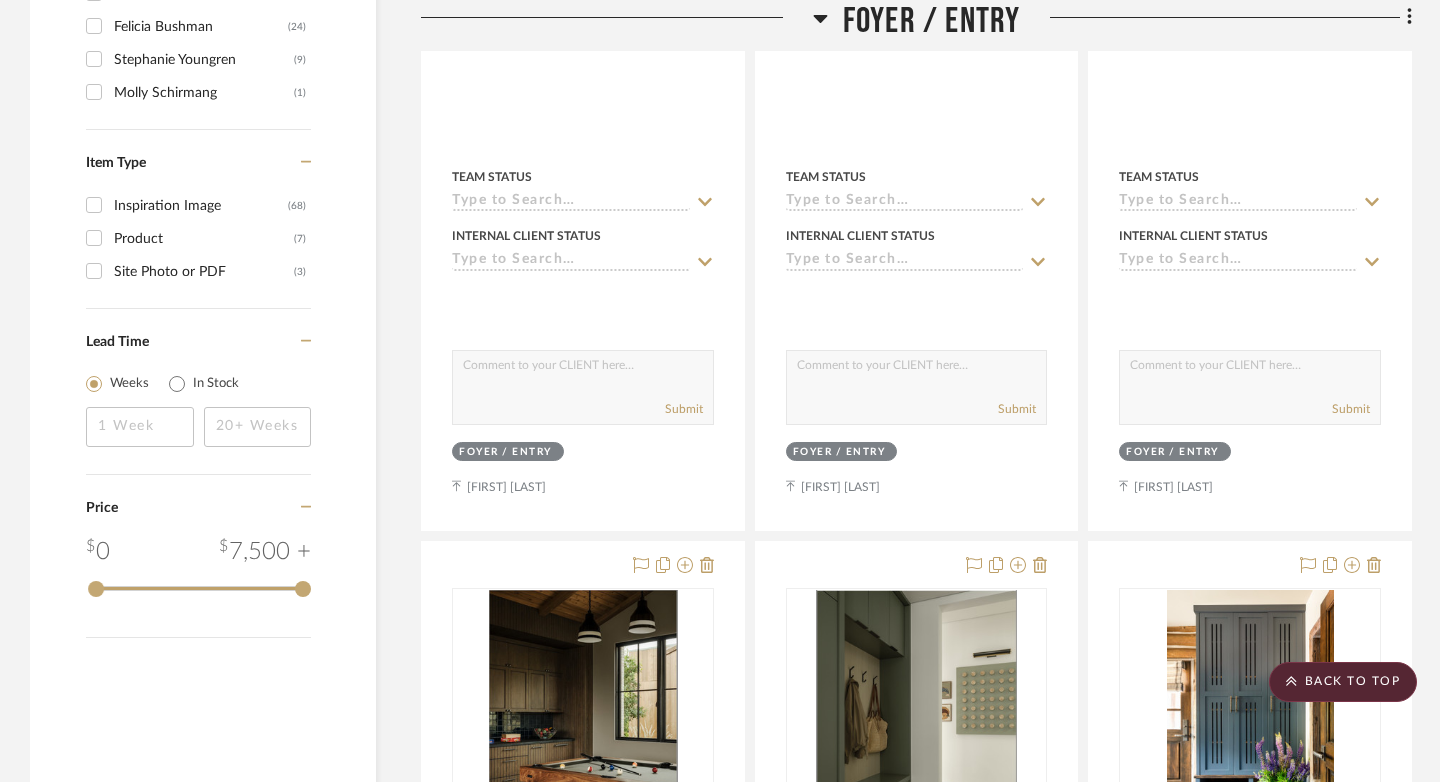 drag, startPoint x: 554, startPoint y: 551, endPoint x: 562, endPoint y: 543, distance: 11.313708 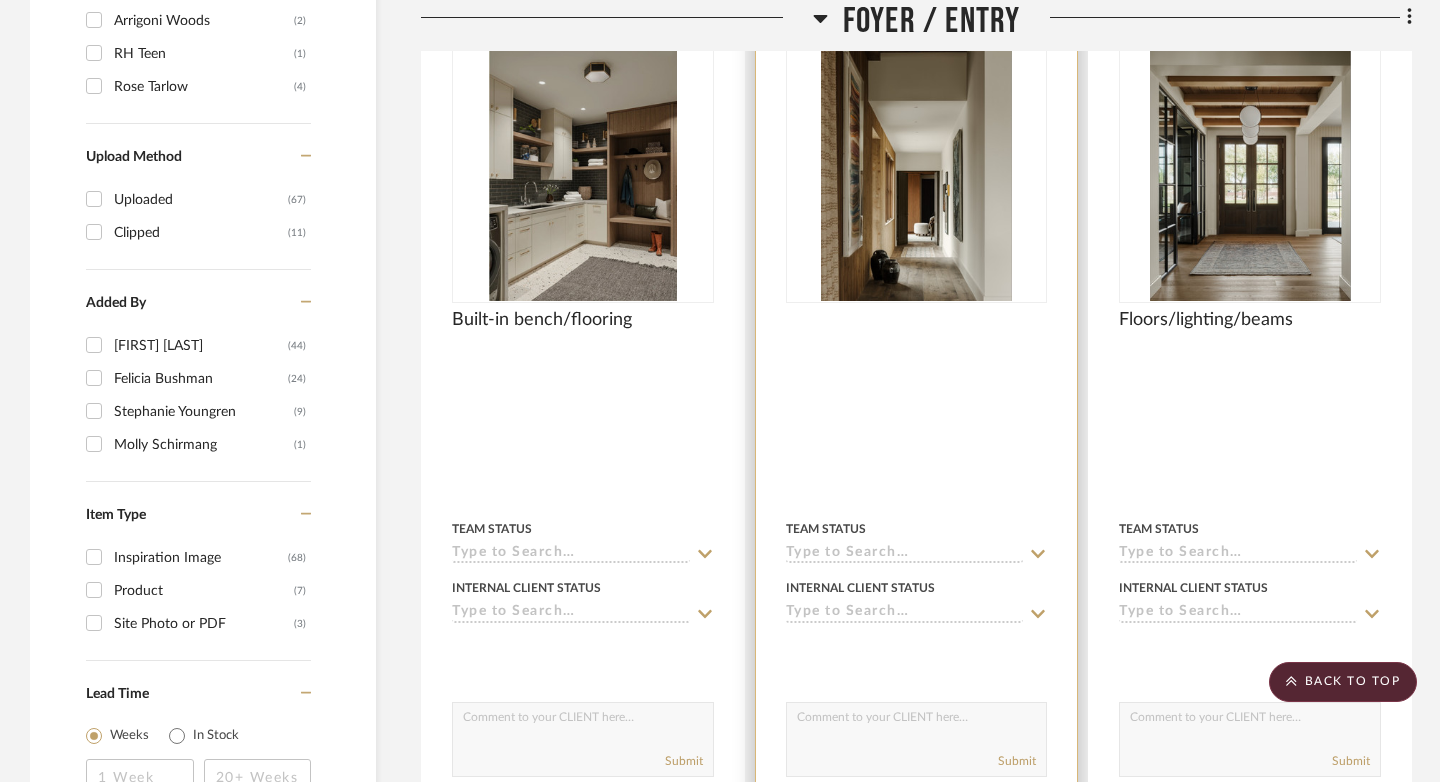 scroll, scrollTop: 1559, scrollLeft: 0, axis: vertical 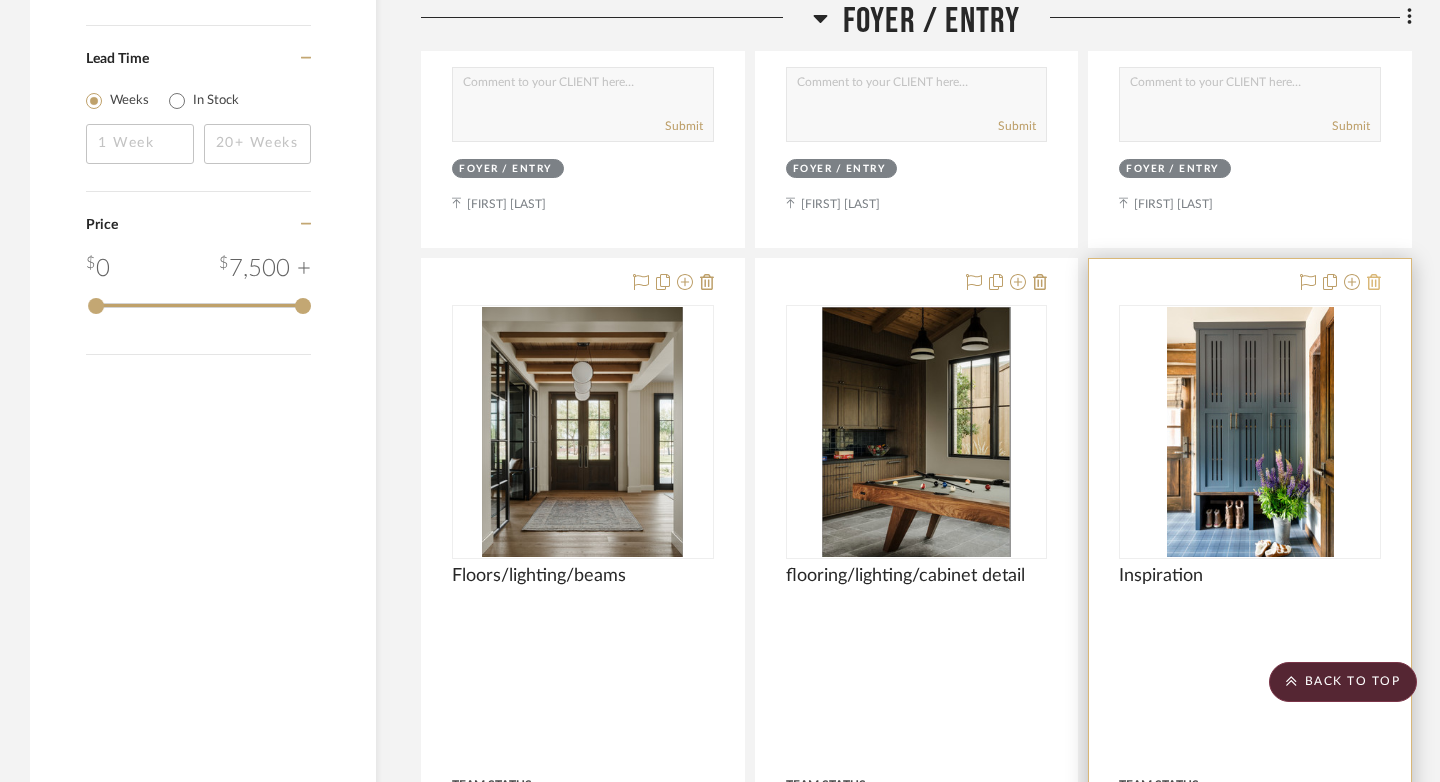 click 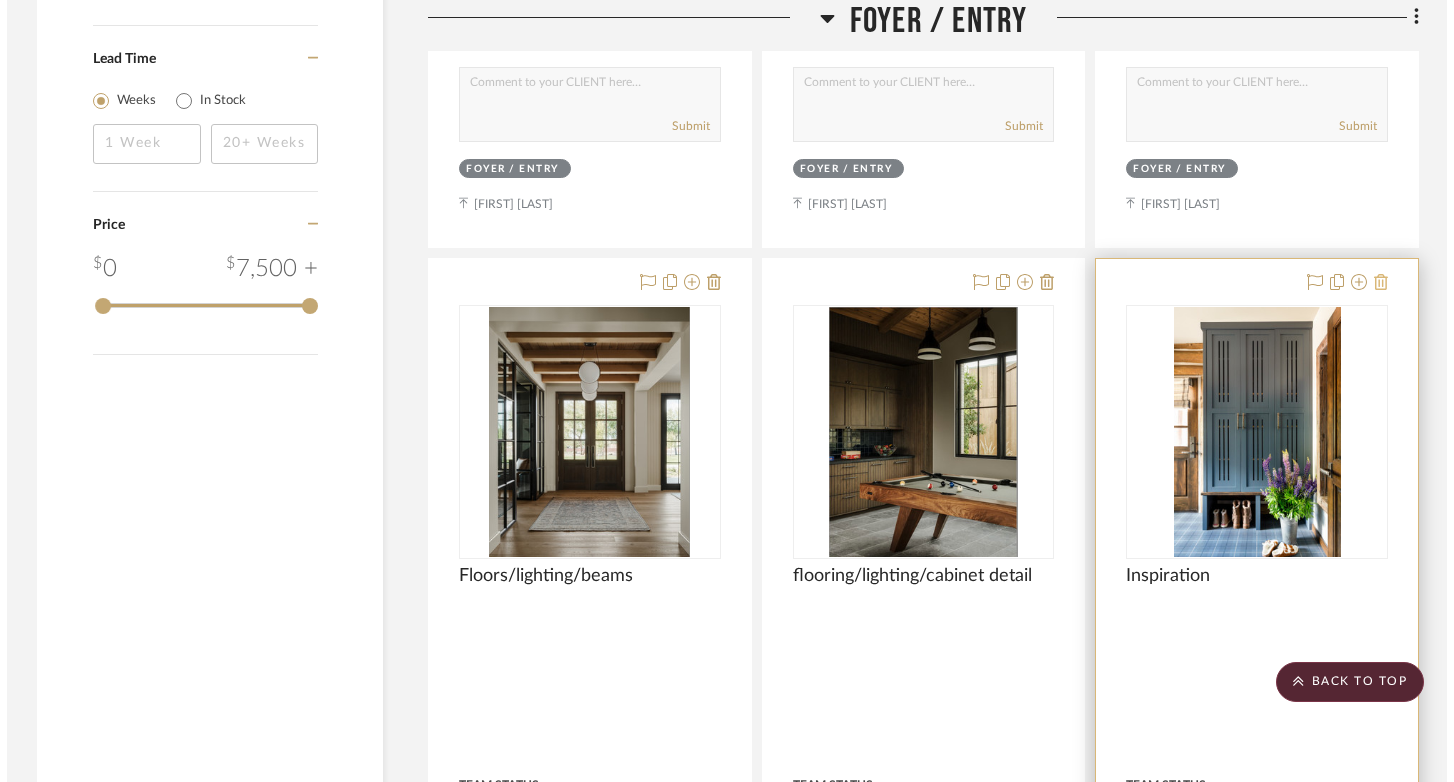 scroll, scrollTop: 0, scrollLeft: 0, axis: both 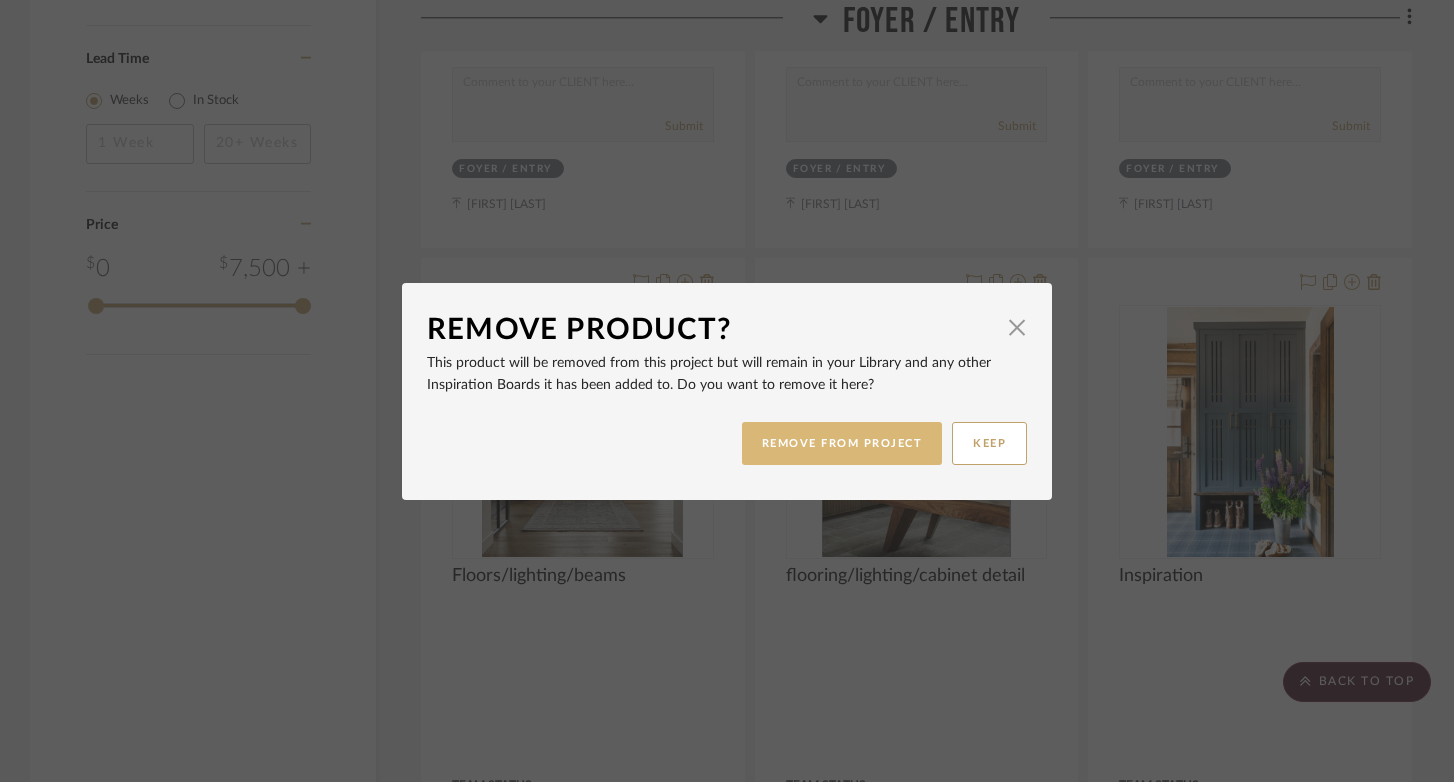 click on "REMOVE FROM PROJECT" at bounding box center [842, 443] 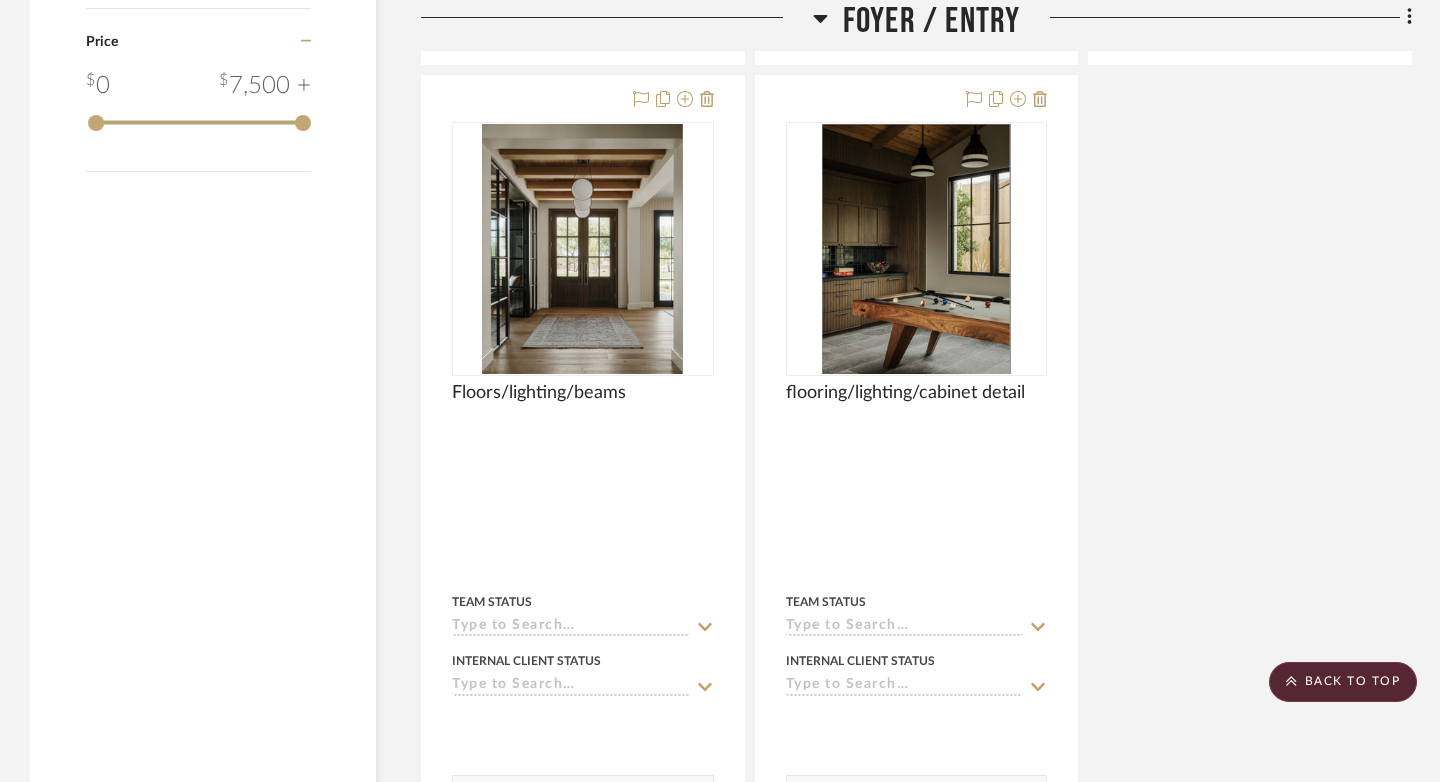 scroll, scrollTop: 2384, scrollLeft: 0, axis: vertical 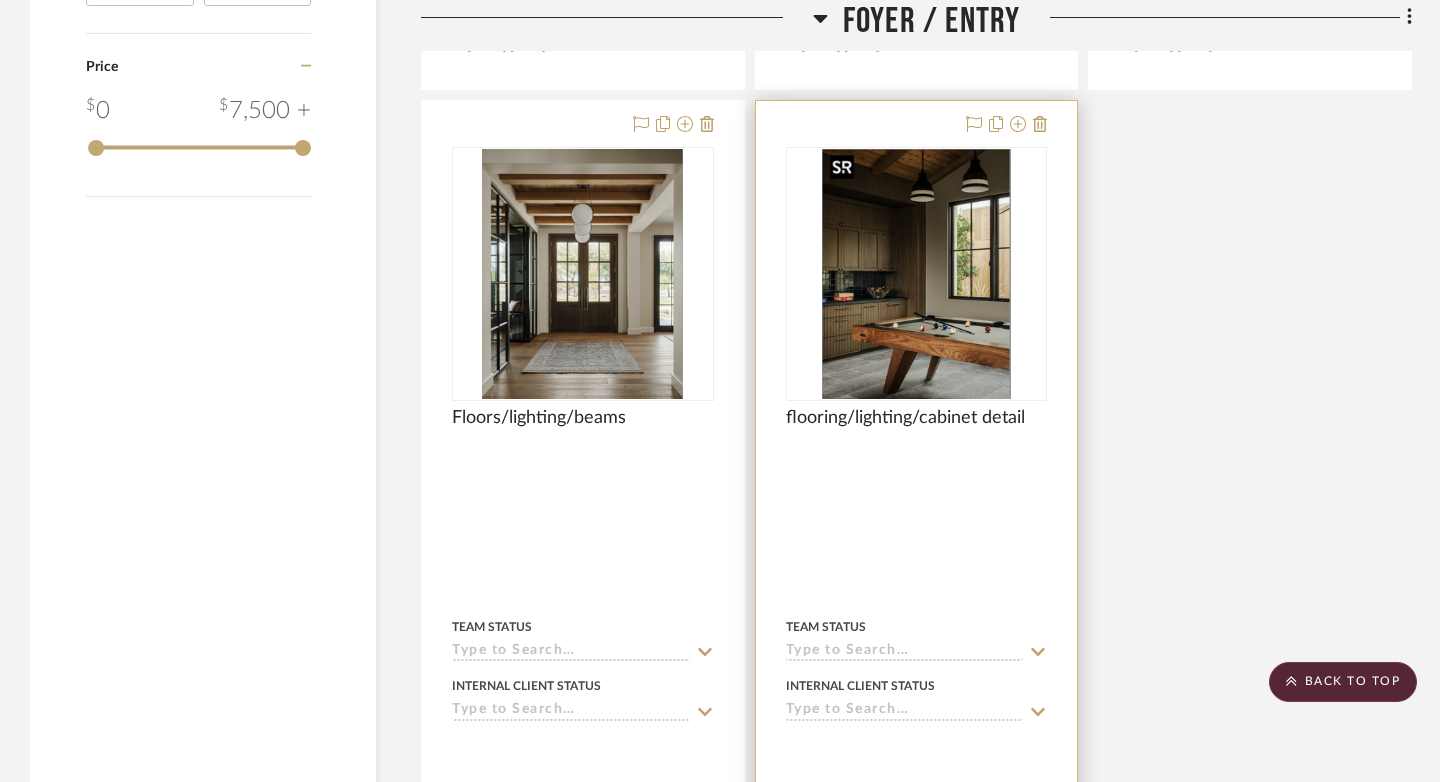 click at bounding box center [916, 274] 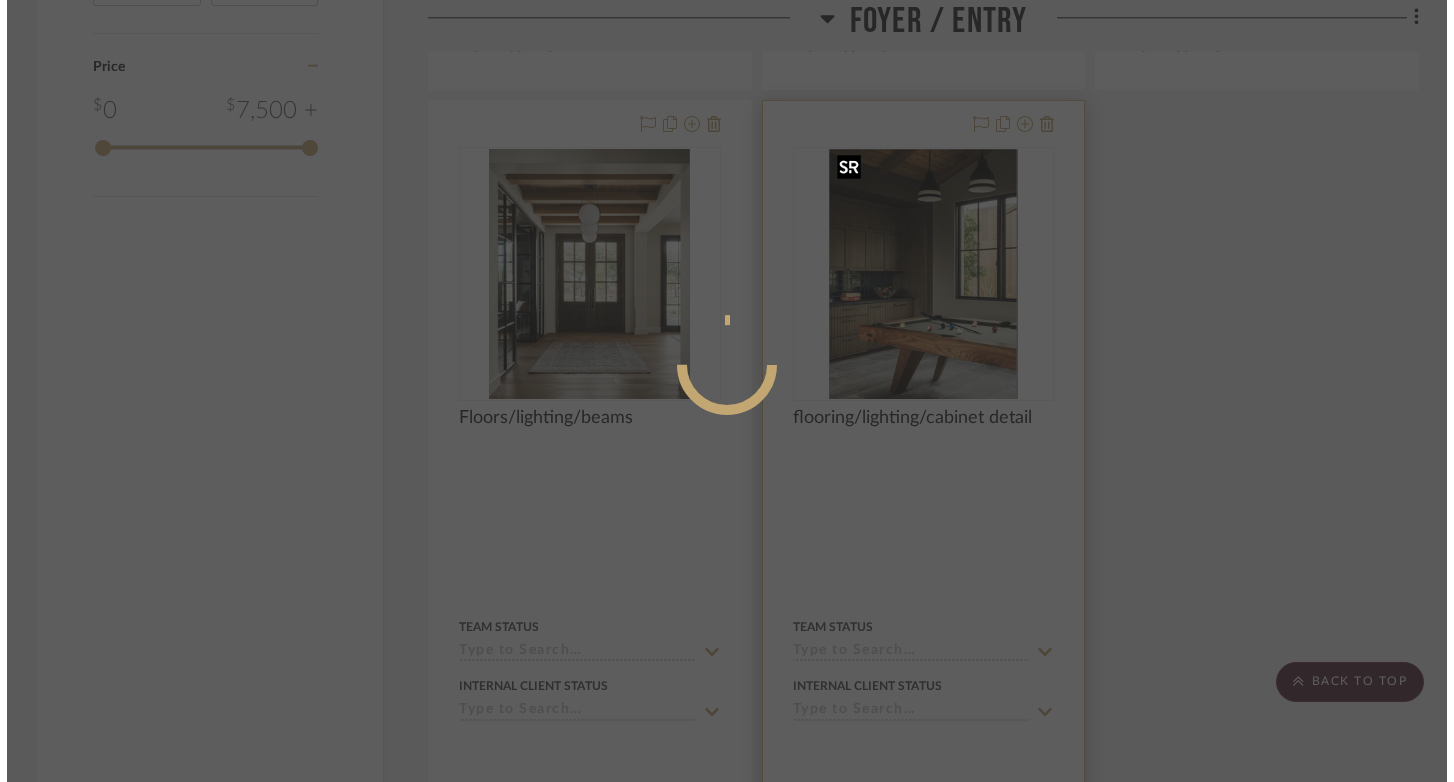 scroll, scrollTop: 0, scrollLeft: 0, axis: both 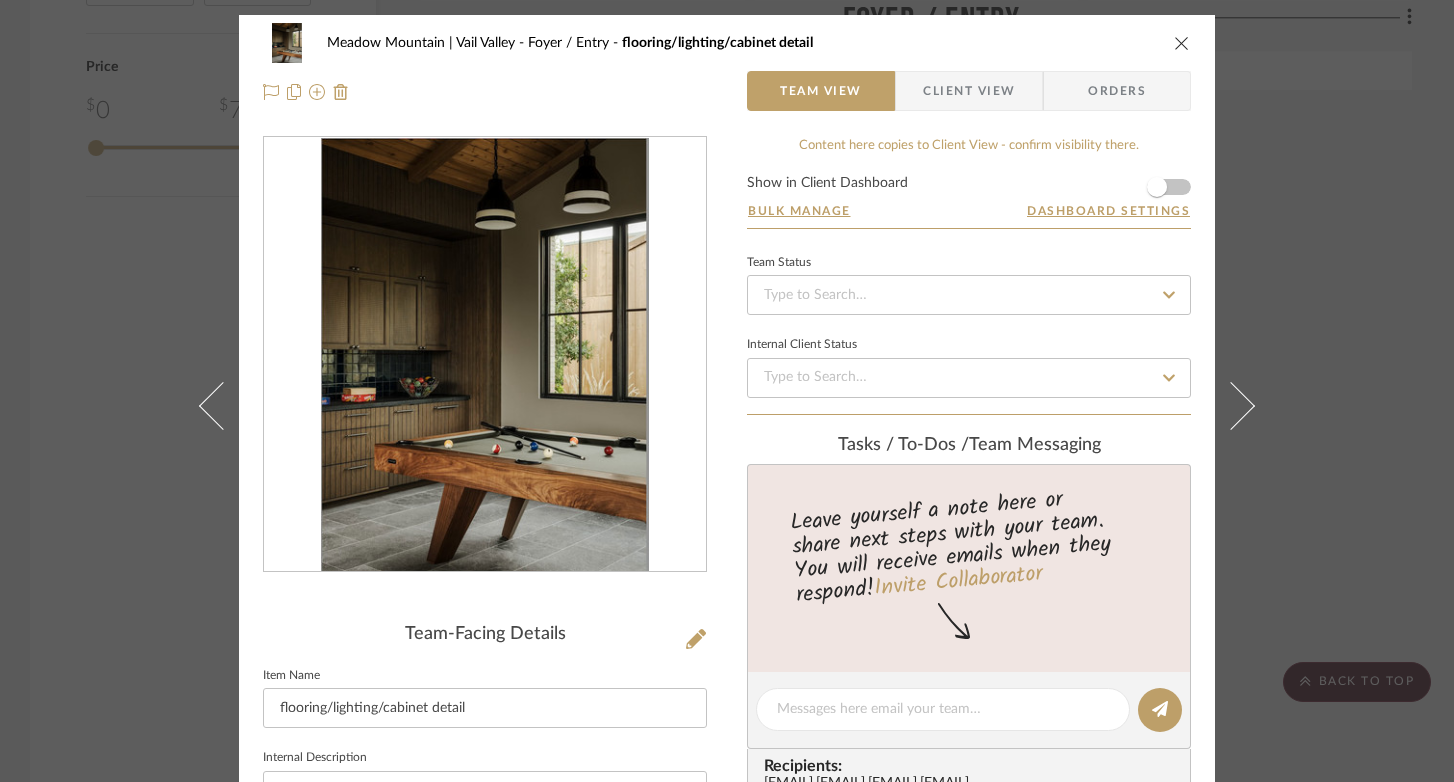 click at bounding box center (1182, 43) 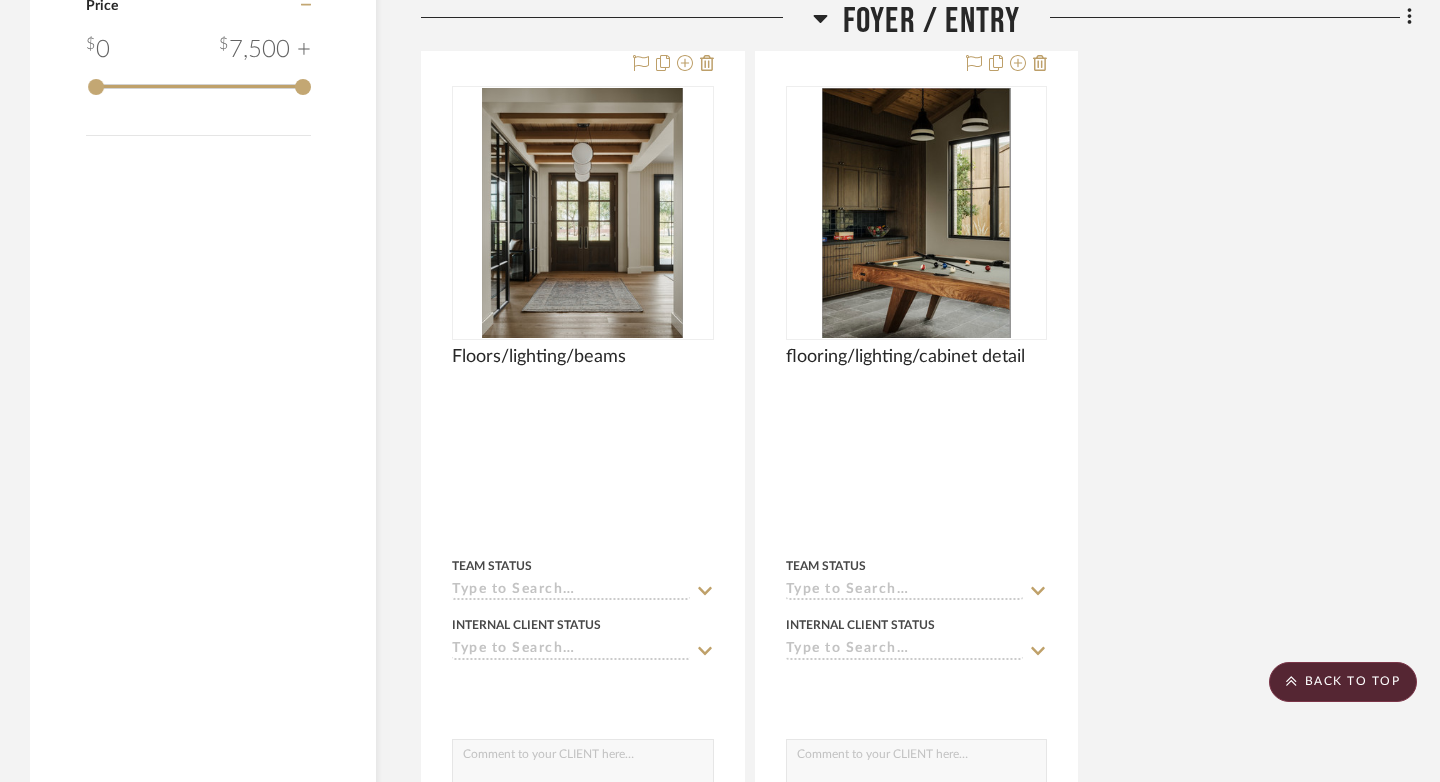 scroll, scrollTop: 2365, scrollLeft: 0, axis: vertical 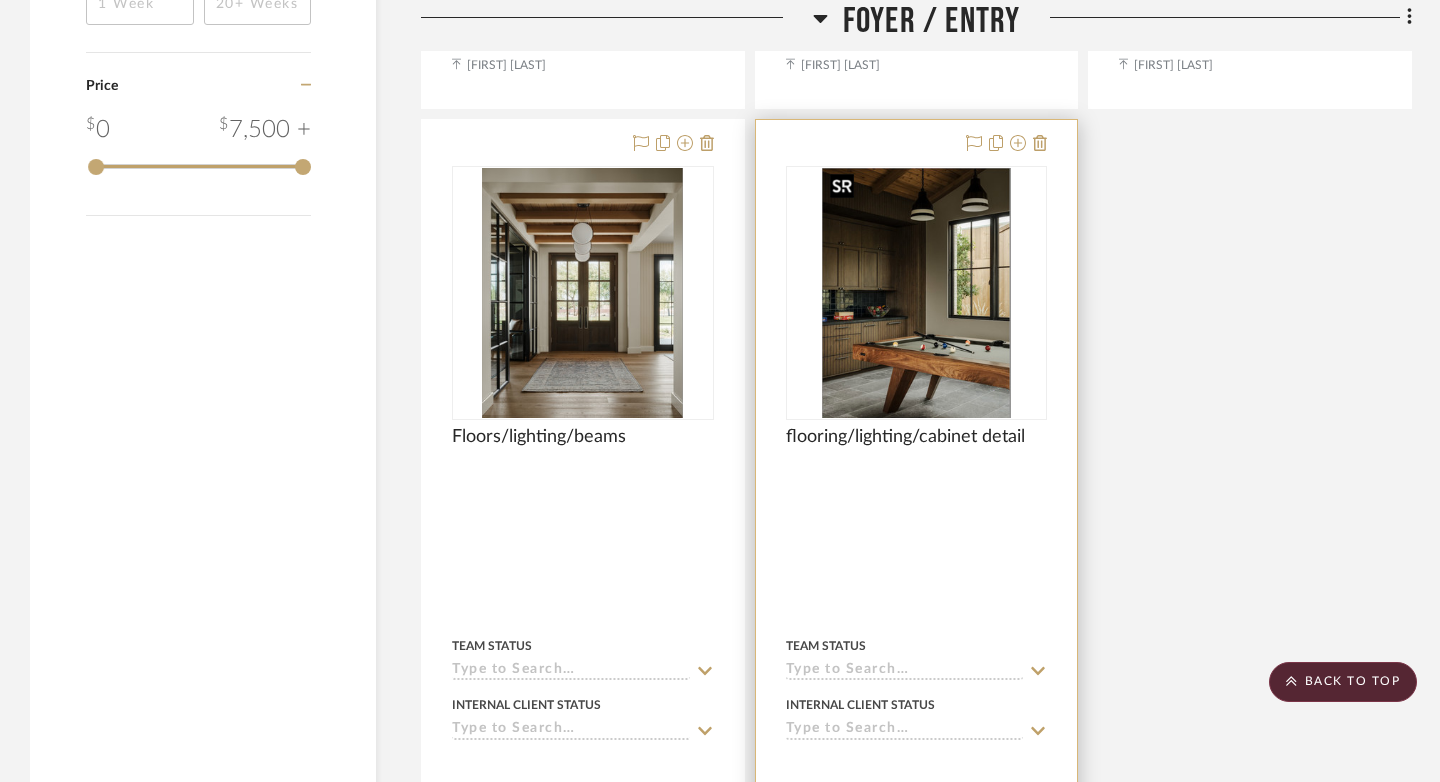 click at bounding box center (916, 293) 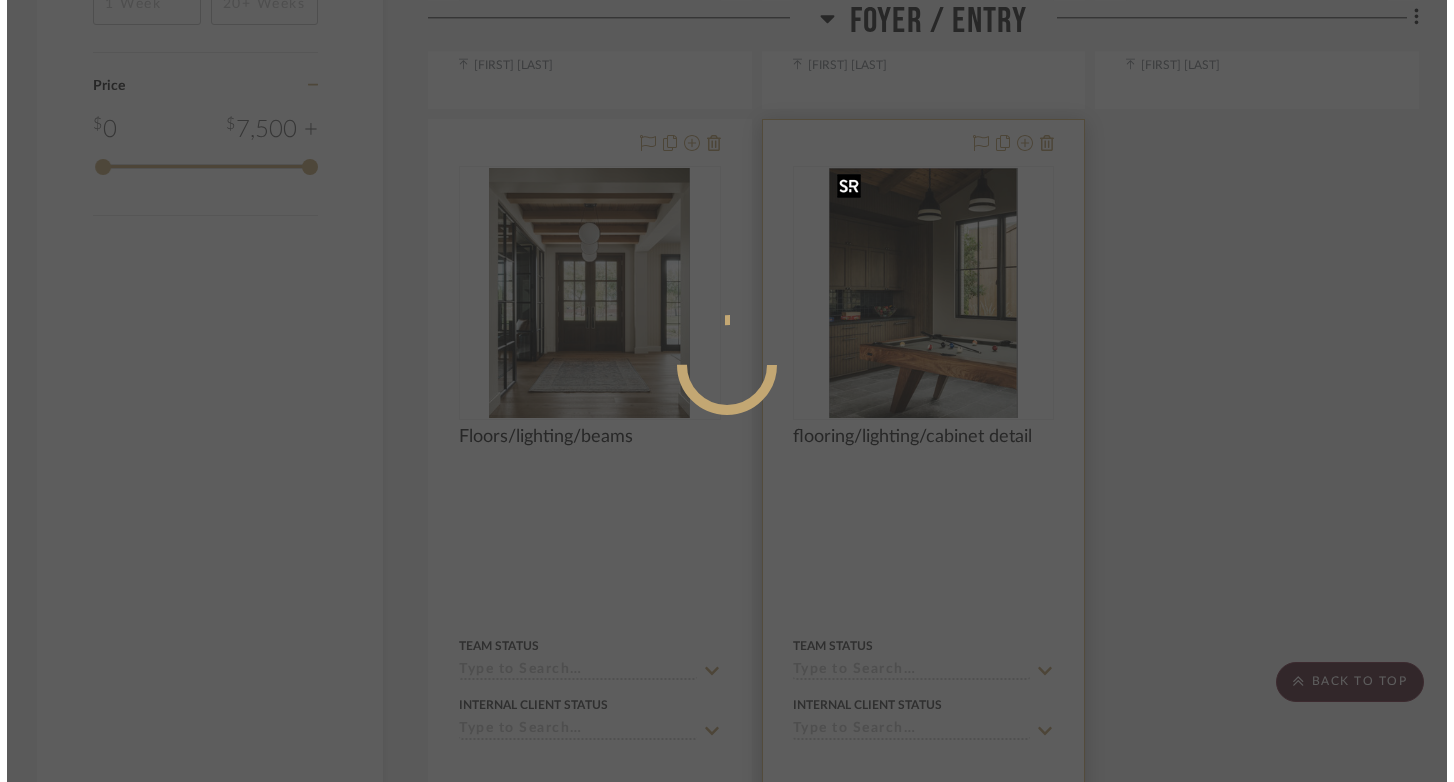 scroll, scrollTop: 0, scrollLeft: 0, axis: both 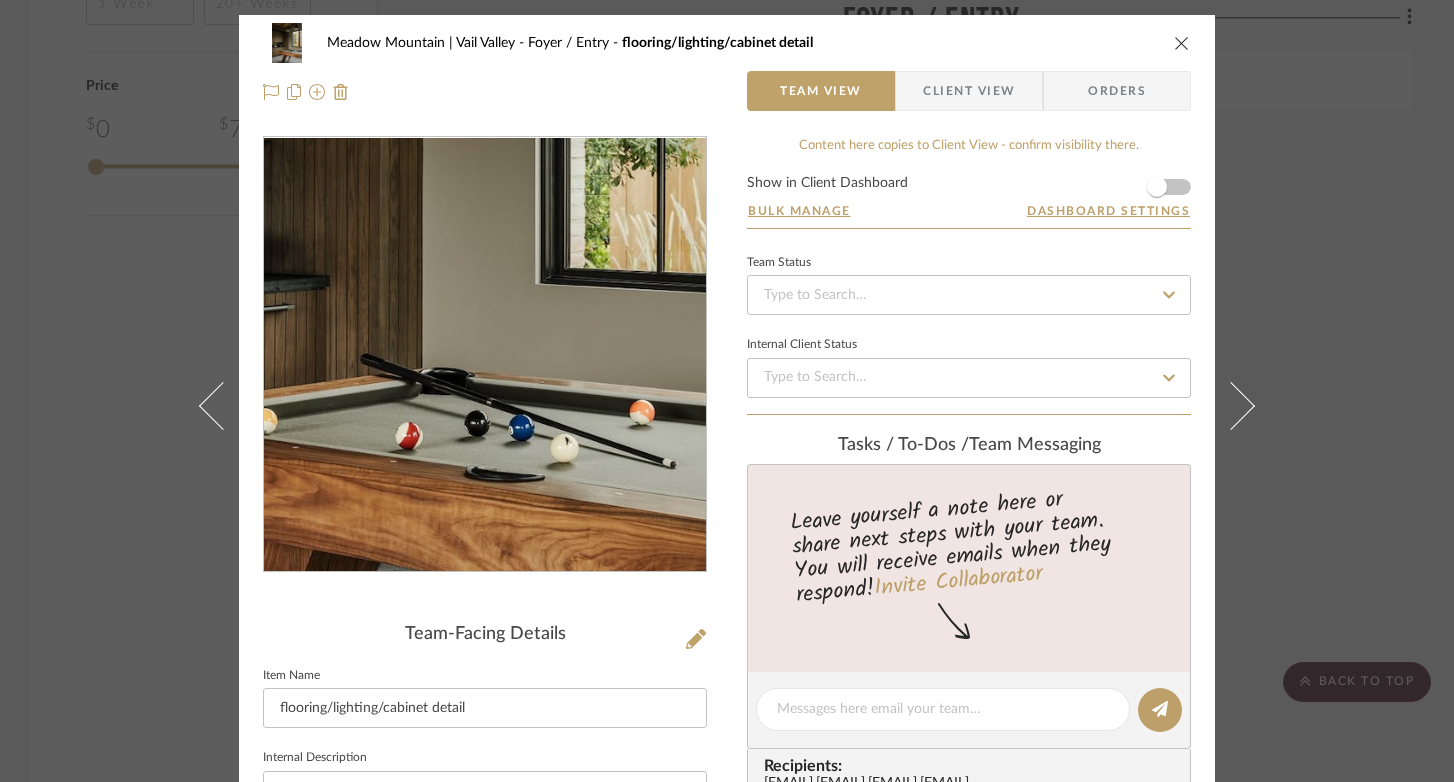 click at bounding box center (485, 355) 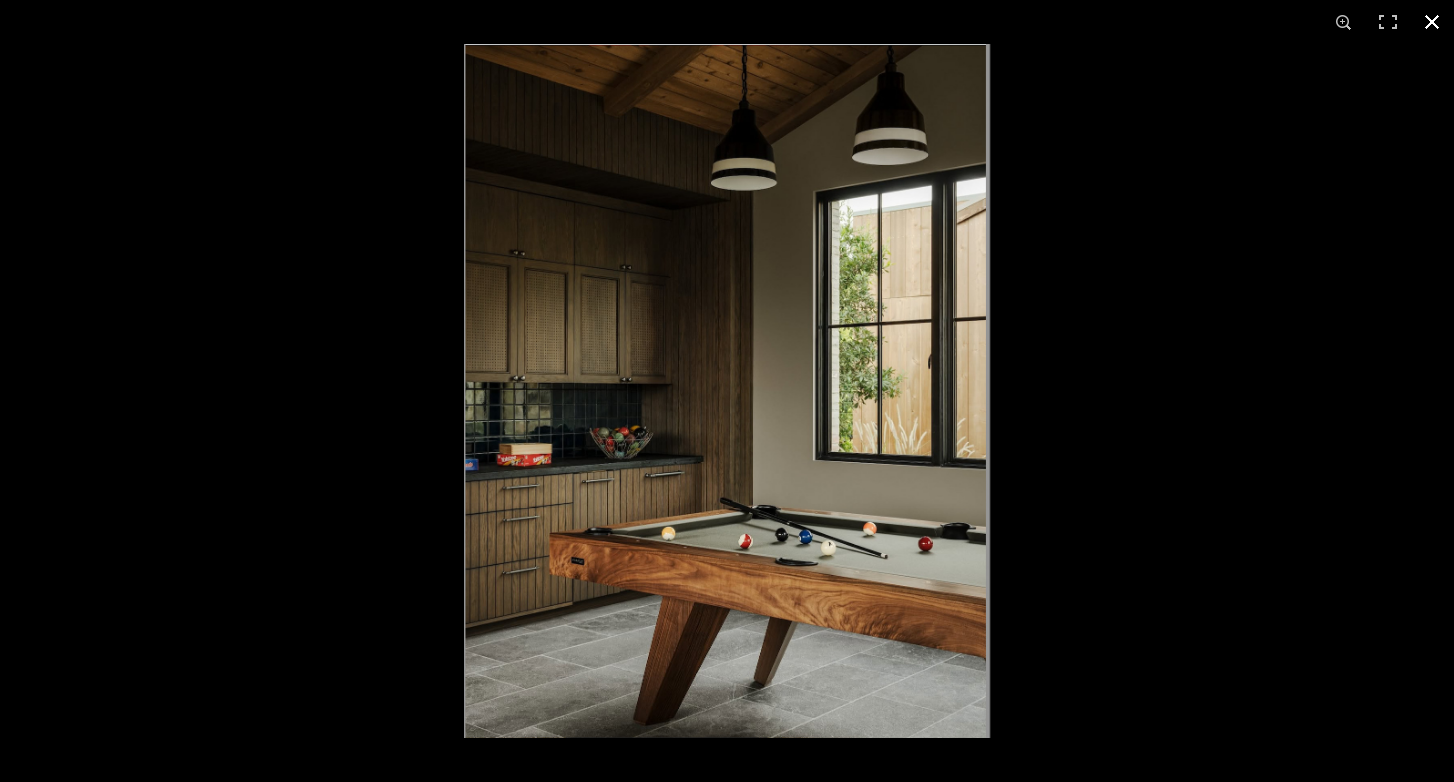 click at bounding box center [1432, 22] 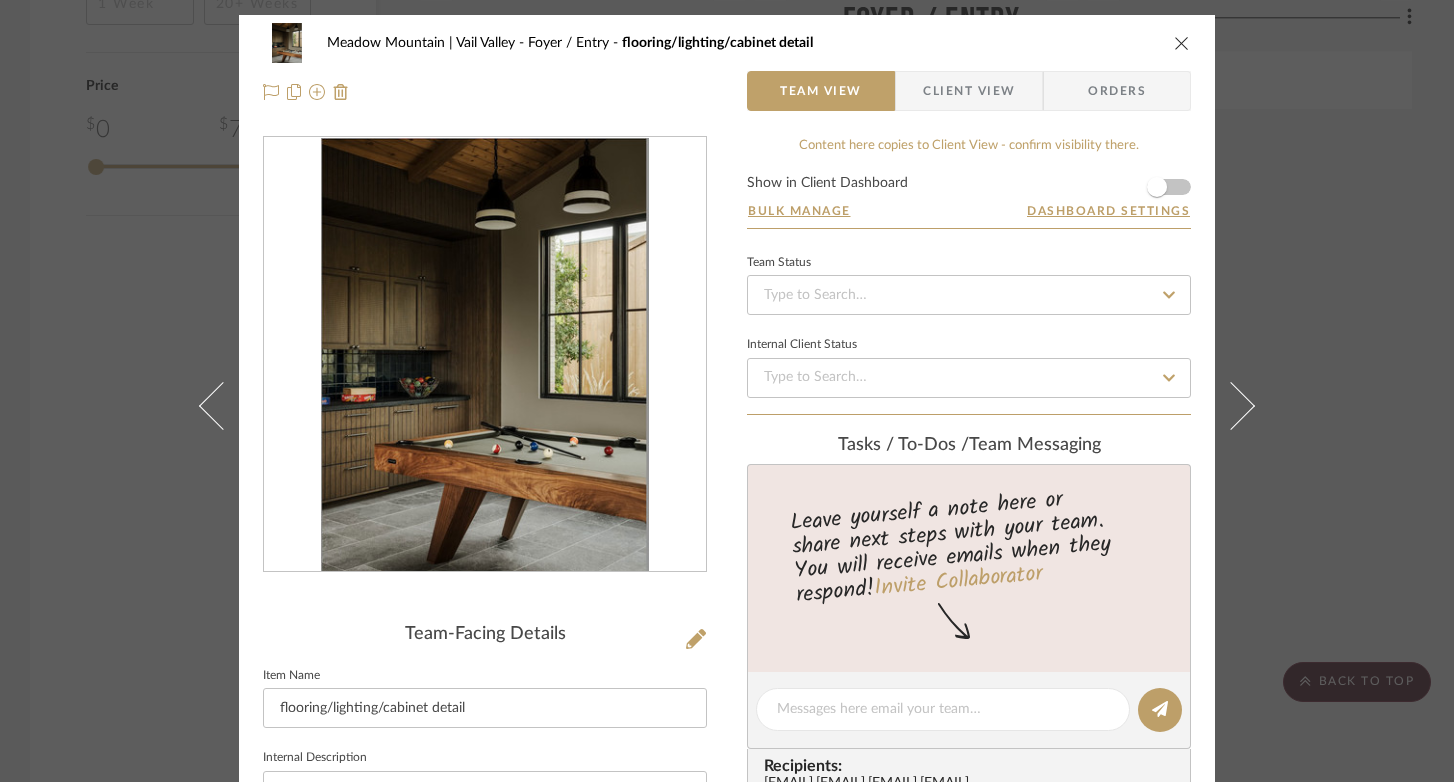 click at bounding box center (1182, 43) 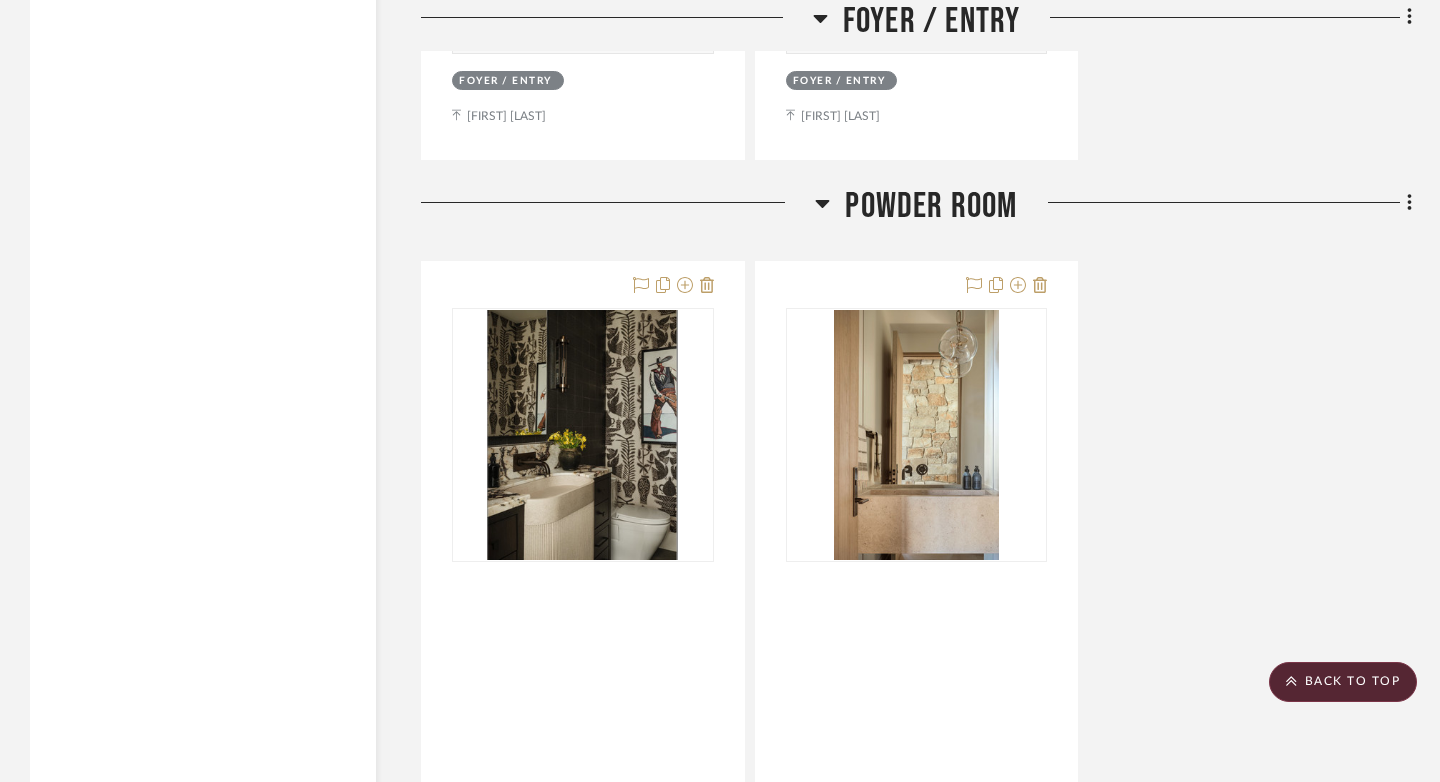 scroll, scrollTop: 3241, scrollLeft: 0, axis: vertical 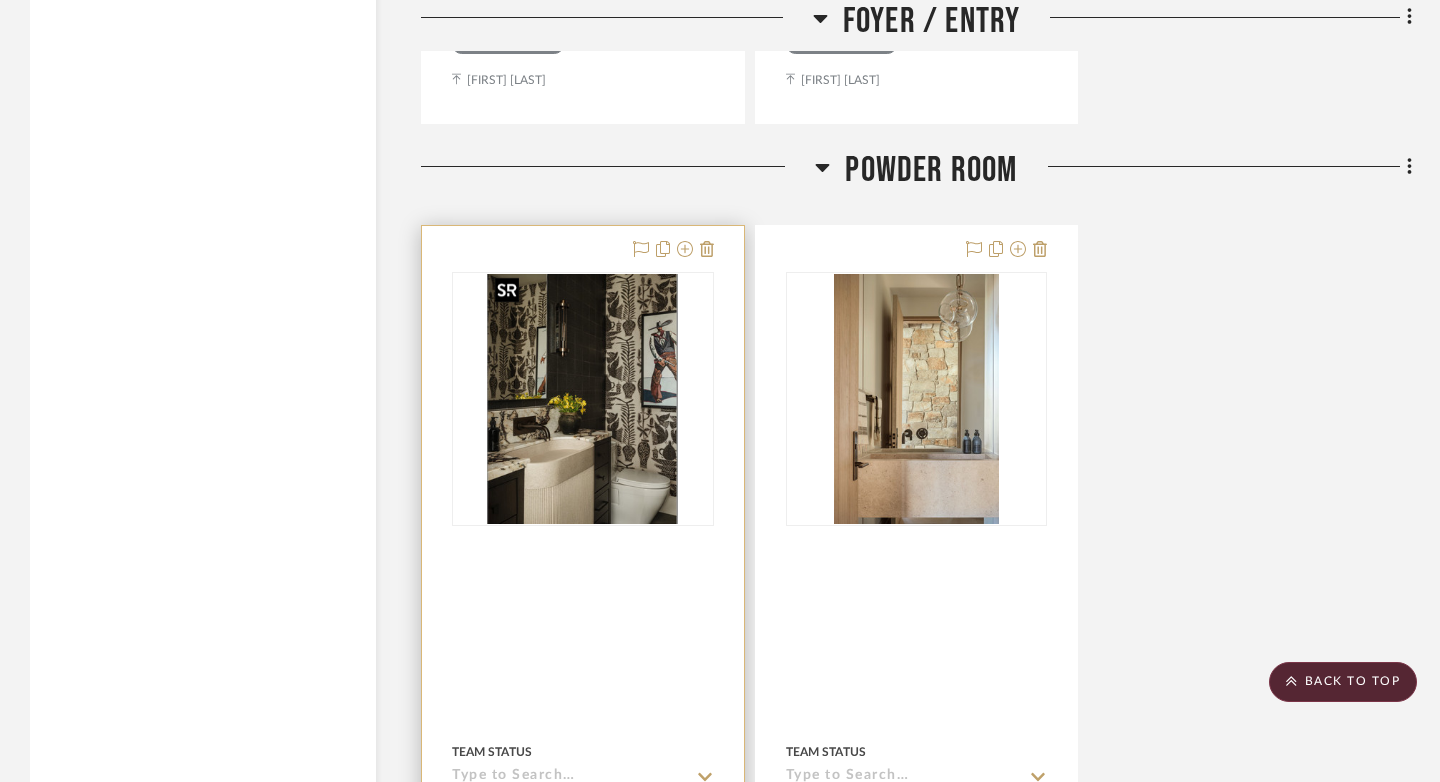 click at bounding box center [582, 399] 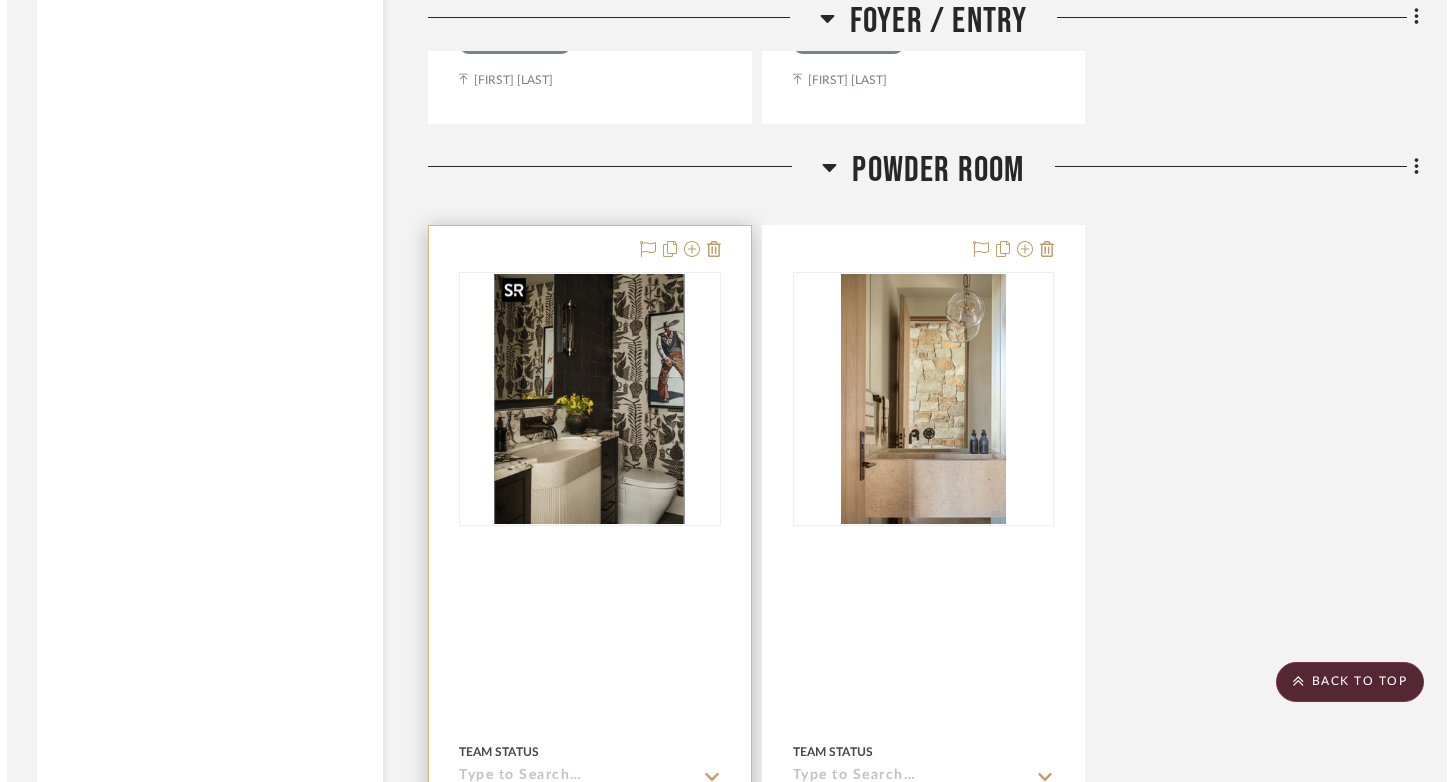 scroll, scrollTop: 0, scrollLeft: 0, axis: both 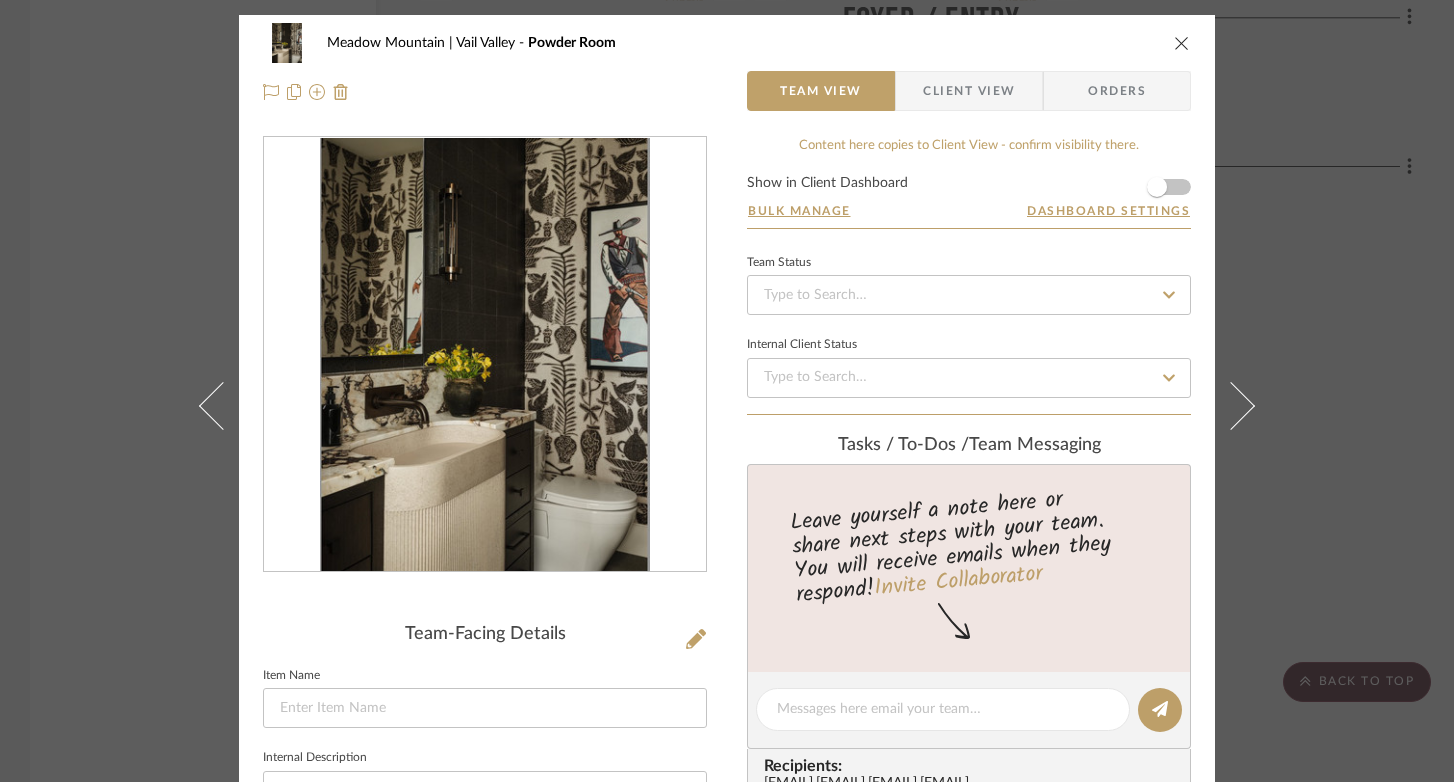 click at bounding box center (485, 355) 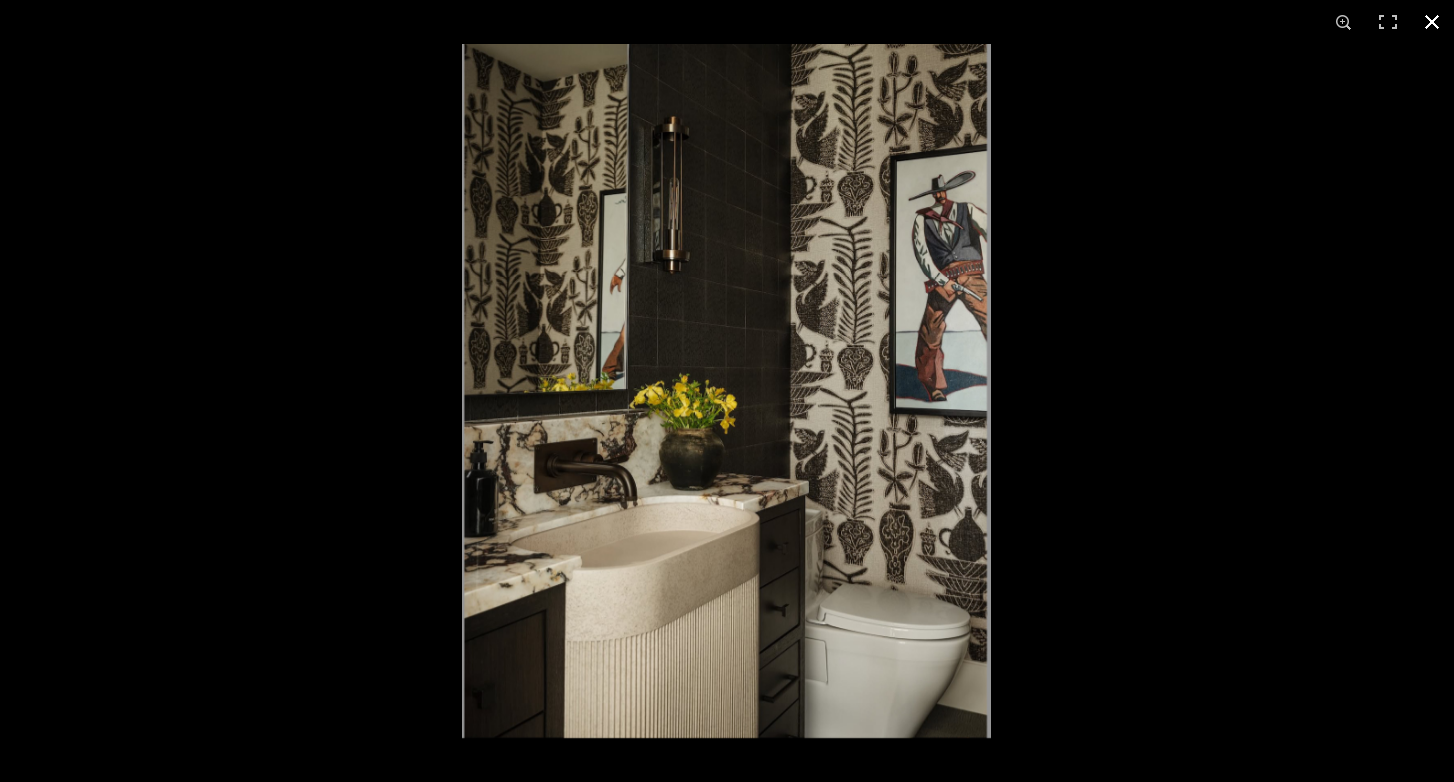 click at bounding box center (1432, 22) 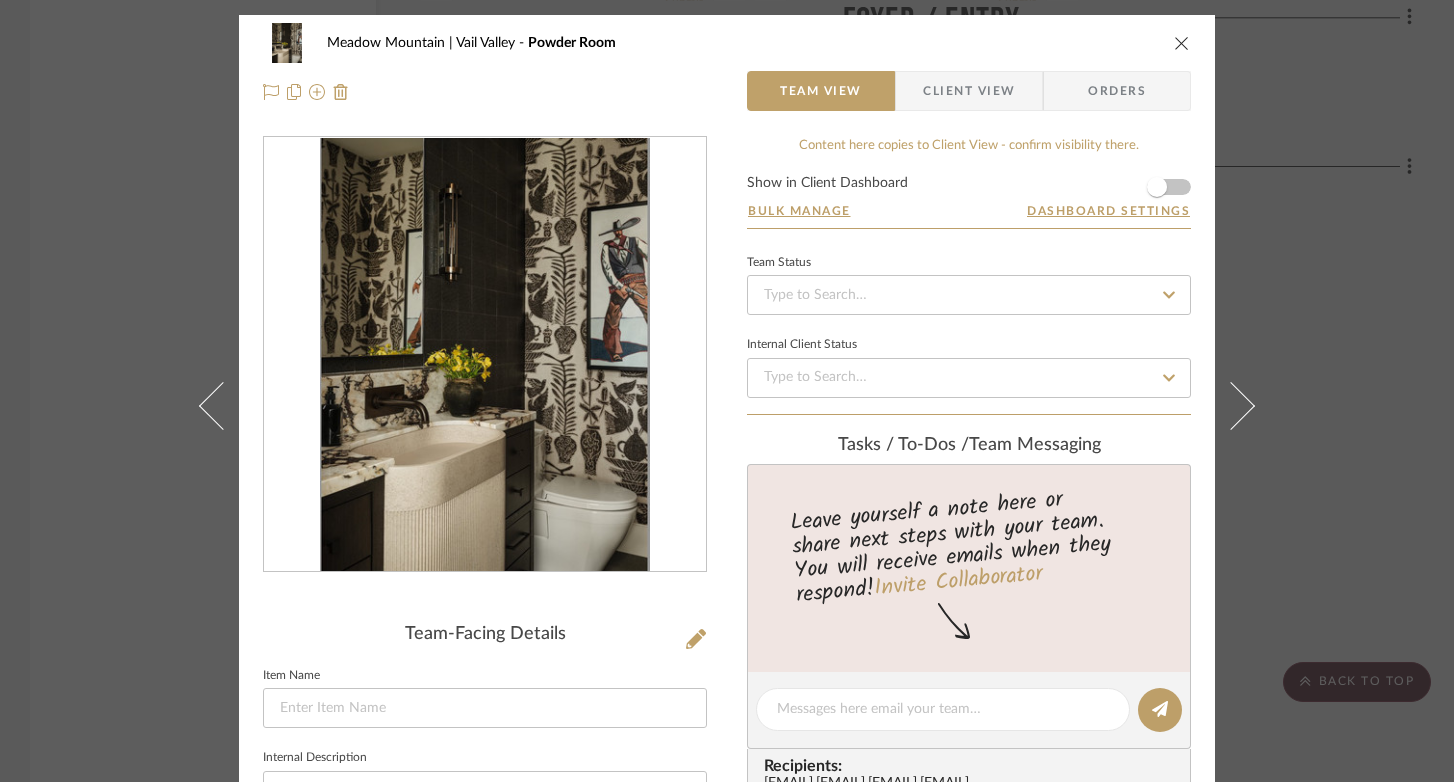 click at bounding box center (1182, 43) 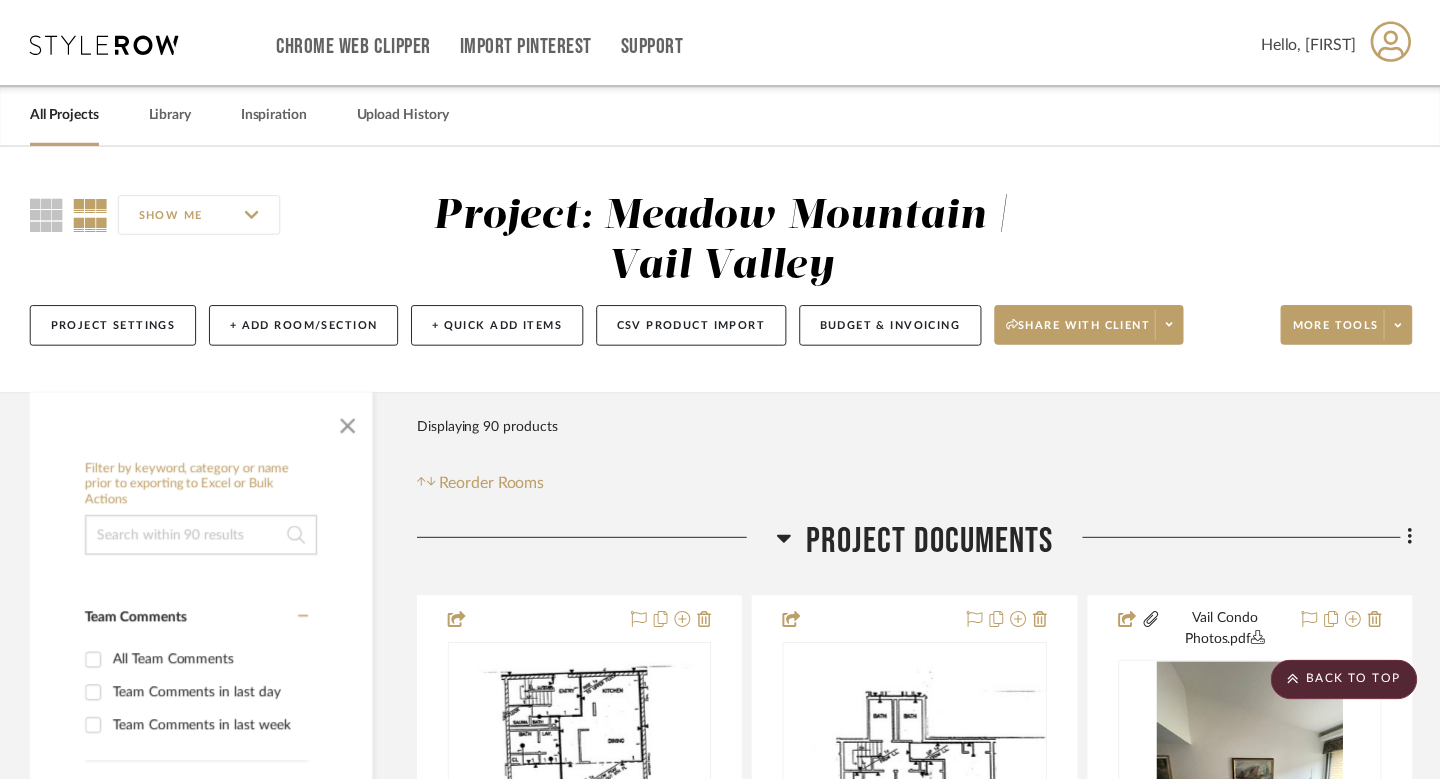 scroll, scrollTop: 3241, scrollLeft: 0, axis: vertical 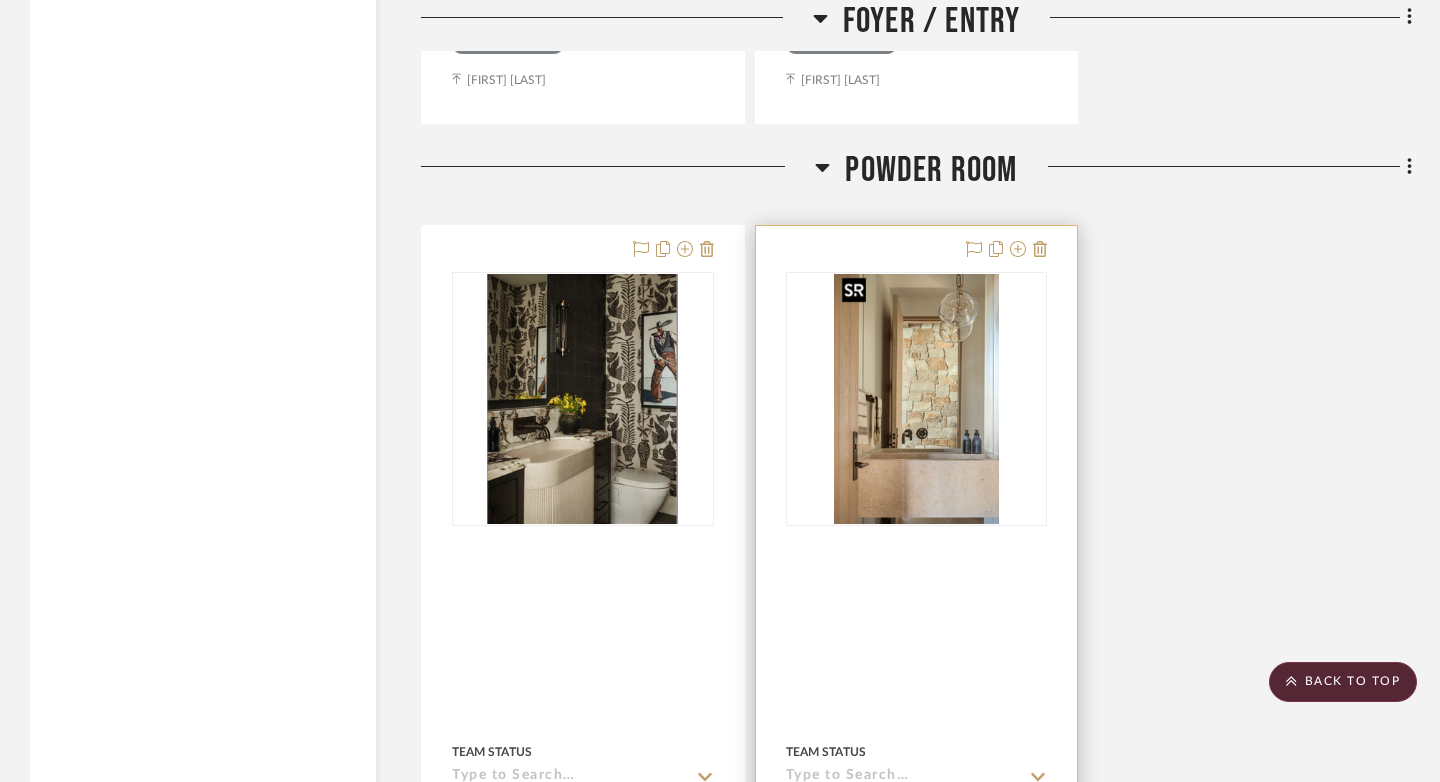 click at bounding box center [916, 399] 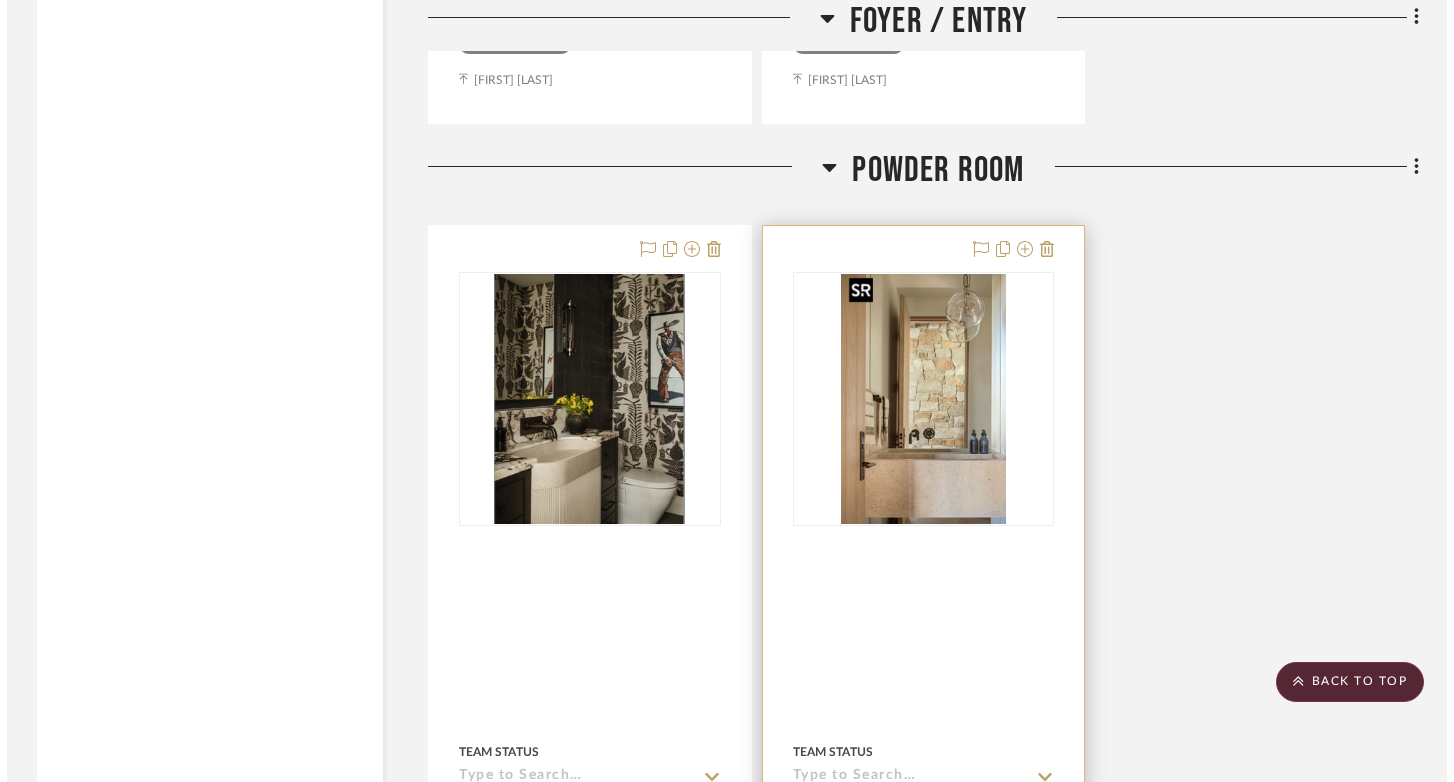 scroll, scrollTop: 0, scrollLeft: 0, axis: both 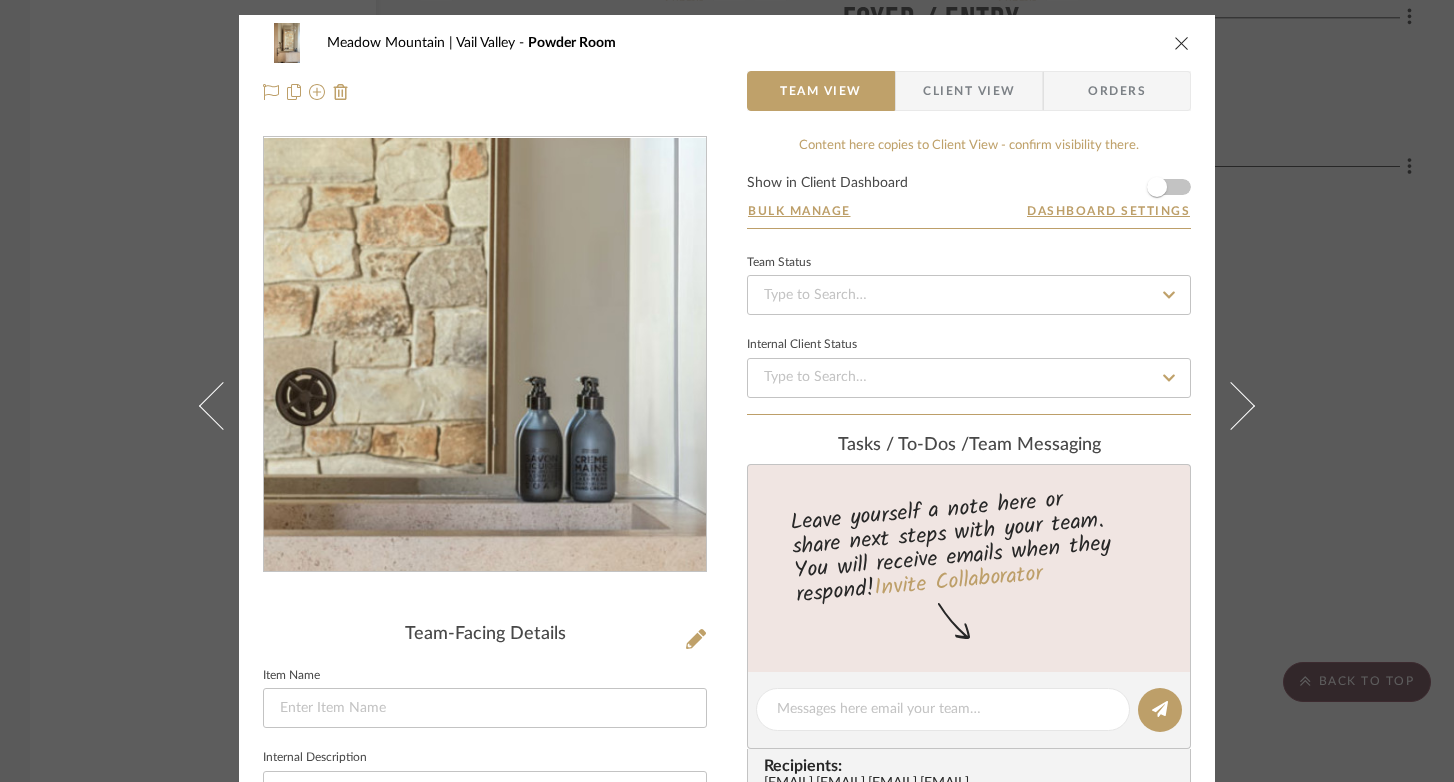 click at bounding box center (485, 355) 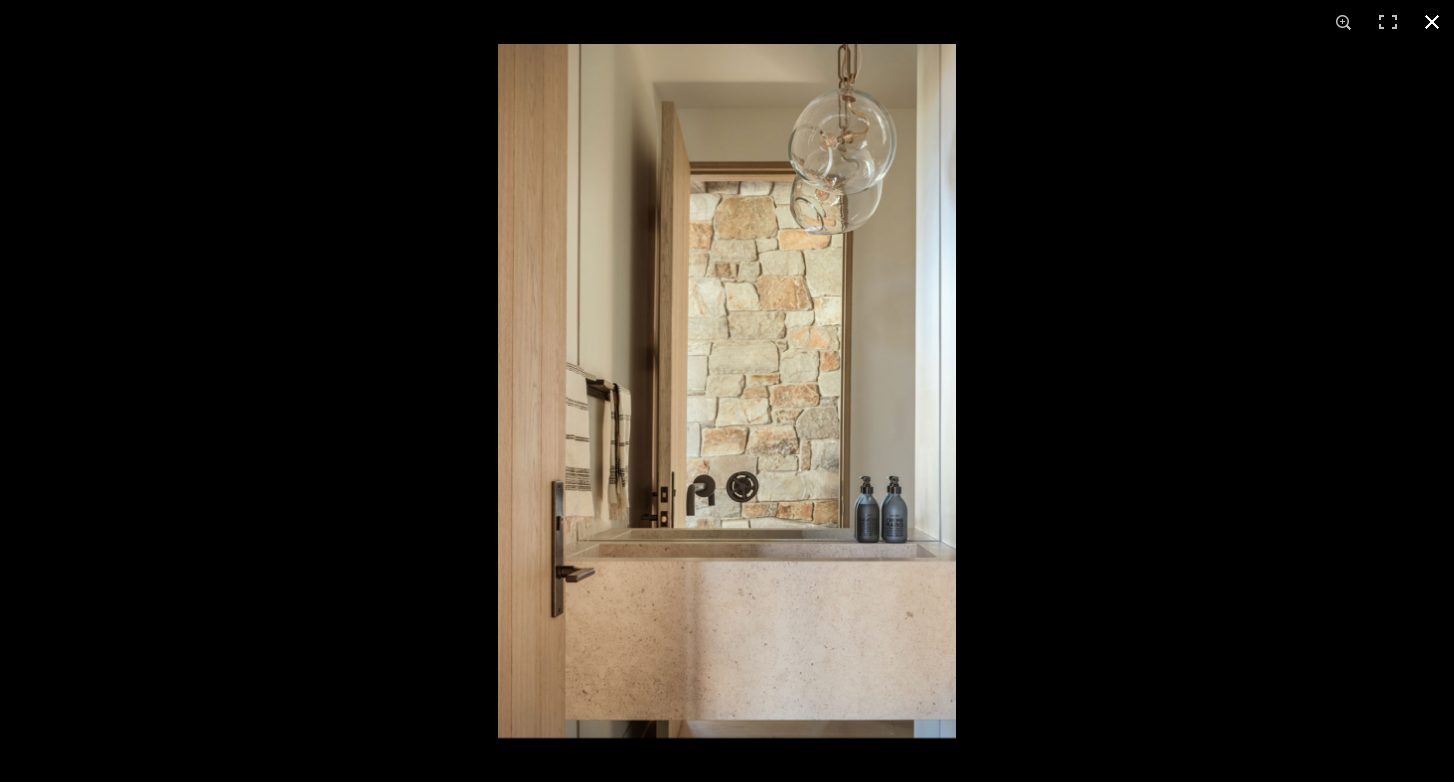click at bounding box center (1432, 22) 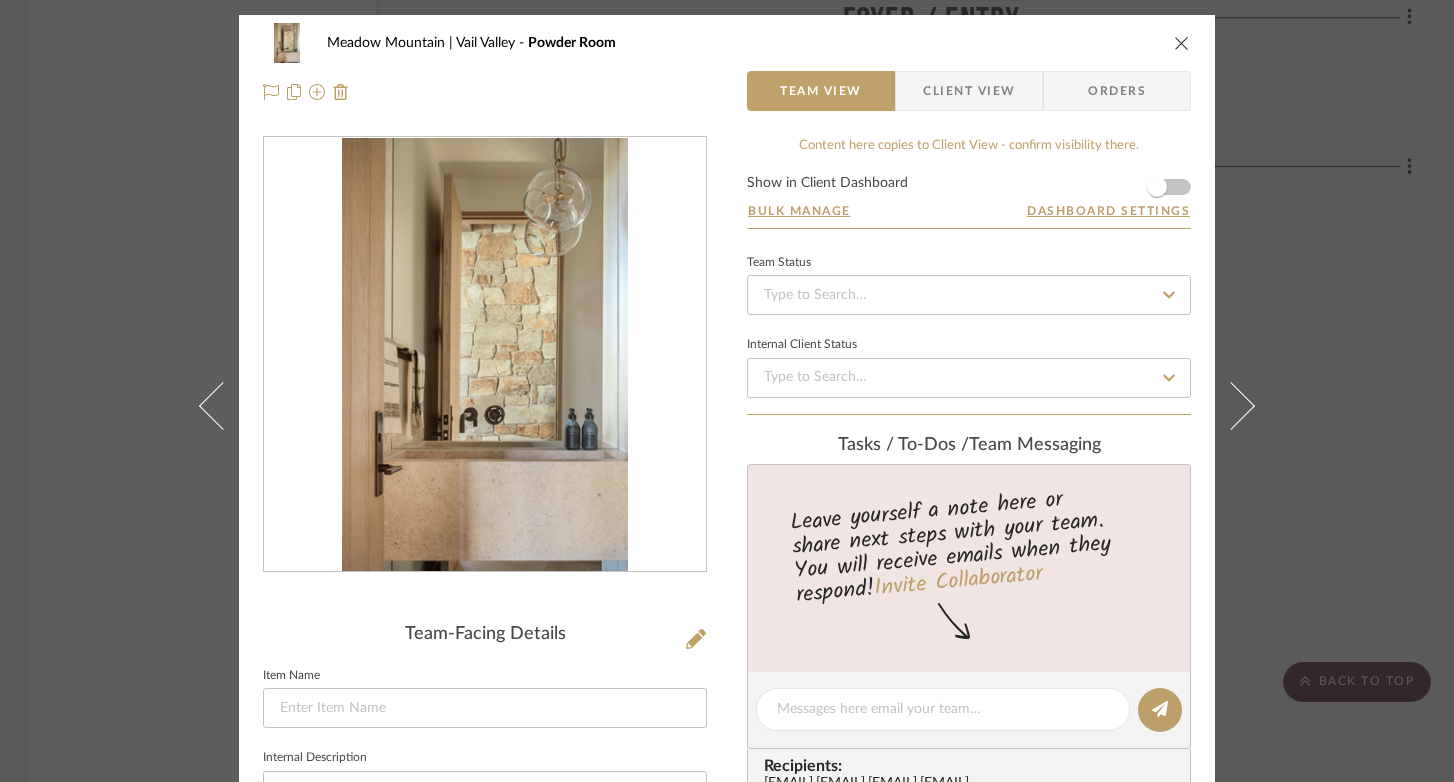 click on "Meadow Mountain | Vail Valley Powder Room" at bounding box center [727, 43] 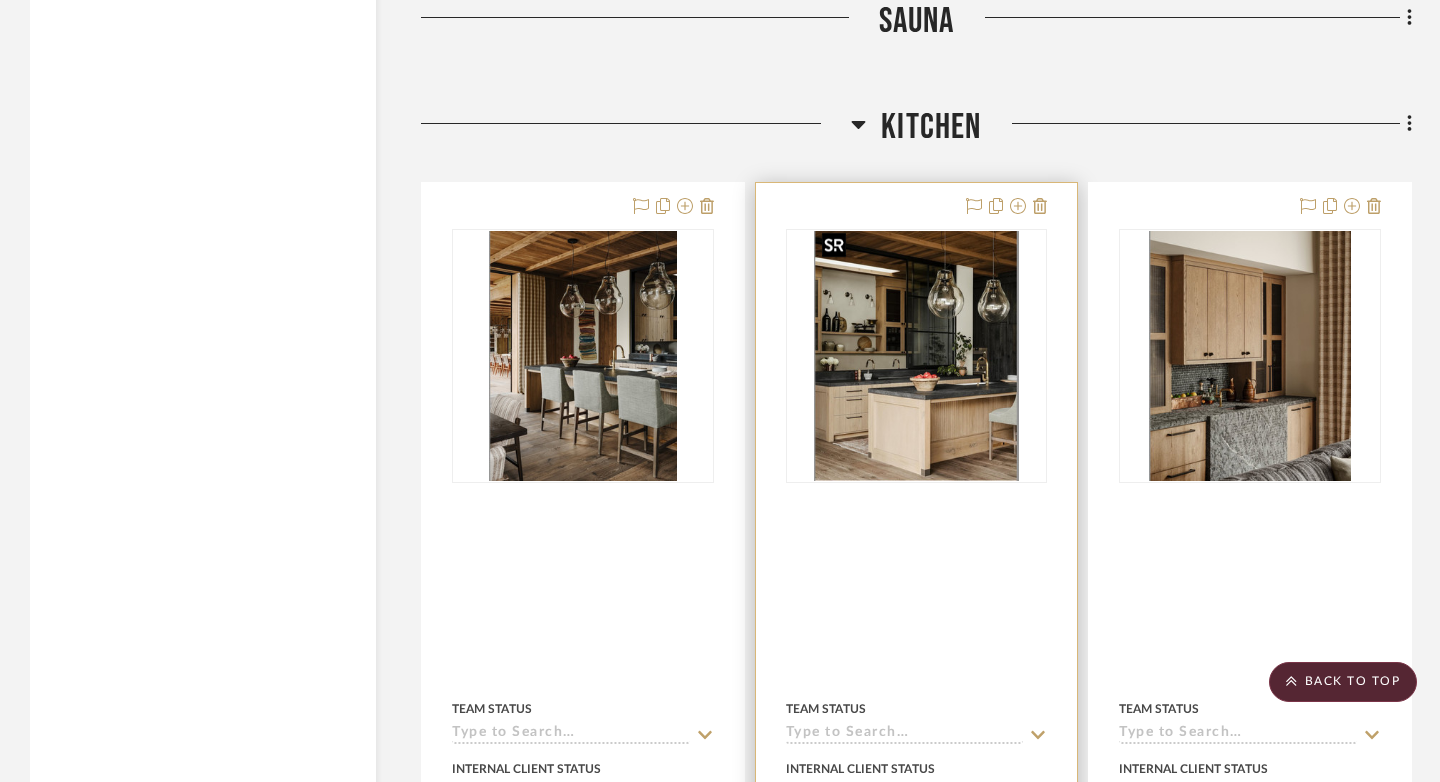 scroll, scrollTop: 4467, scrollLeft: 0, axis: vertical 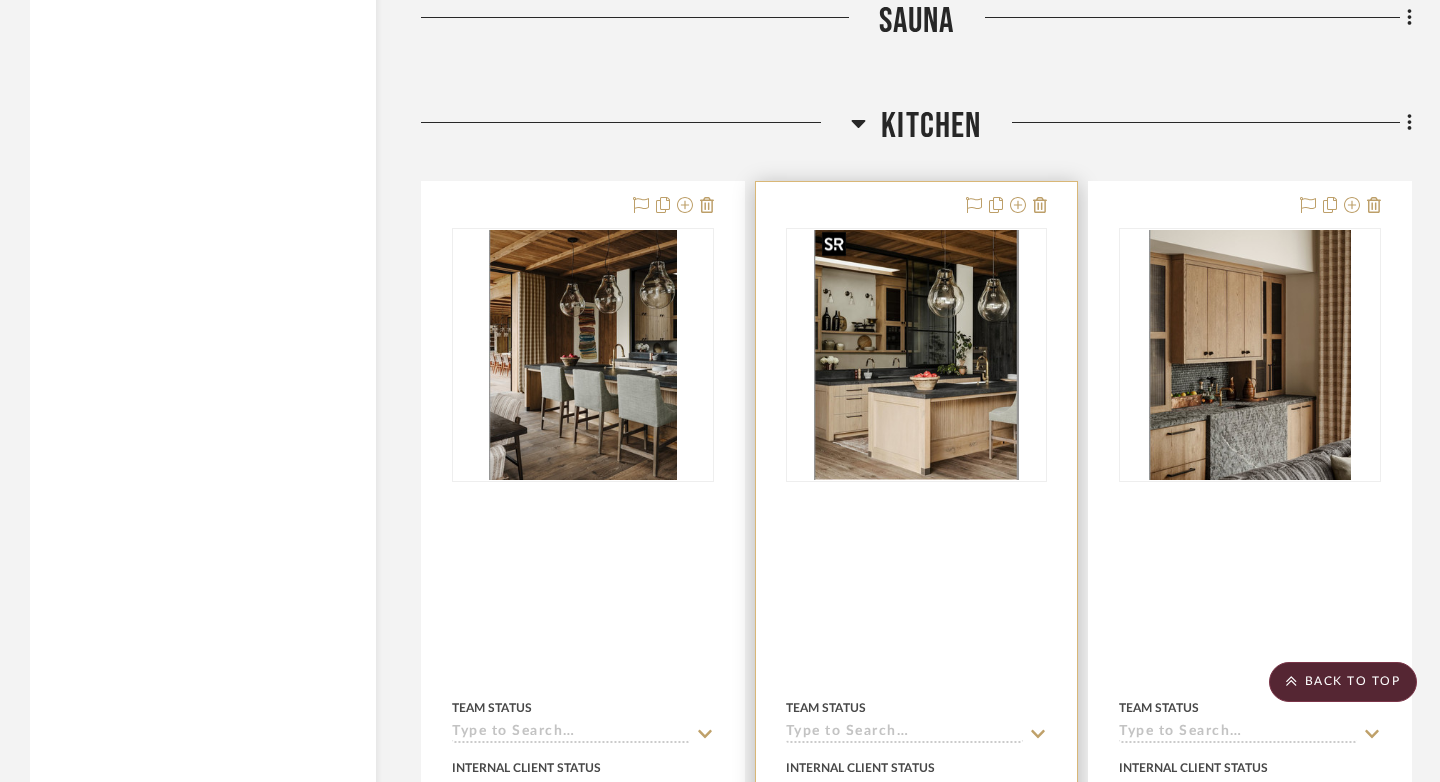 click at bounding box center (916, 355) 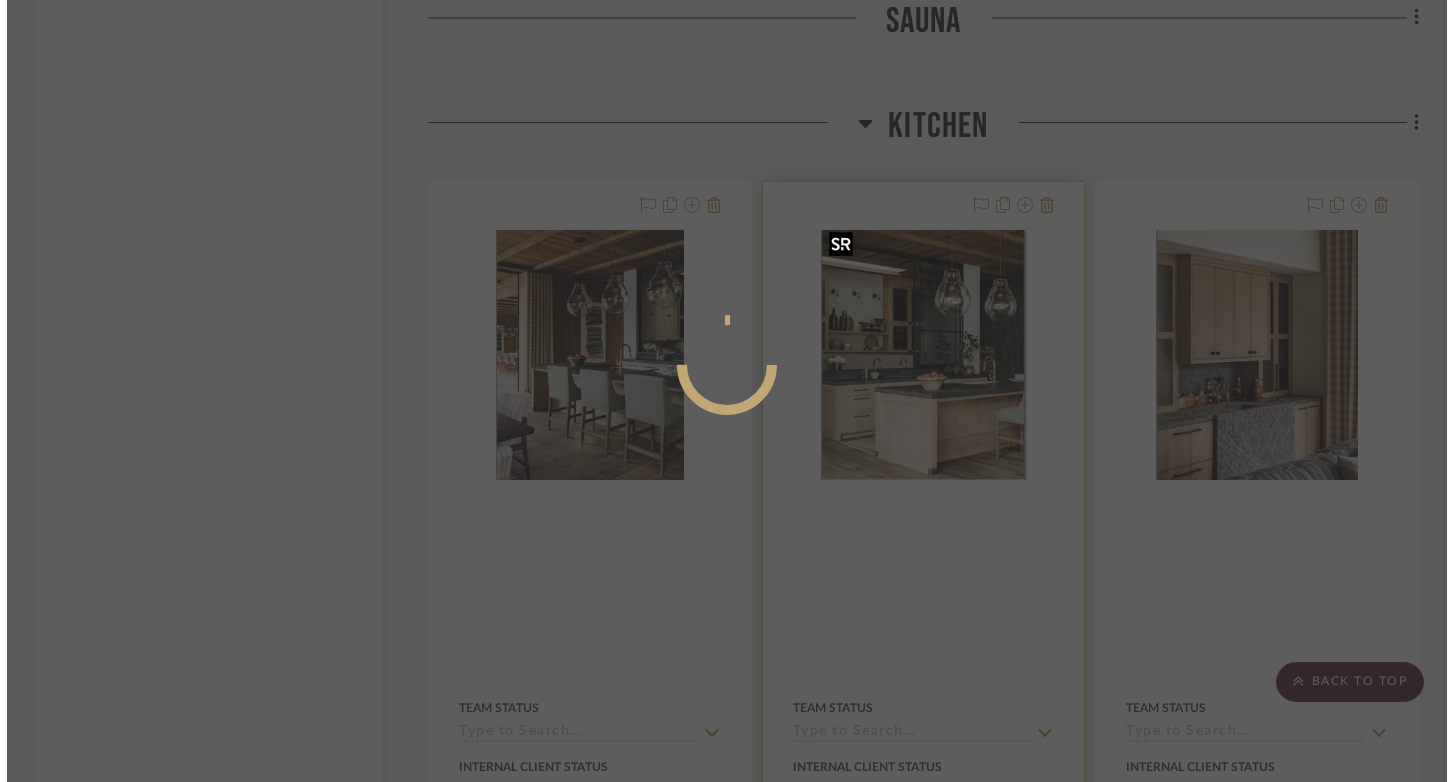 scroll, scrollTop: 0, scrollLeft: 0, axis: both 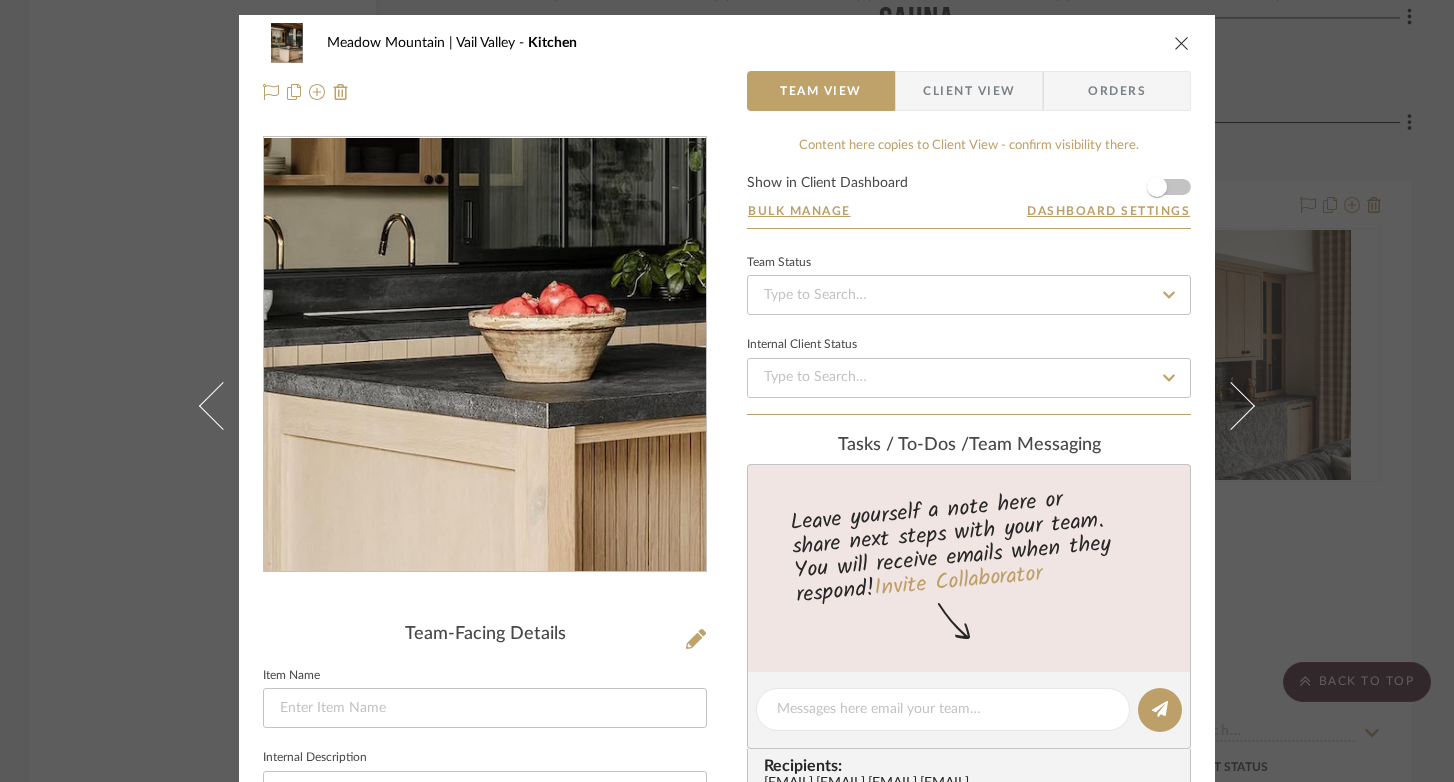 click at bounding box center (485, 355) 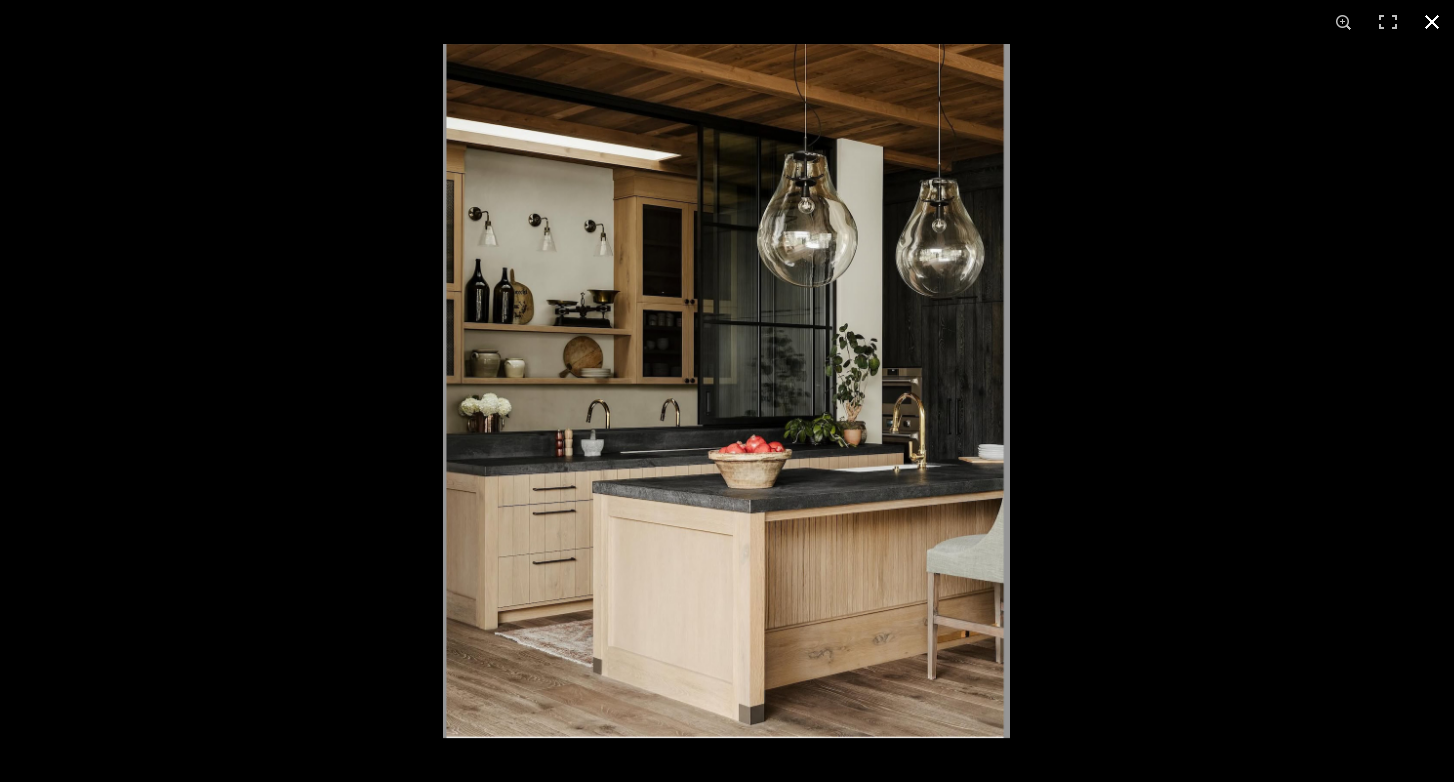 click at bounding box center (1432, 22) 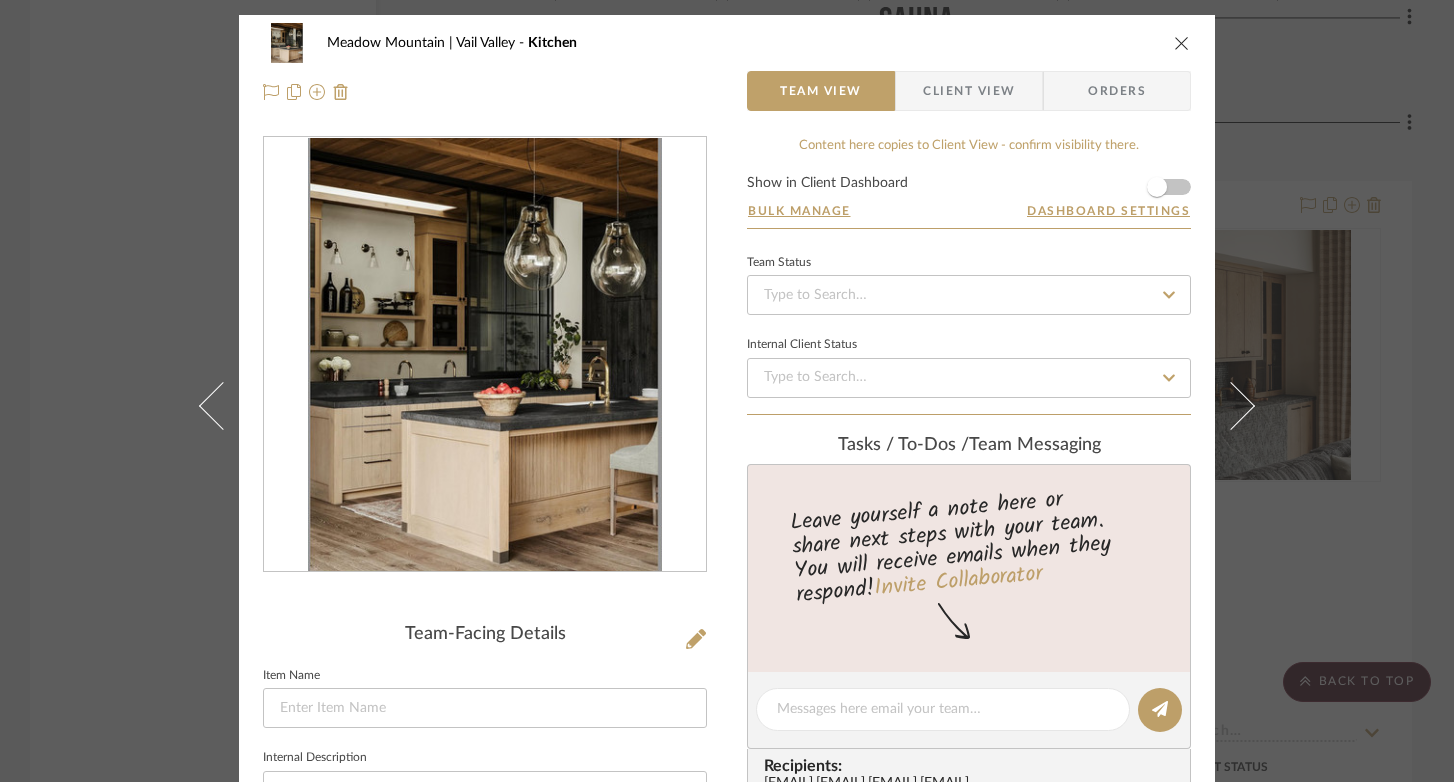 click at bounding box center (1182, 43) 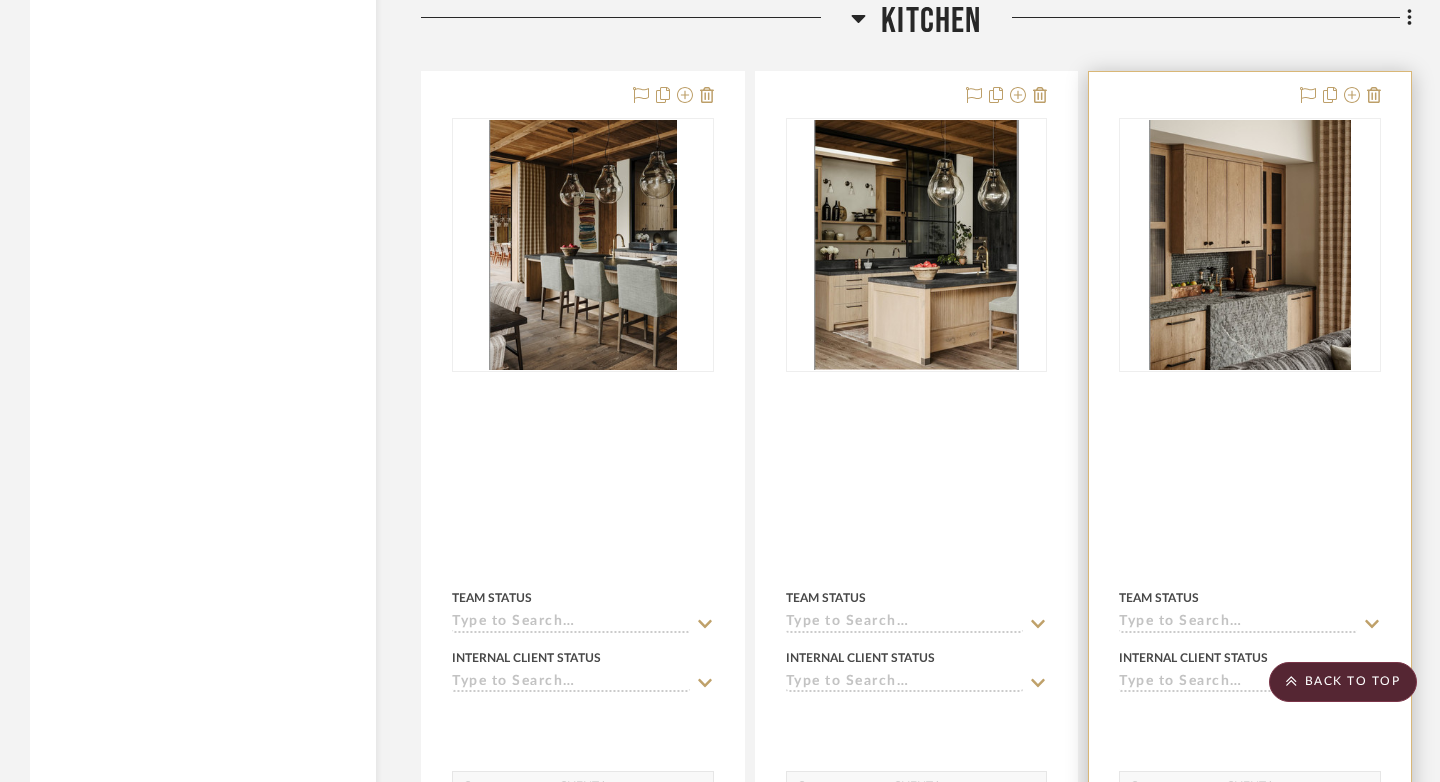 scroll, scrollTop: 4578, scrollLeft: 0, axis: vertical 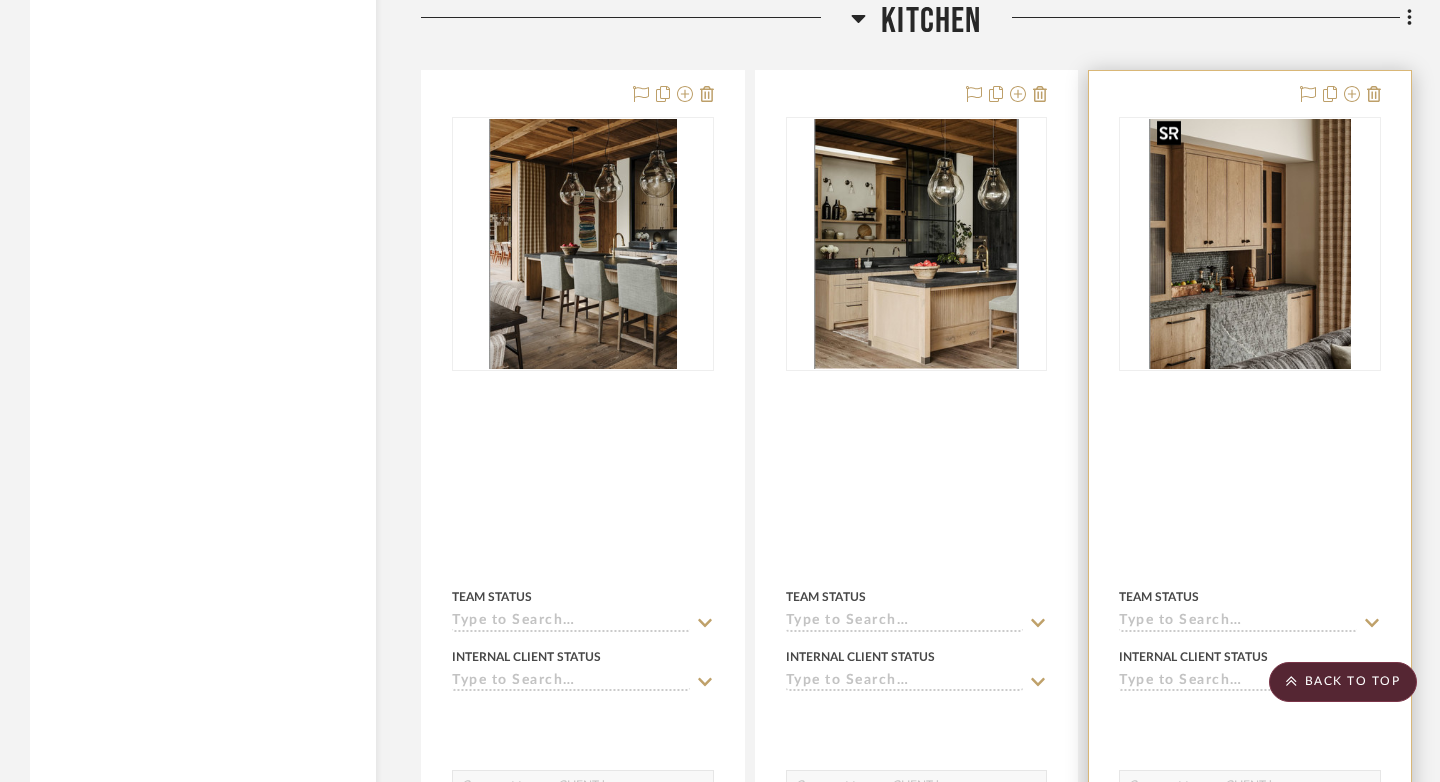 click at bounding box center [1249, 244] 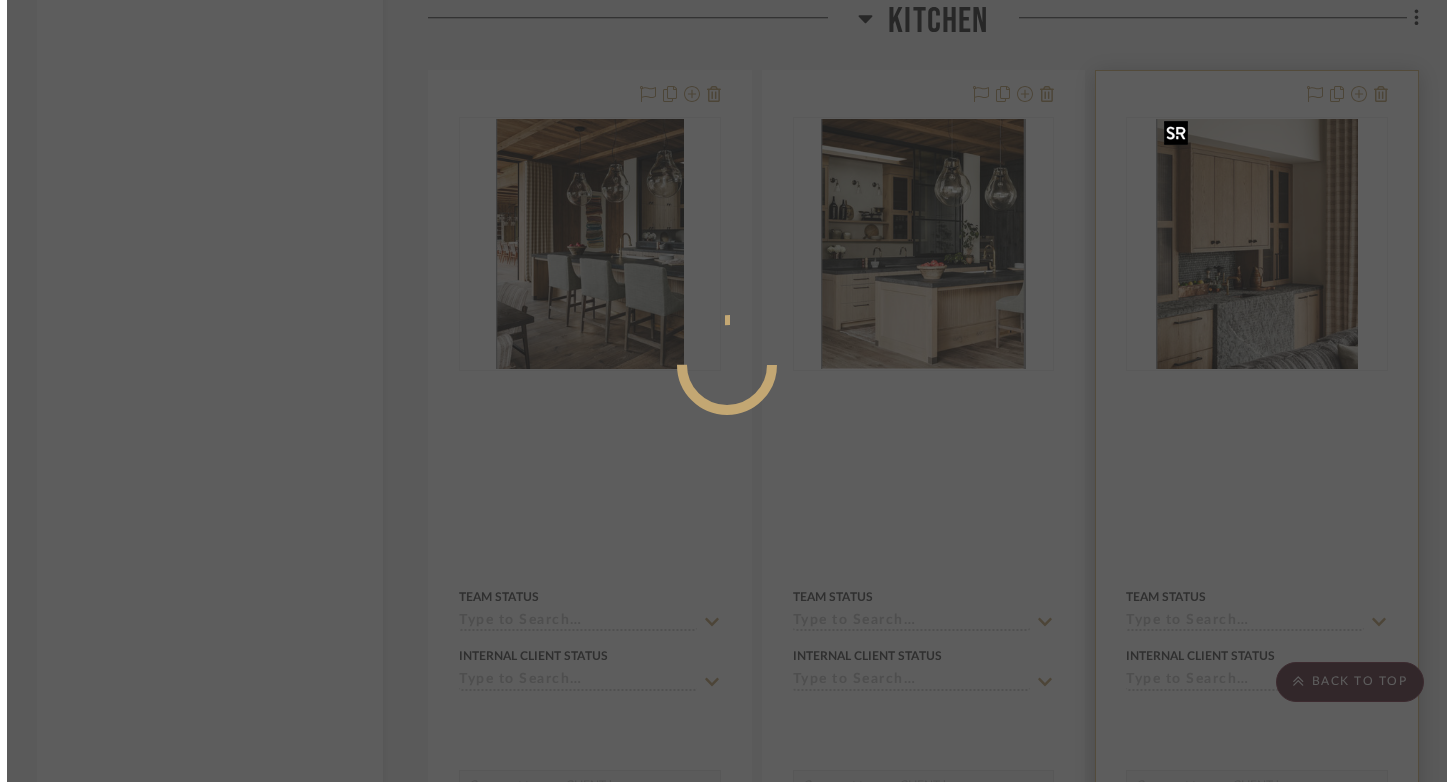 scroll, scrollTop: 0, scrollLeft: 0, axis: both 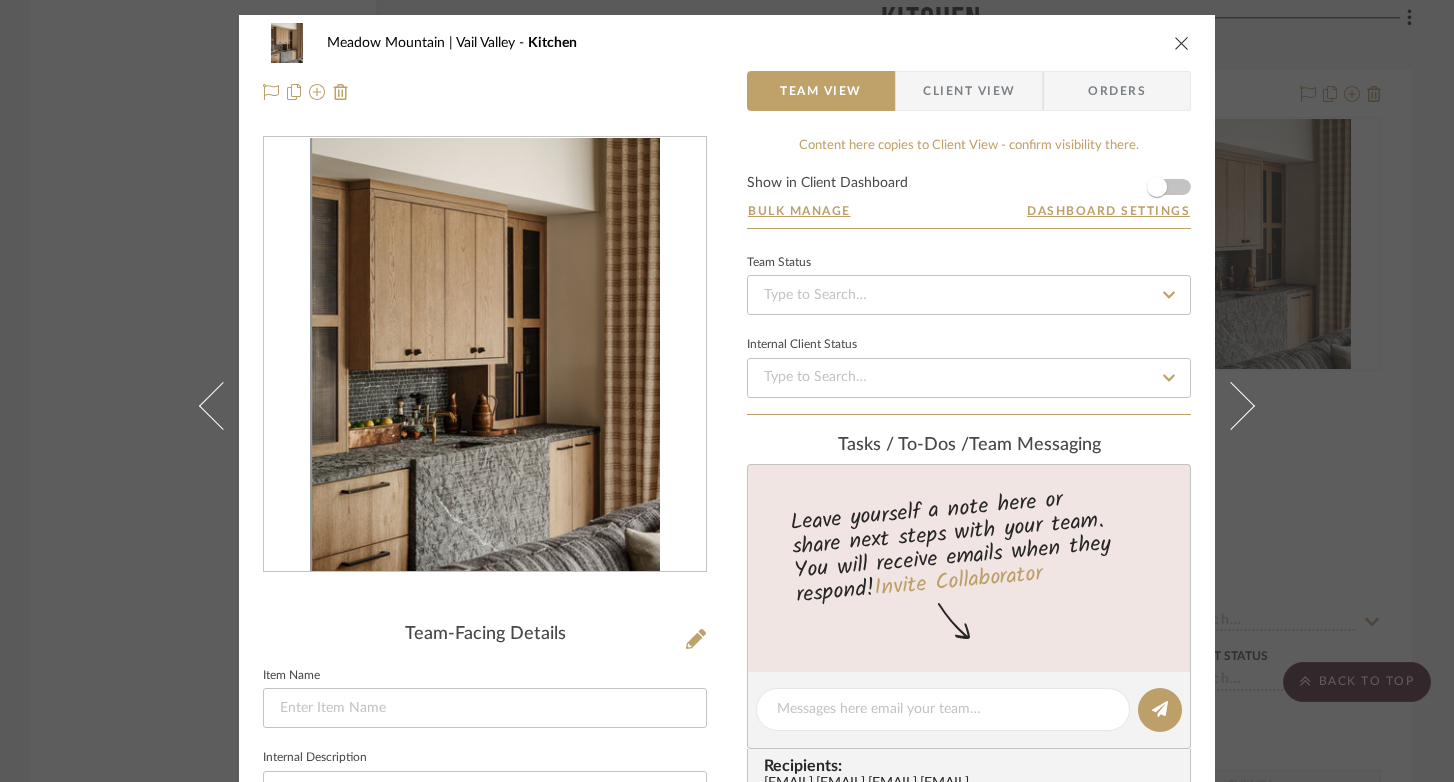 click at bounding box center (1182, 43) 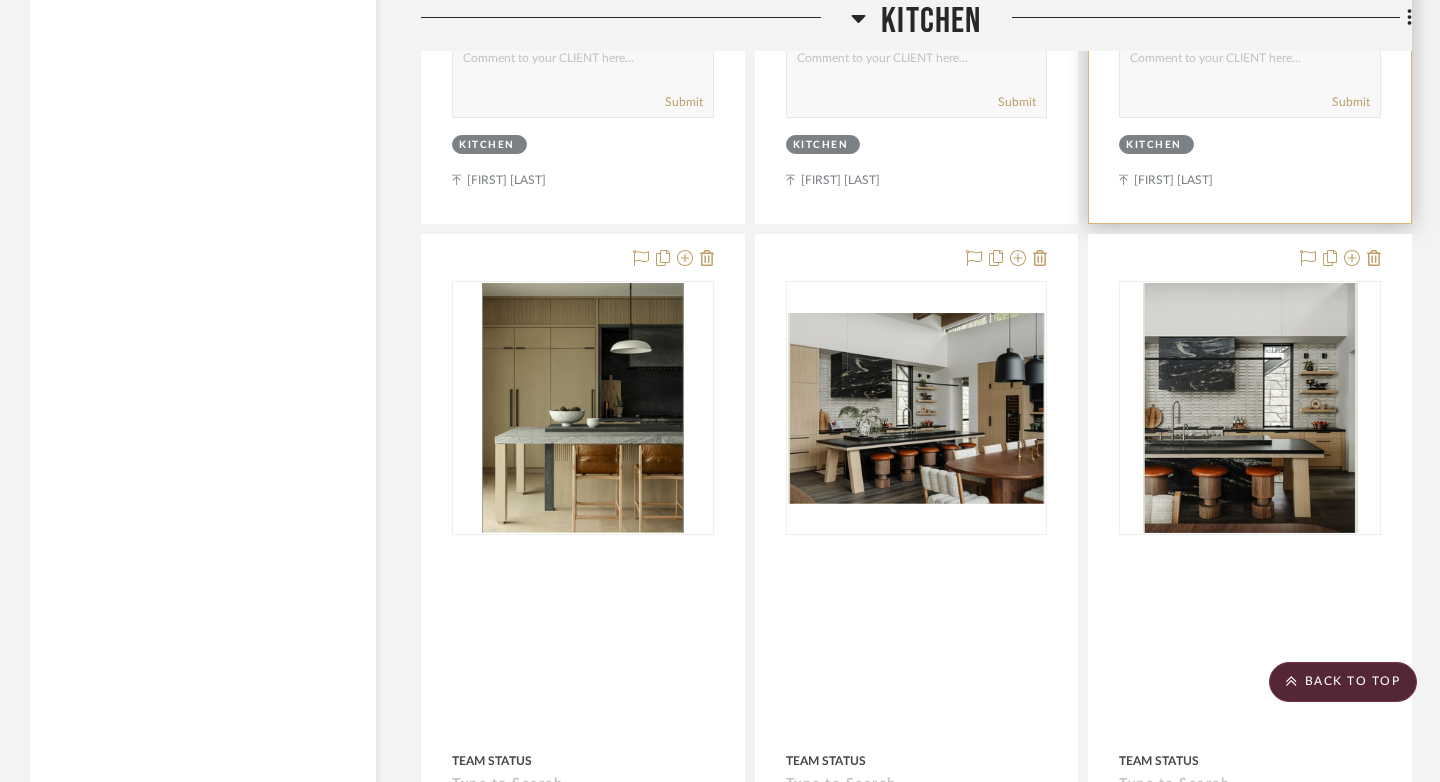 scroll, scrollTop: 5318, scrollLeft: 0, axis: vertical 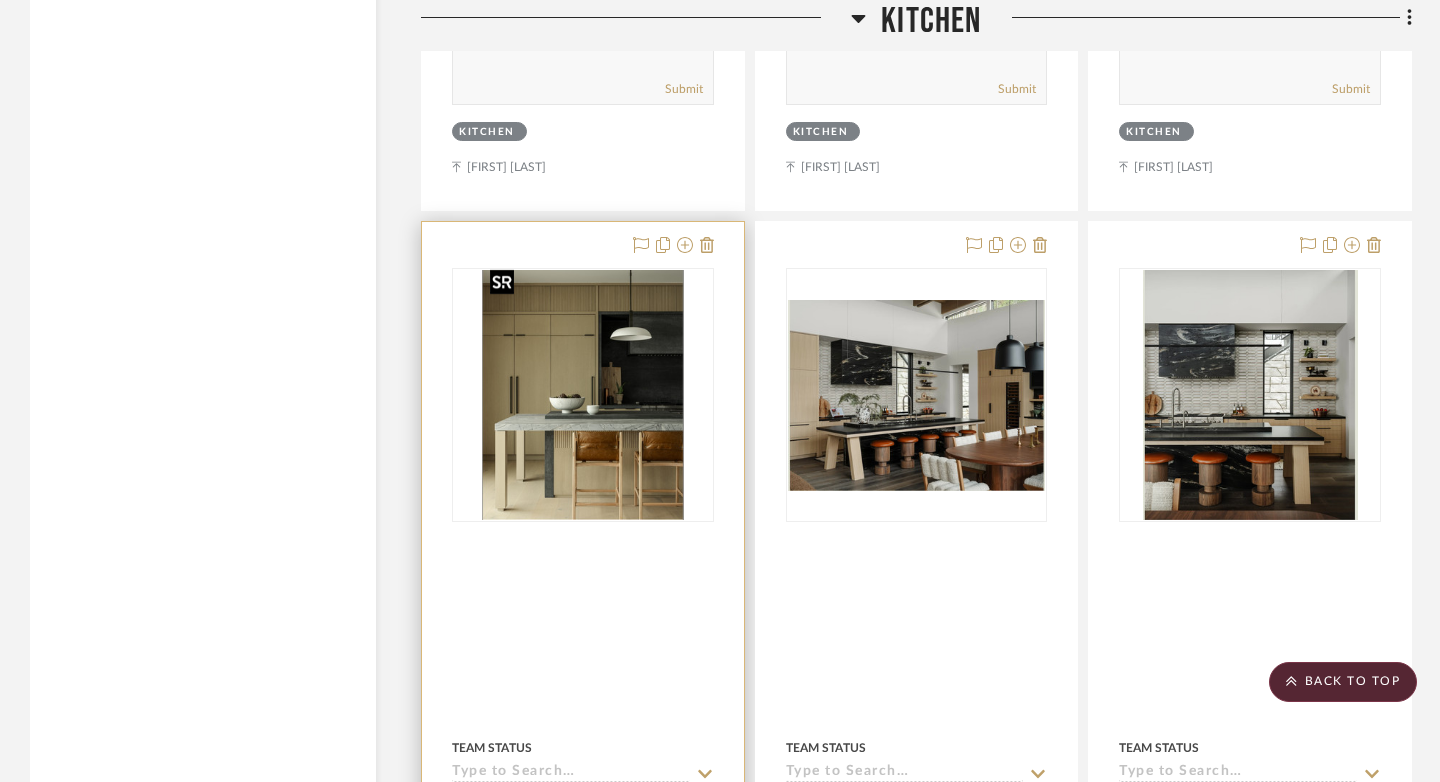 click at bounding box center [582, 395] 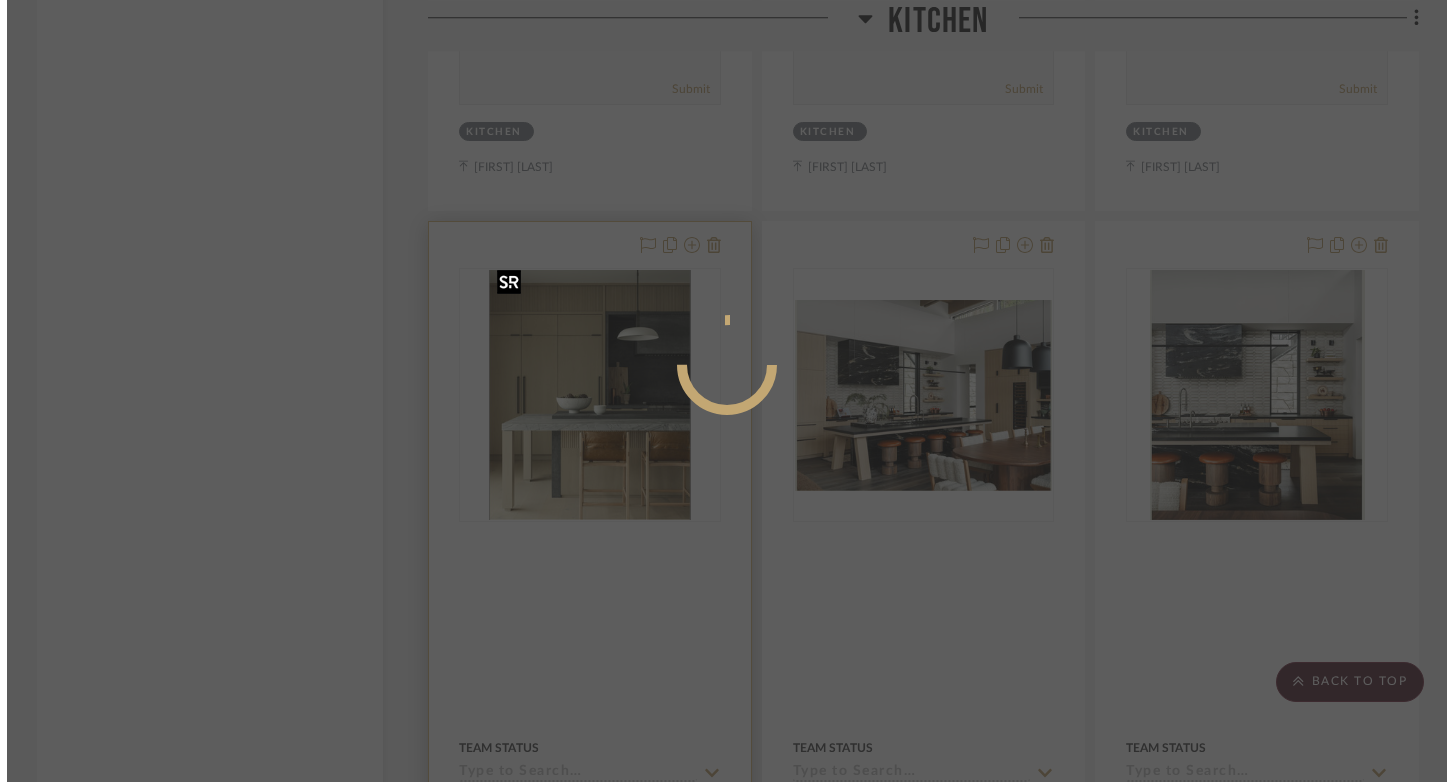 scroll, scrollTop: 0, scrollLeft: 0, axis: both 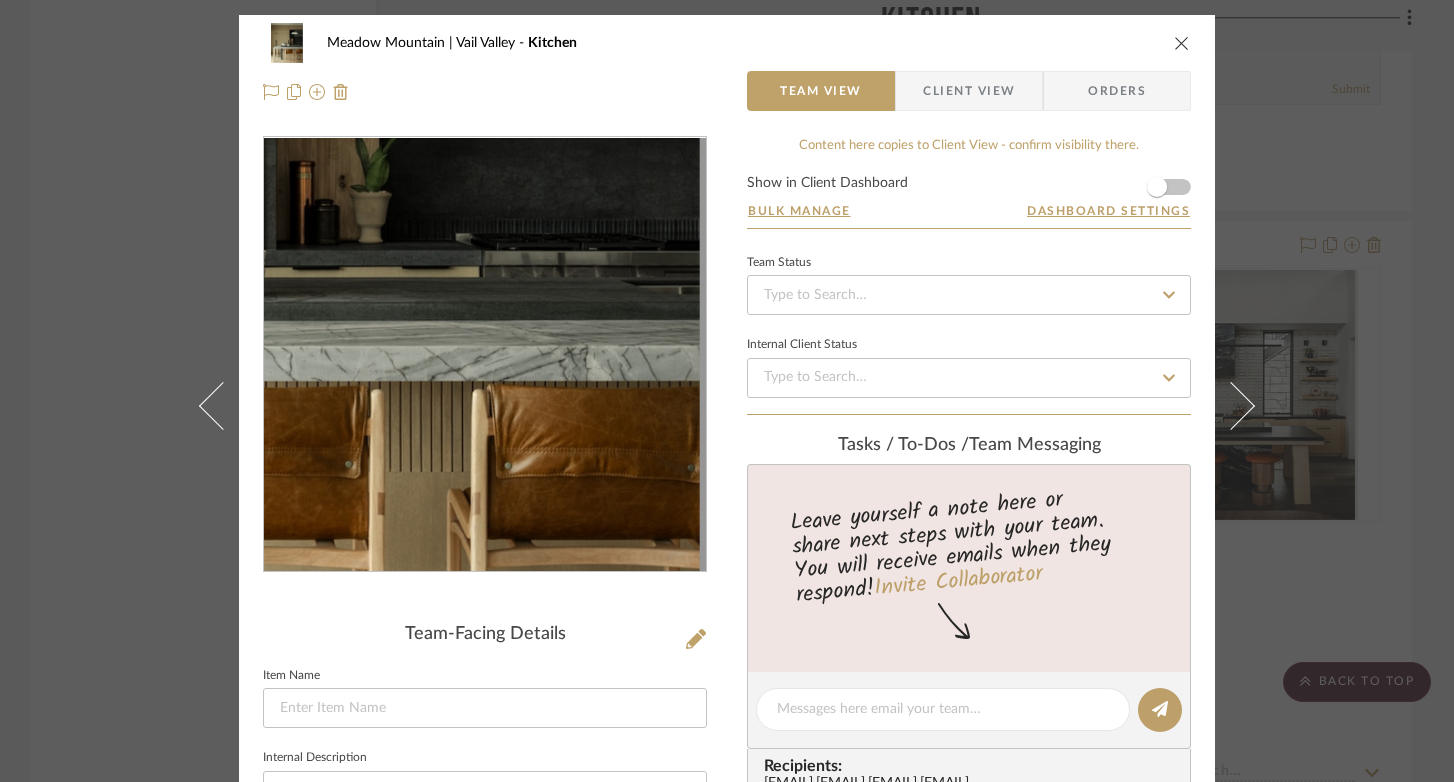 click at bounding box center [485, 355] 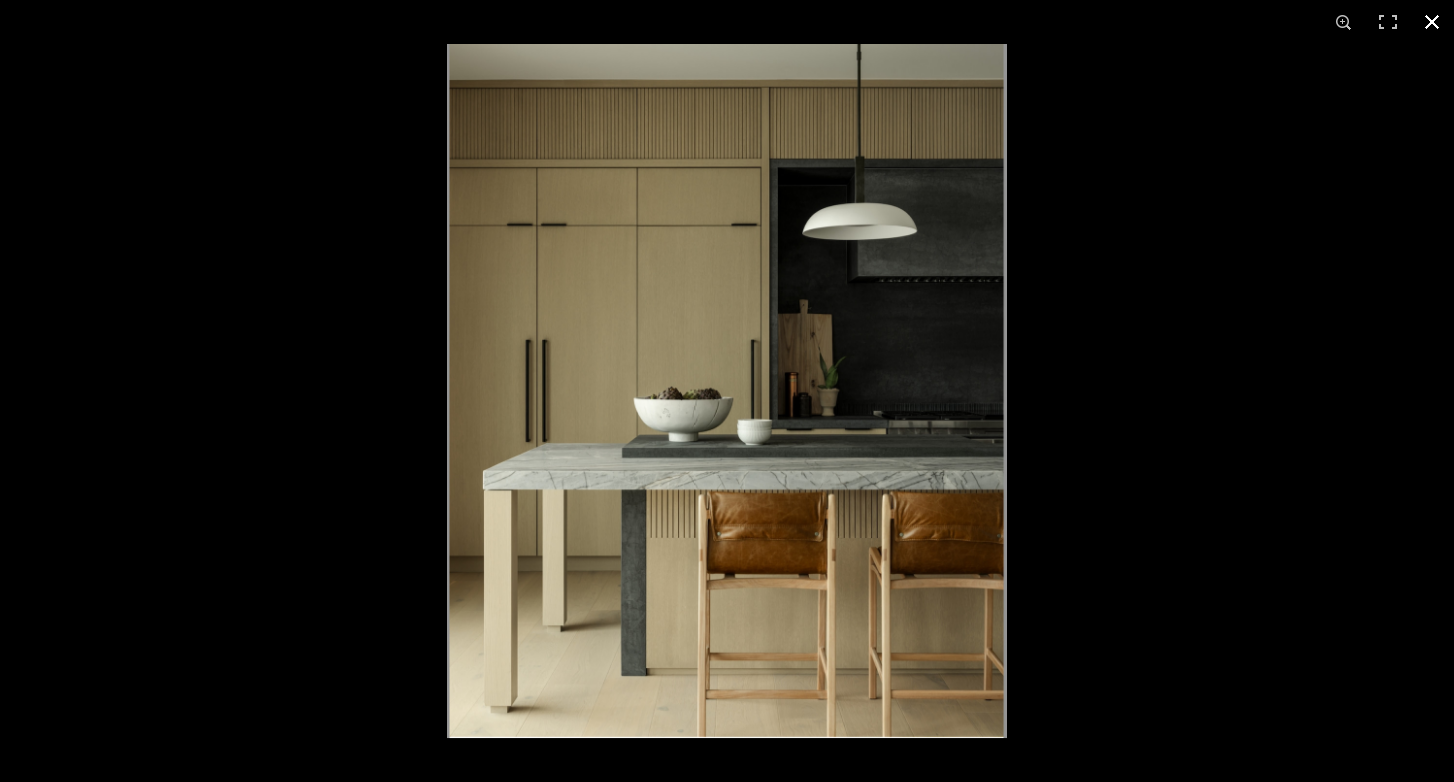 click at bounding box center [1432, 22] 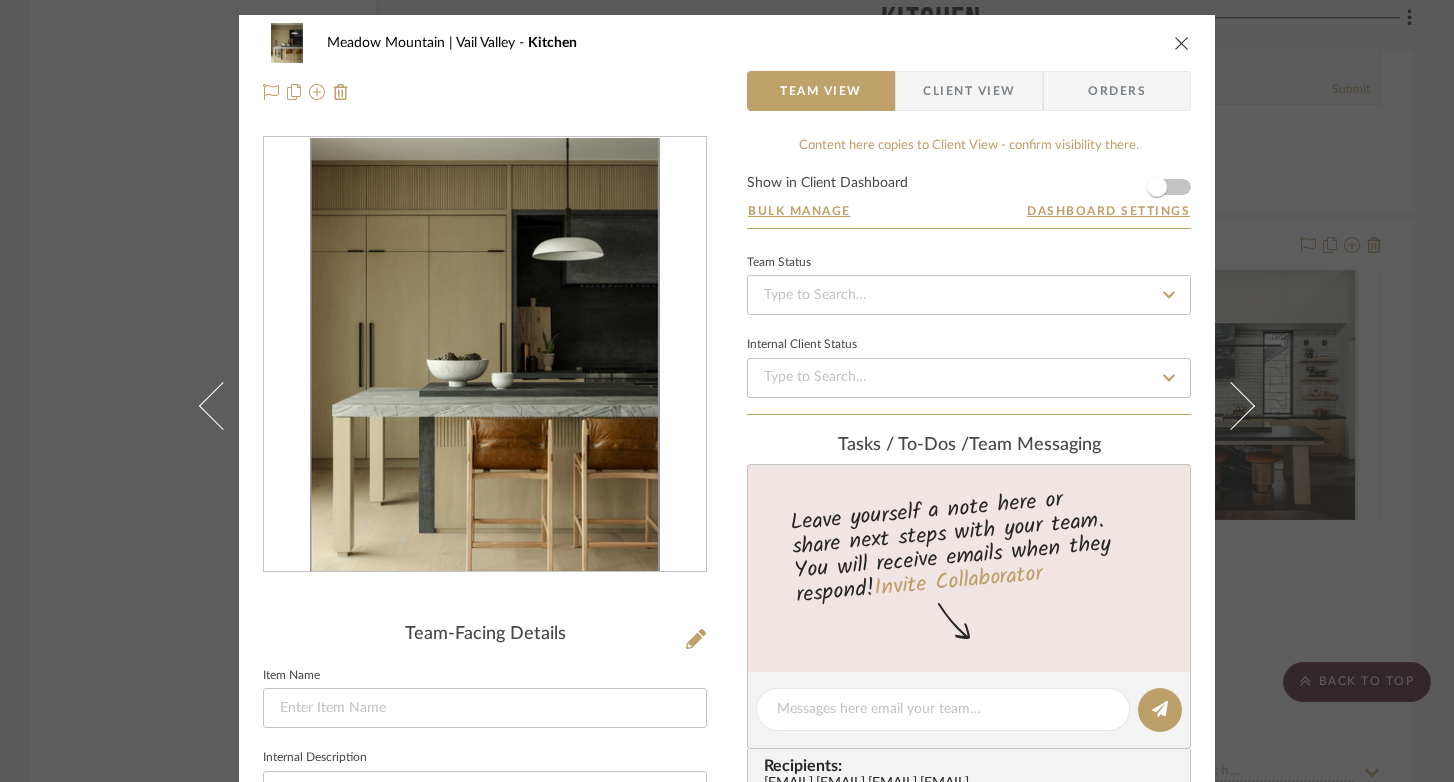 click at bounding box center [1182, 43] 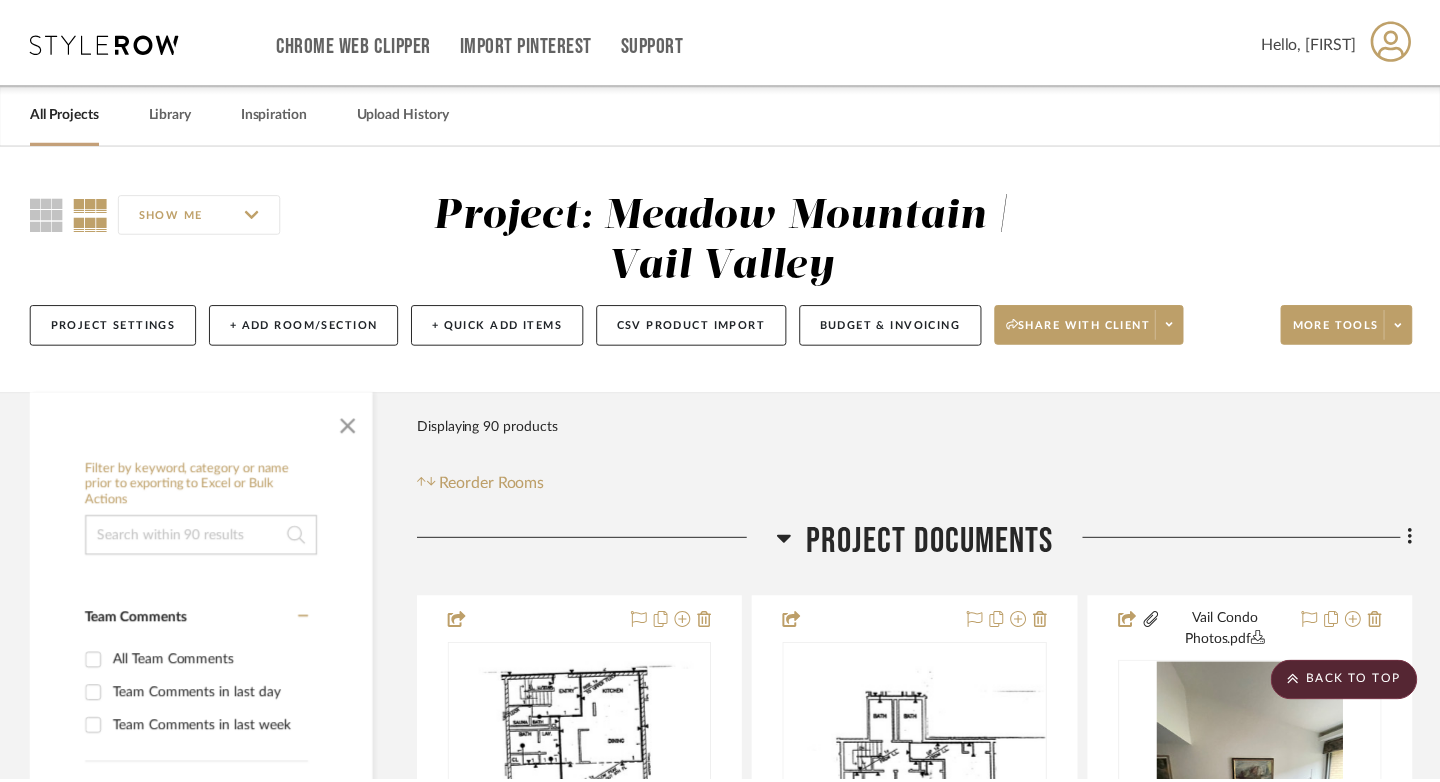 scroll, scrollTop: 5318, scrollLeft: 0, axis: vertical 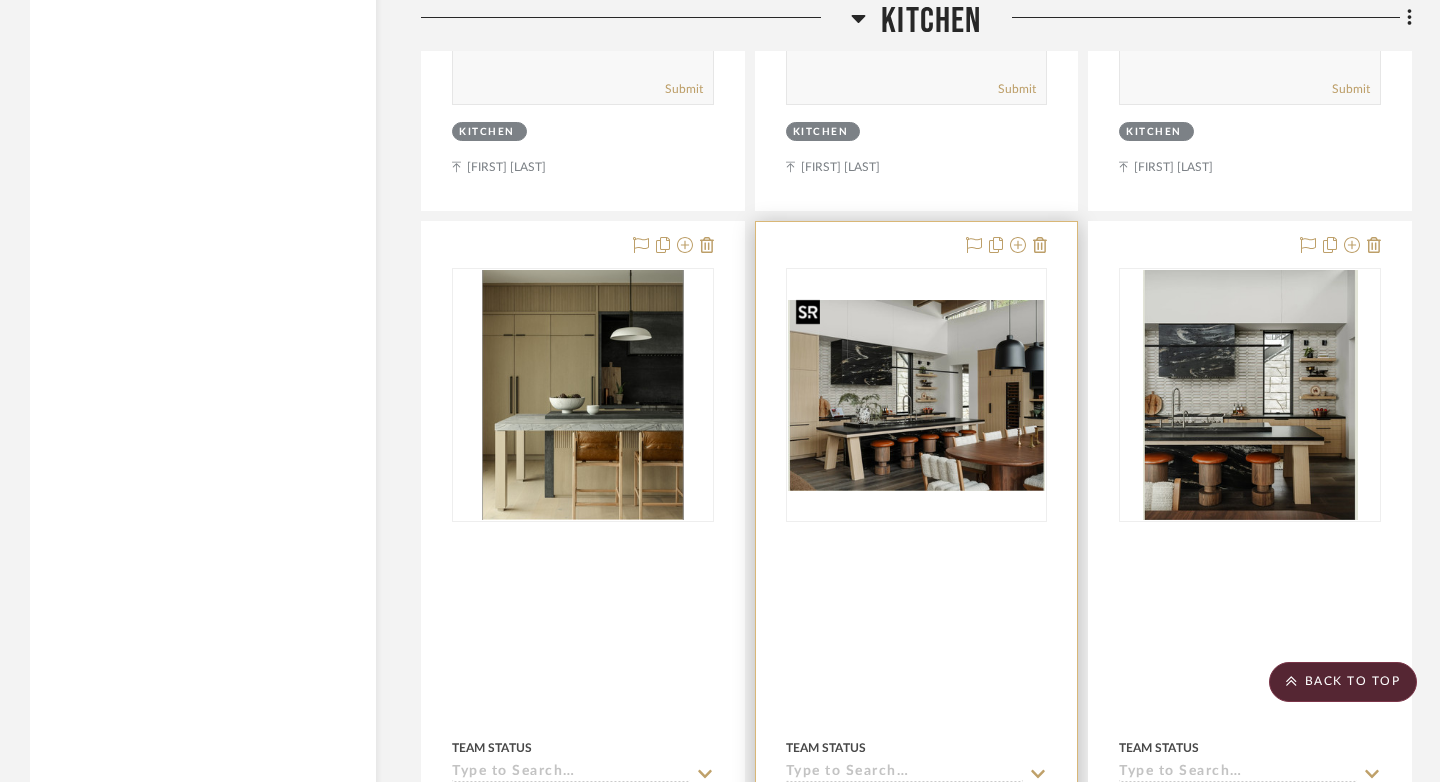 click at bounding box center [917, 395] 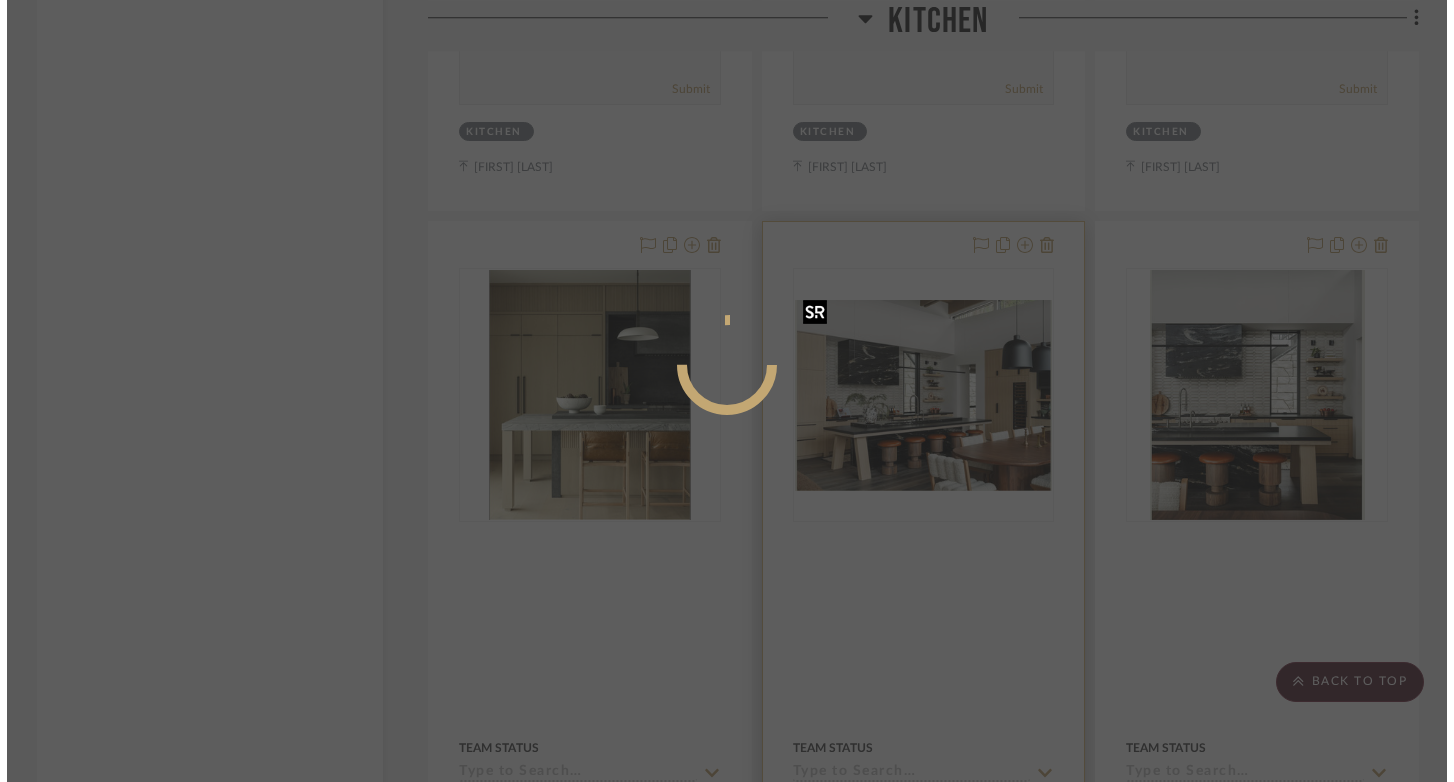 scroll, scrollTop: 0, scrollLeft: 0, axis: both 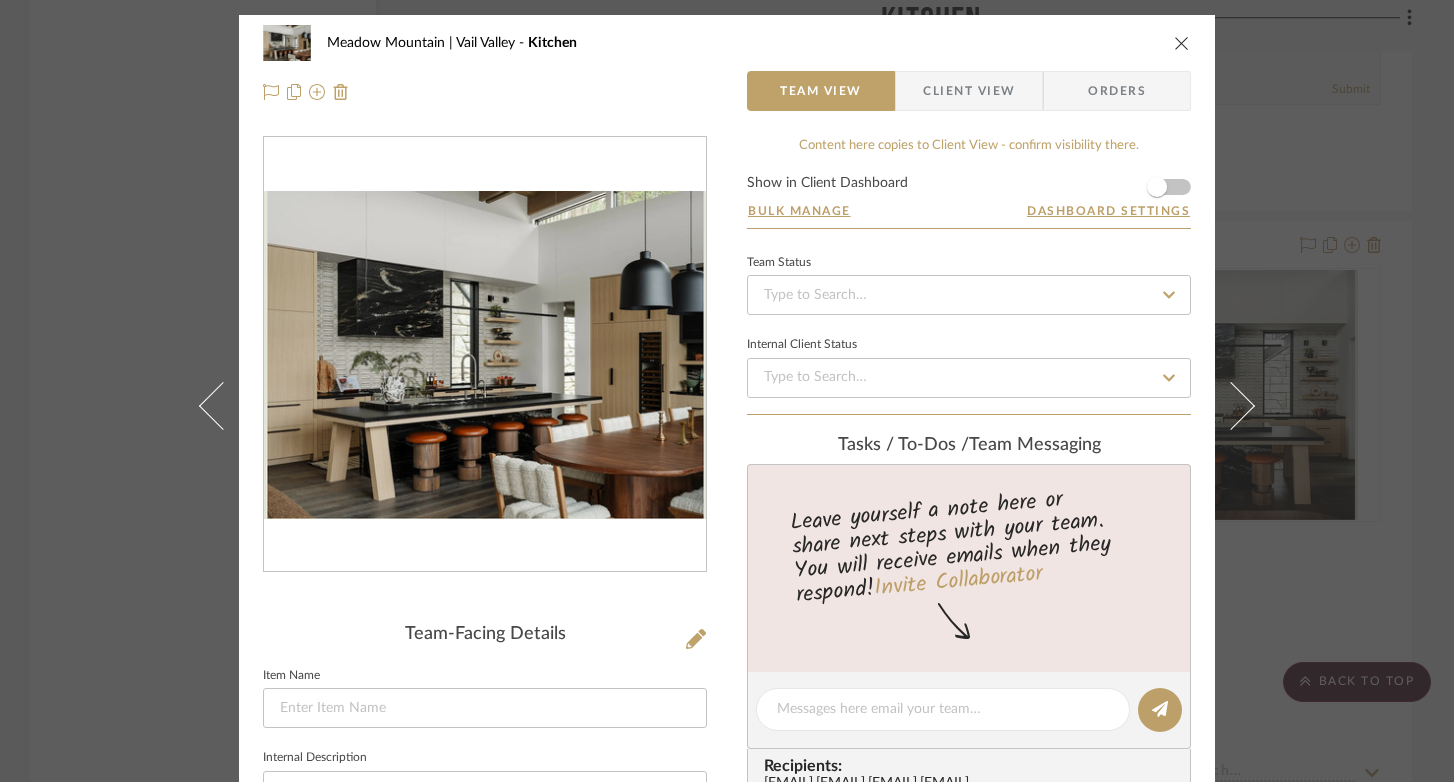 click at bounding box center (485, 354) 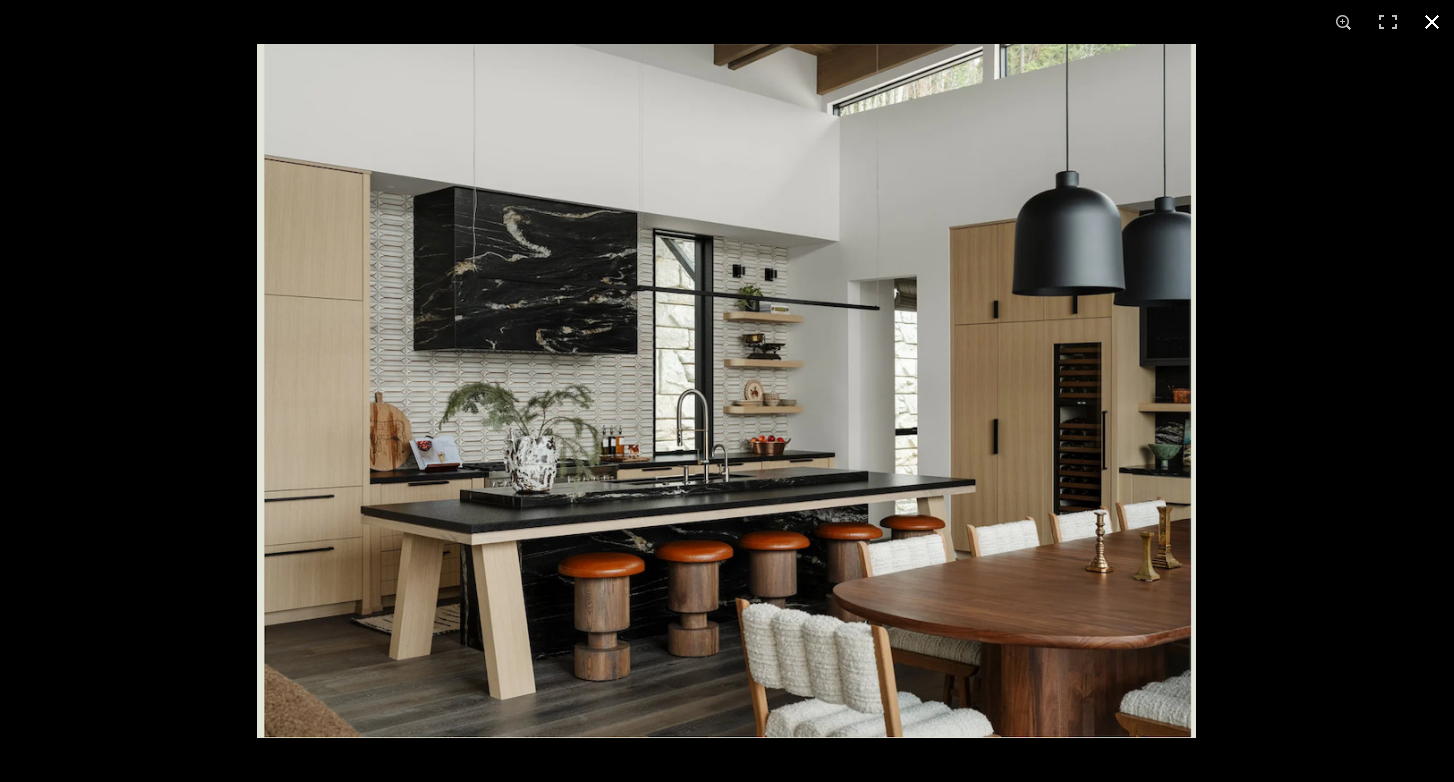 click at bounding box center [1432, 22] 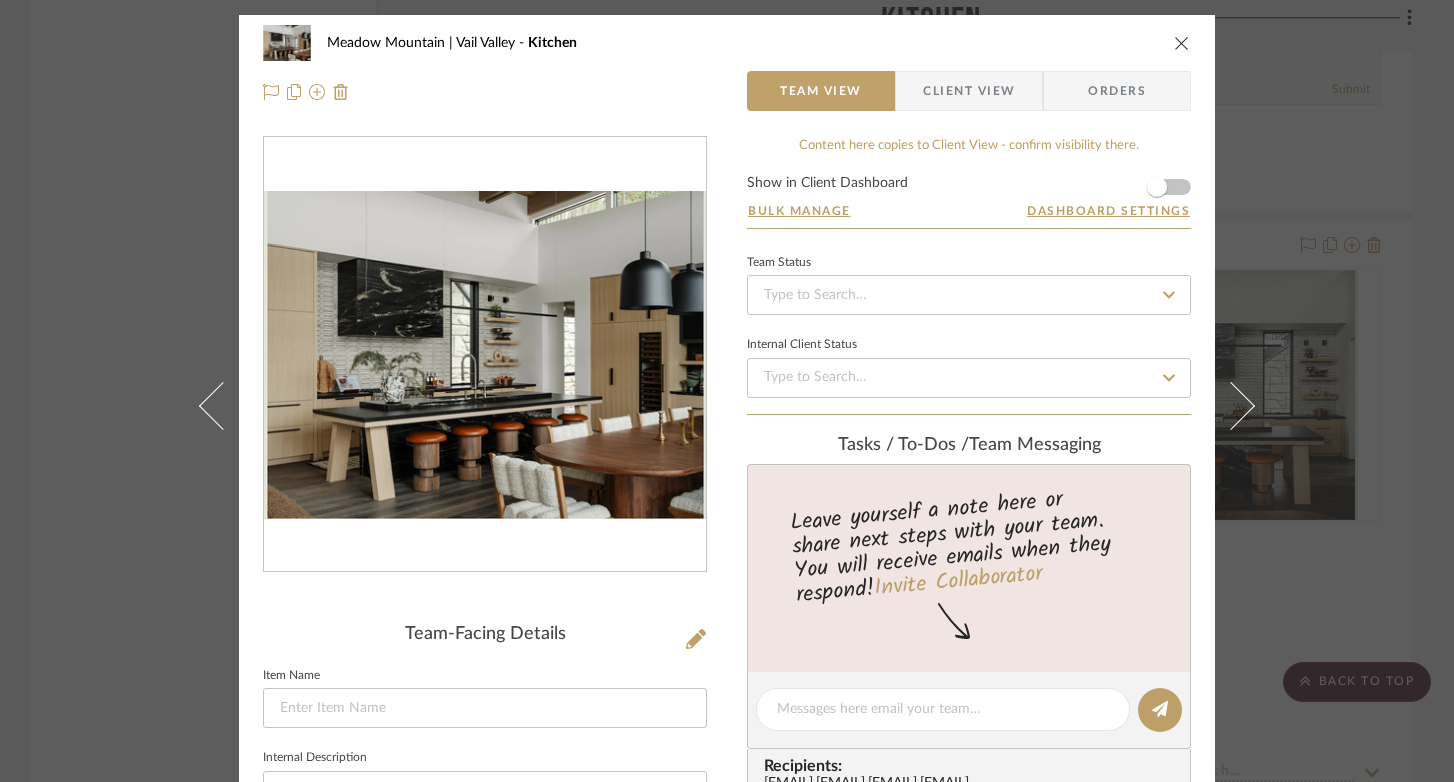 click at bounding box center (1182, 43) 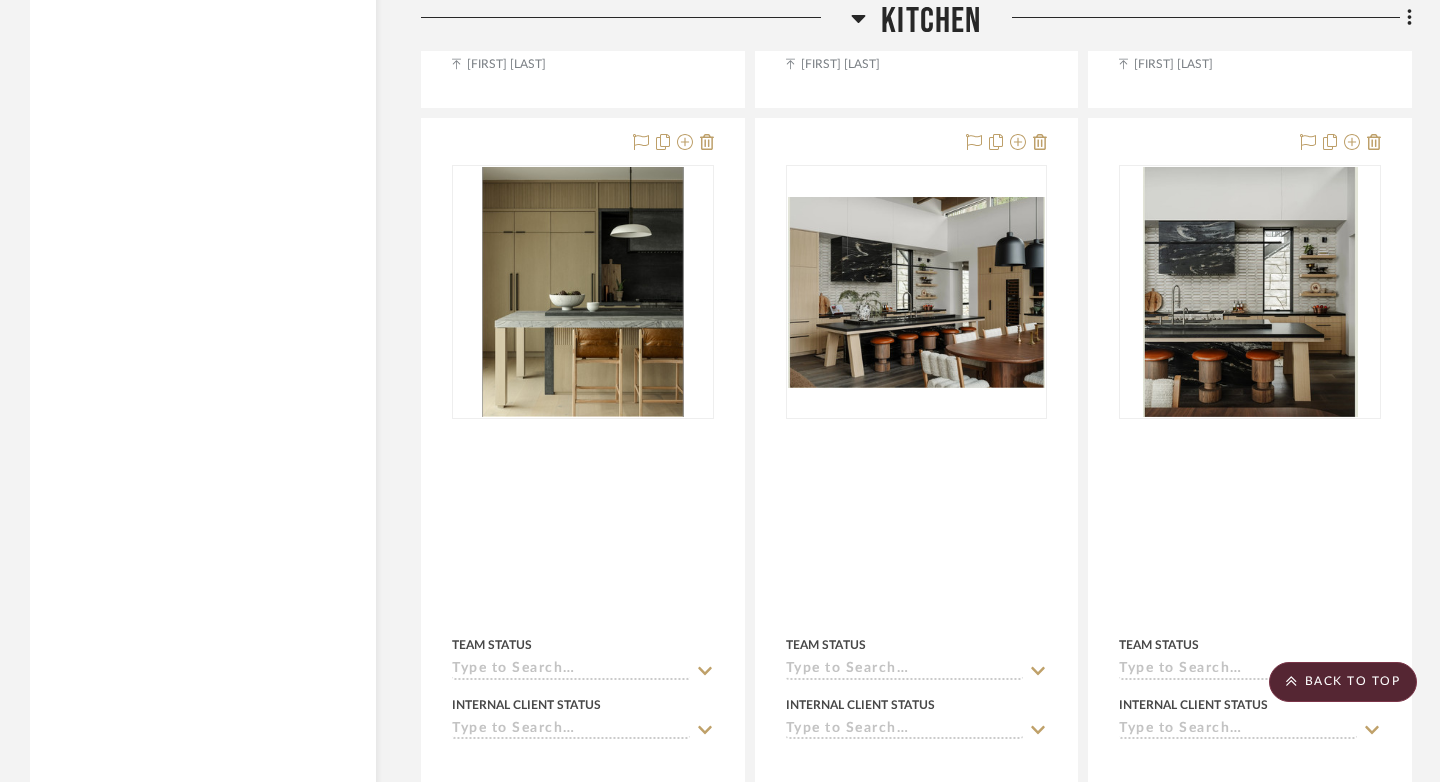 scroll, scrollTop: 5206, scrollLeft: 0, axis: vertical 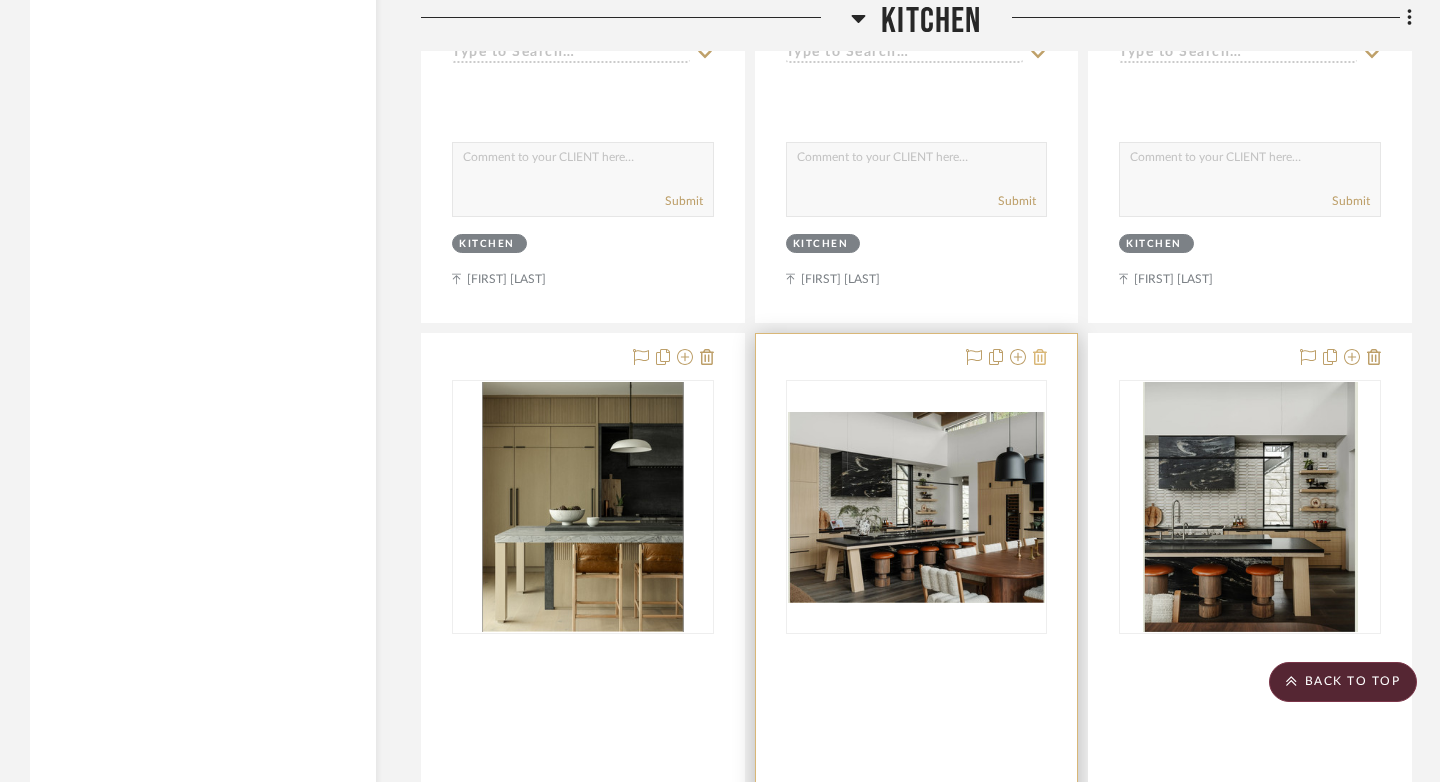 click 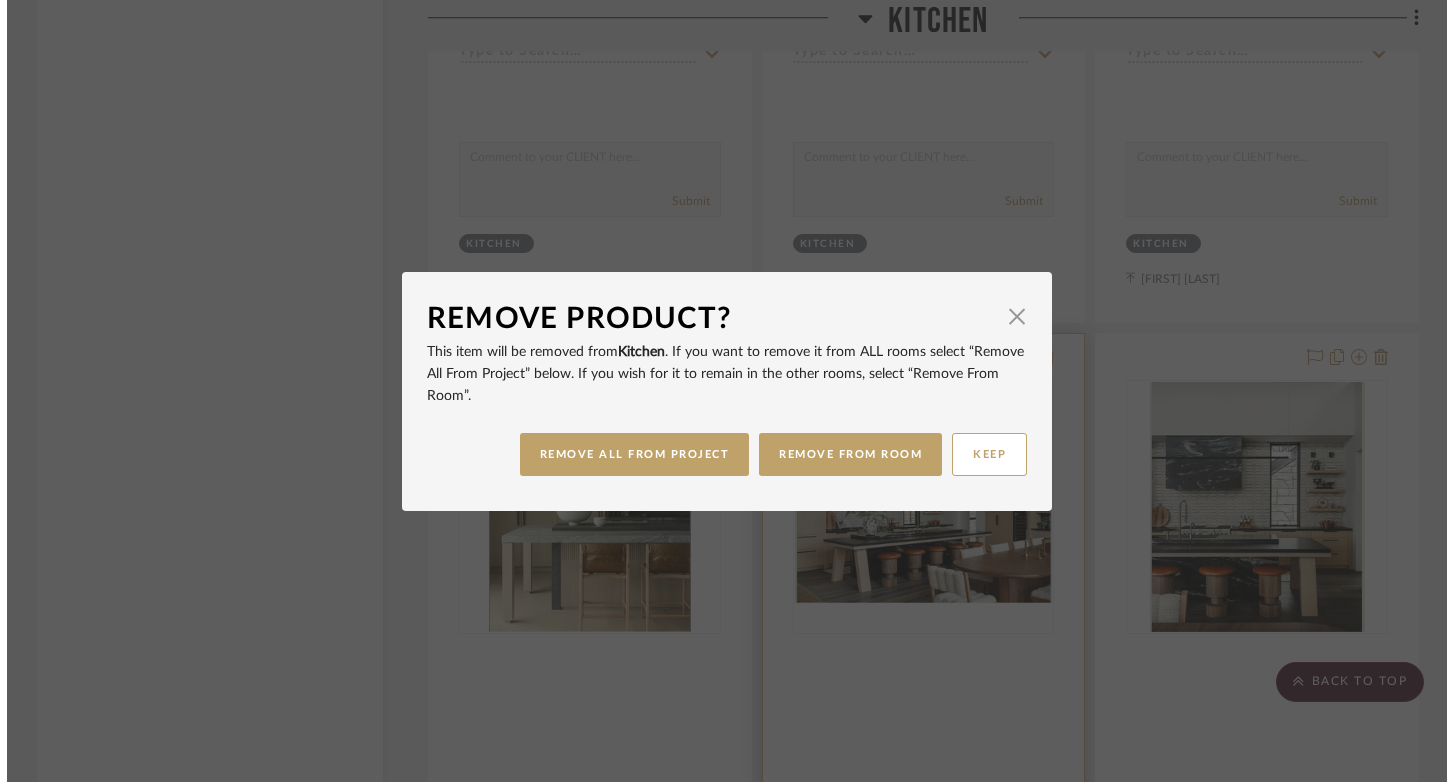 scroll, scrollTop: 0, scrollLeft: 0, axis: both 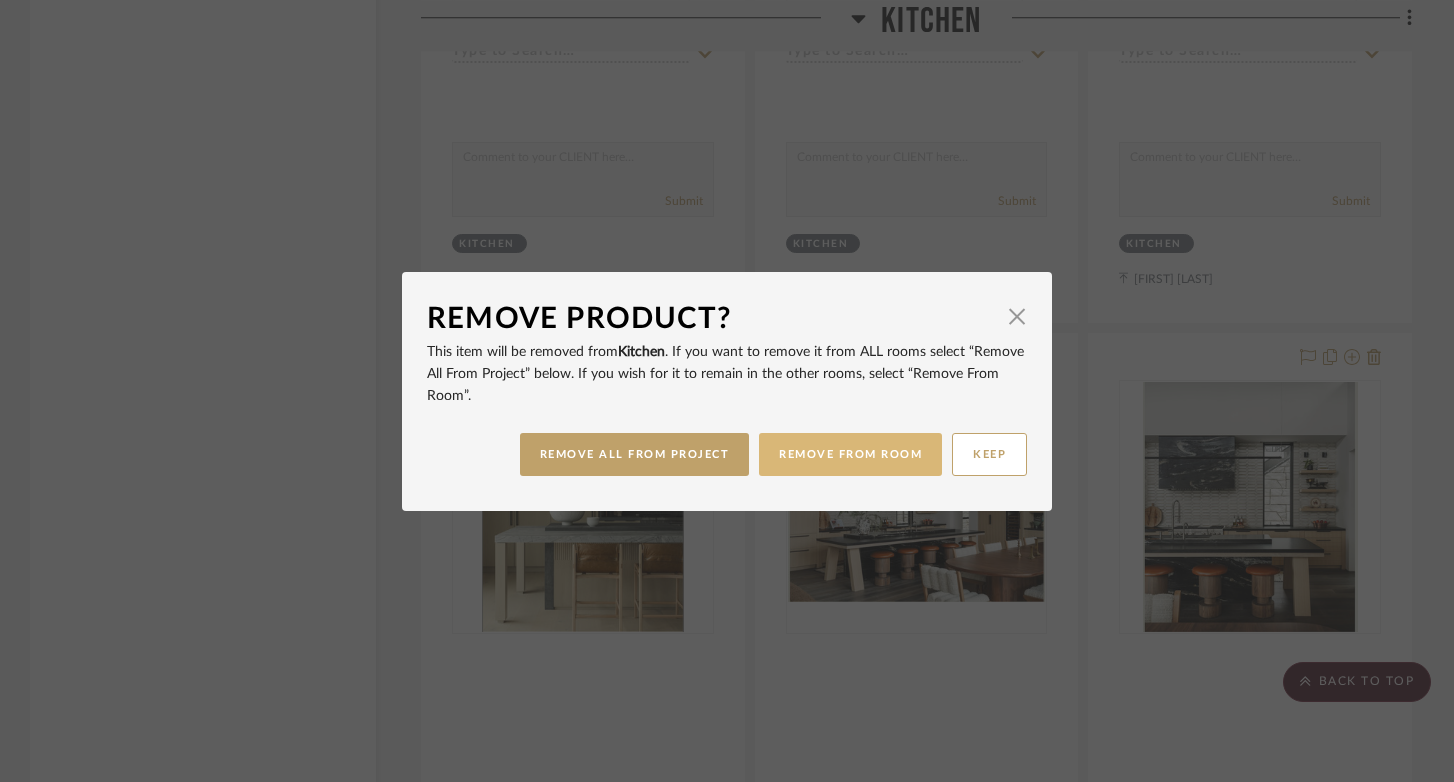 click on "REMOVE FROM ROOM" at bounding box center (850, 454) 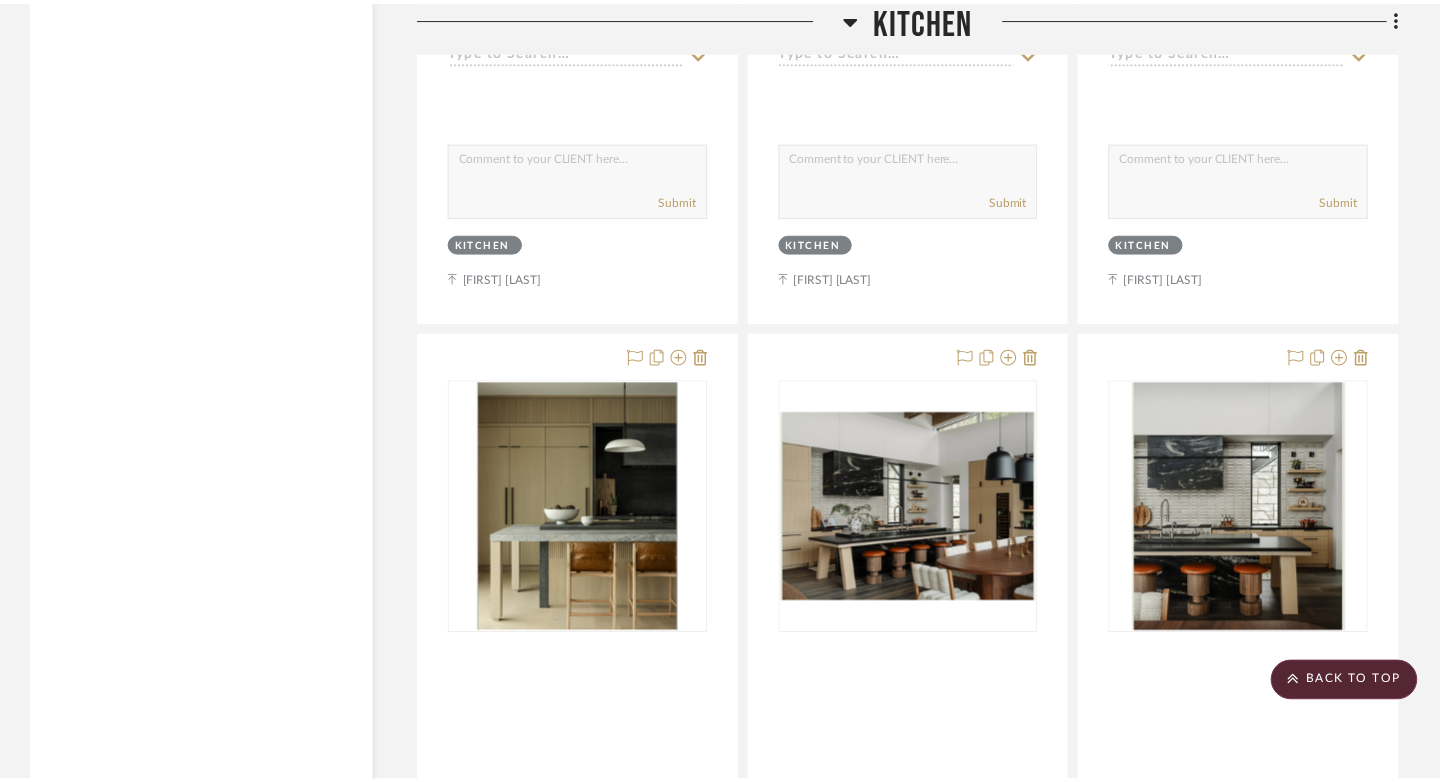 scroll, scrollTop: 5206, scrollLeft: 0, axis: vertical 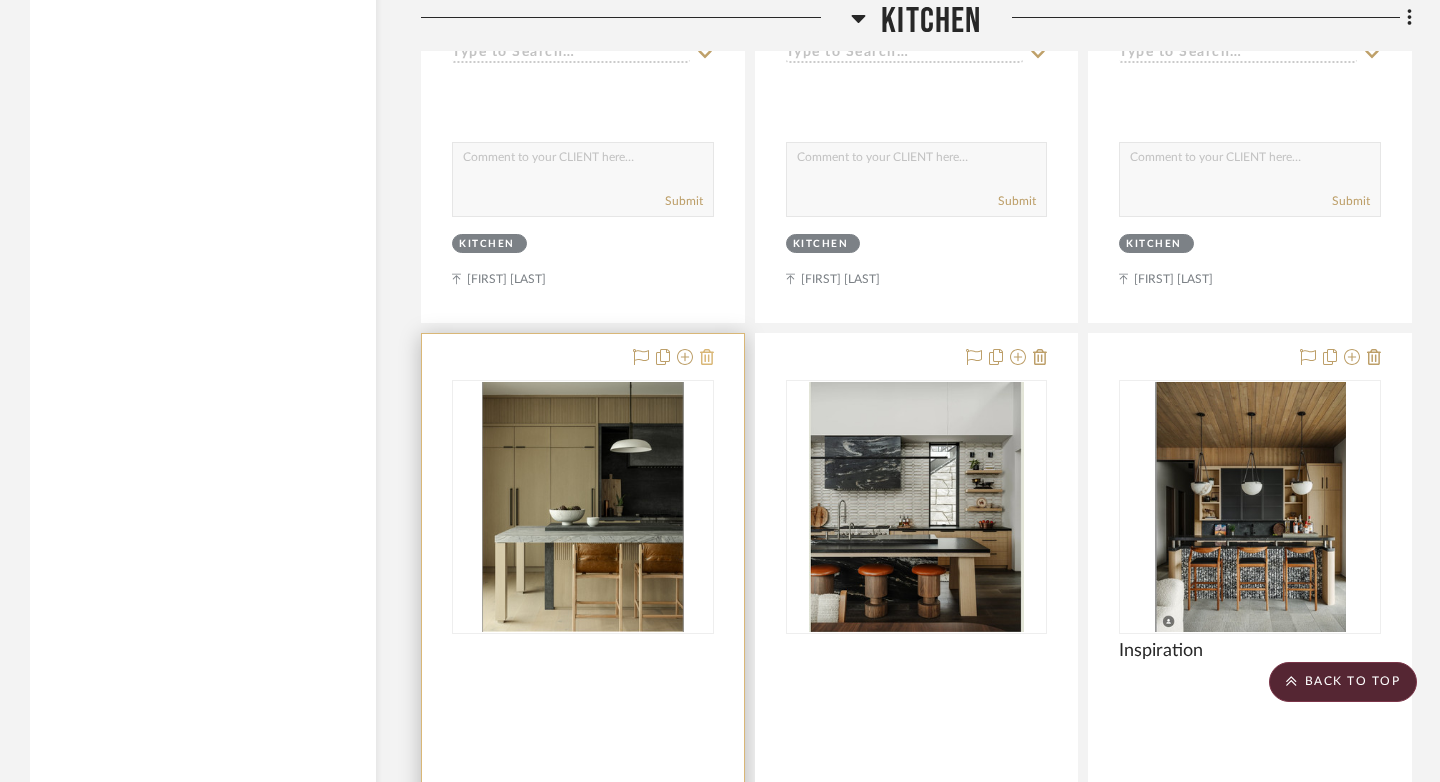 click 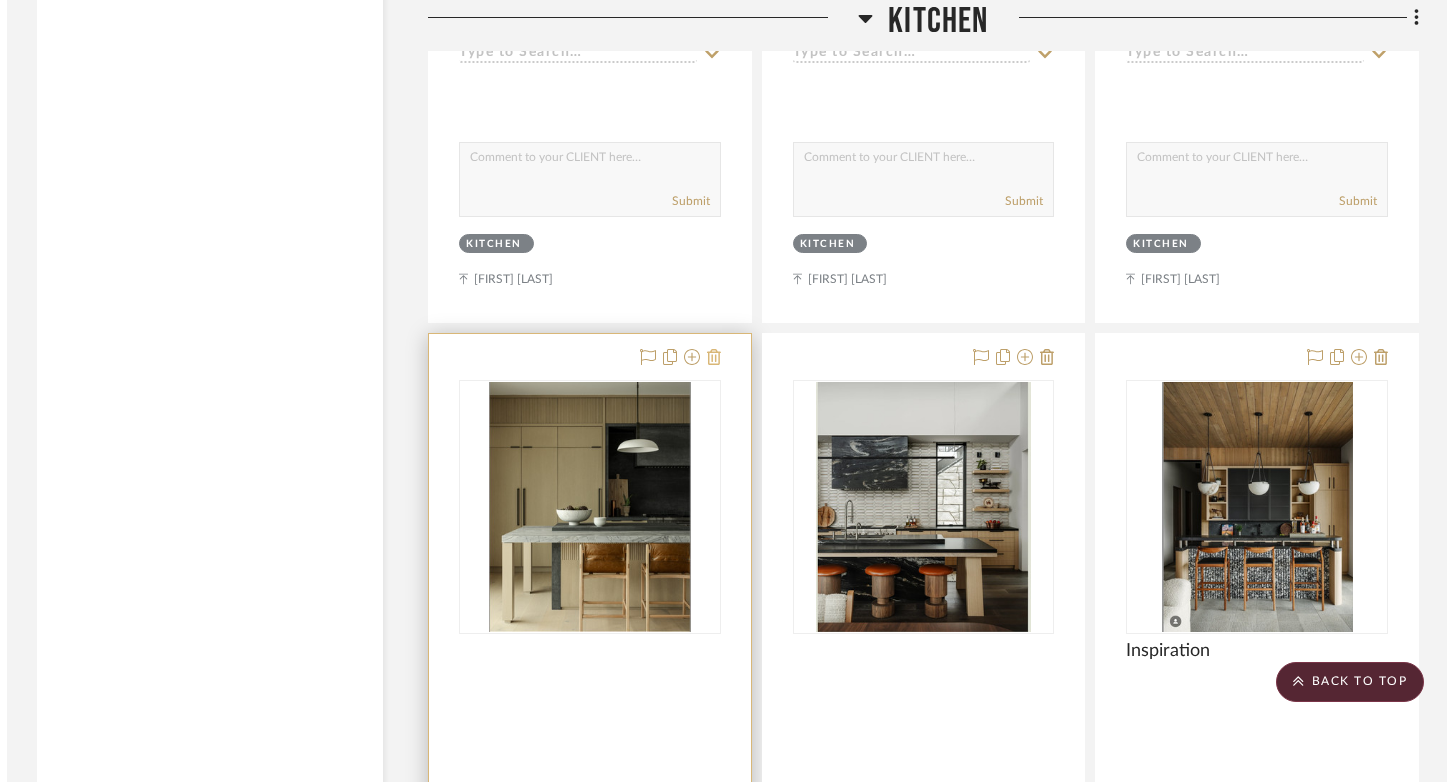 scroll, scrollTop: 0, scrollLeft: 0, axis: both 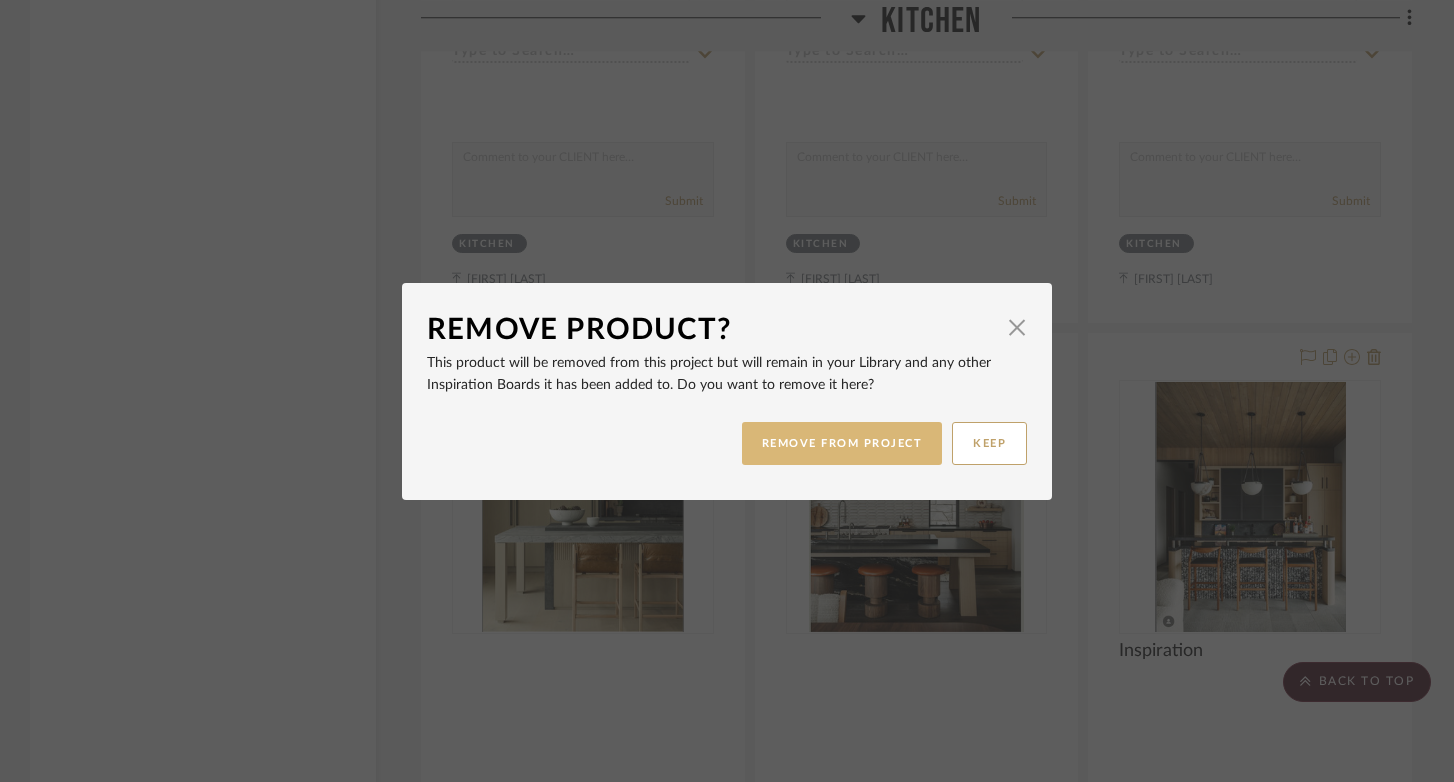 click on "REMOVE FROM PROJECT" at bounding box center [842, 443] 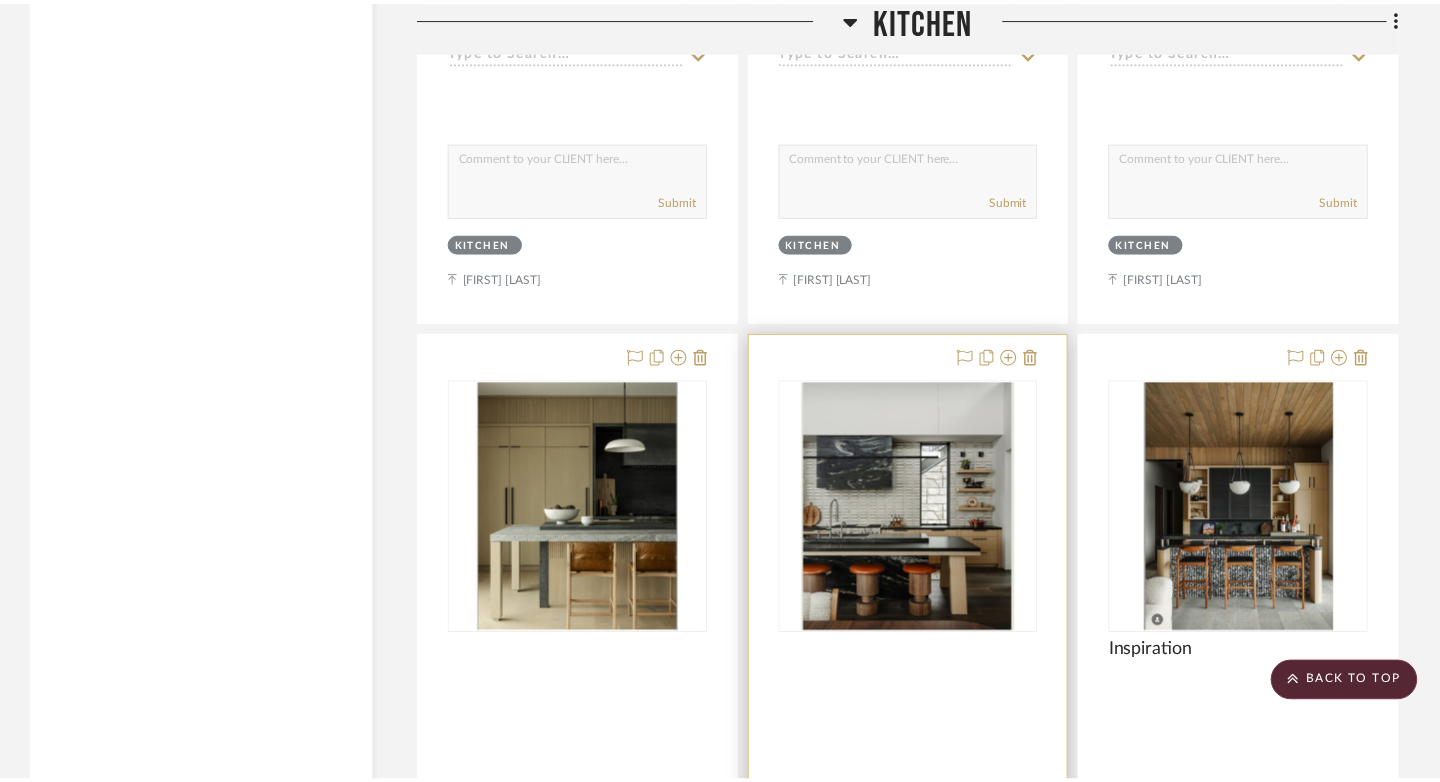 scroll, scrollTop: 5206, scrollLeft: 0, axis: vertical 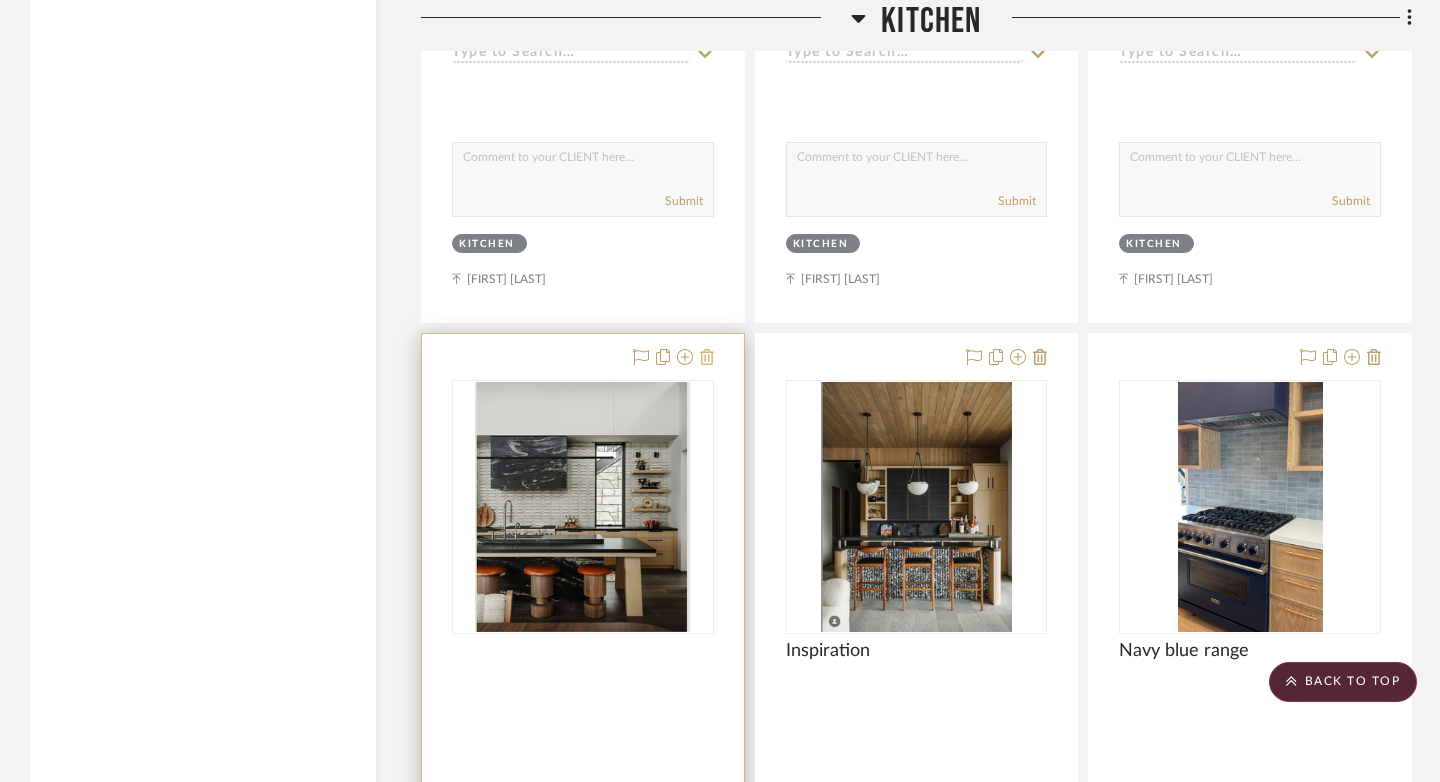 click 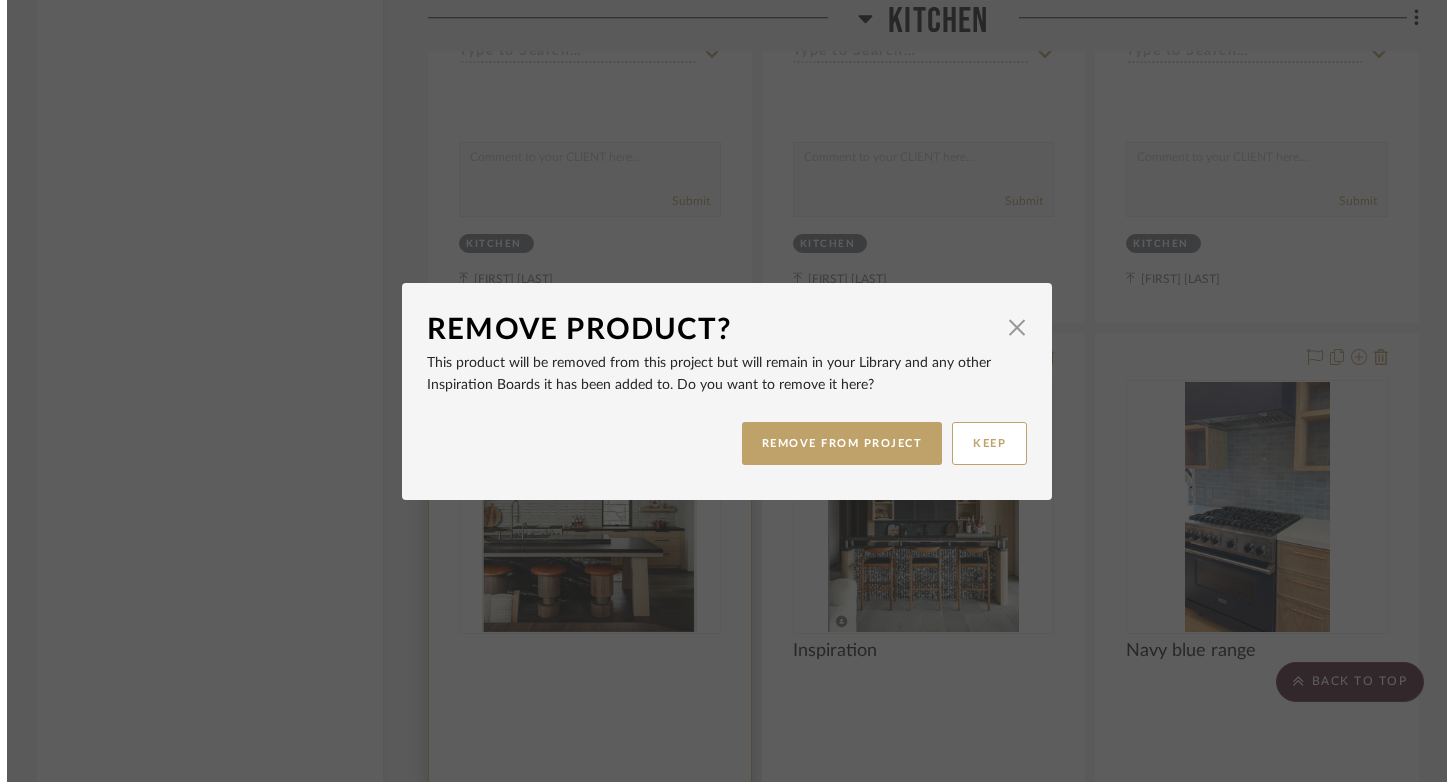 scroll, scrollTop: 0, scrollLeft: 0, axis: both 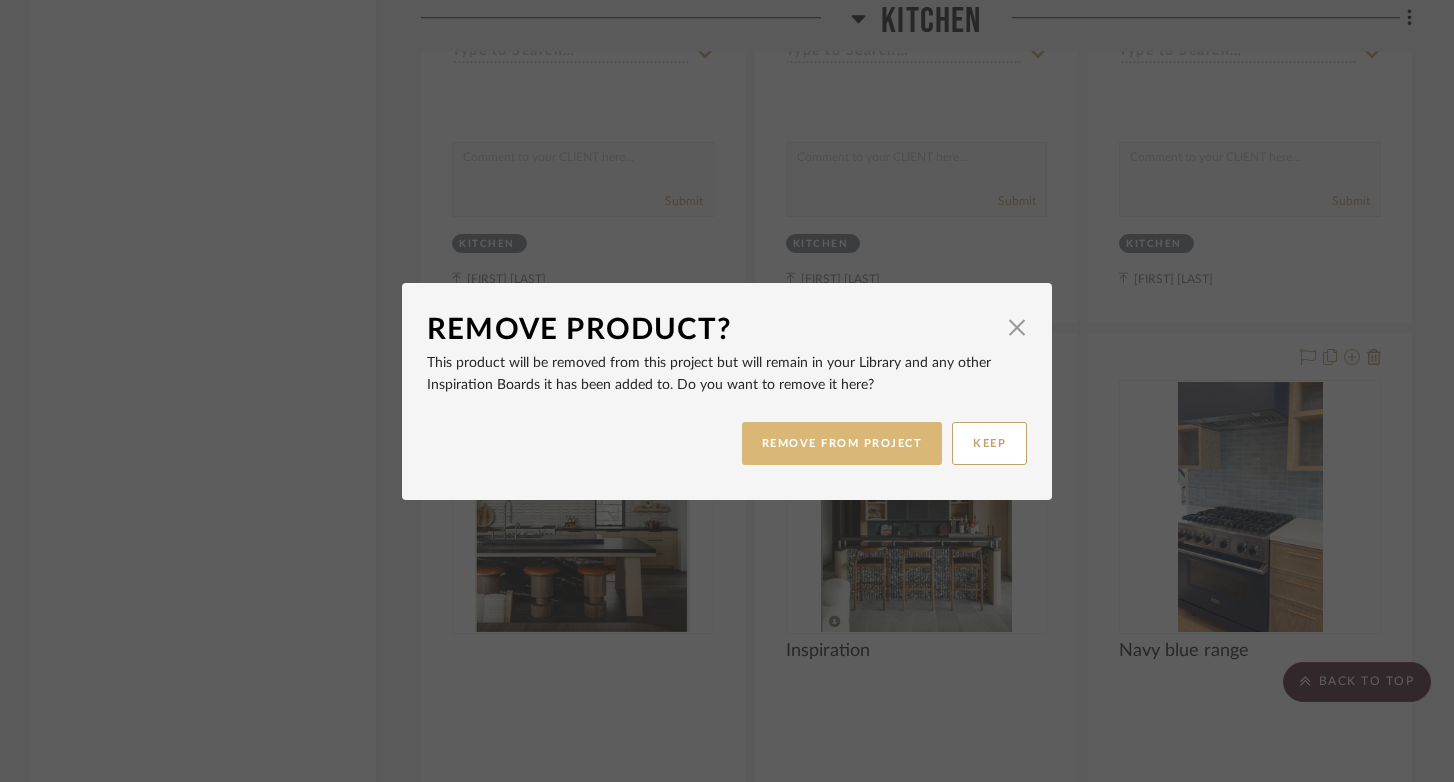 click on "REMOVE FROM PROJECT" at bounding box center [842, 443] 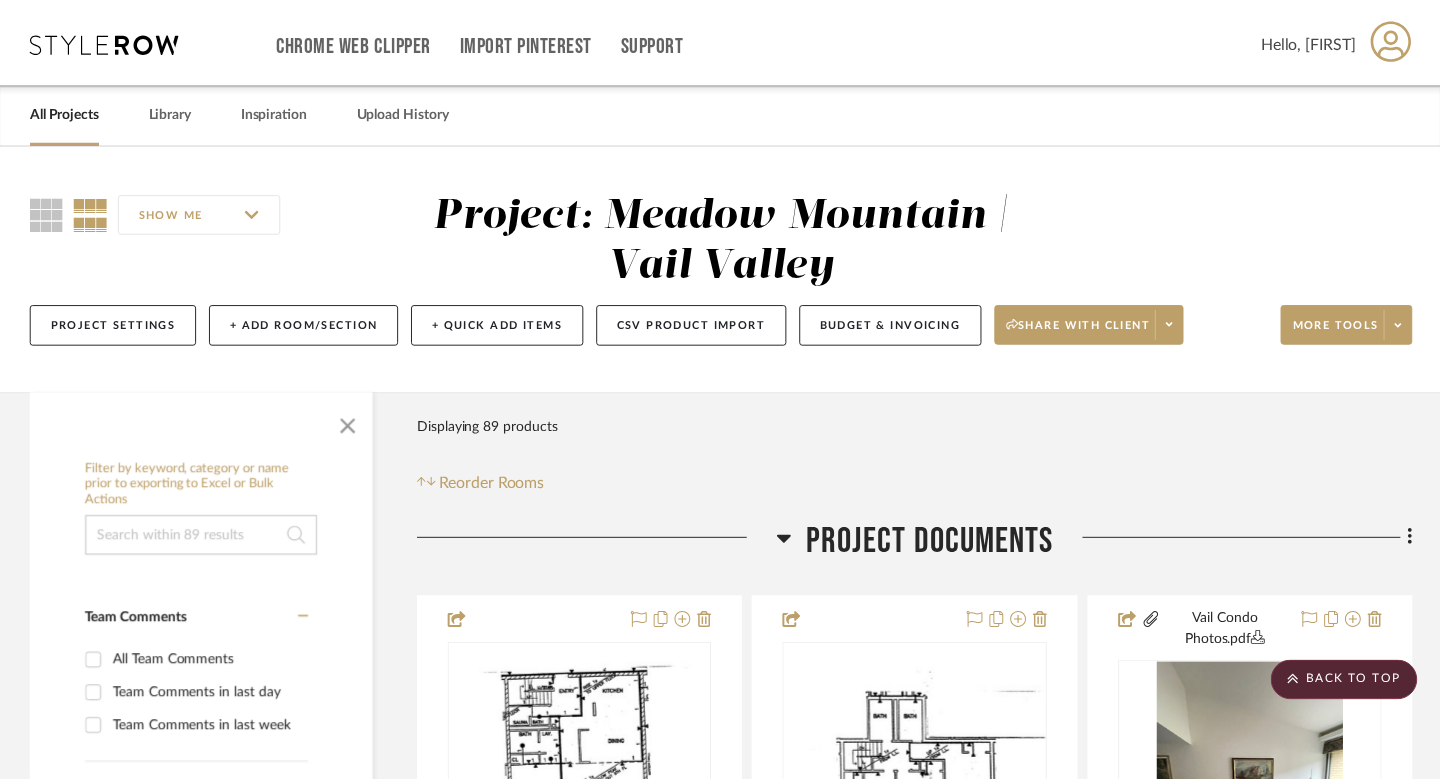 scroll, scrollTop: 5206, scrollLeft: 0, axis: vertical 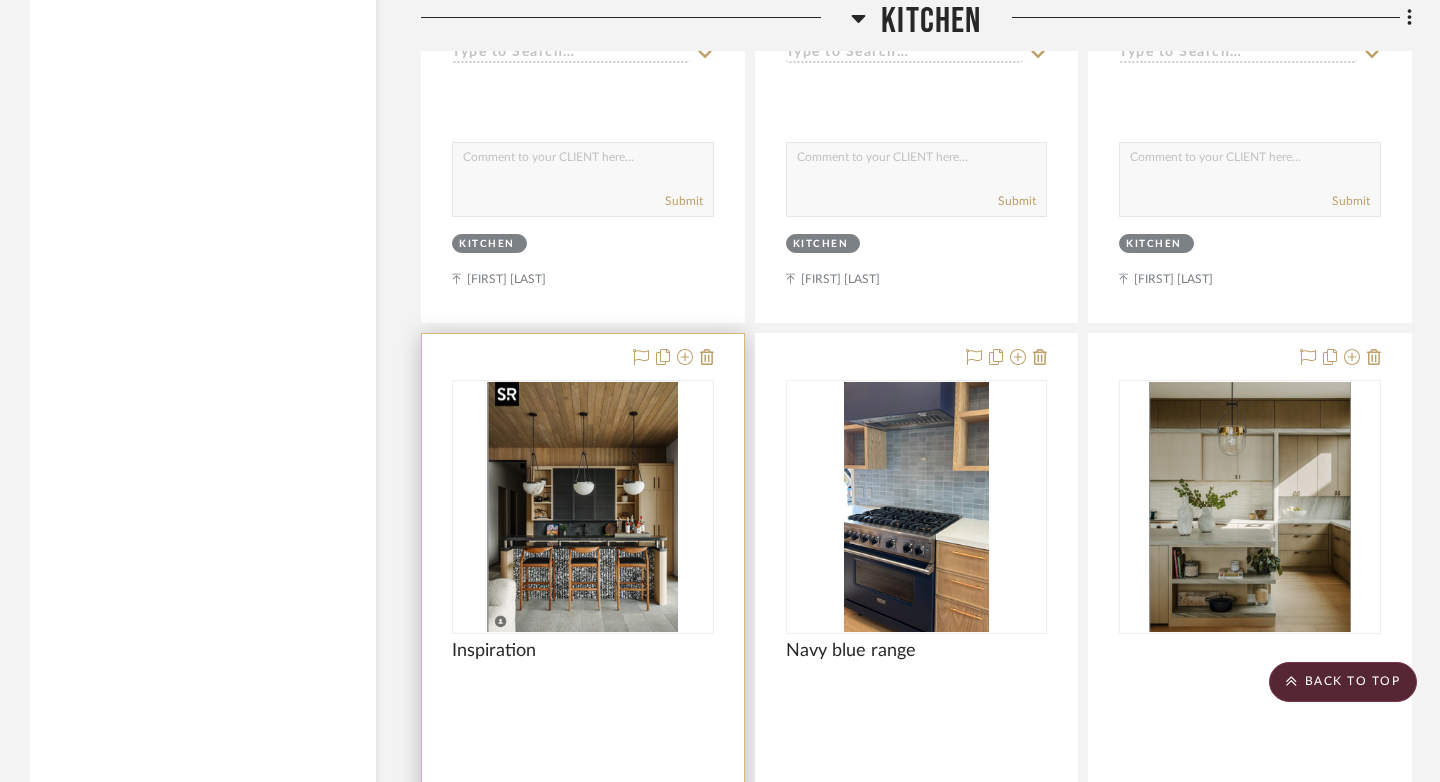 click at bounding box center [582, 507] 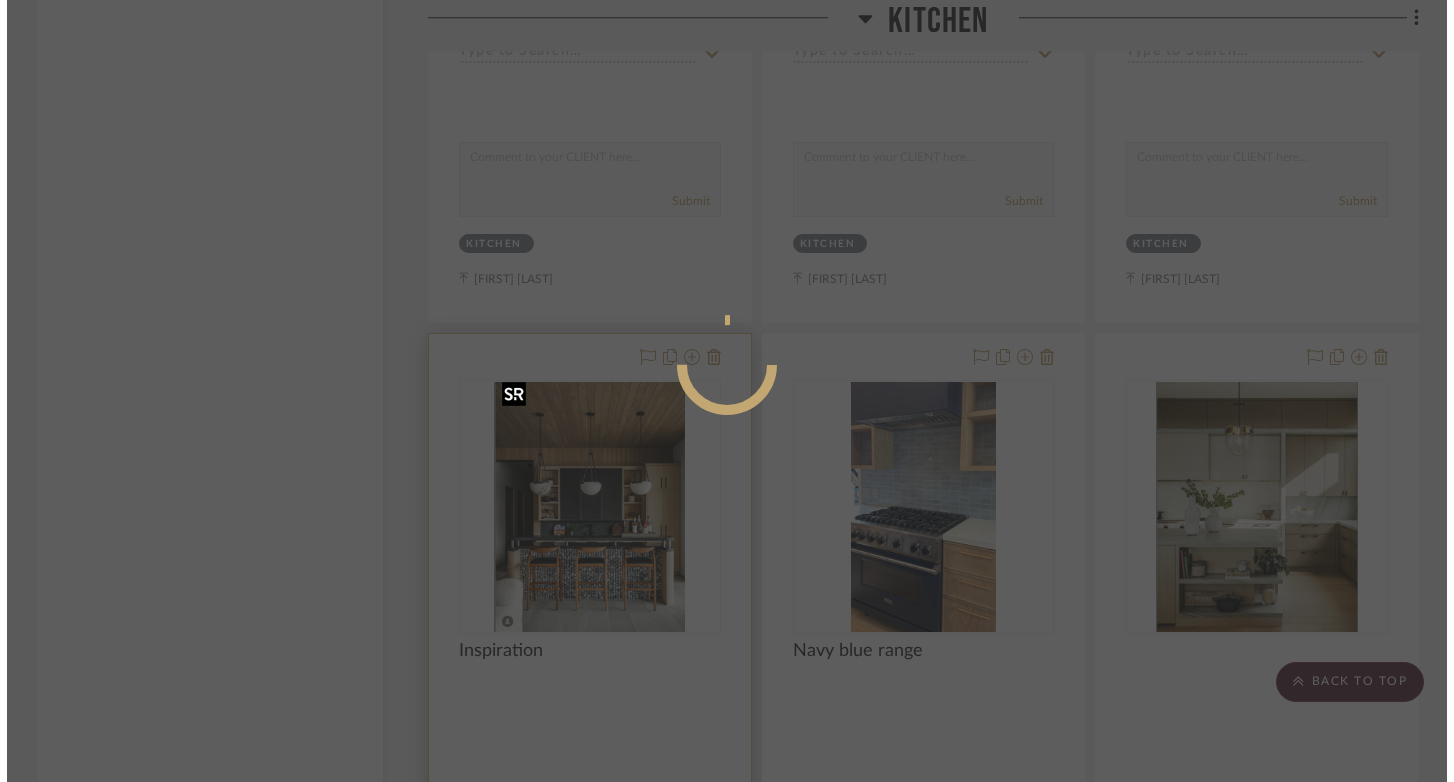 scroll, scrollTop: 0, scrollLeft: 0, axis: both 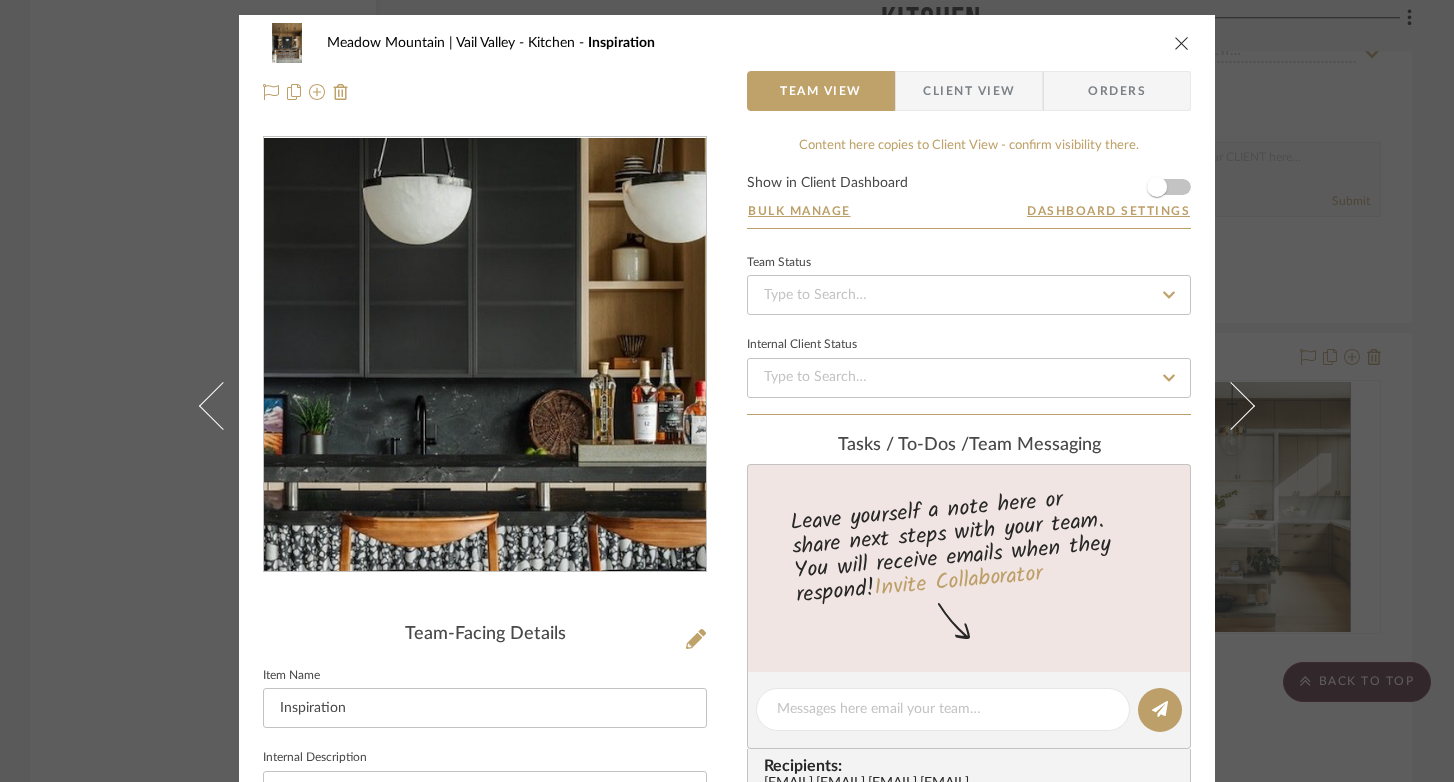 click at bounding box center (485, 355) 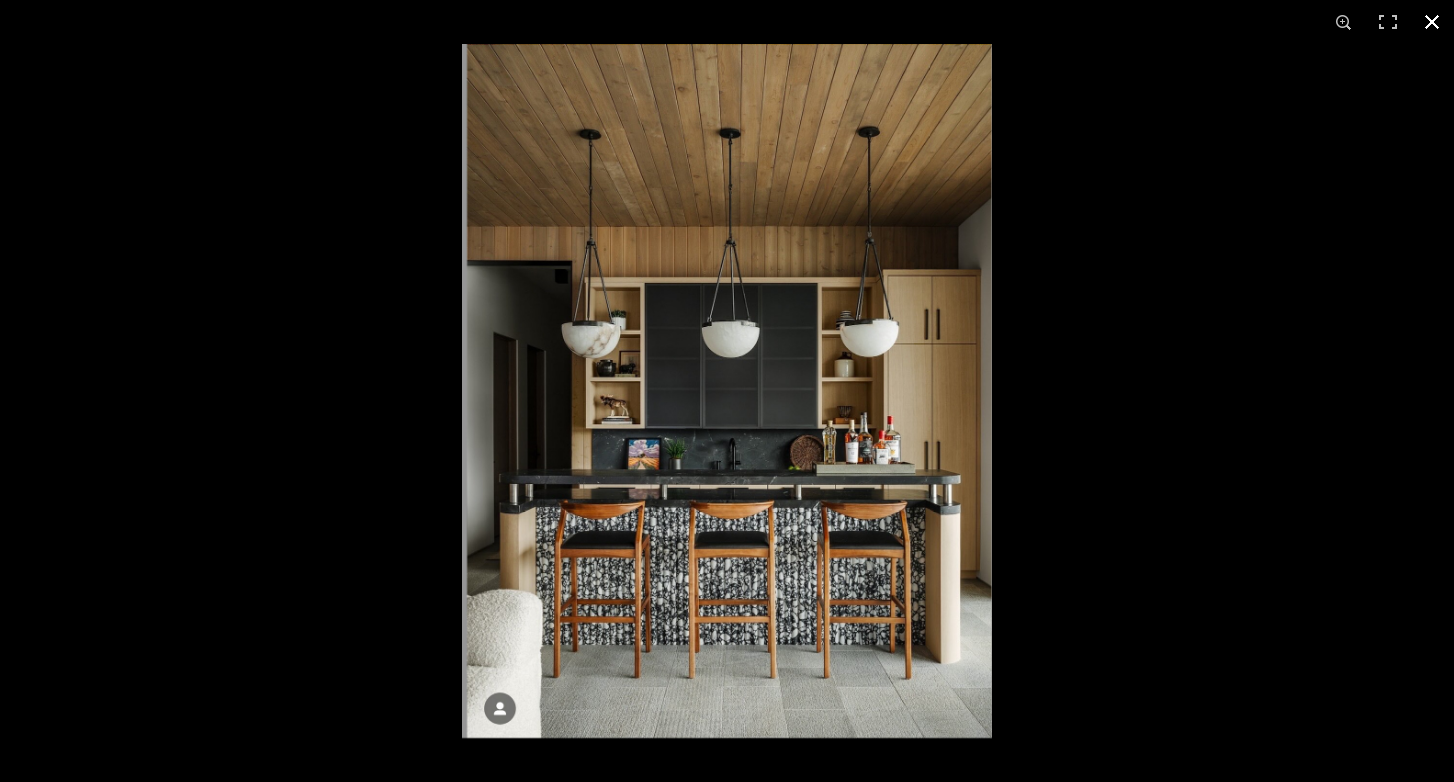 click at bounding box center [1432, 22] 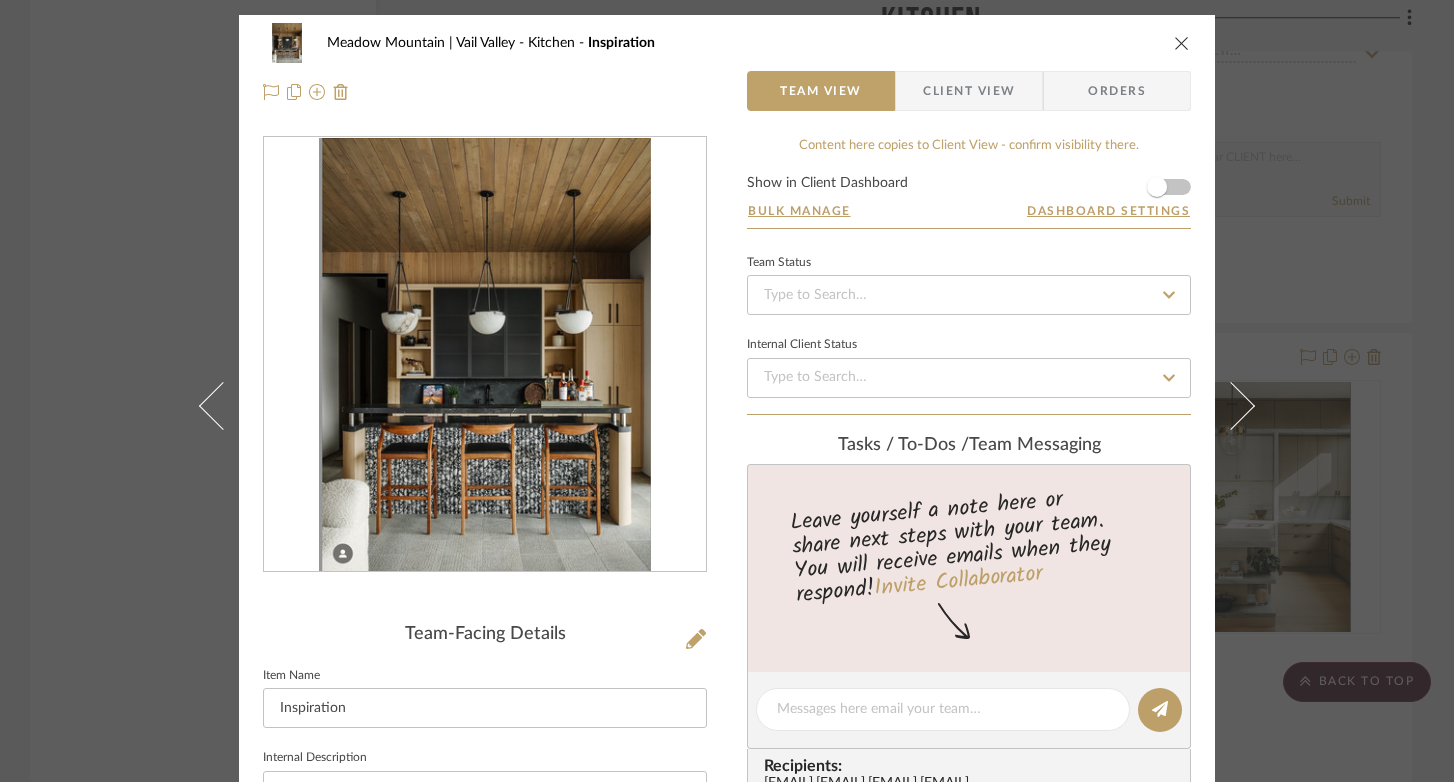 click at bounding box center (1182, 43) 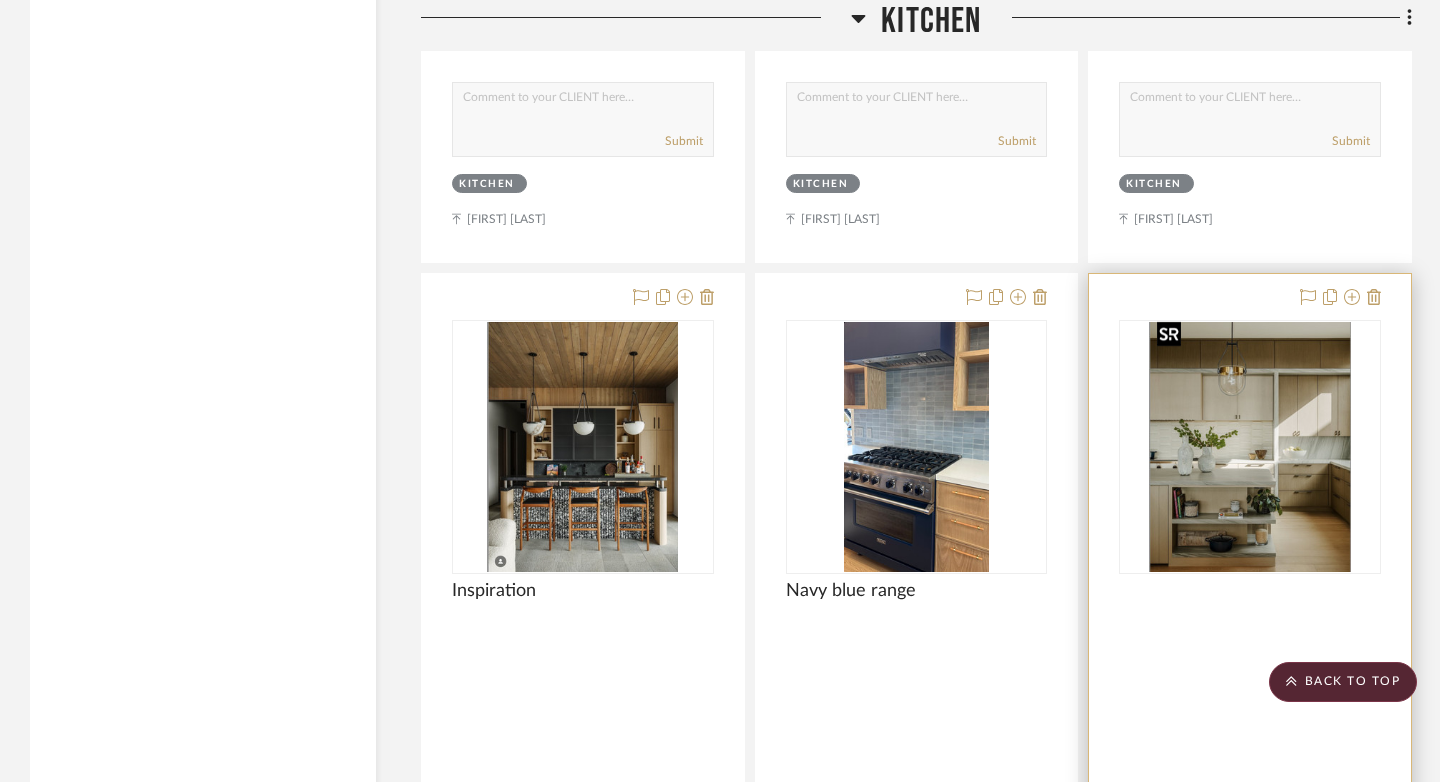 scroll, scrollTop: 5277, scrollLeft: 0, axis: vertical 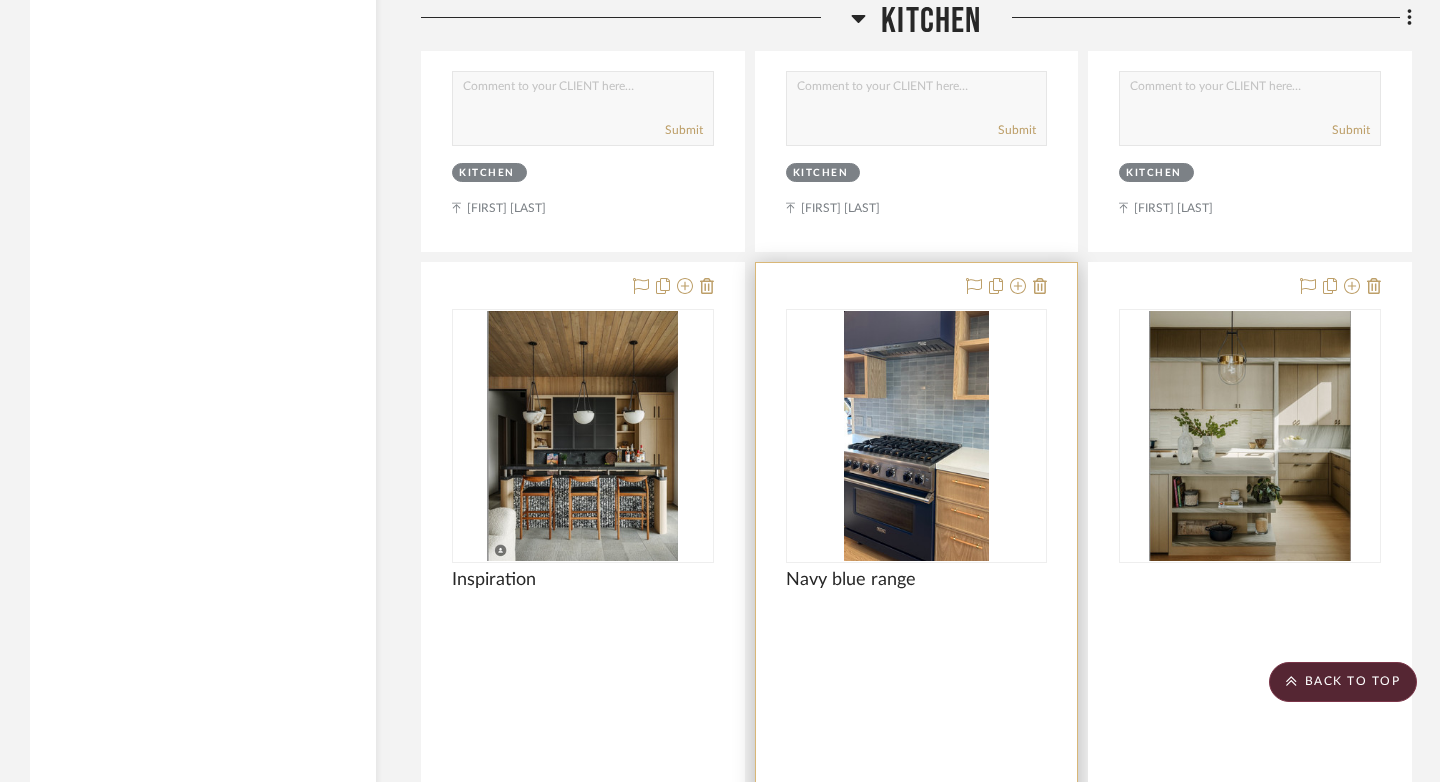 click at bounding box center [916, 436] 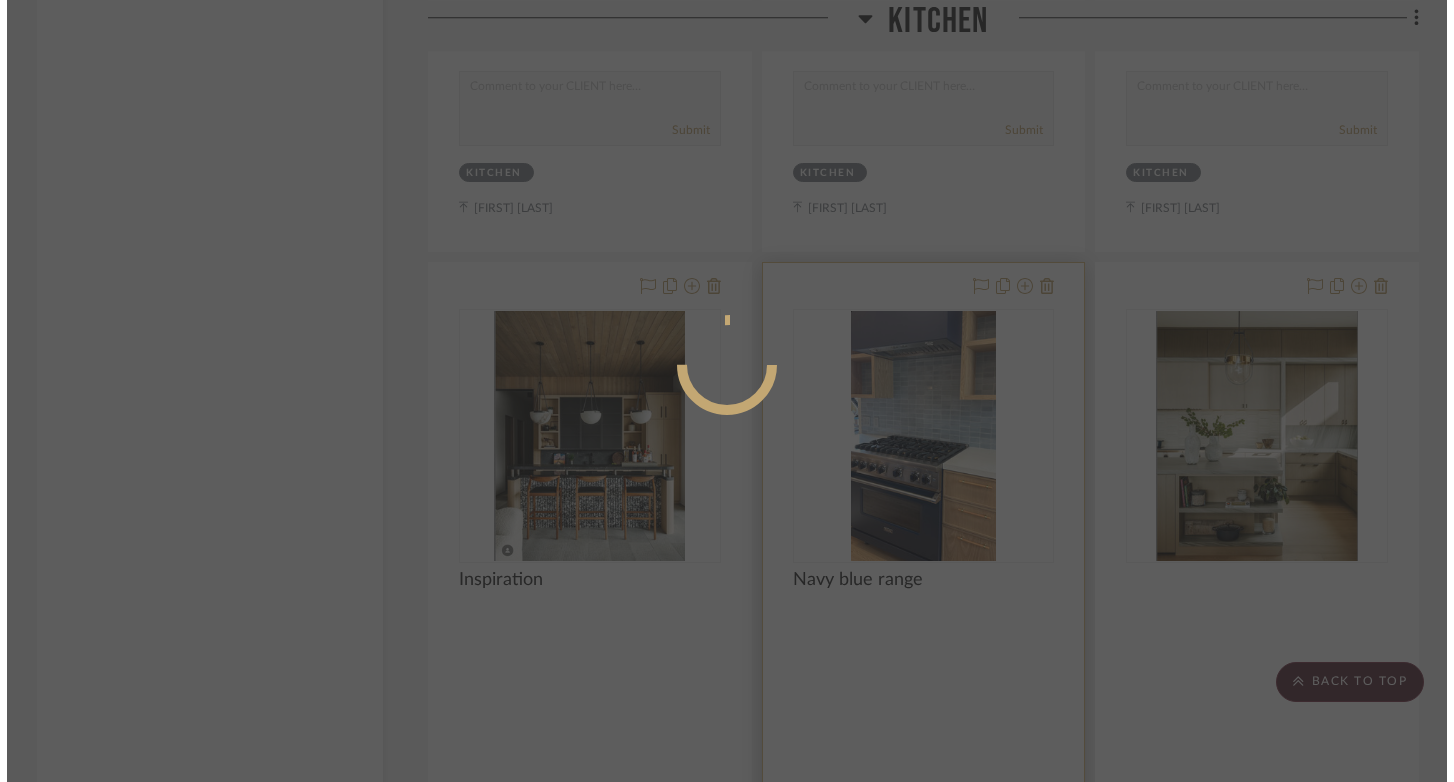 scroll, scrollTop: 0, scrollLeft: 0, axis: both 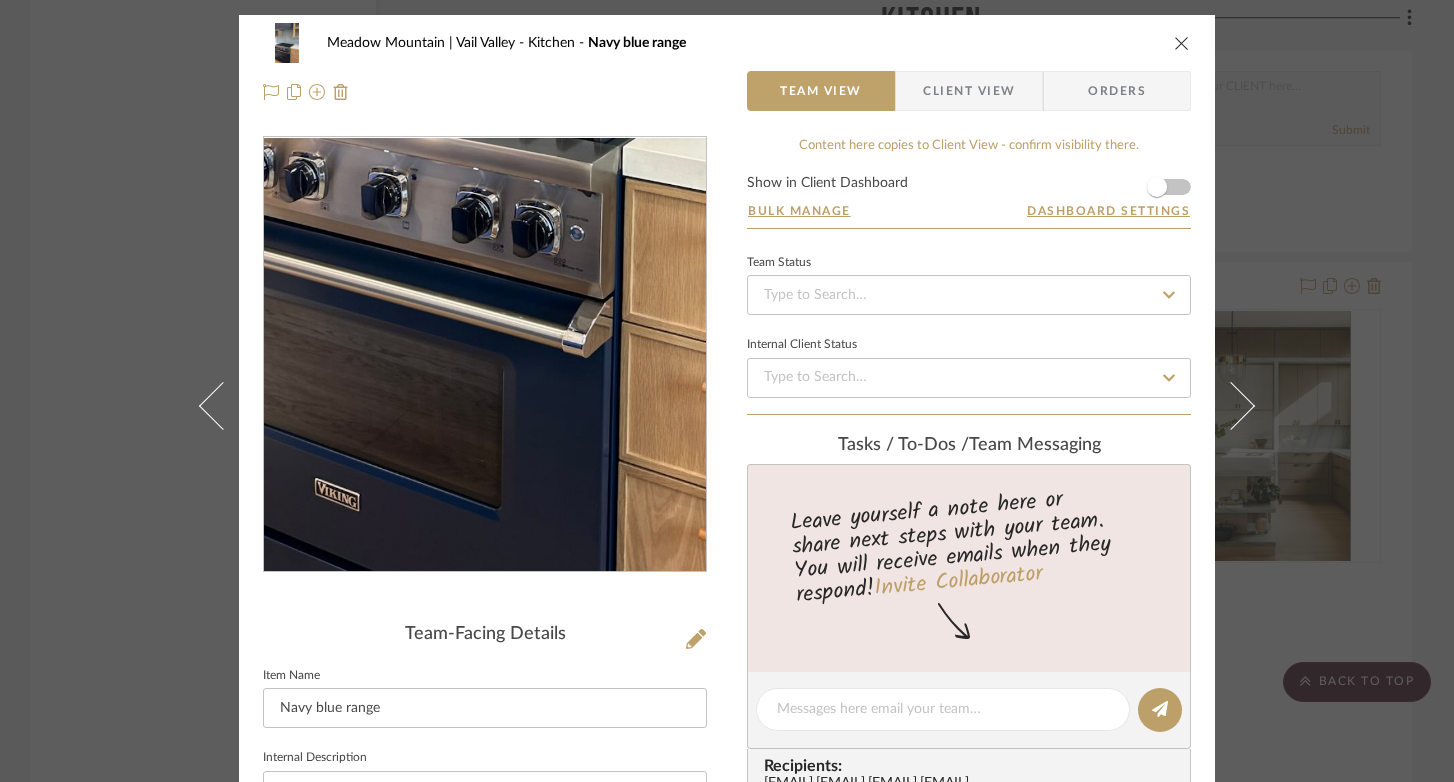 click at bounding box center (485, 355) 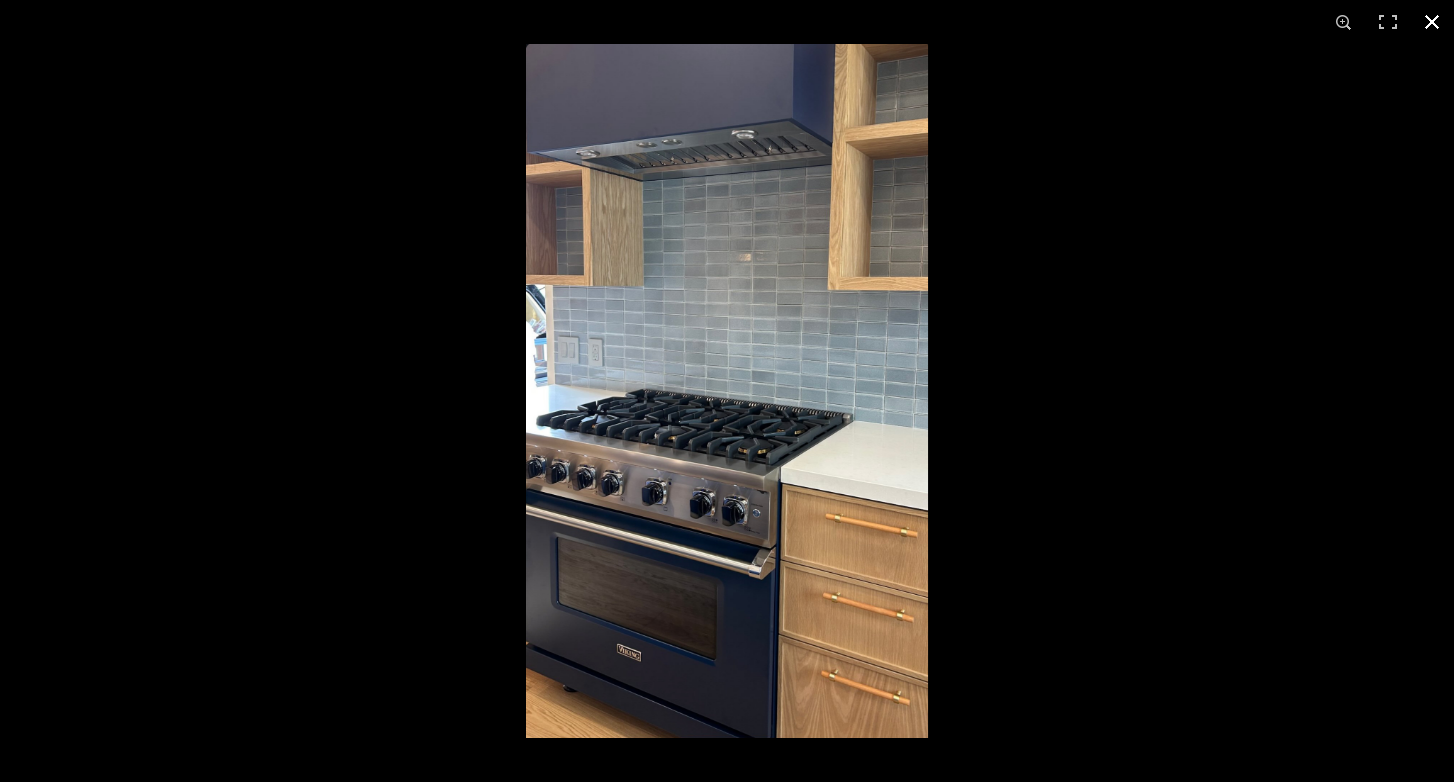 click at bounding box center (1432, 22) 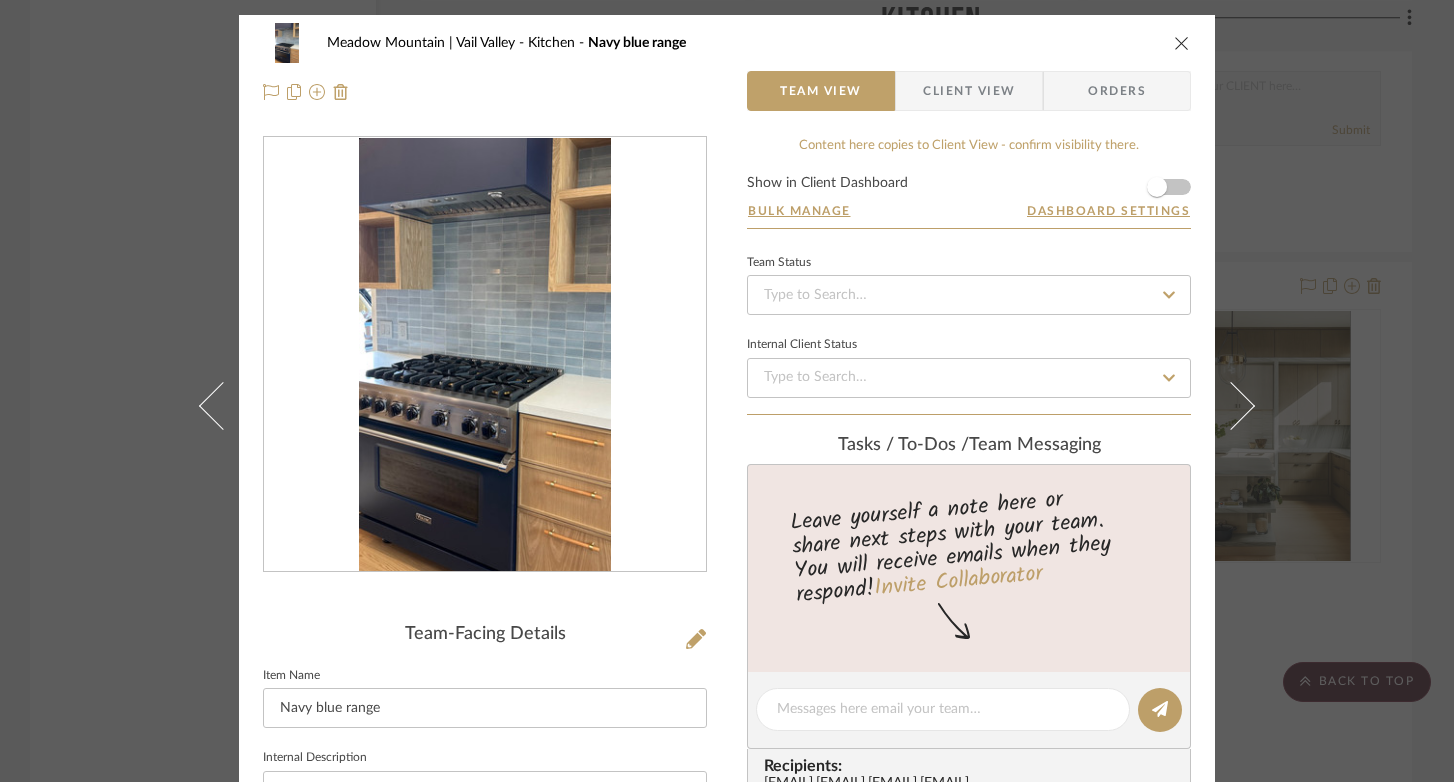 click at bounding box center [1182, 43] 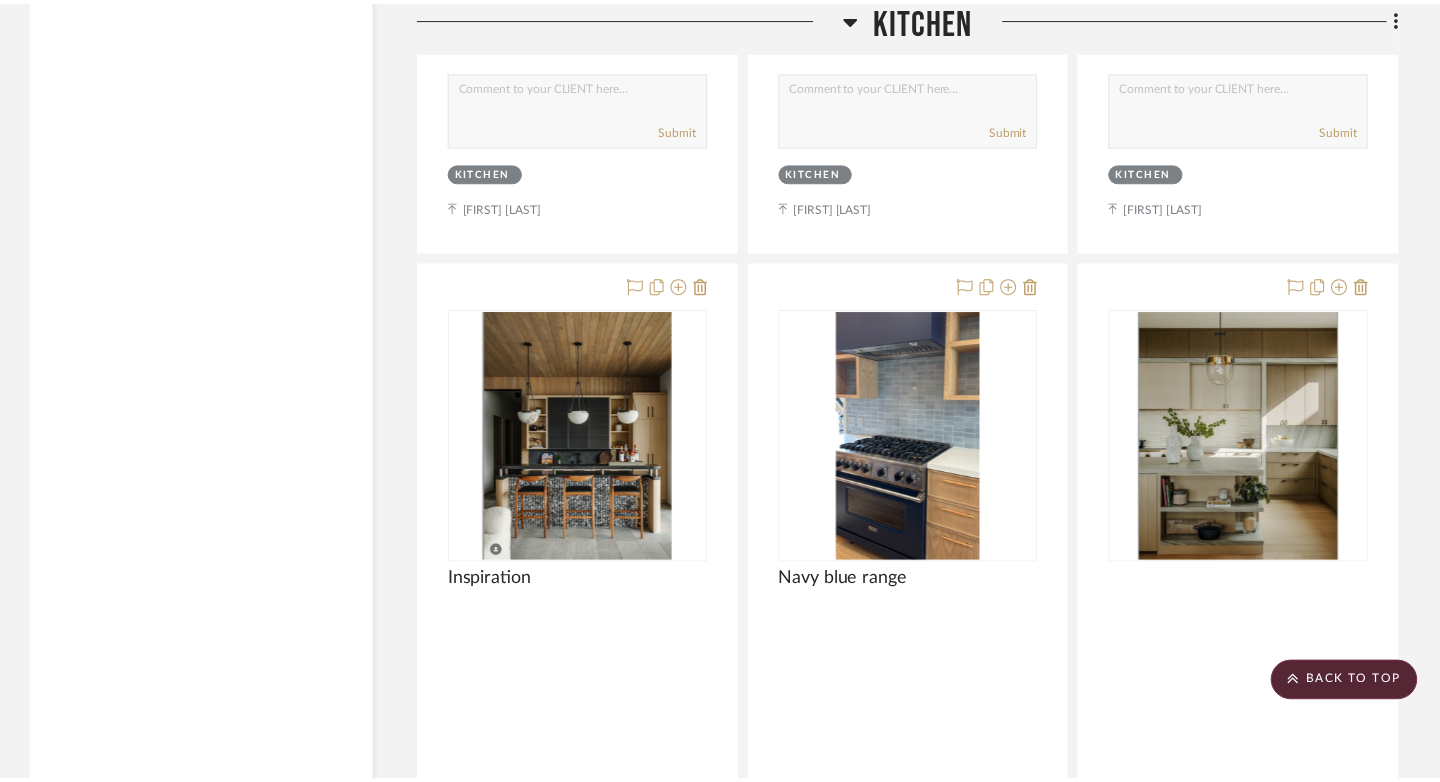 scroll, scrollTop: 5277, scrollLeft: 0, axis: vertical 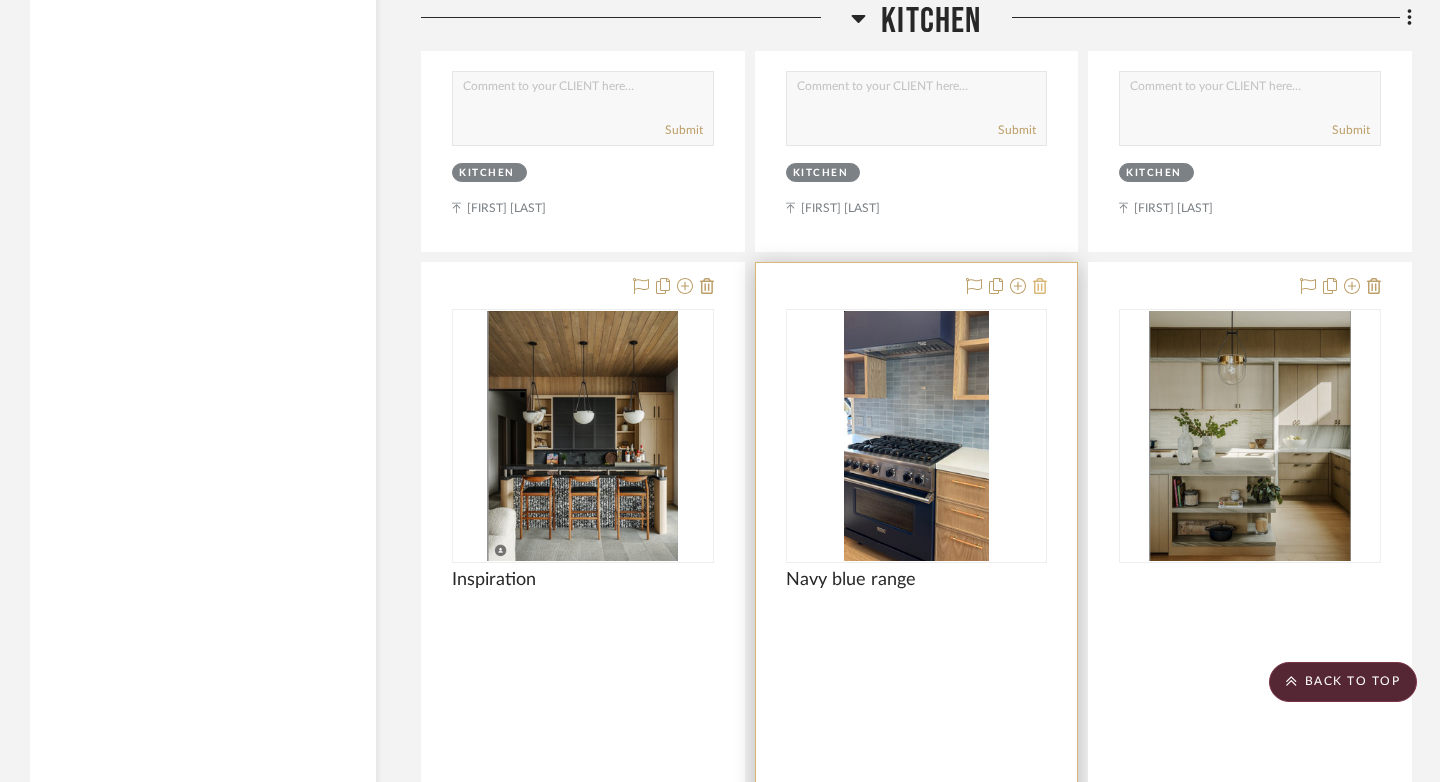 click 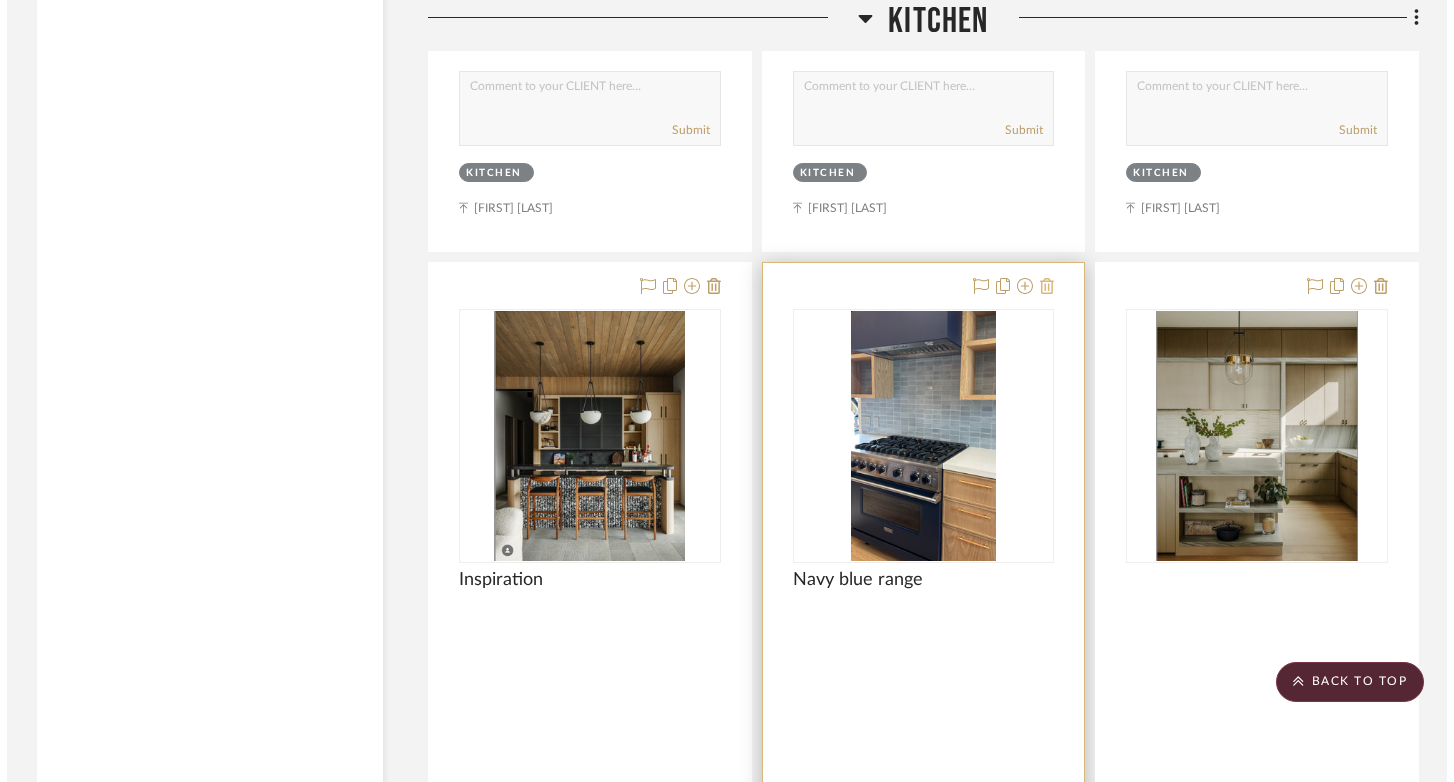 scroll, scrollTop: 0, scrollLeft: 0, axis: both 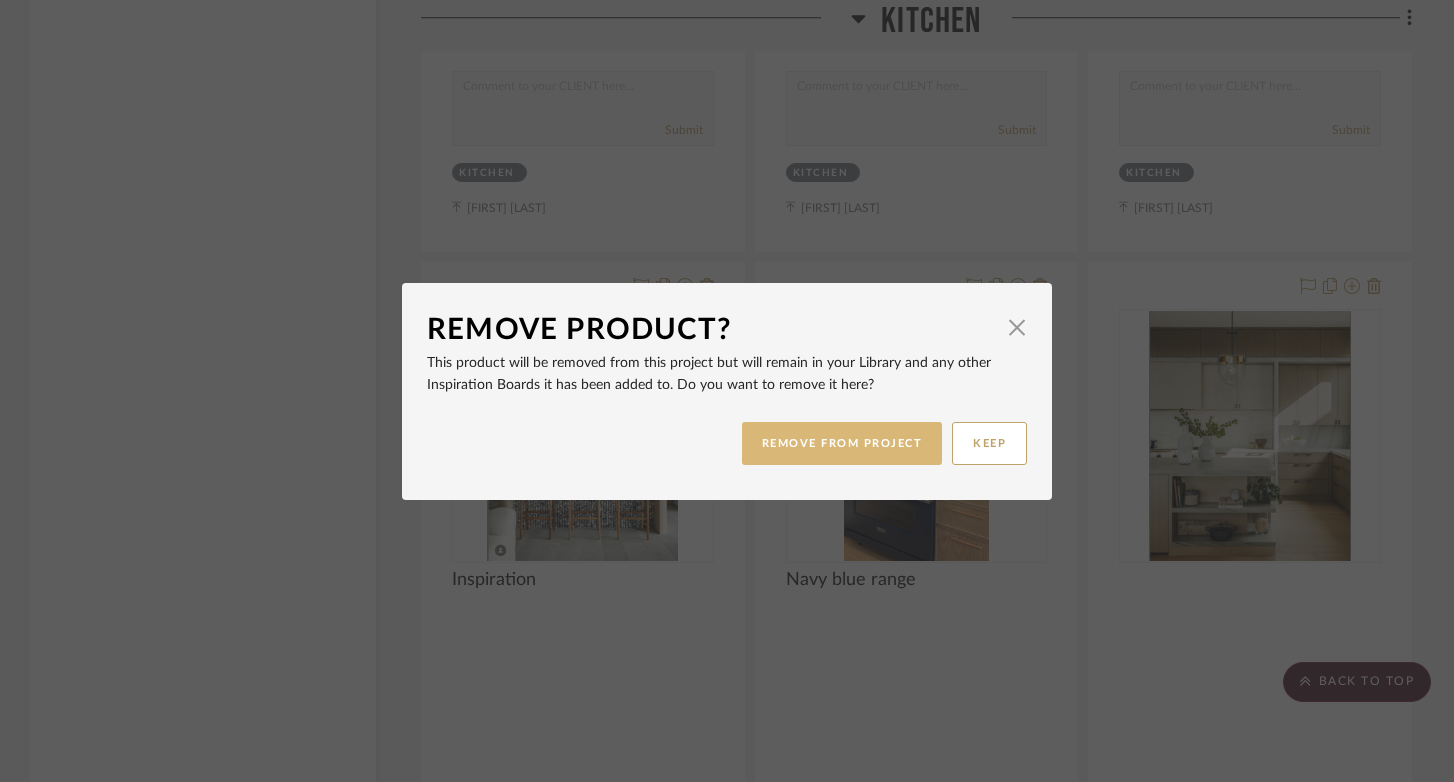 click on "REMOVE FROM PROJECT" at bounding box center (842, 443) 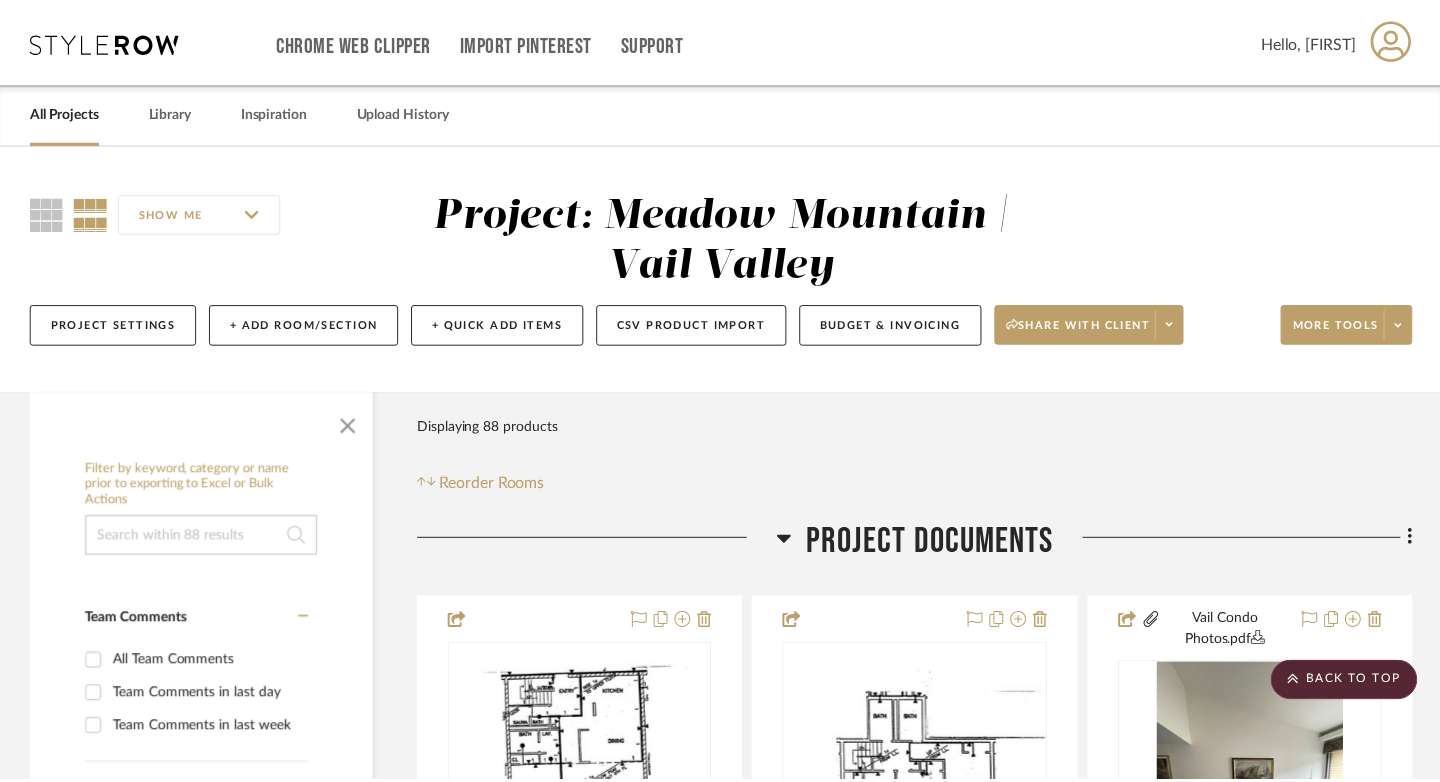 scroll, scrollTop: 5277, scrollLeft: 0, axis: vertical 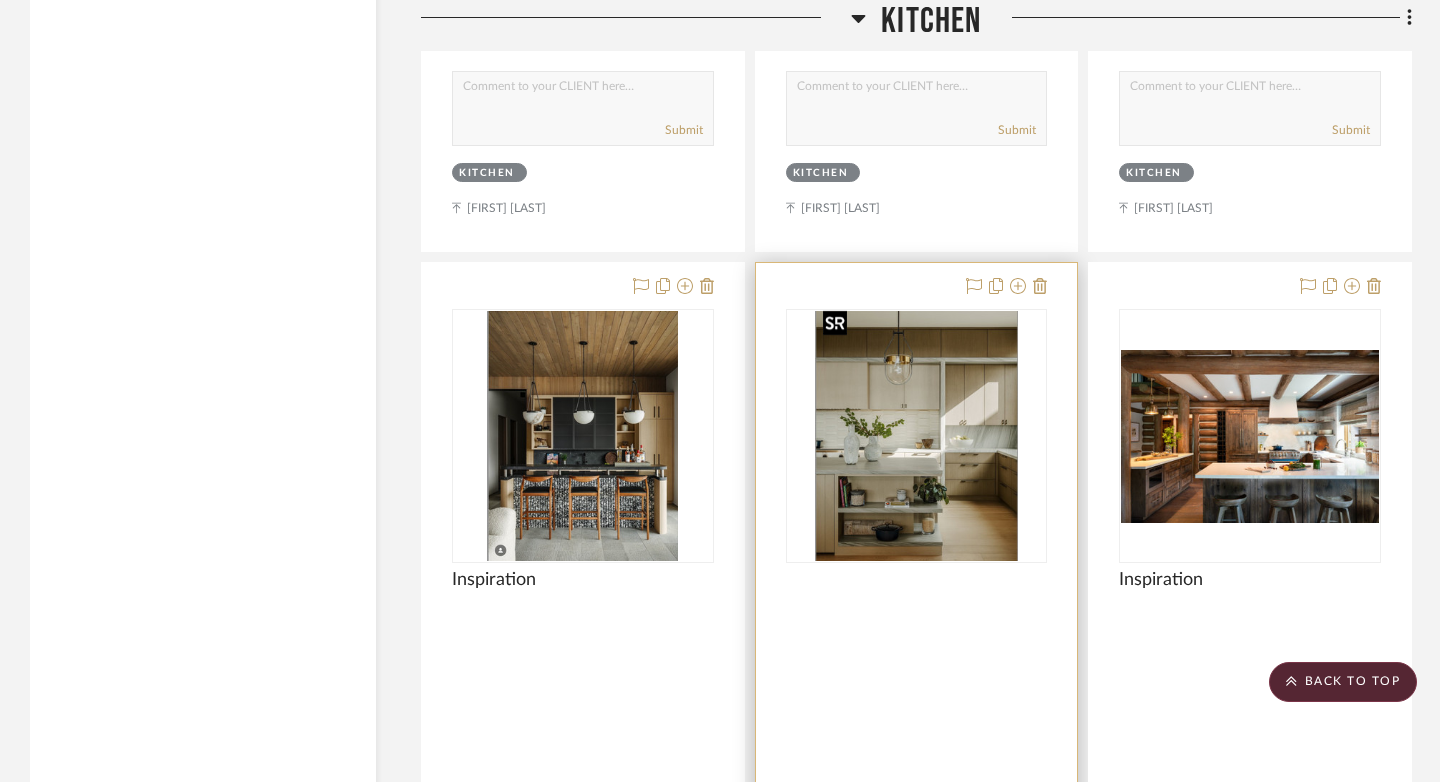 click at bounding box center (916, 436) 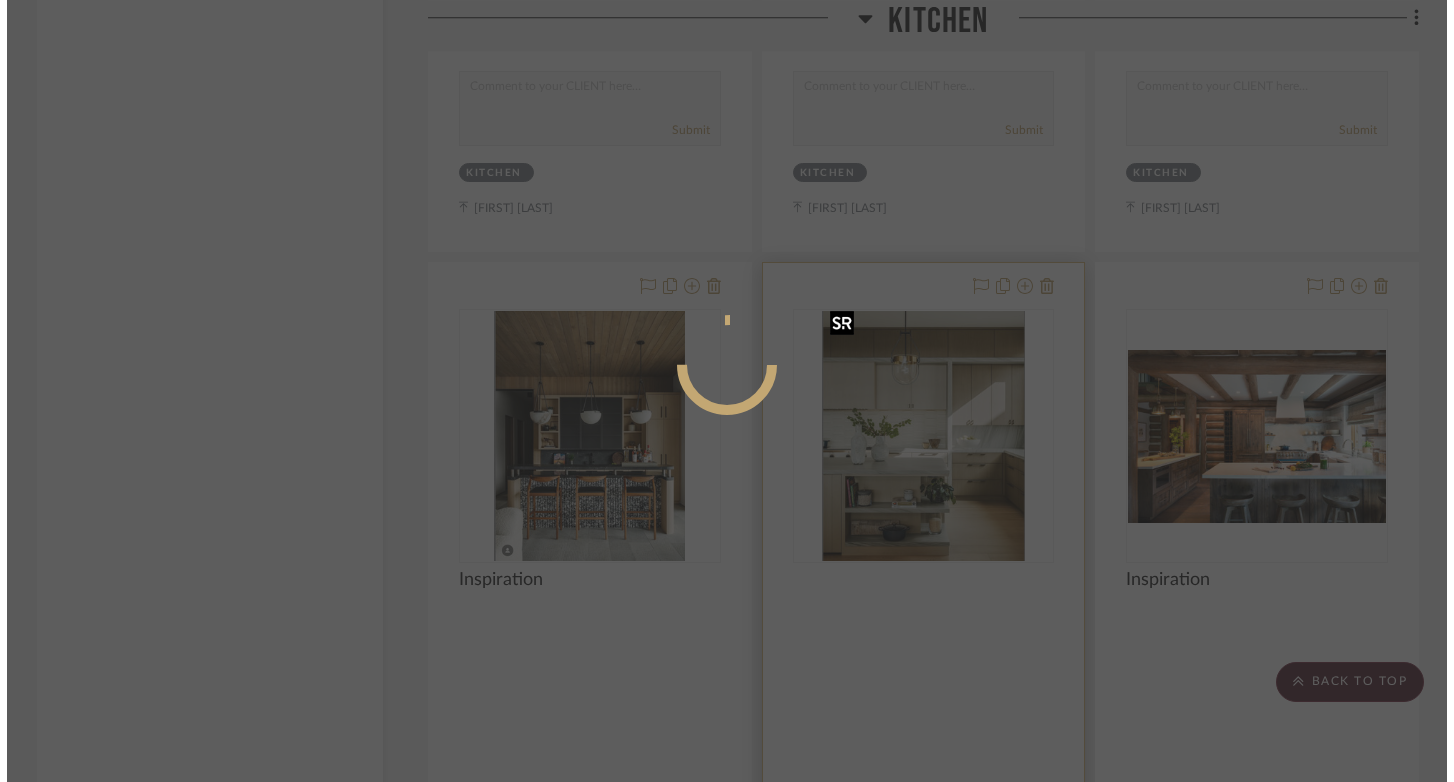 scroll, scrollTop: 0, scrollLeft: 0, axis: both 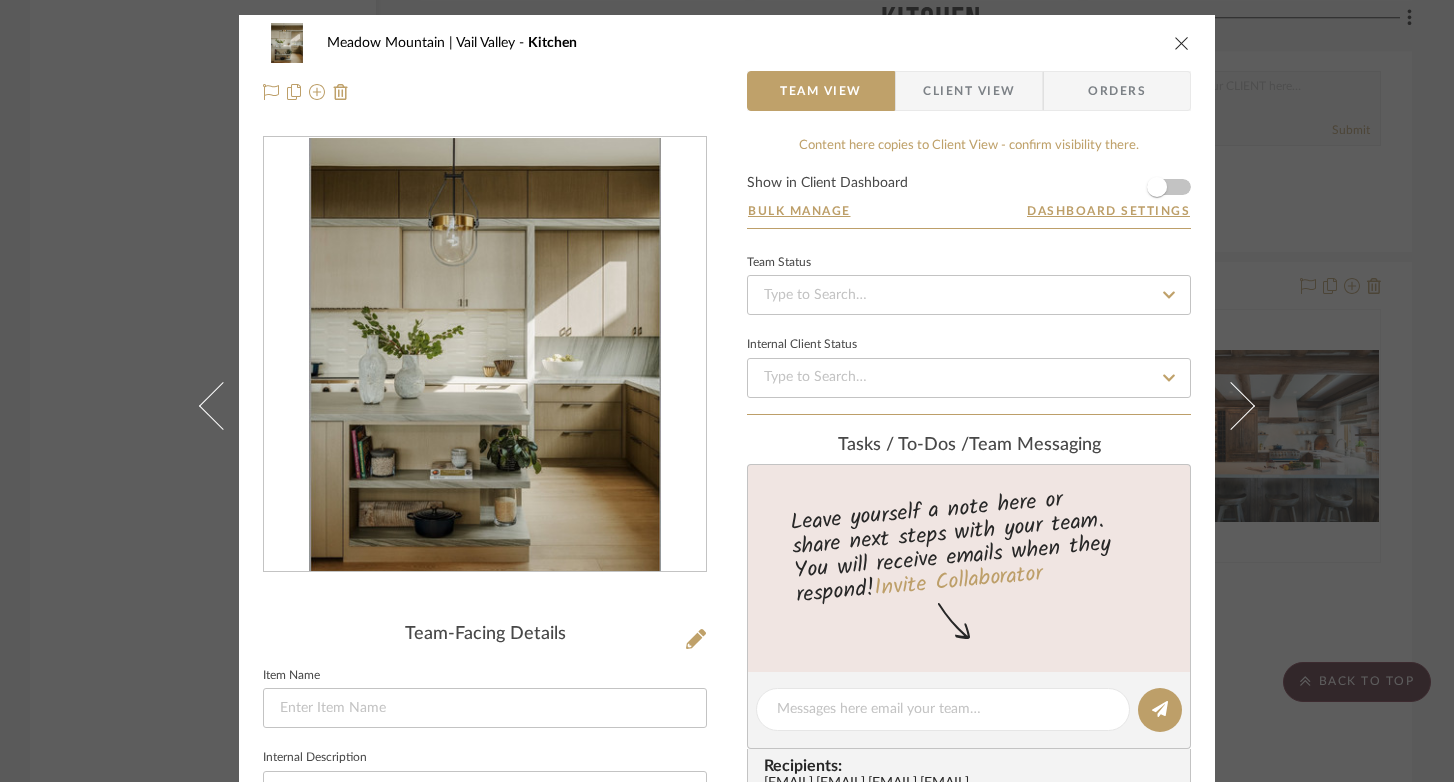 click at bounding box center [485, 355] 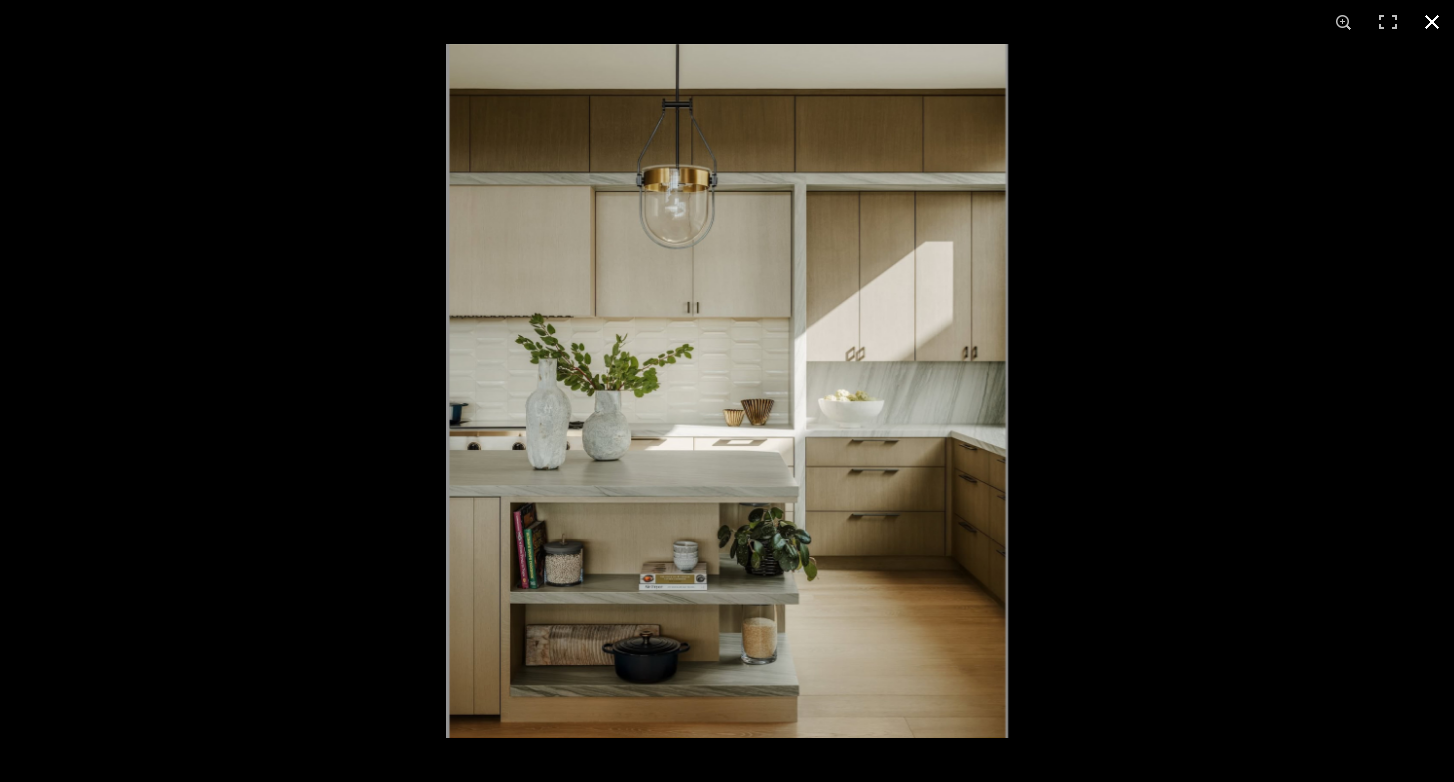 click at bounding box center (1432, 22) 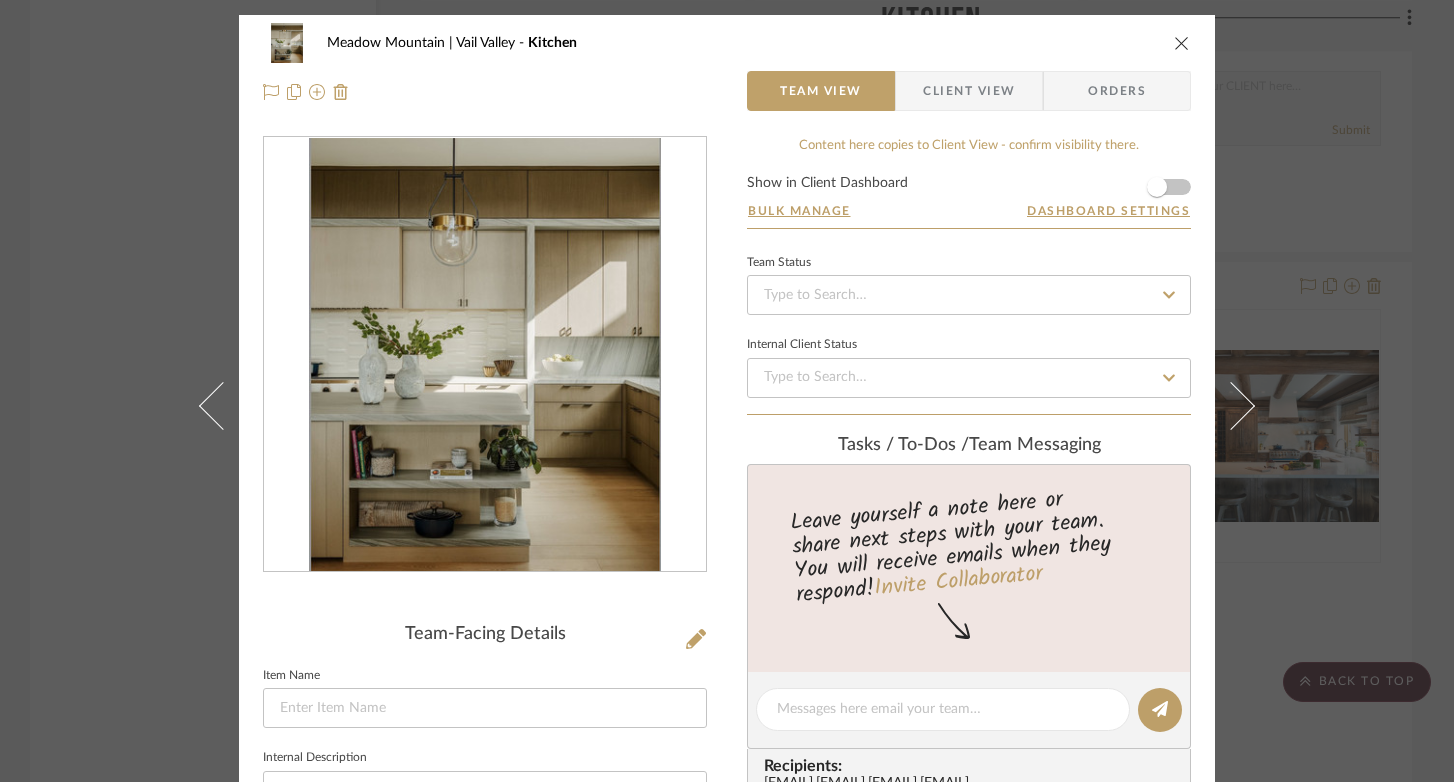 click at bounding box center [1182, 43] 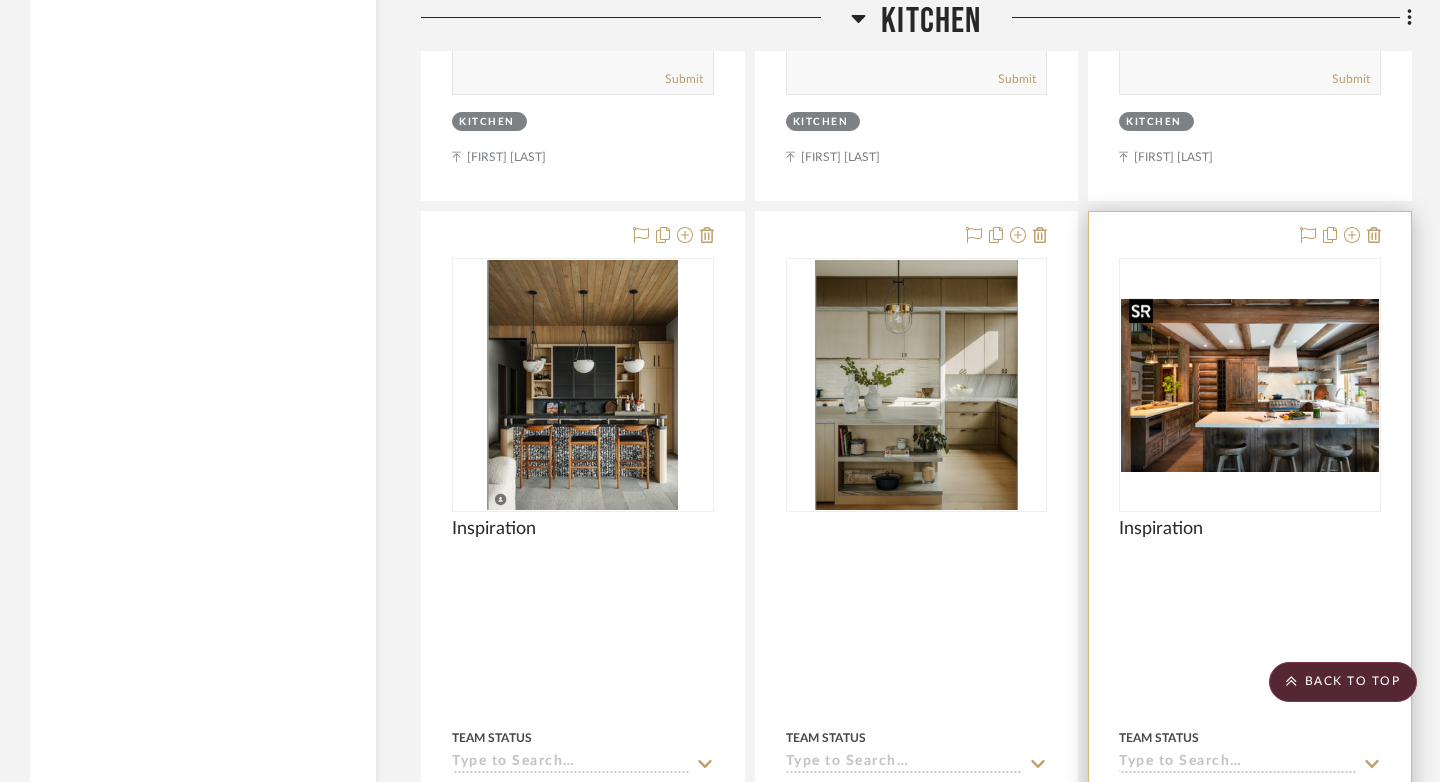 scroll, scrollTop: 5336, scrollLeft: 0, axis: vertical 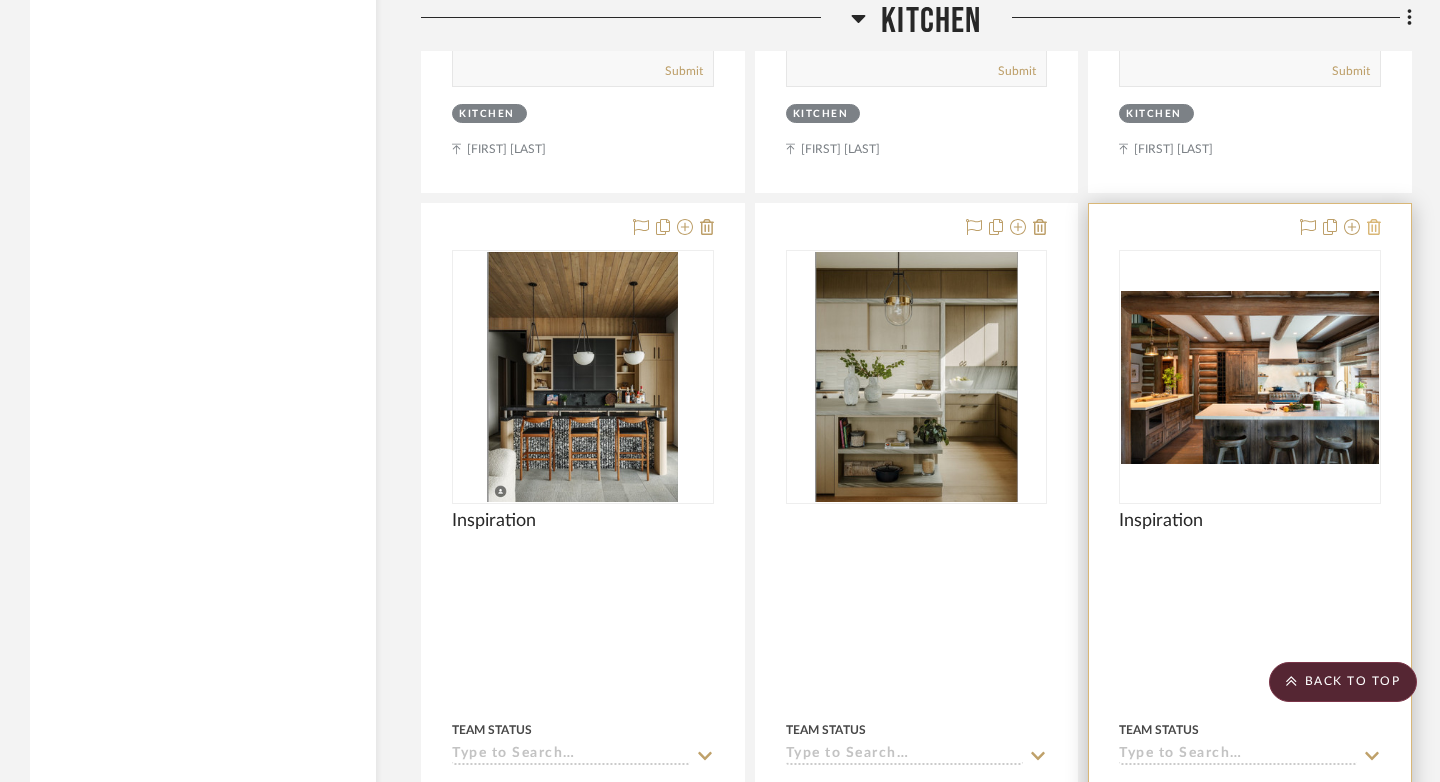 click 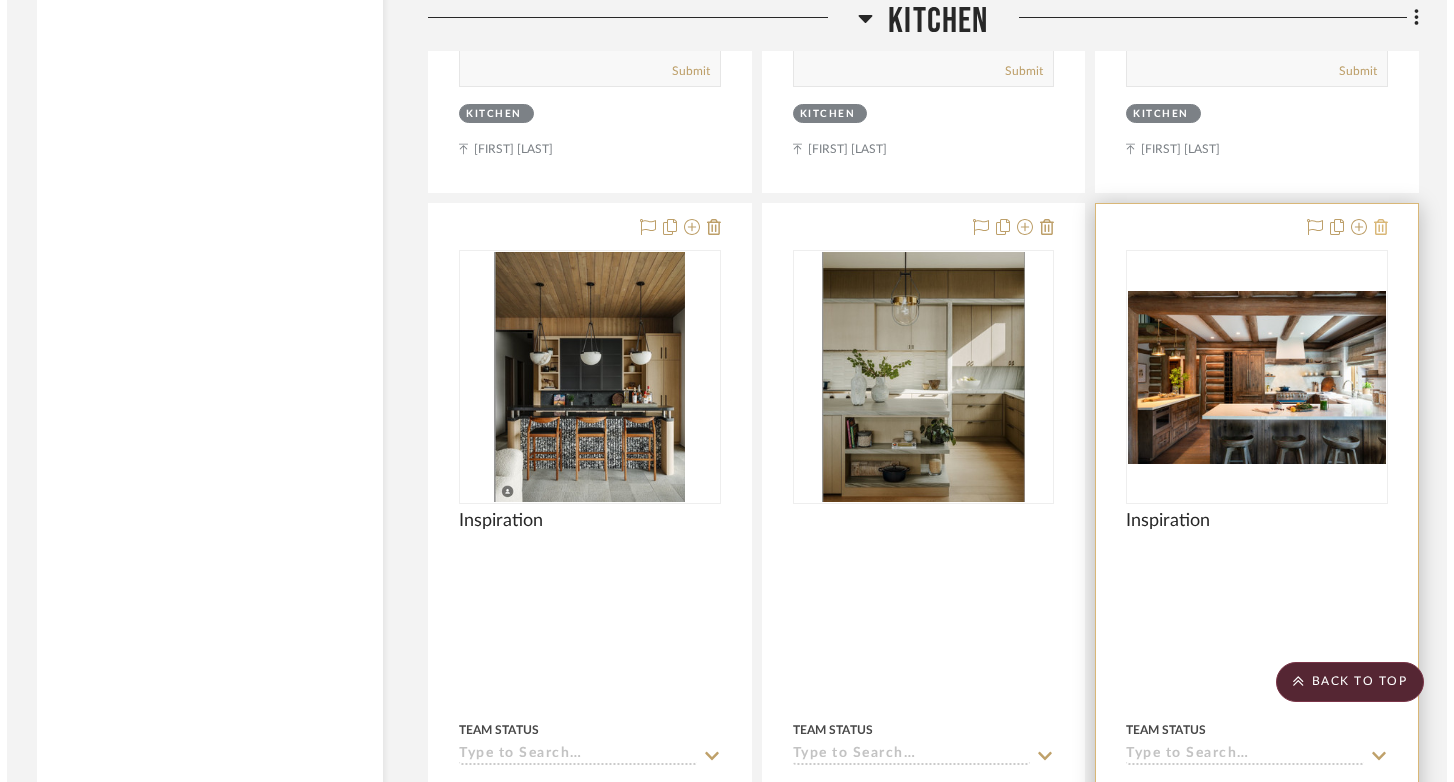 scroll, scrollTop: 0, scrollLeft: 0, axis: both 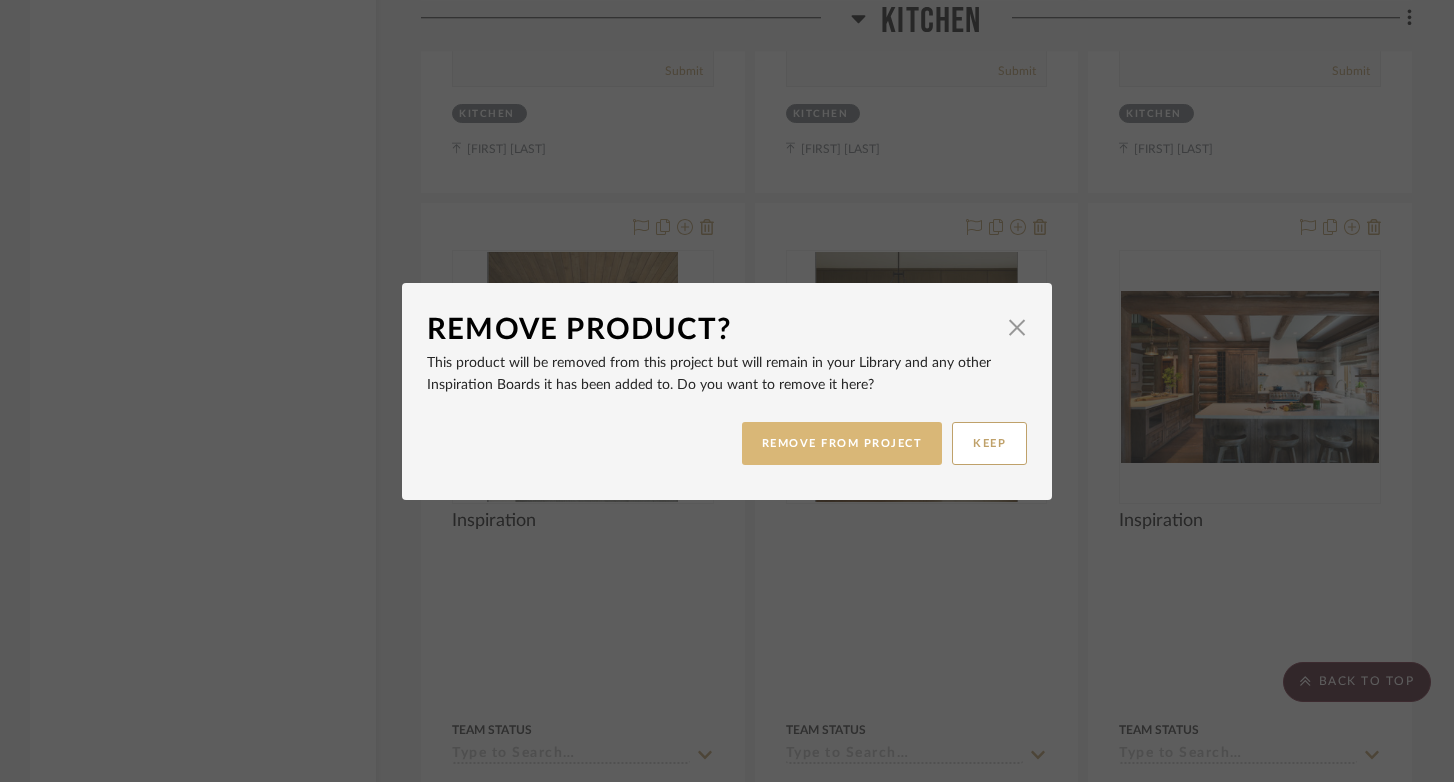 click on "REMOVE FROM PROJECT" at bounding box center [842, 443] 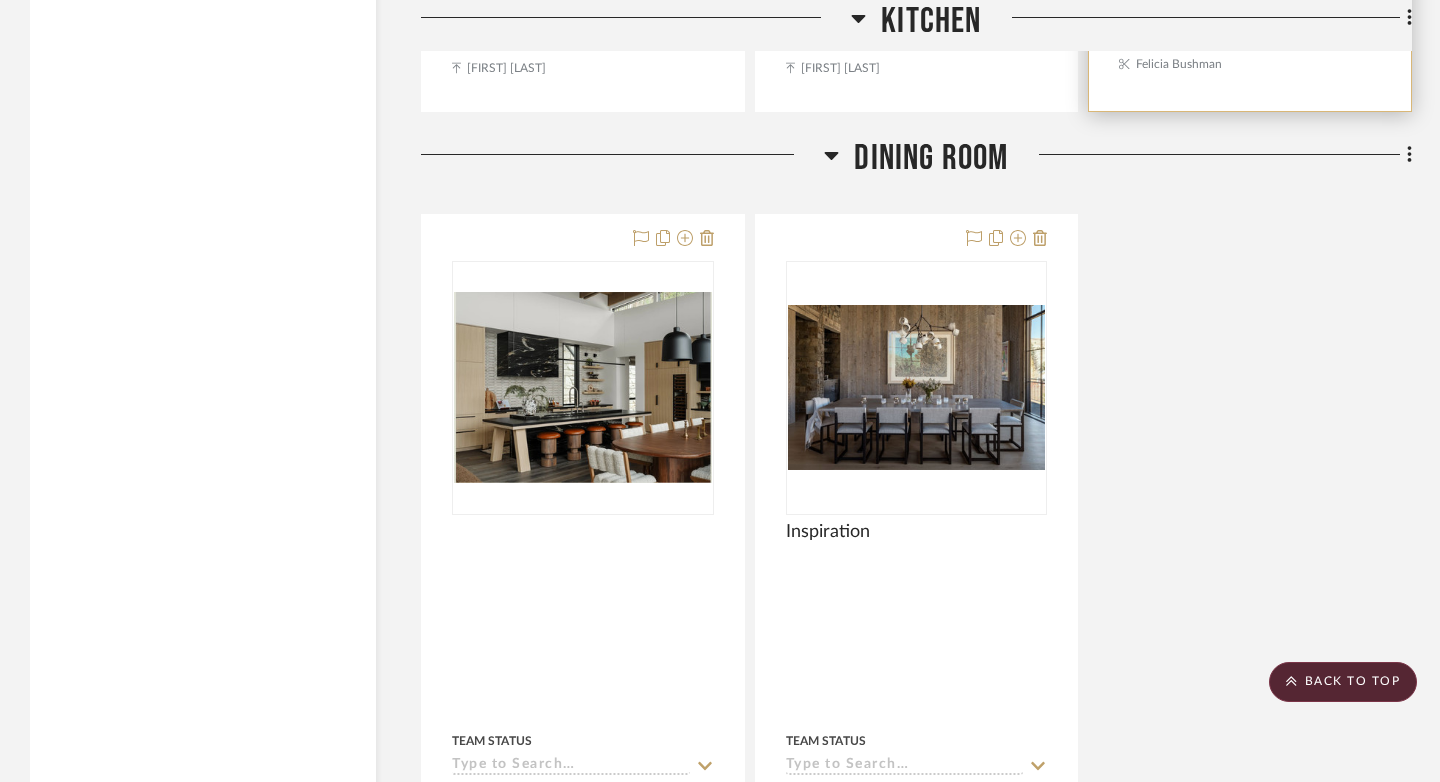 scroll, scrollTop: 6358, scrollLeft: 0, axis: vertical 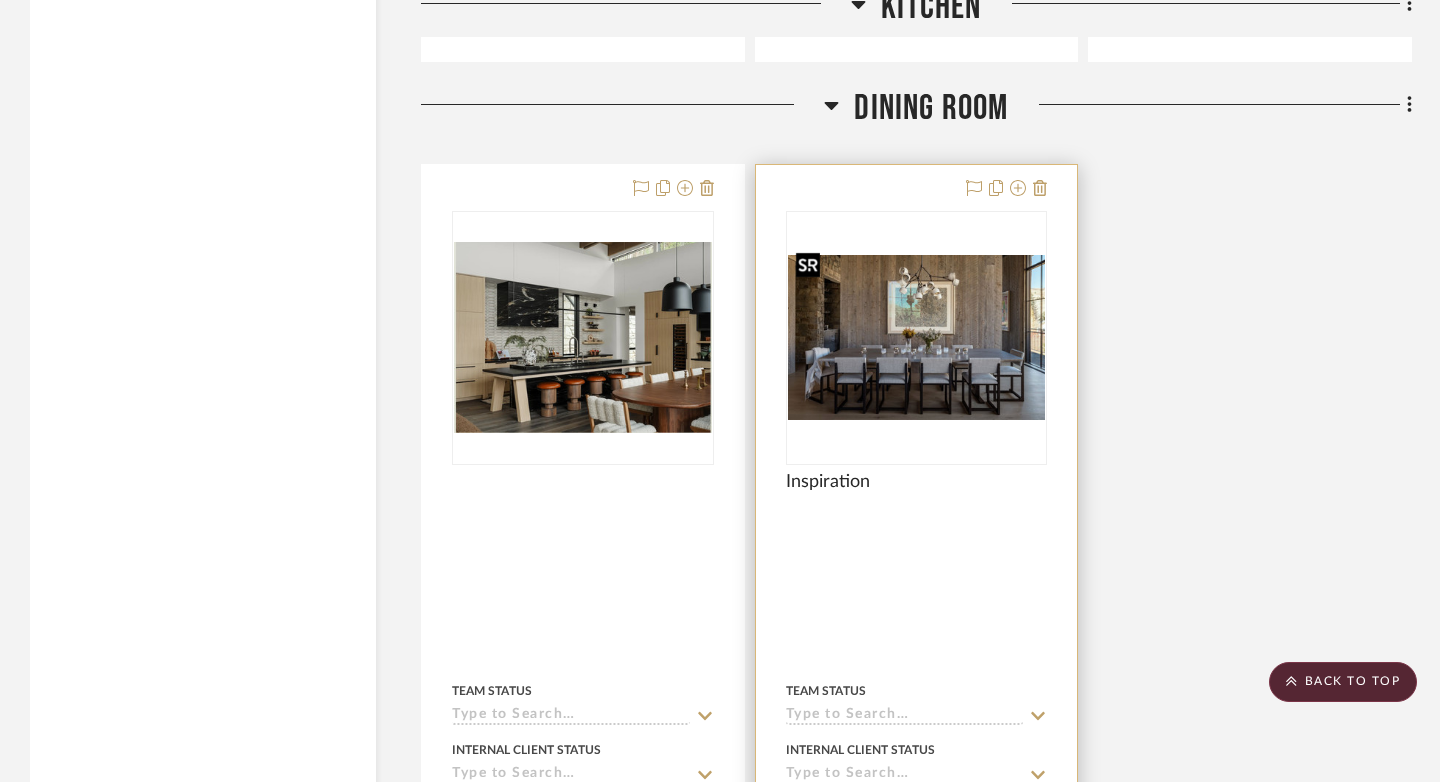 click at bounding box center [917, 337] 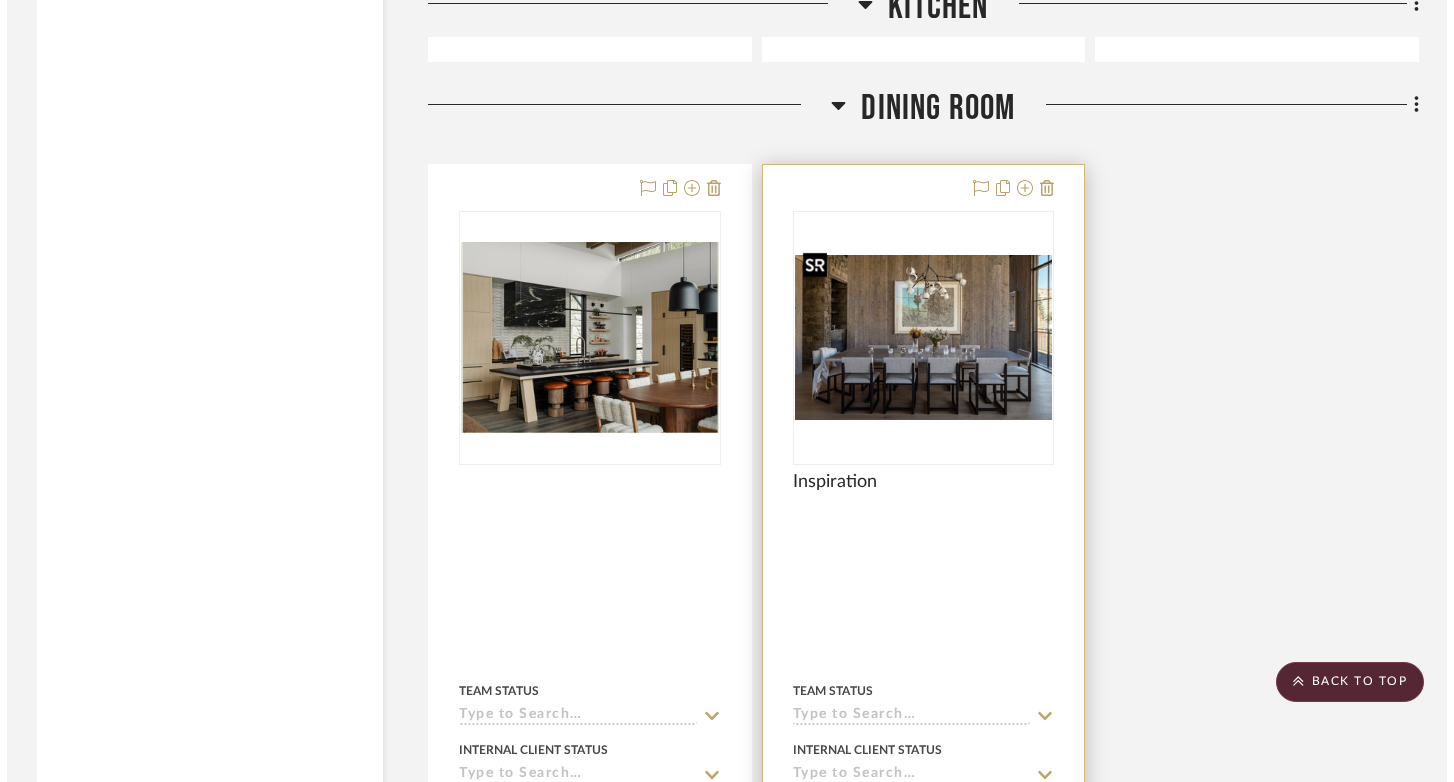 scroll, scrollTop: 0, scrollLeft: 0, axis: both 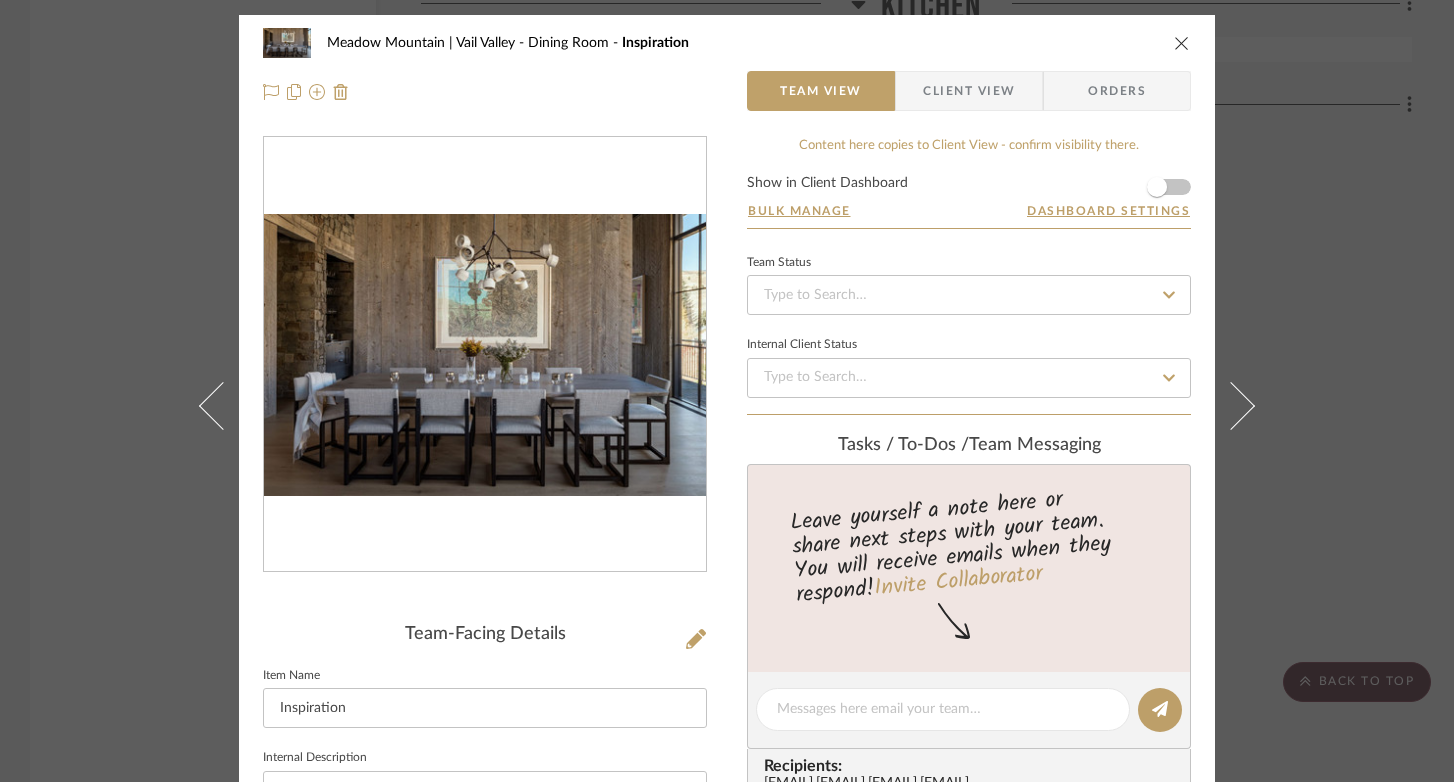 click at bounding box center [485, 355] 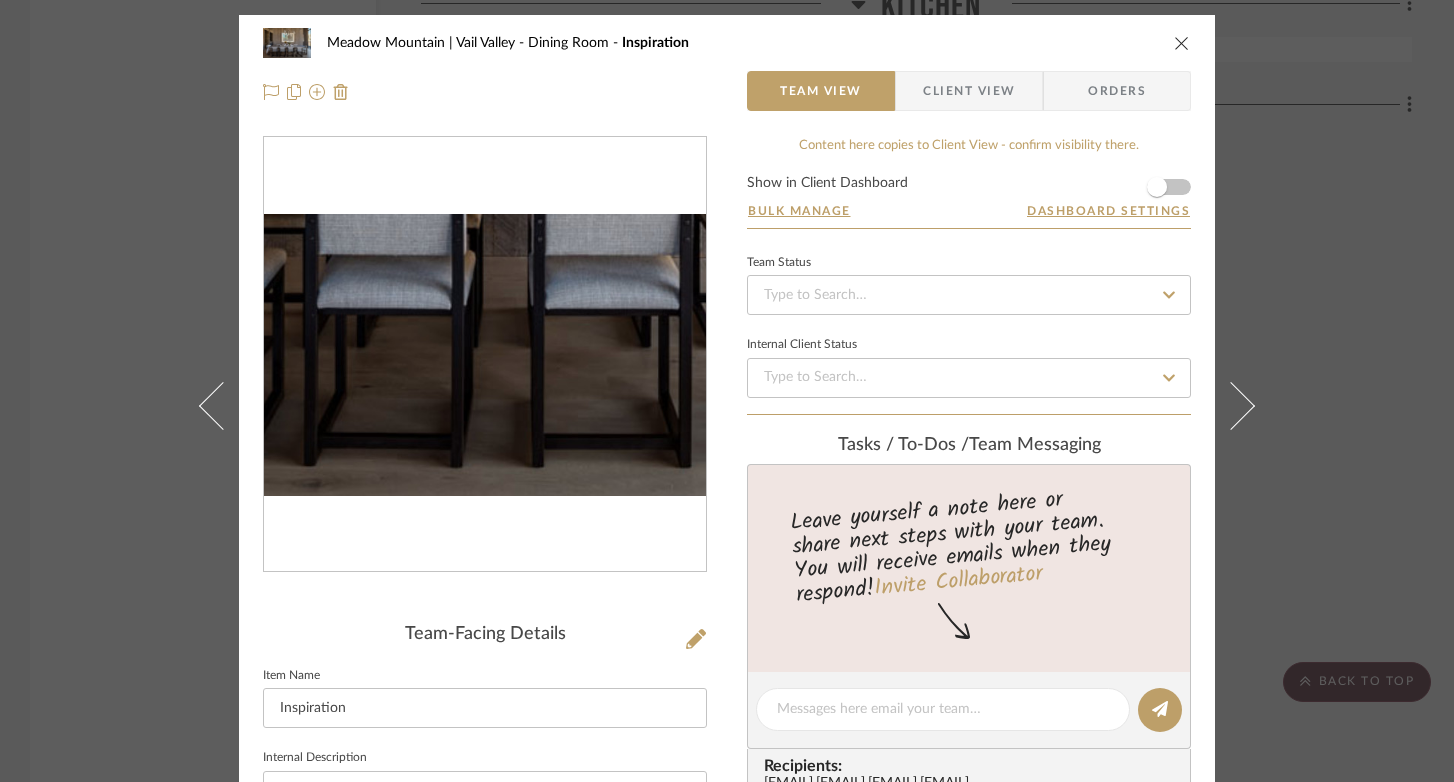 click at bounding box center [485, 355] 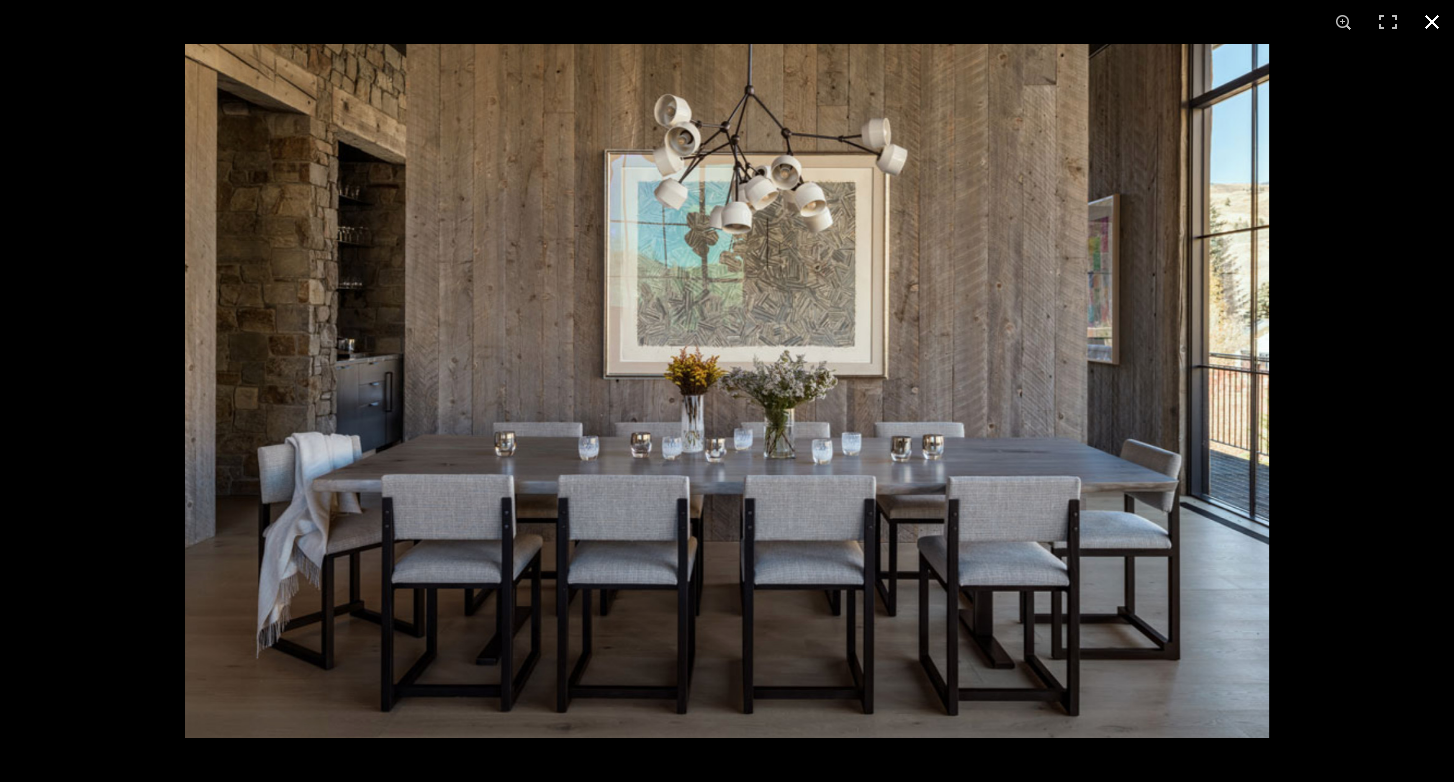 click at bounding box center [1432, 22] 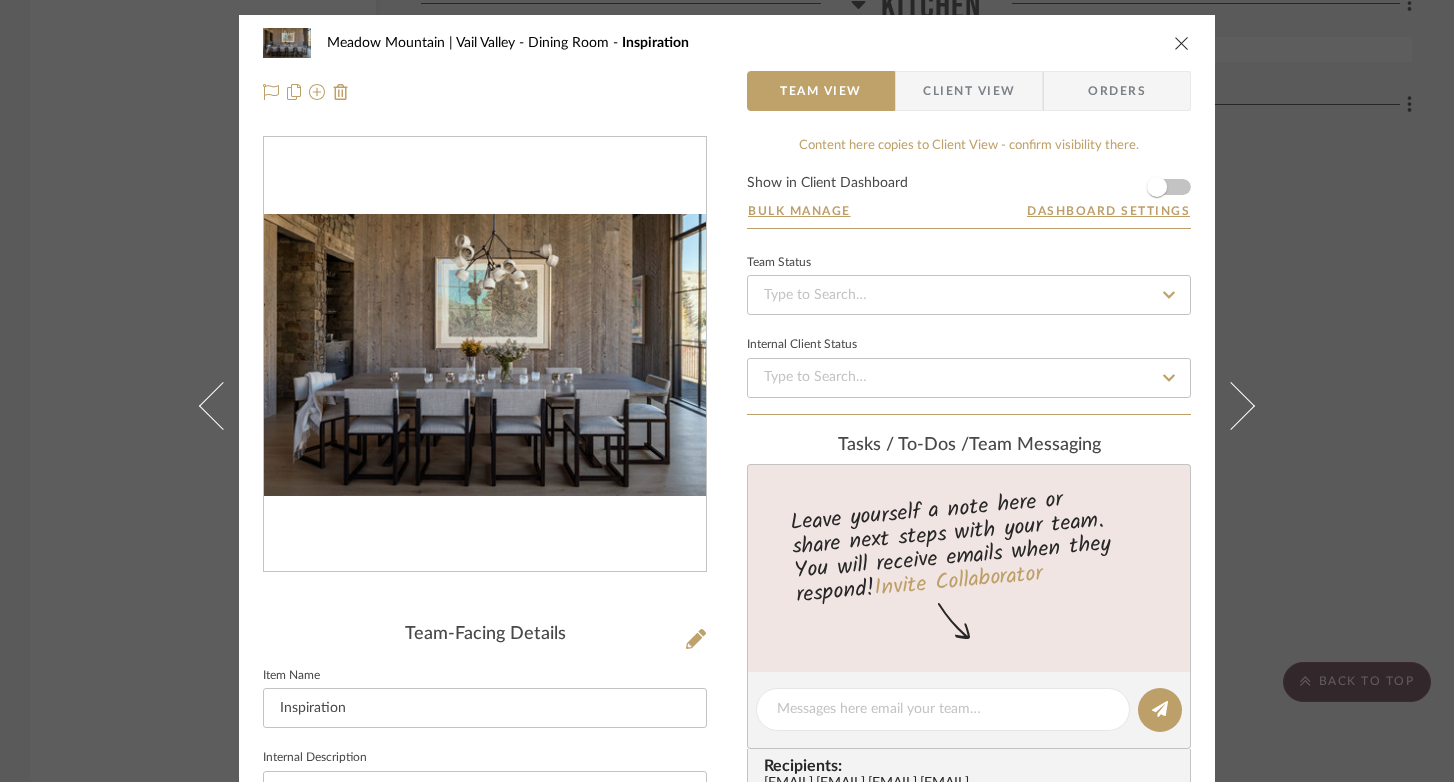 click at bounding box center (1182, 43) 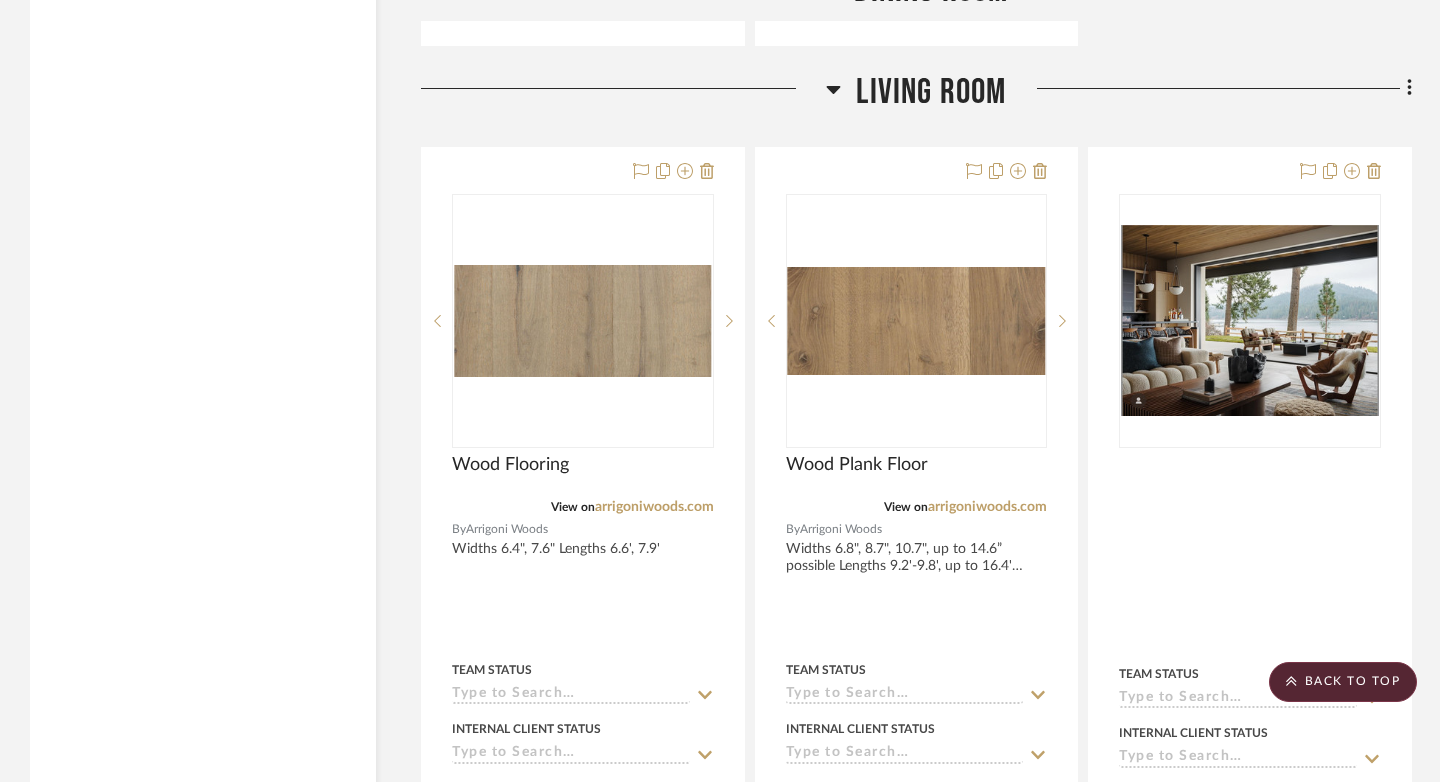scroll, scrollTop: 7382, scrollLeft: 0, axis: vertical 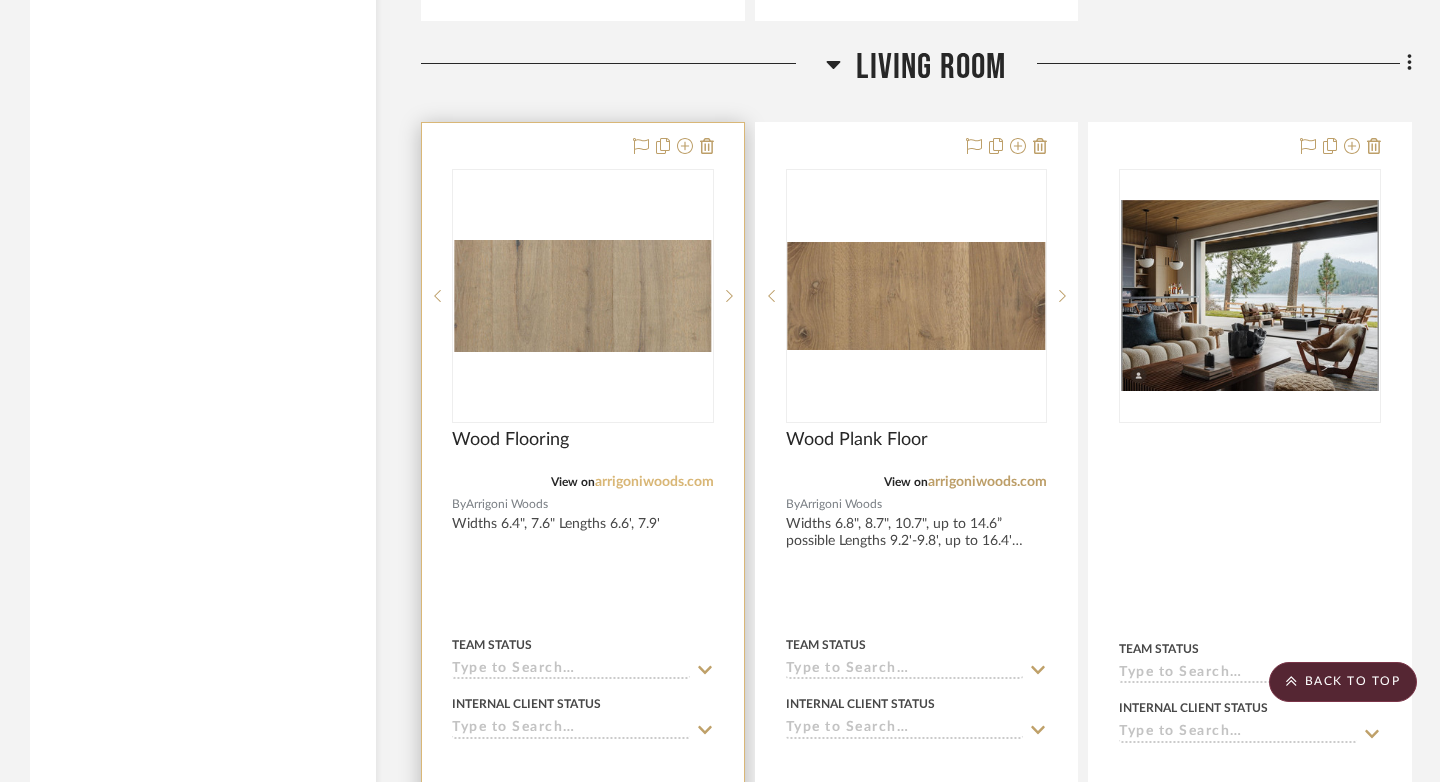 click on "arrigoniwoods.com" at bounding box center (654, 482) 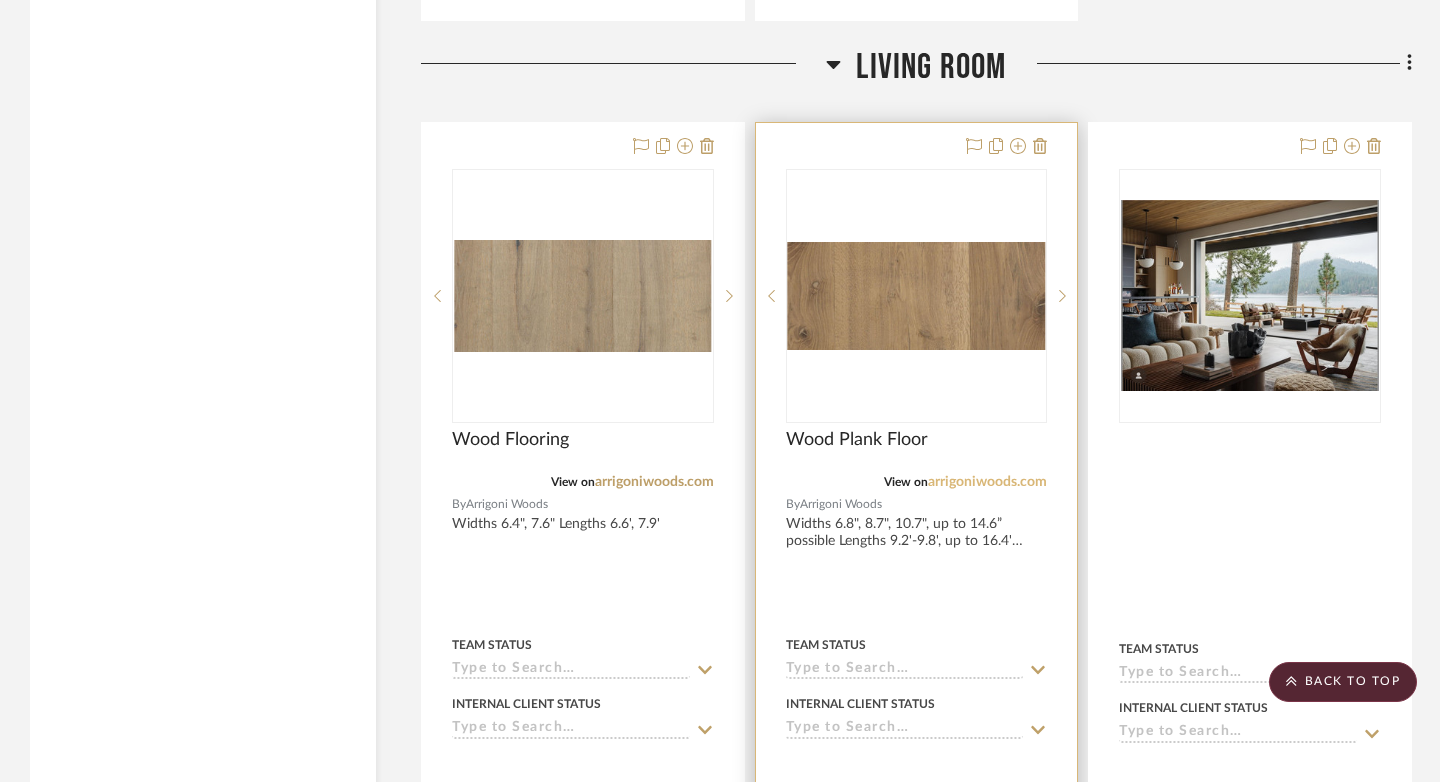 click on "arrigoniwoods.com" at bounding box center (987, 482) 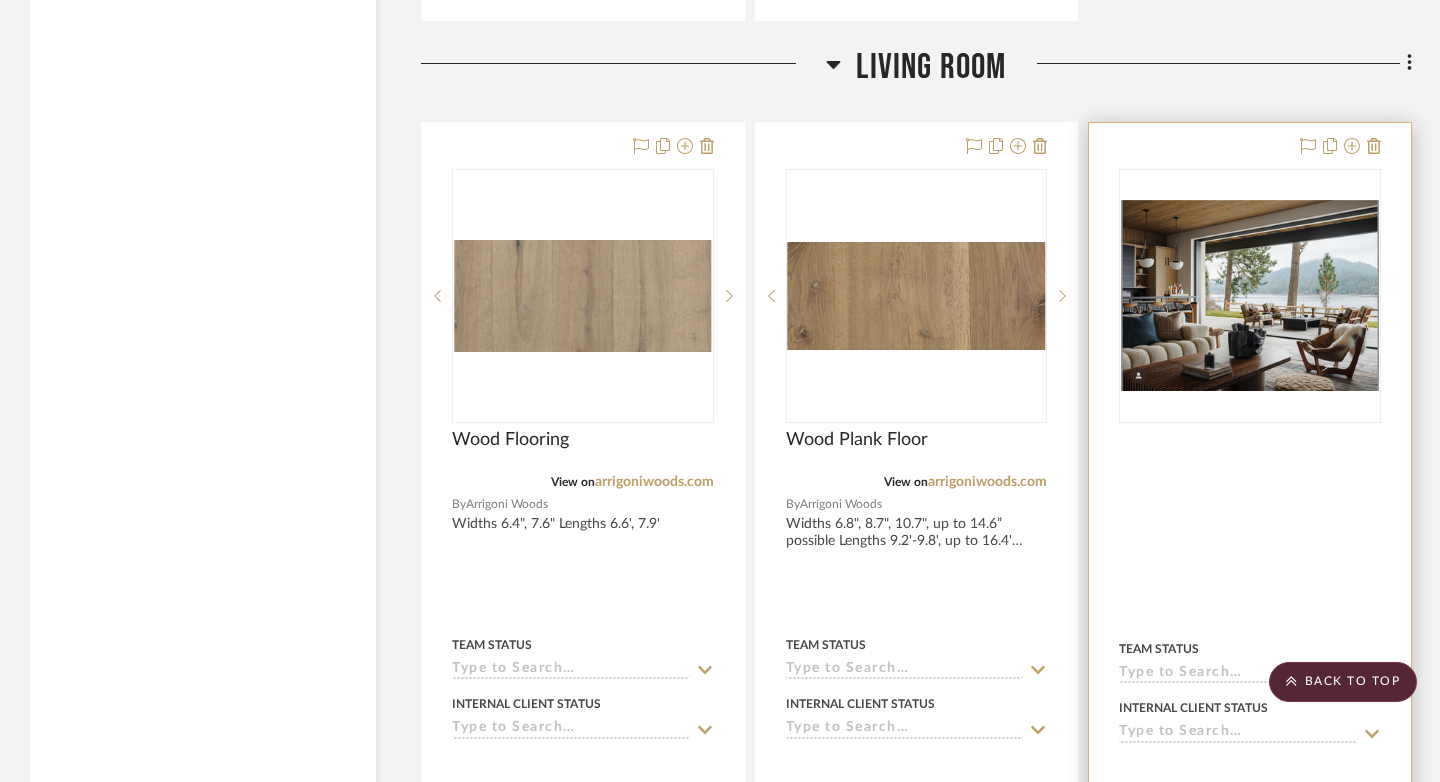 scroll, scrollTop: 7483, scrollLeft: 0, axis: vertical 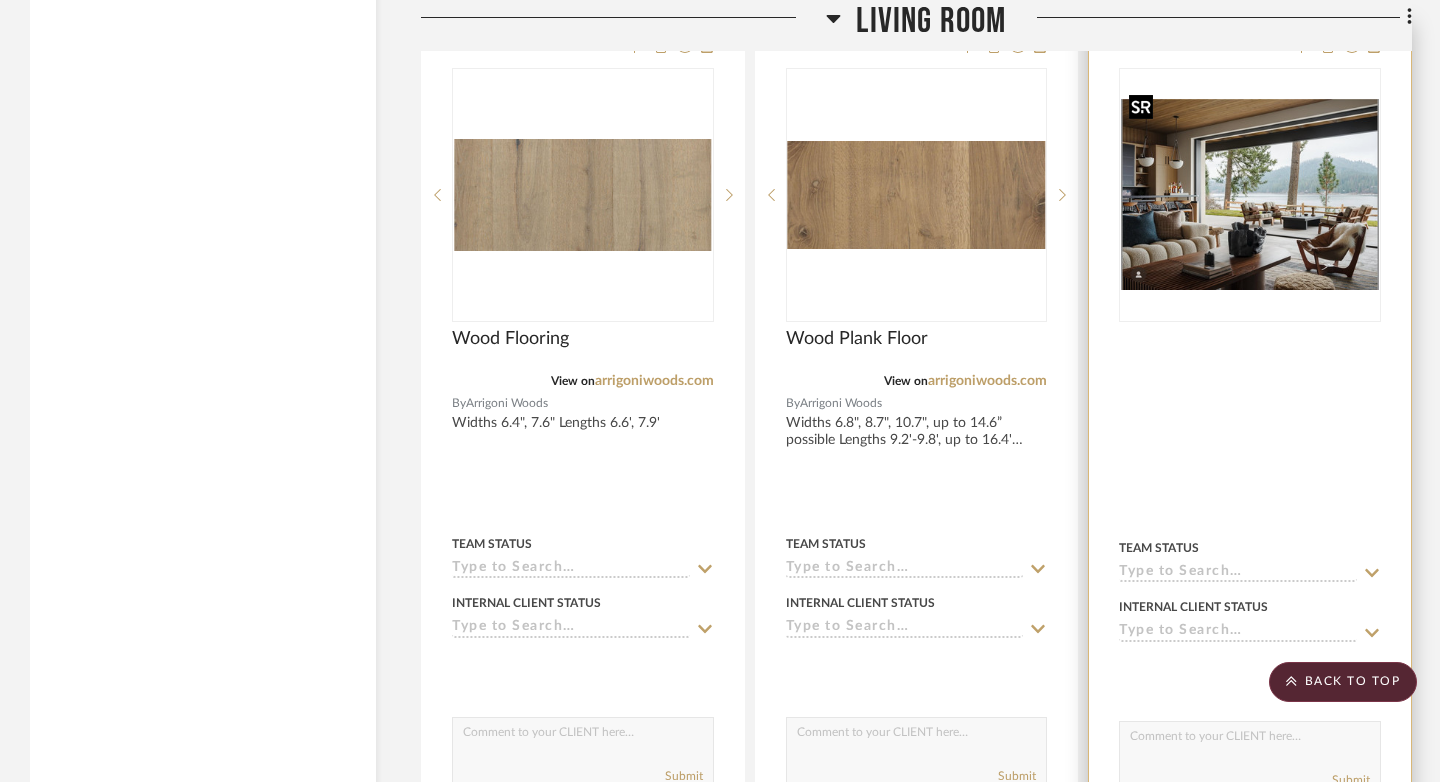 click at bounding box center [1250, 194] 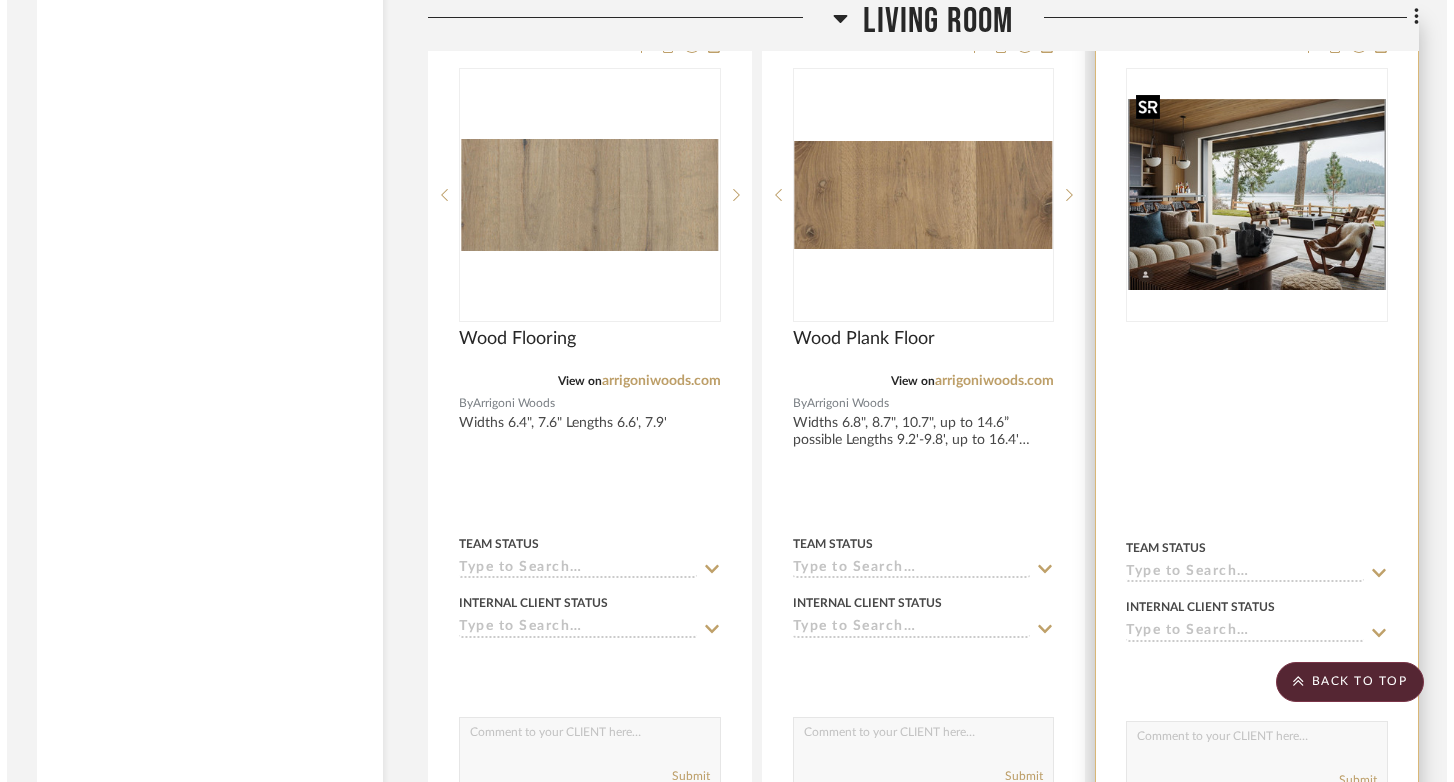 scroll, scrollTop: 0, scrollLeft: 0, axis: both 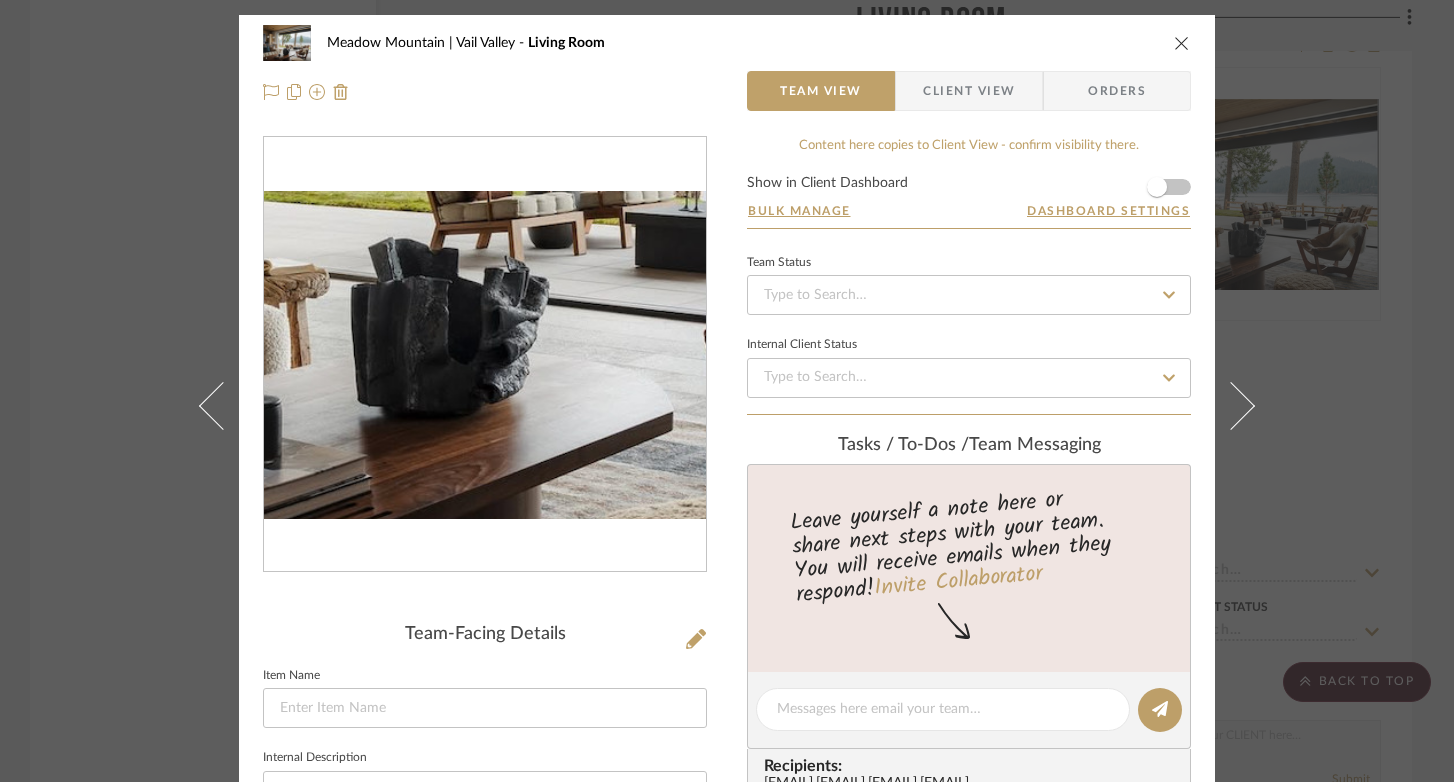 click at bounding box center [485, 354] 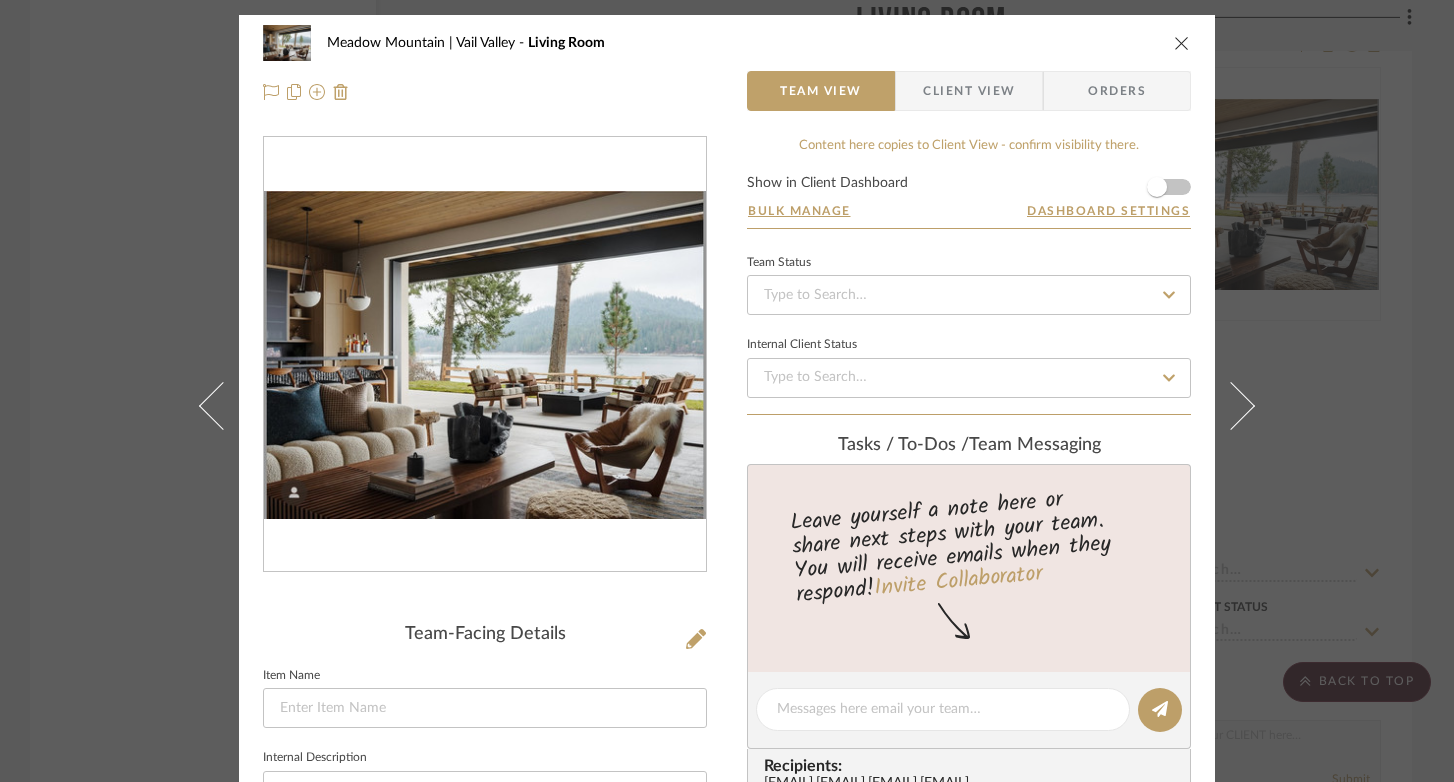 click at bounding box center [485, 354] 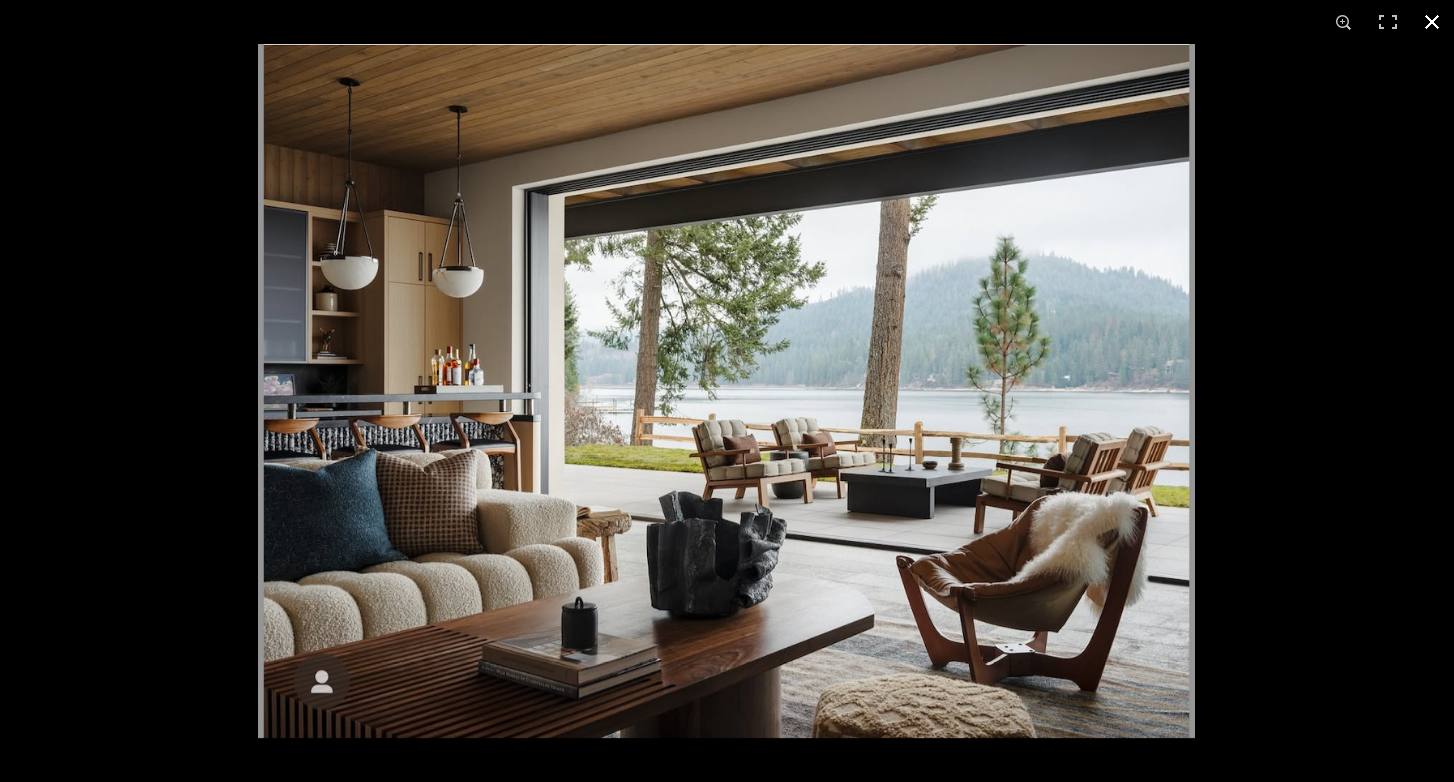 click at bounding box center (1432, 22) 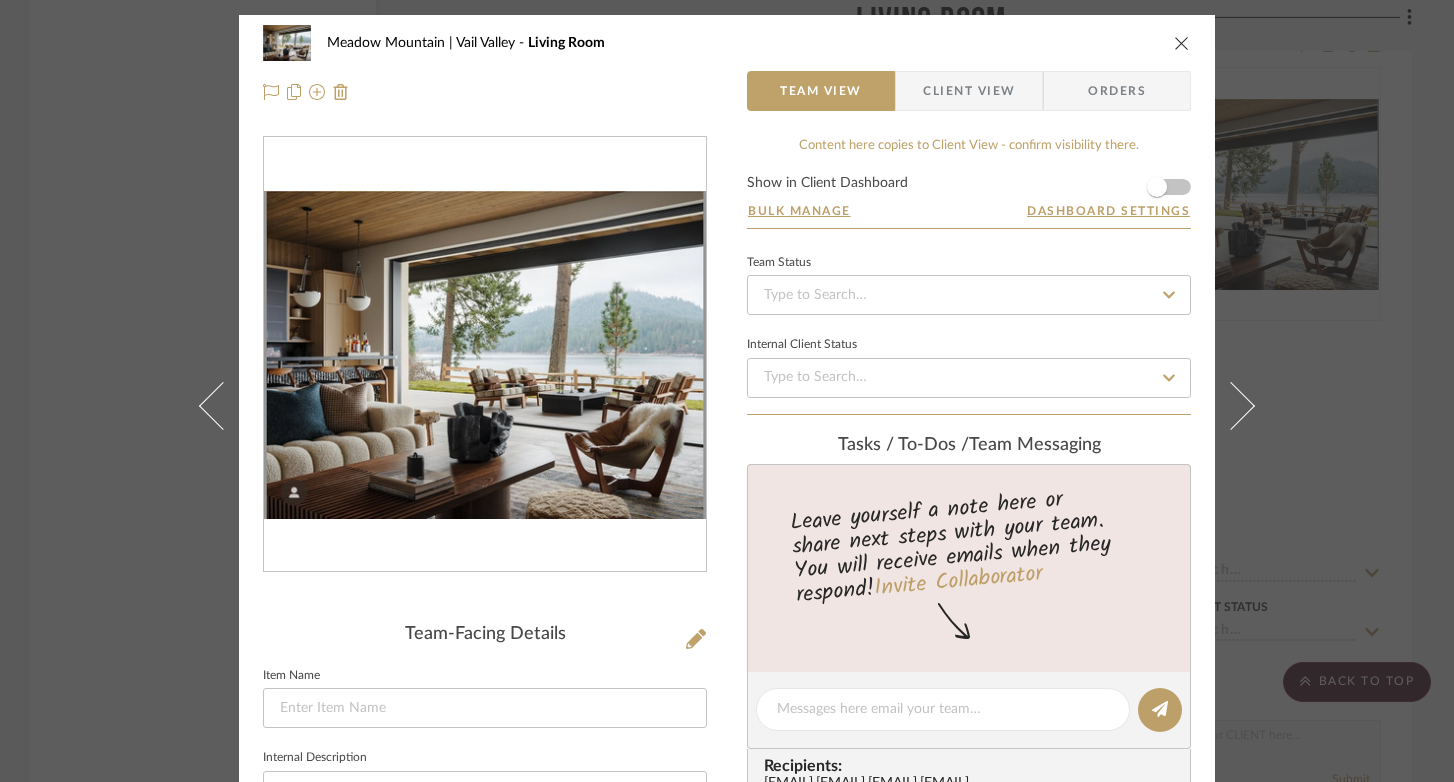 click at bounding box center [1182, 43] 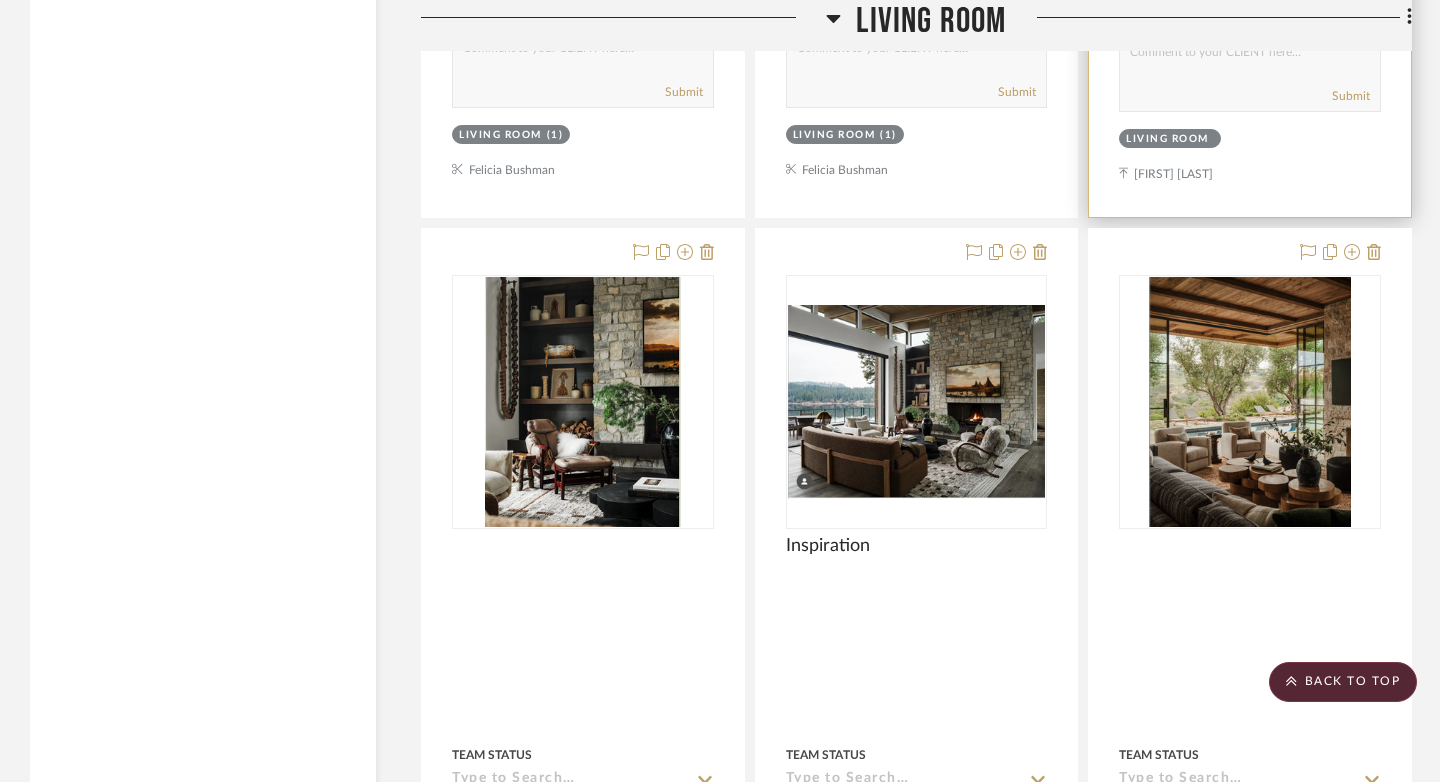 scroll, scrollTop: 8183, scrollLeft: 0, axis: vertical 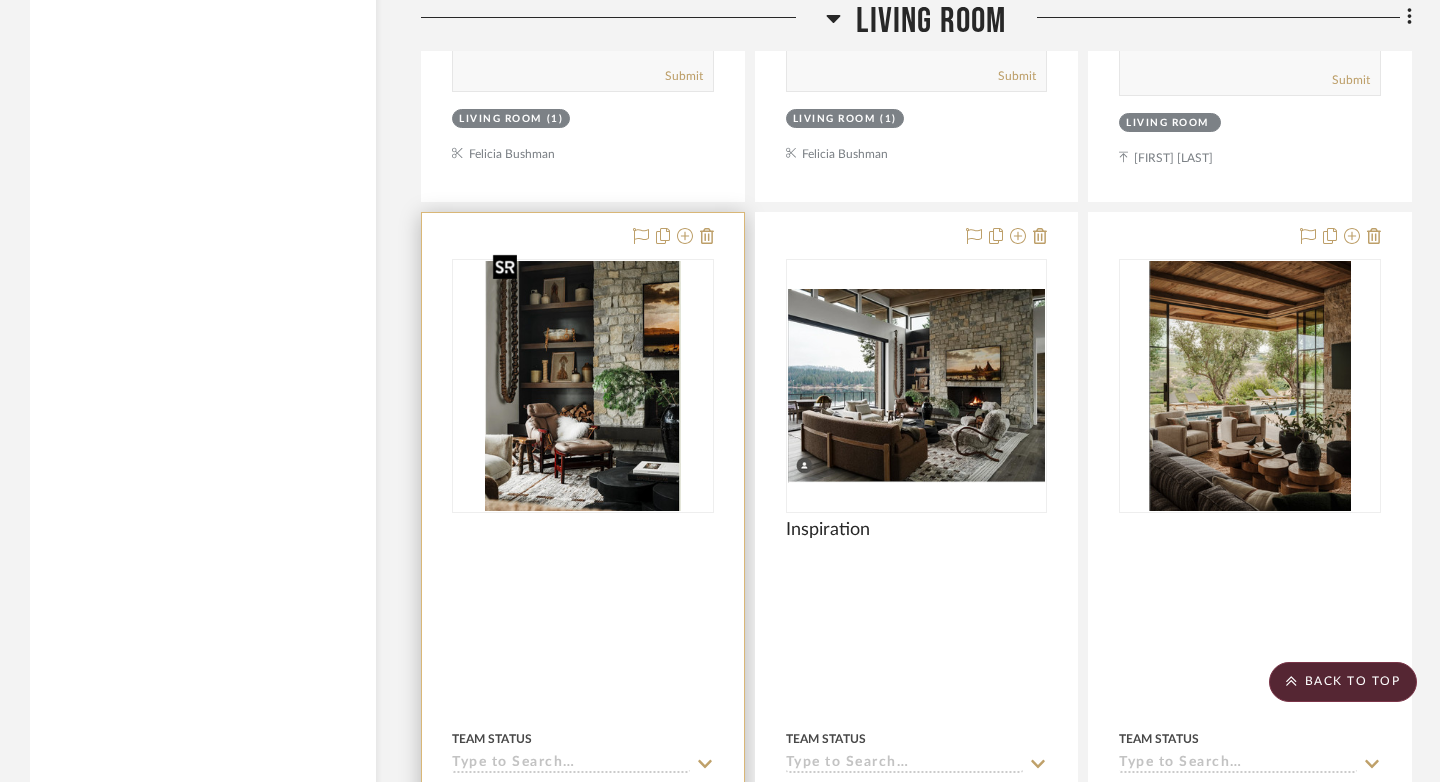 click at bounding box center (583, 386) 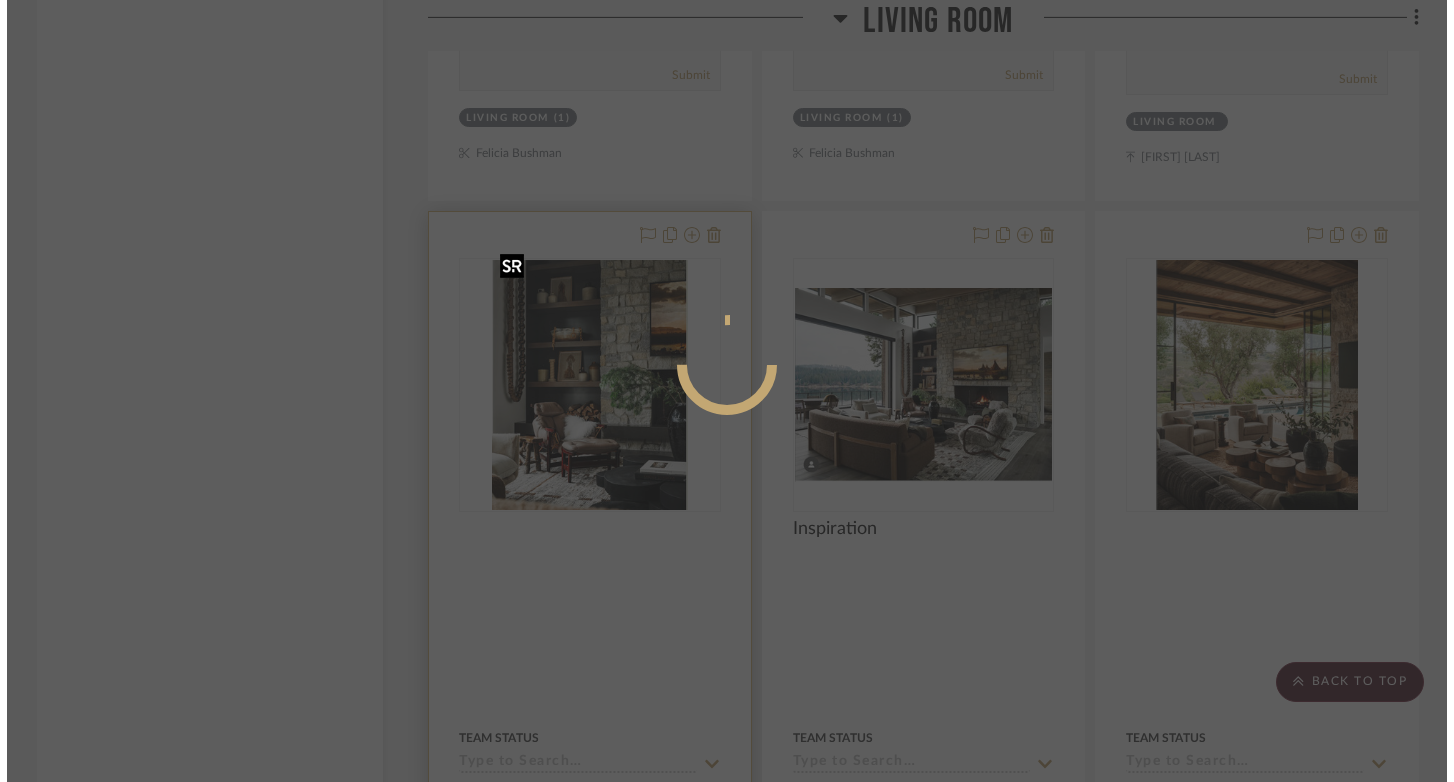 scroll, scrollTop: 0, scrollLeft: 0, axis: both 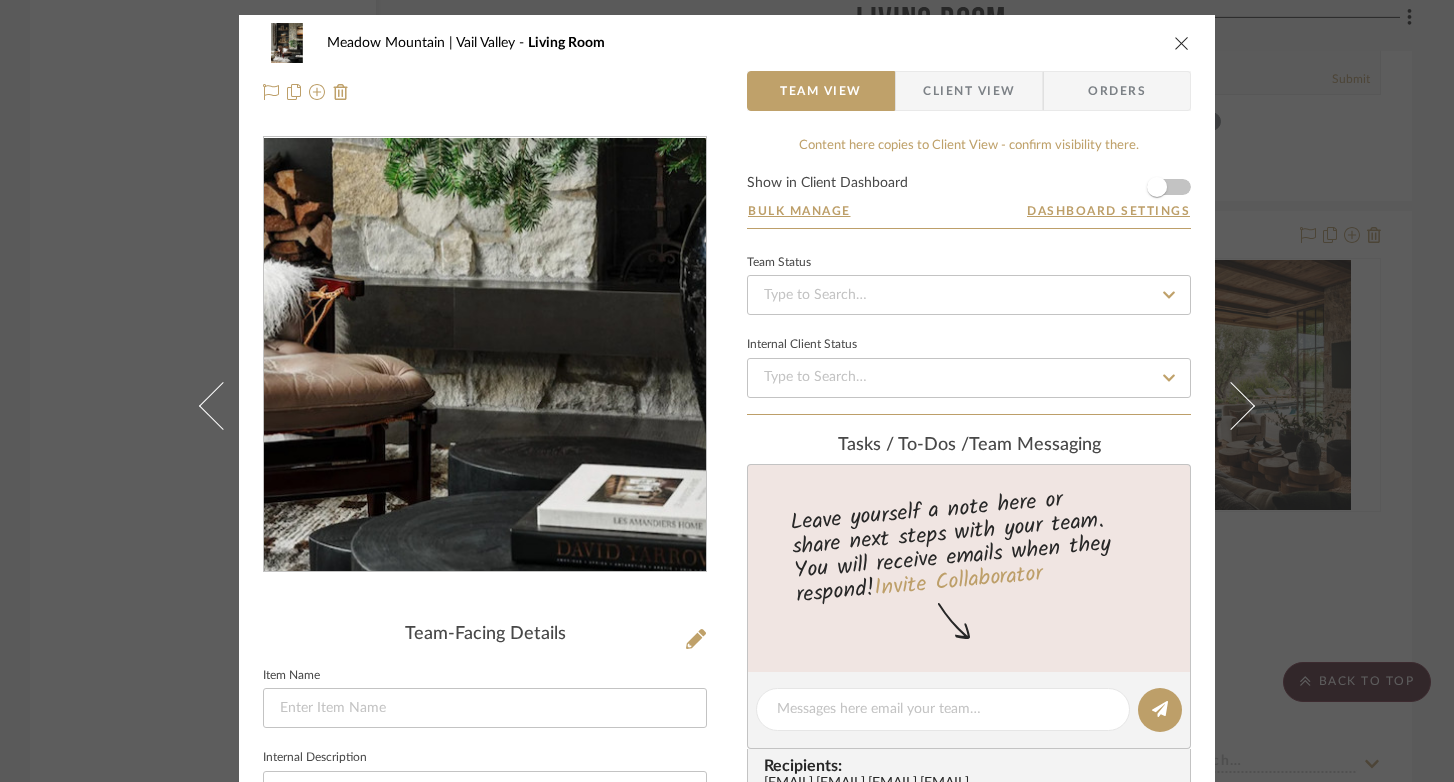 click at bounding box center [484, 355] 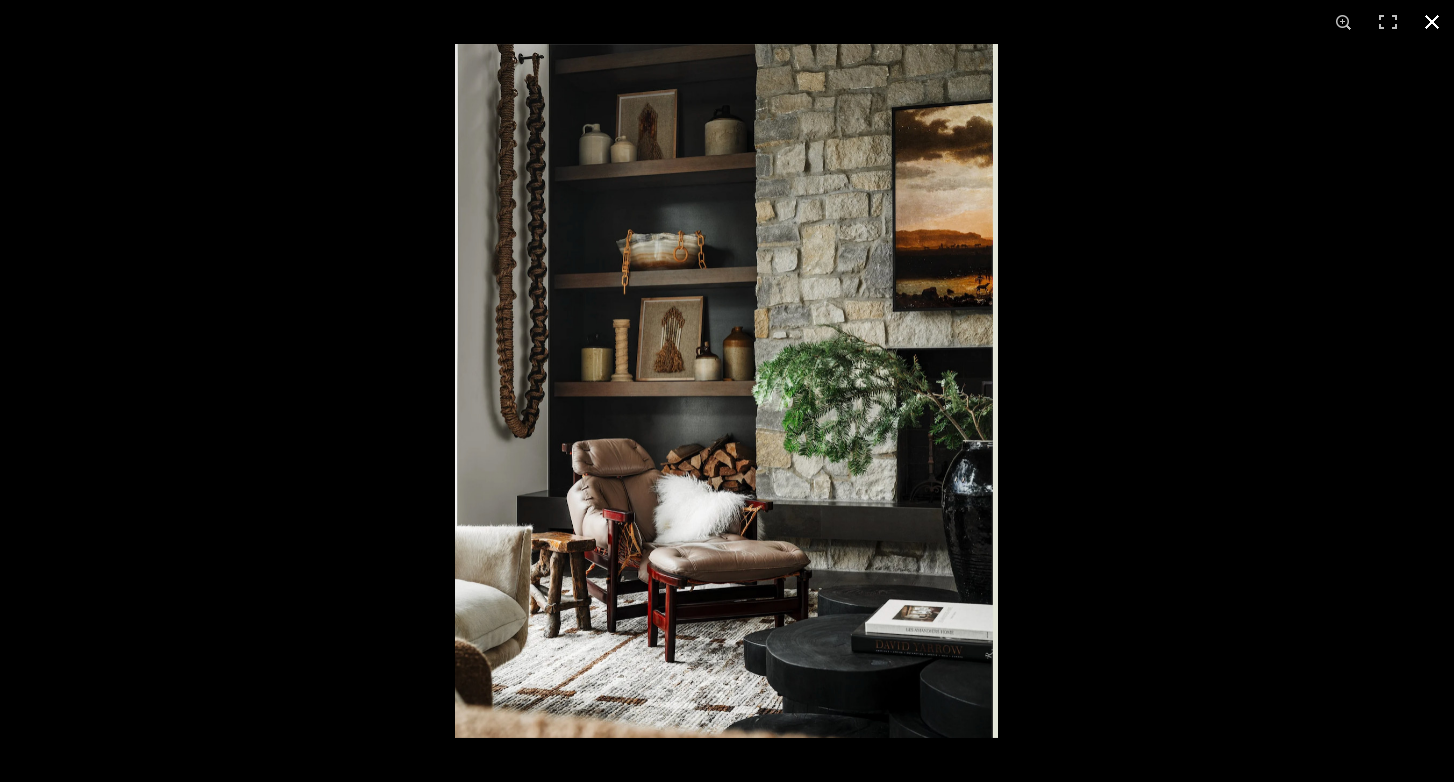 click at bounding box center (1432, 22) 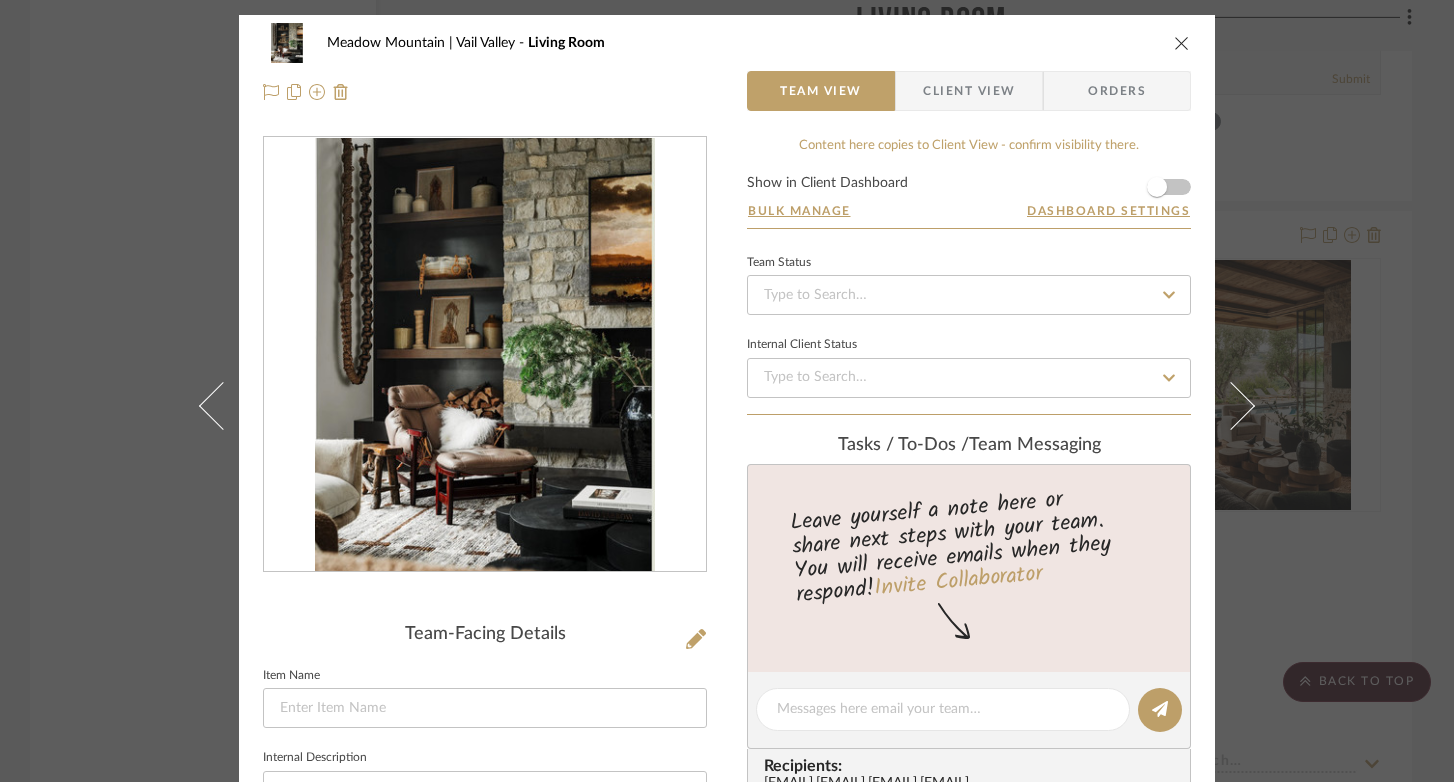 click at bounding box center [1182, 43] 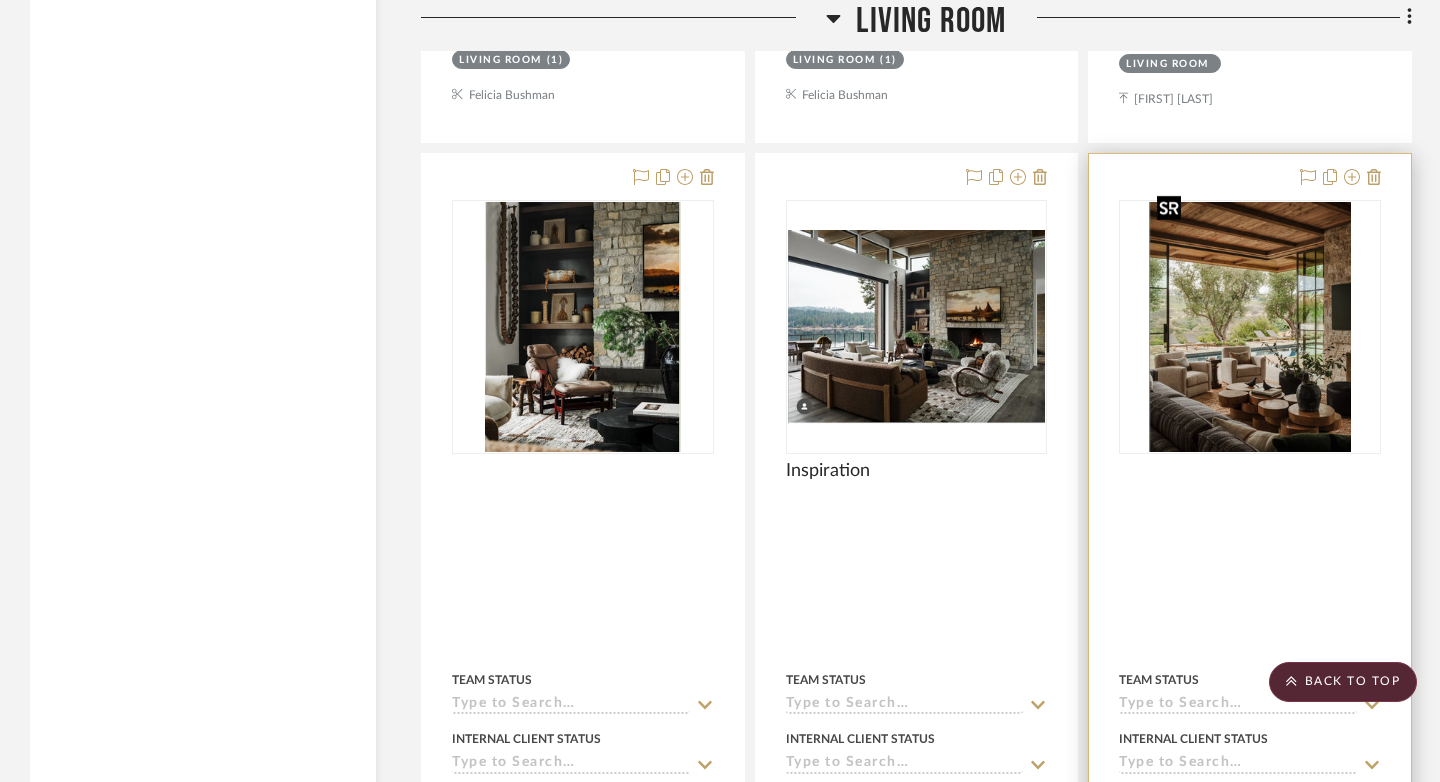scroll, scrollTop: 8254, scrollLeft: 0, axis: vertical 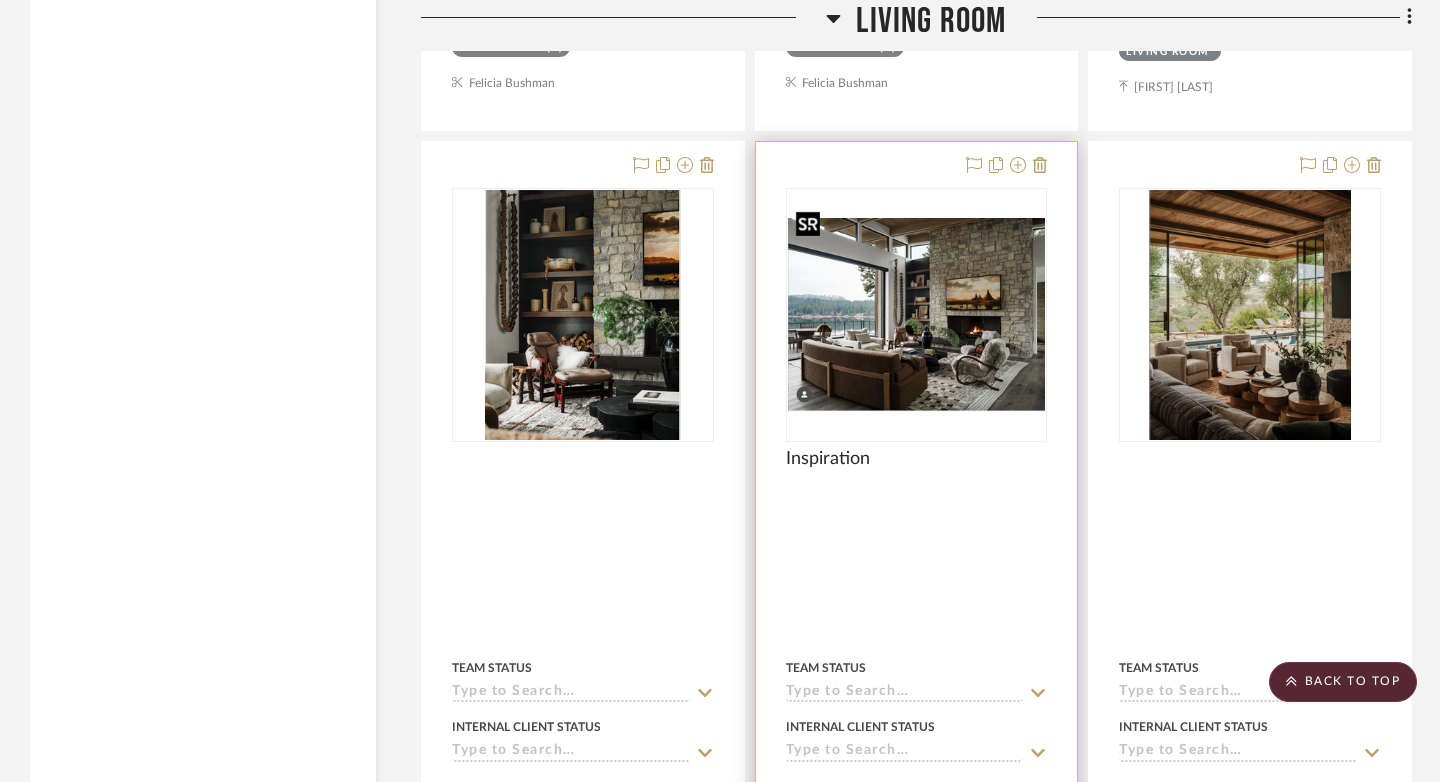 click at bounding box center [917, 315] 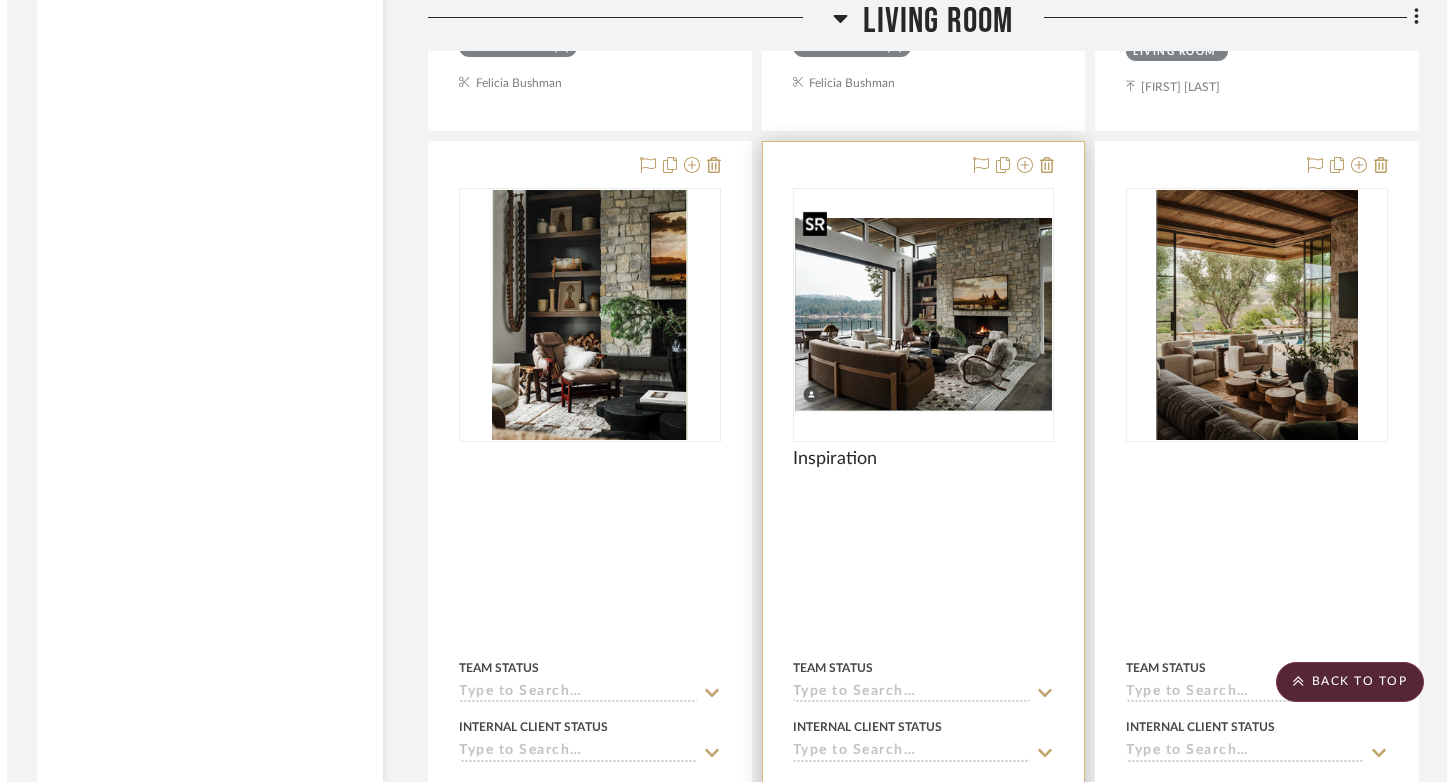 scroll, scrollTop: 0, scrollLeft: 0, axis: both 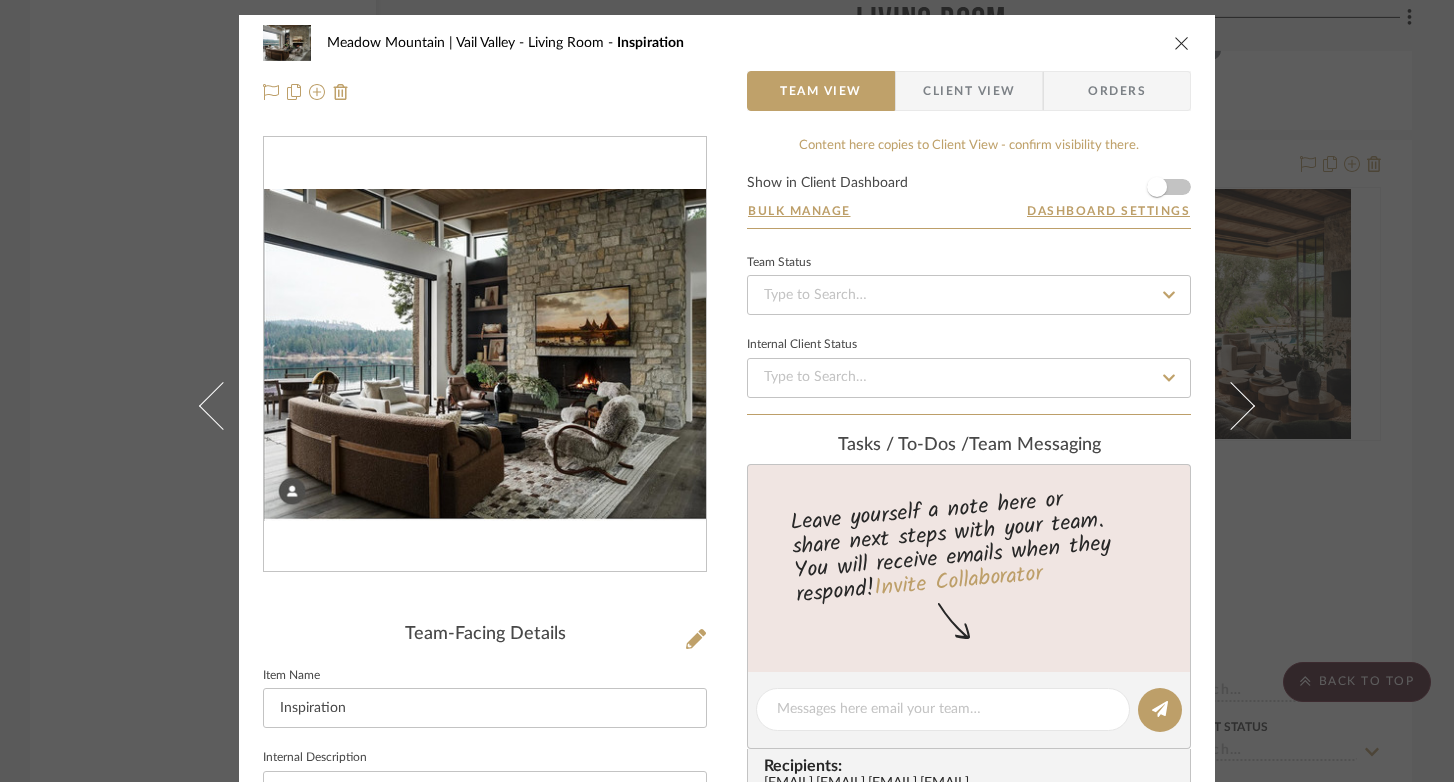 click at bounding box center [485, 355] 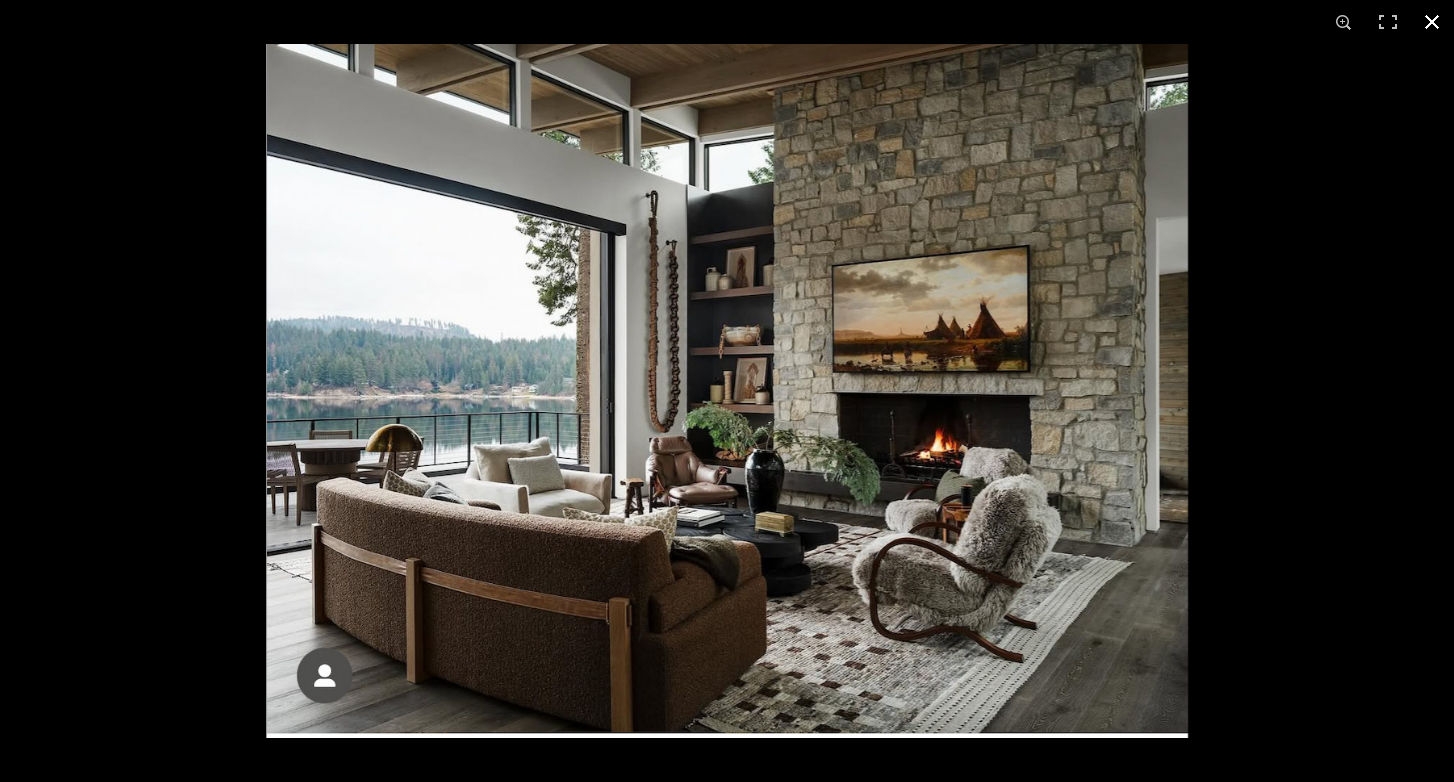 click at bounding box center [1432, 22] 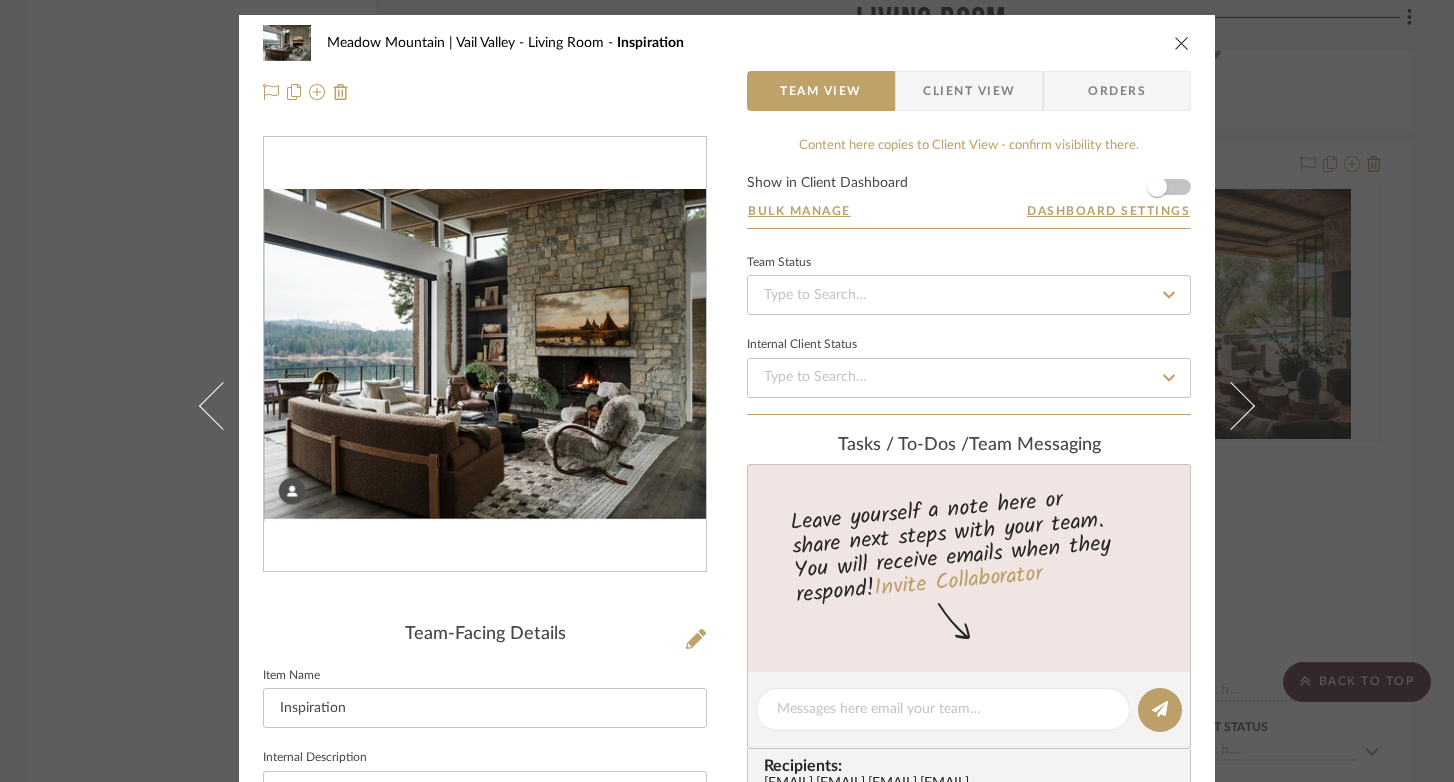 click at bounding box center [1182, 43] 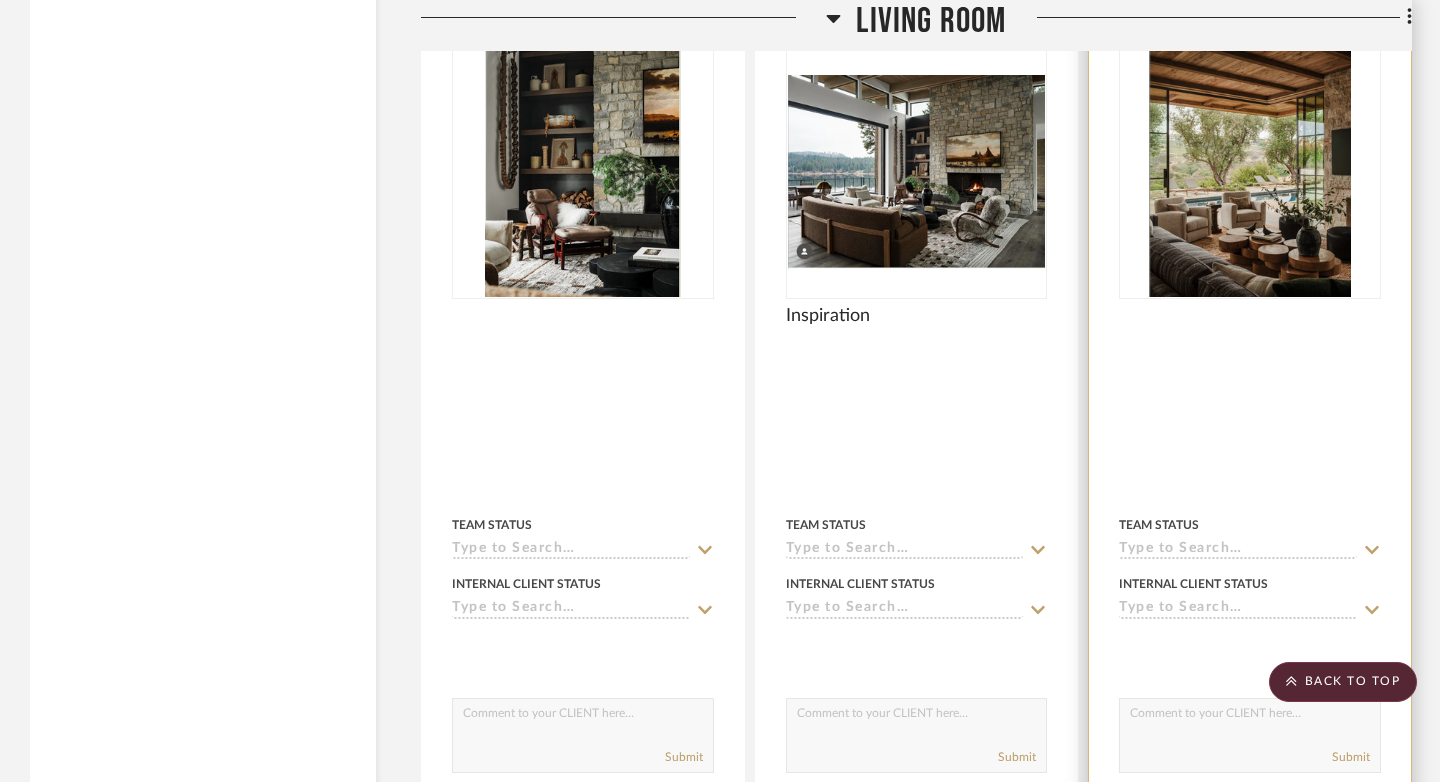 scroll, scrollTop: 8401, scrollLeft: 0, axis: vertical 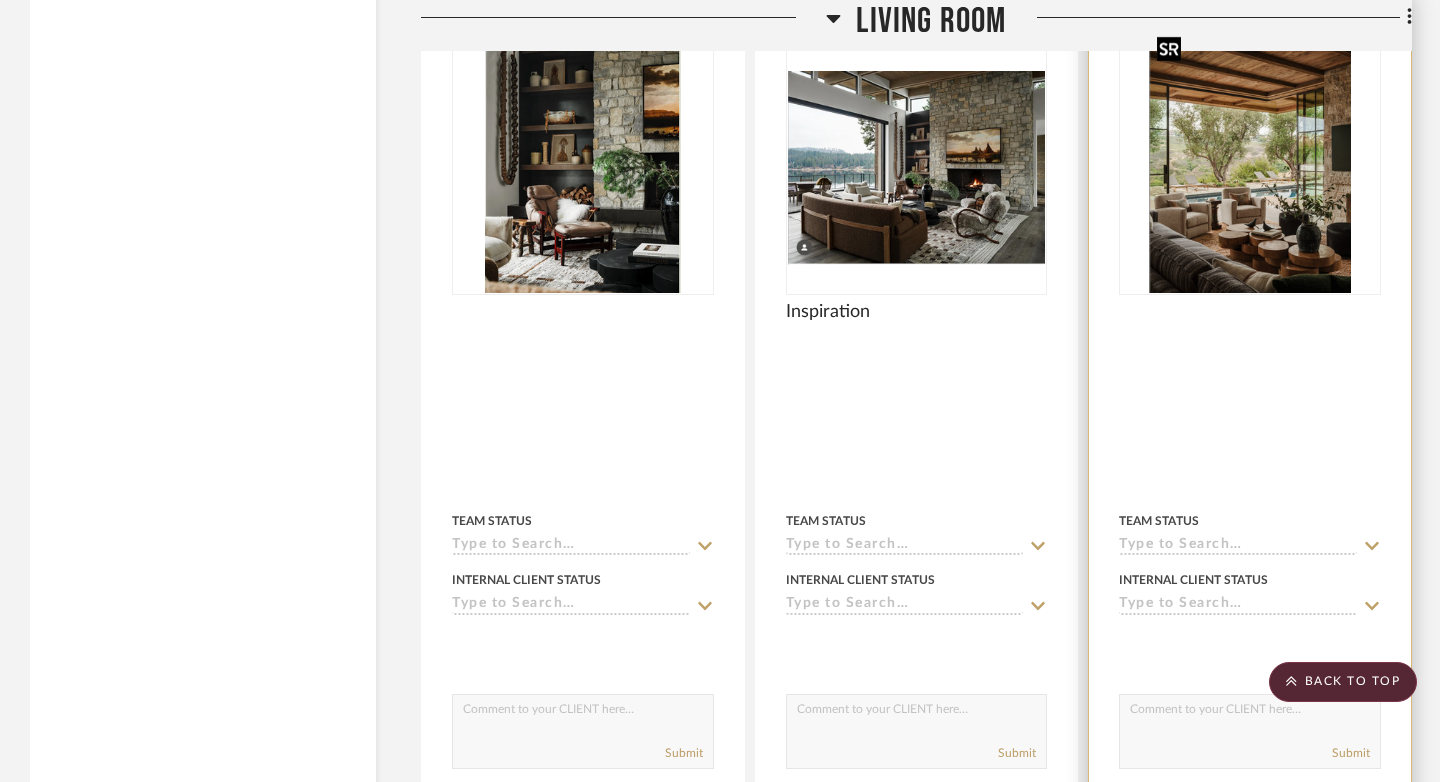 click at bounding box center (1249, 168) 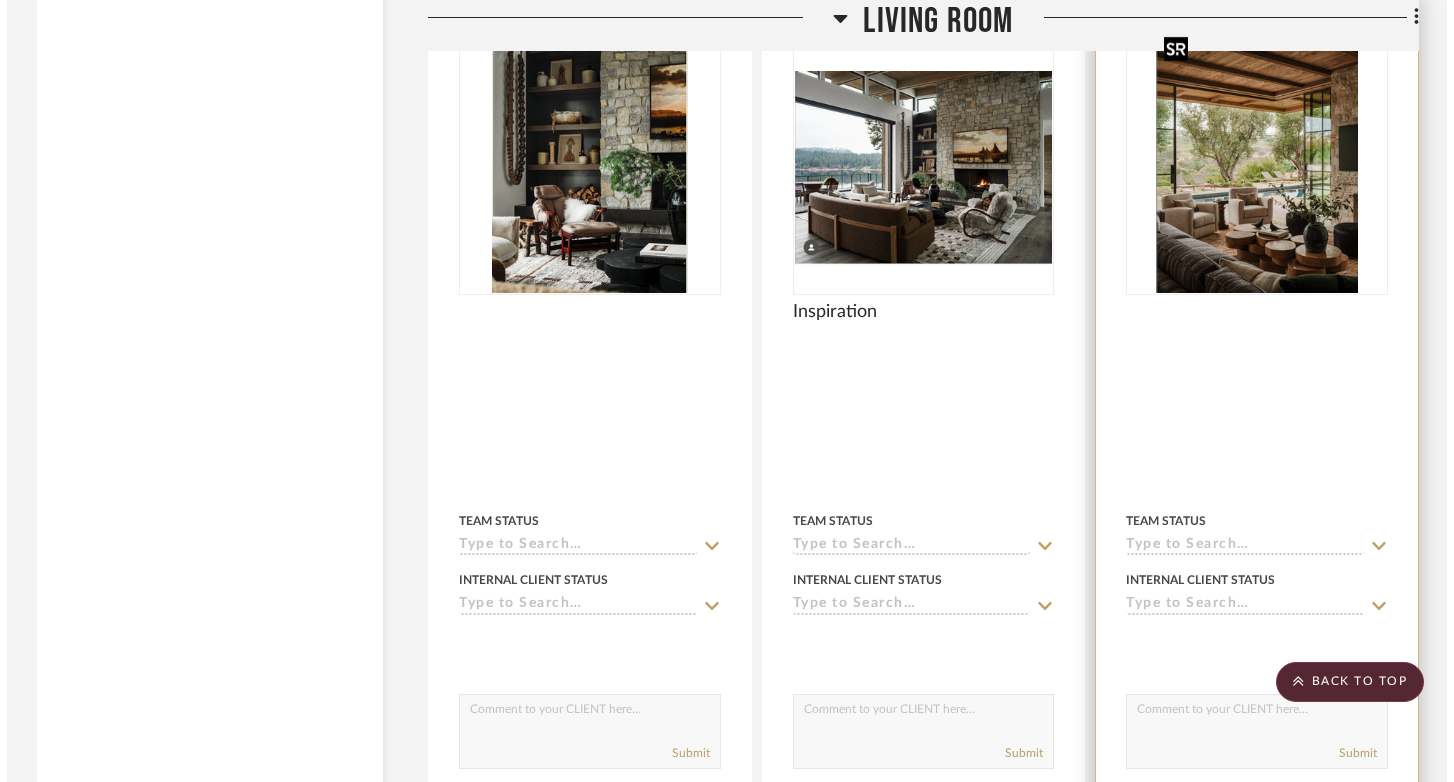 scroll, scrollTop: 0, scrollLeft: 0, axis: both 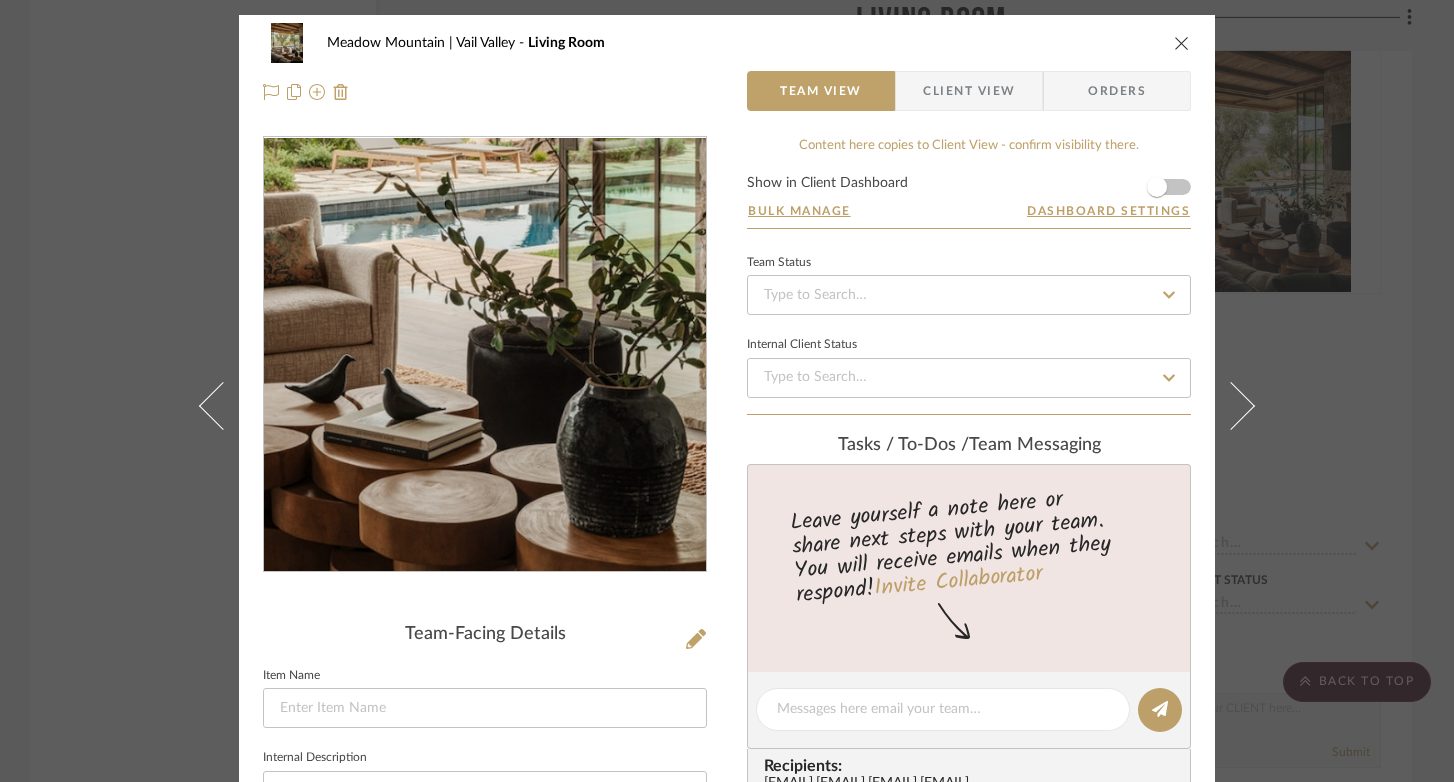 click at bounding box center [484, 355] 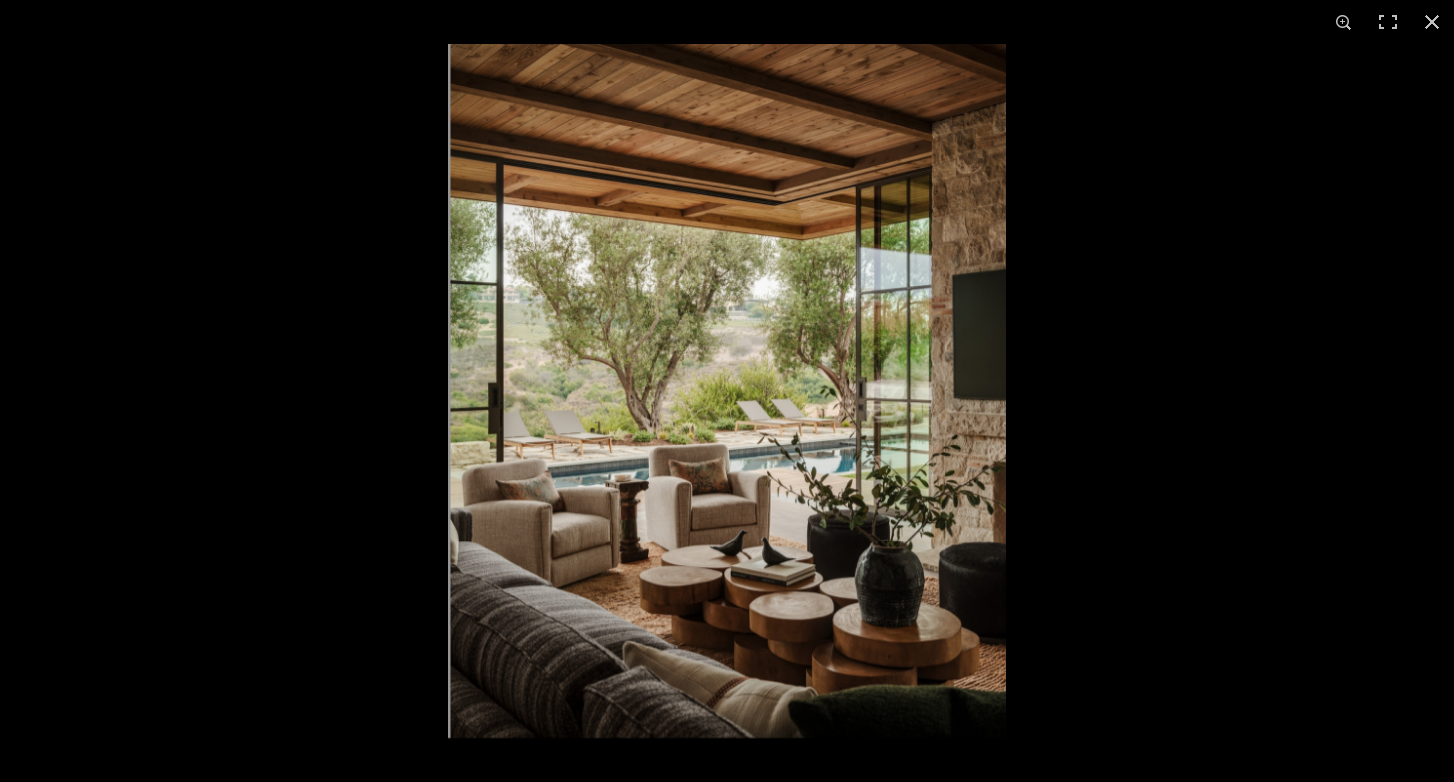 click at bounding box center (727, 391) 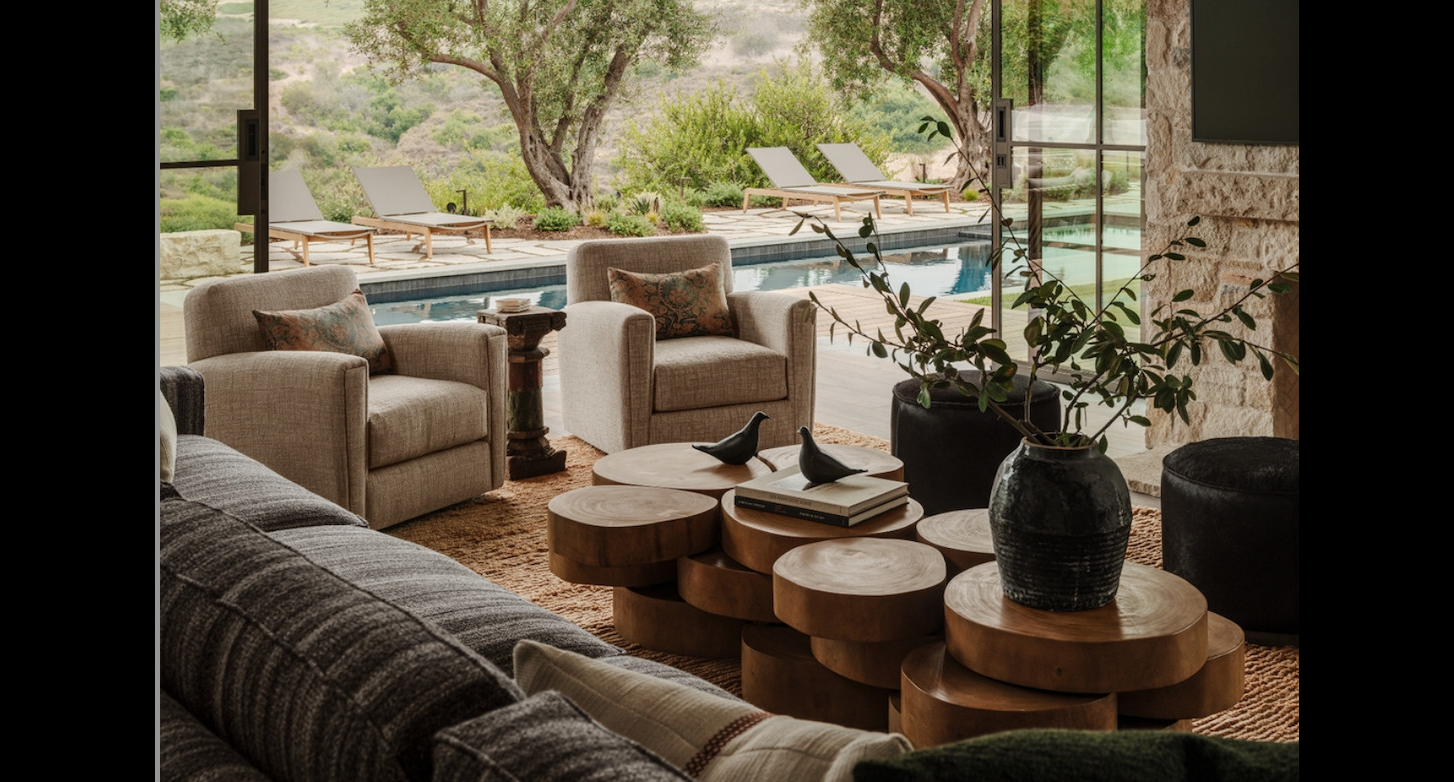click at bounding box center (1432, 22) 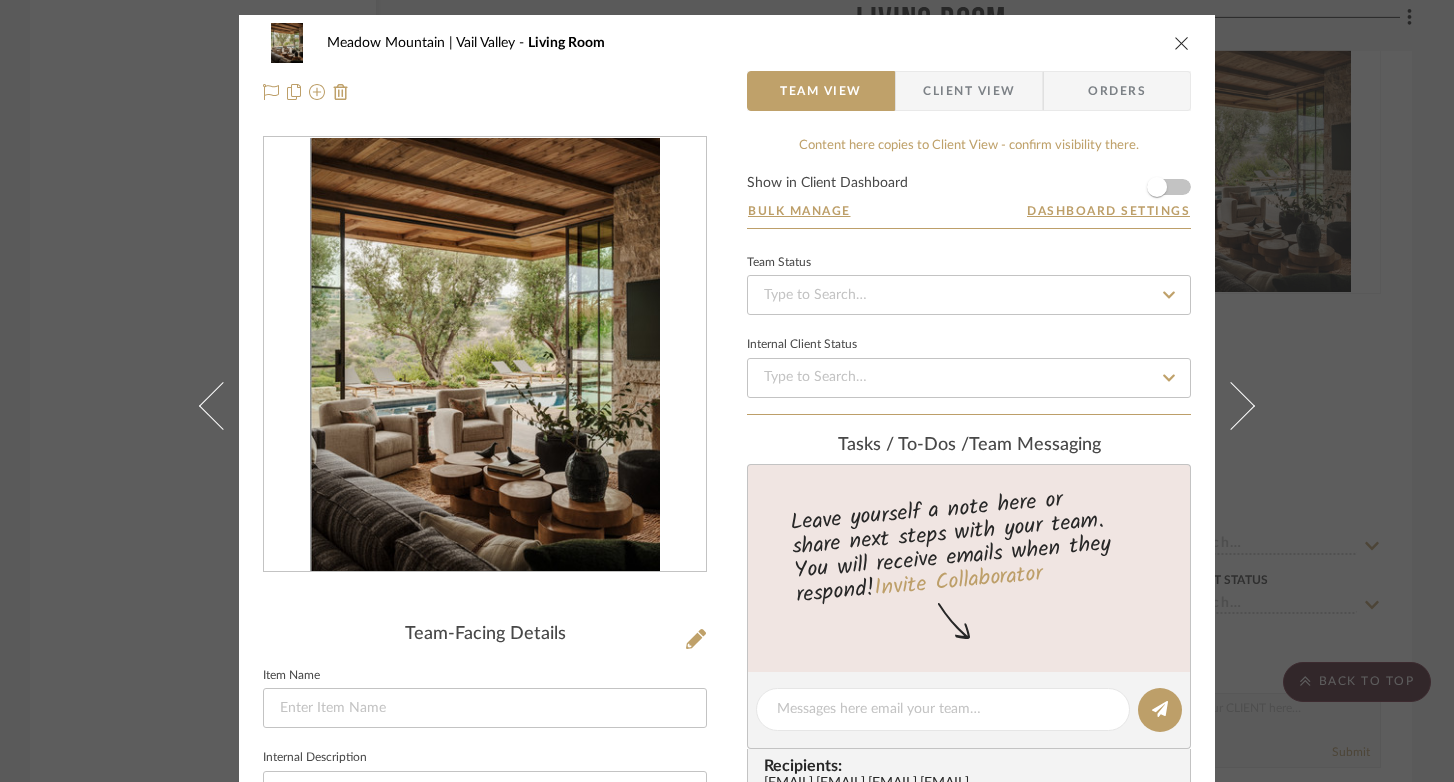 click at bounding box center (1182, 43) 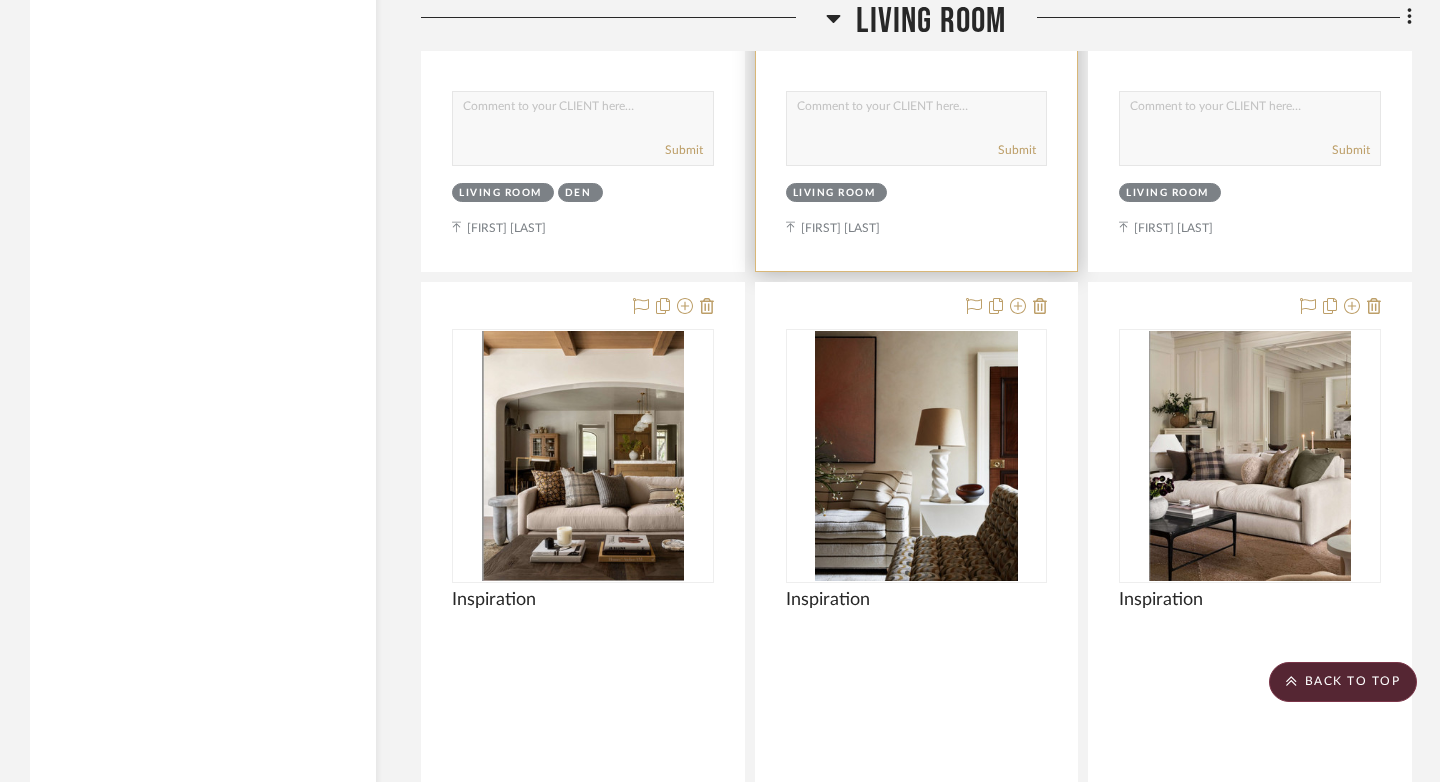 scroll, scrollTop: 9003, scrollLeft: 0, axis: vertical 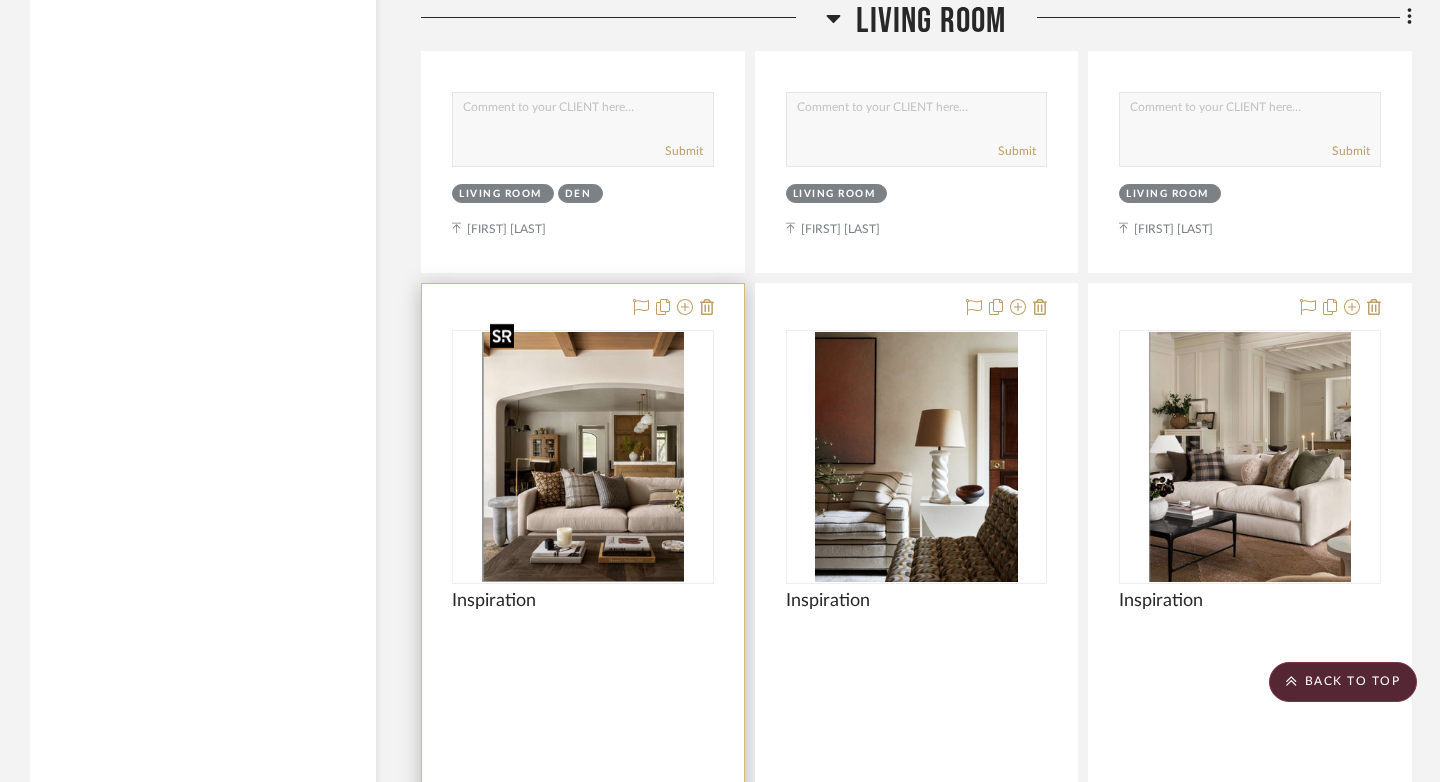 click at bounding box center (582, 457) 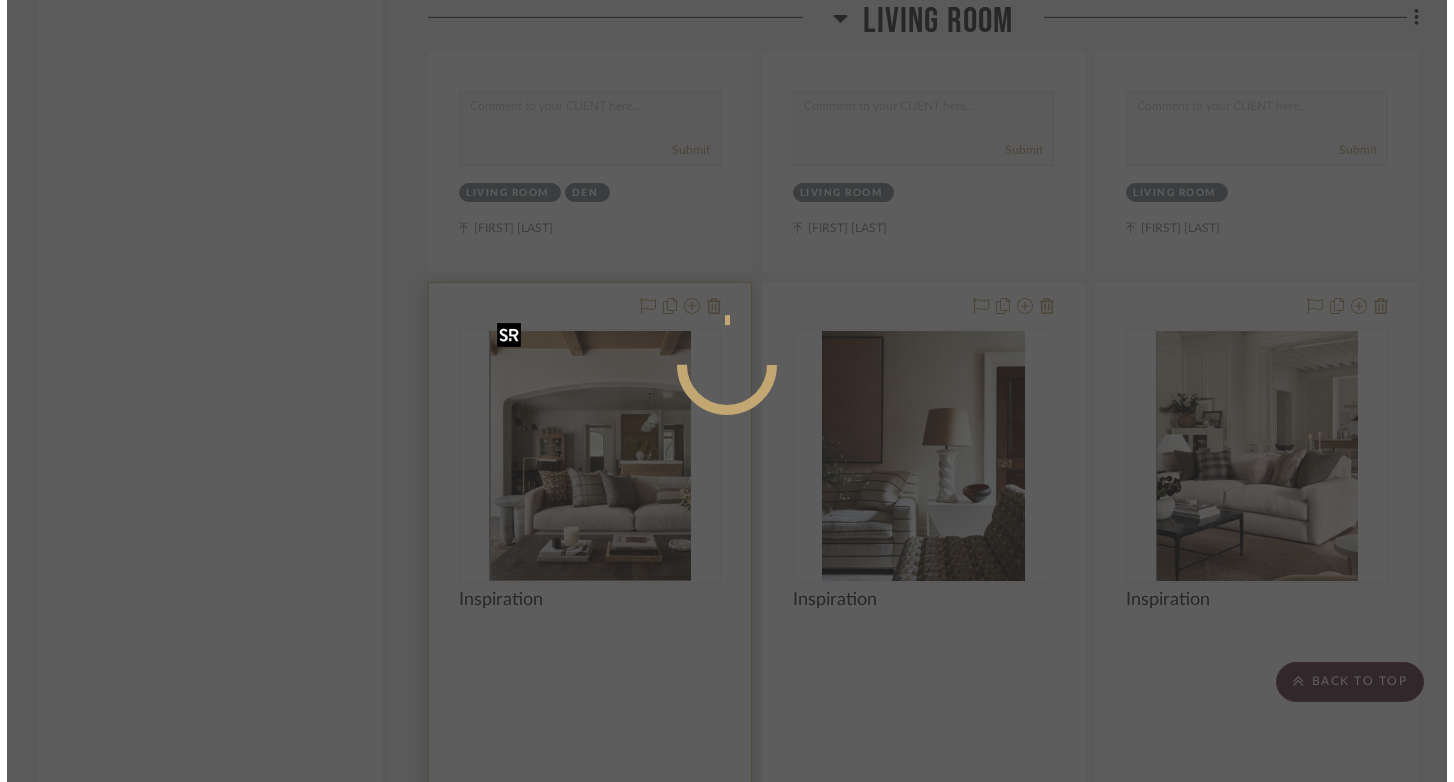 scroll, scrollTop: 0, scrollLeft: 0, axis: both 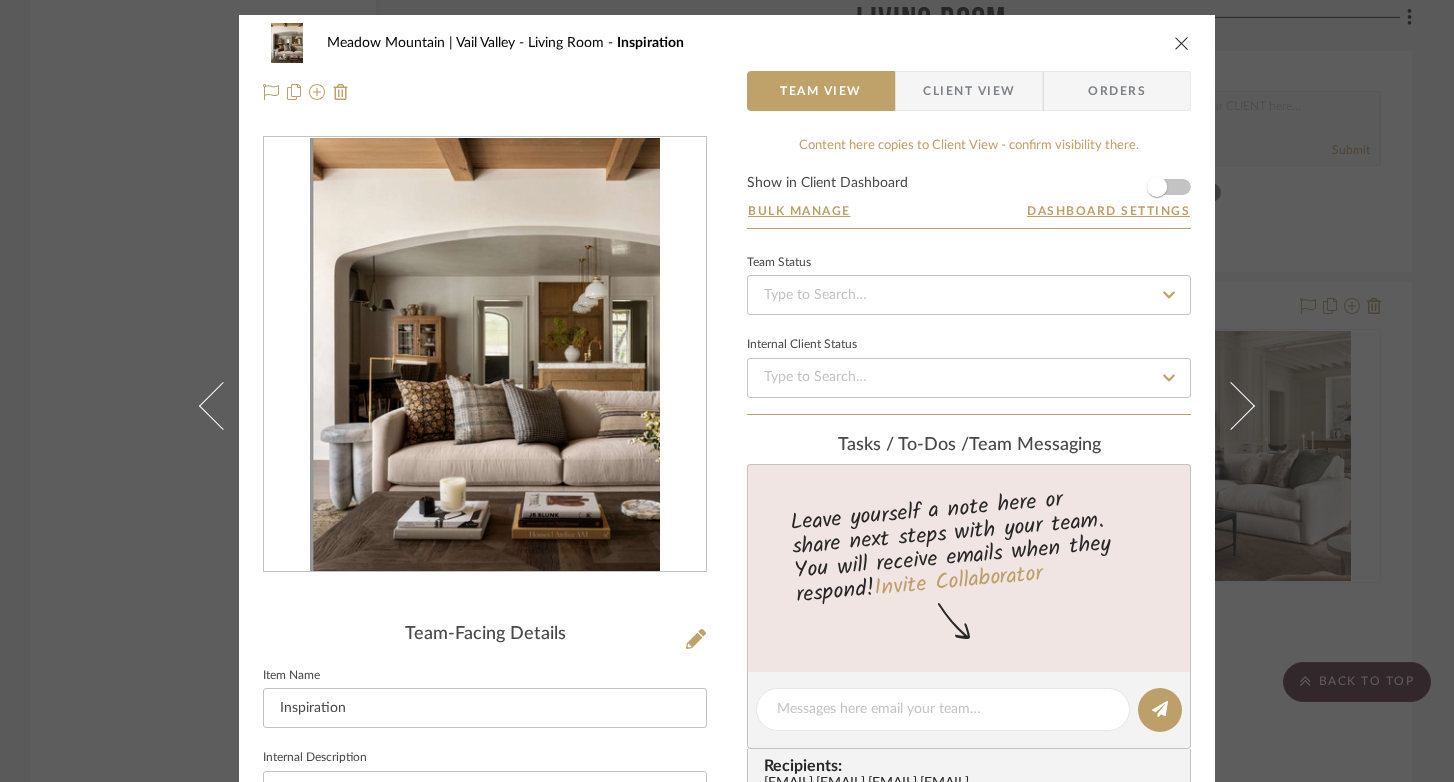 click at bounding box center (1182, 43) 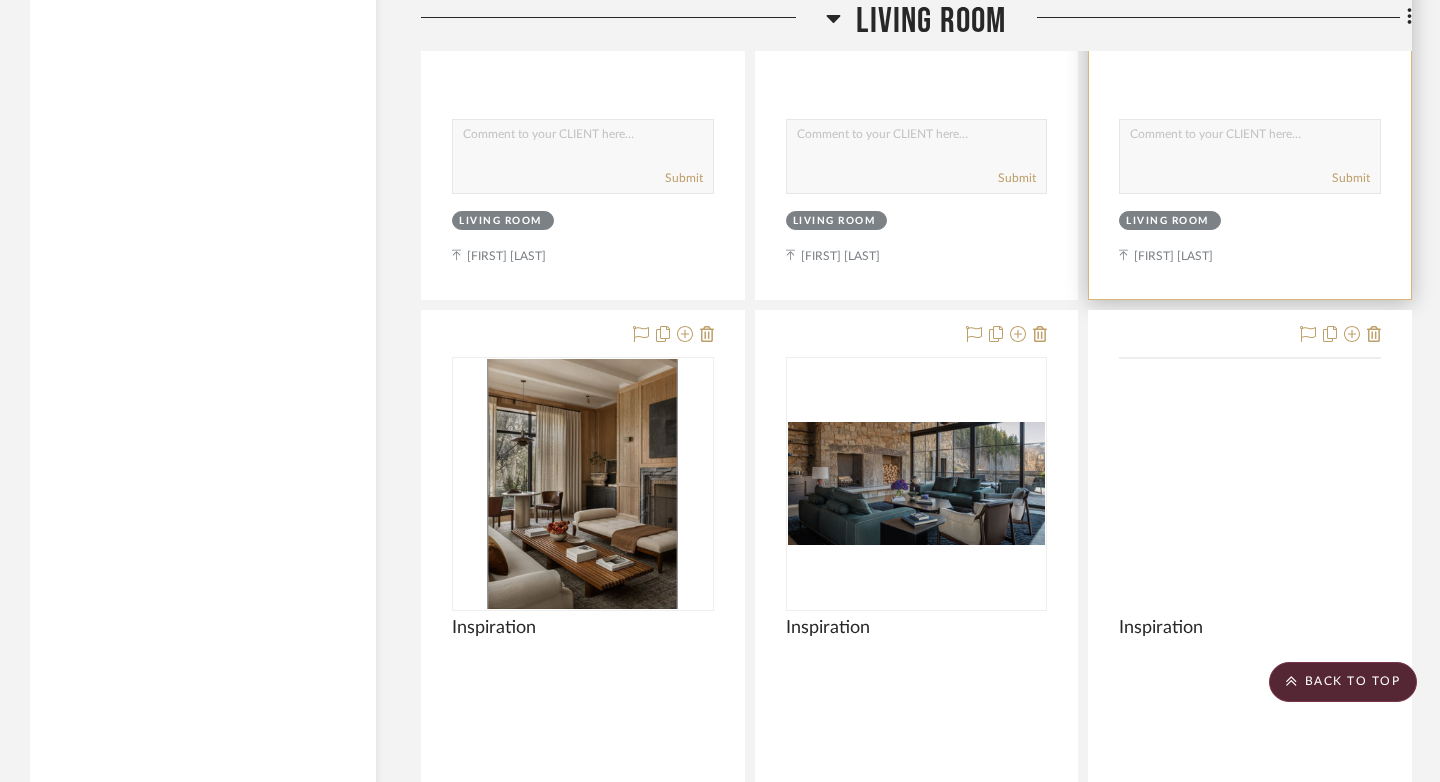 scroll, scrollTop: 9927, scrollLeft: 0, axis: vertical 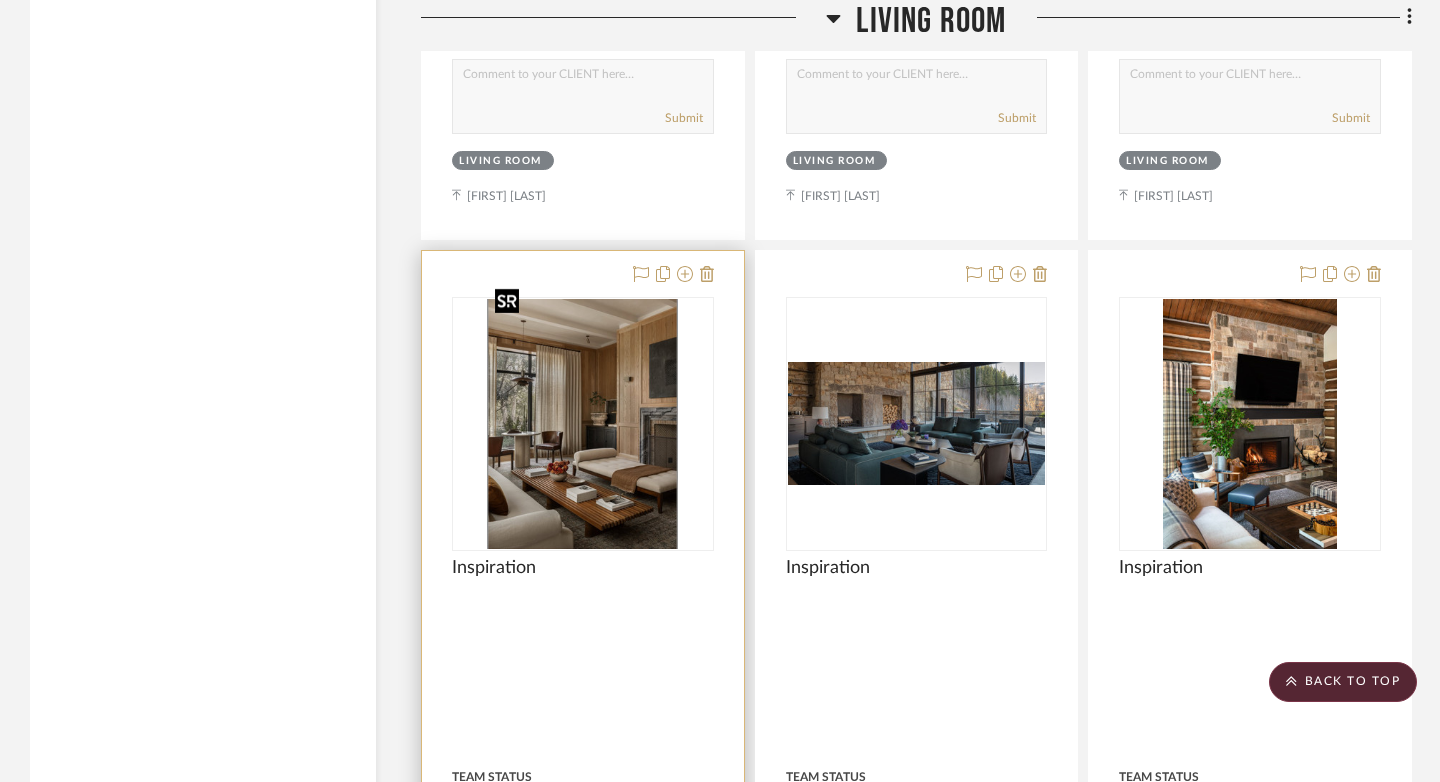 click at bounding box center [582, 424] 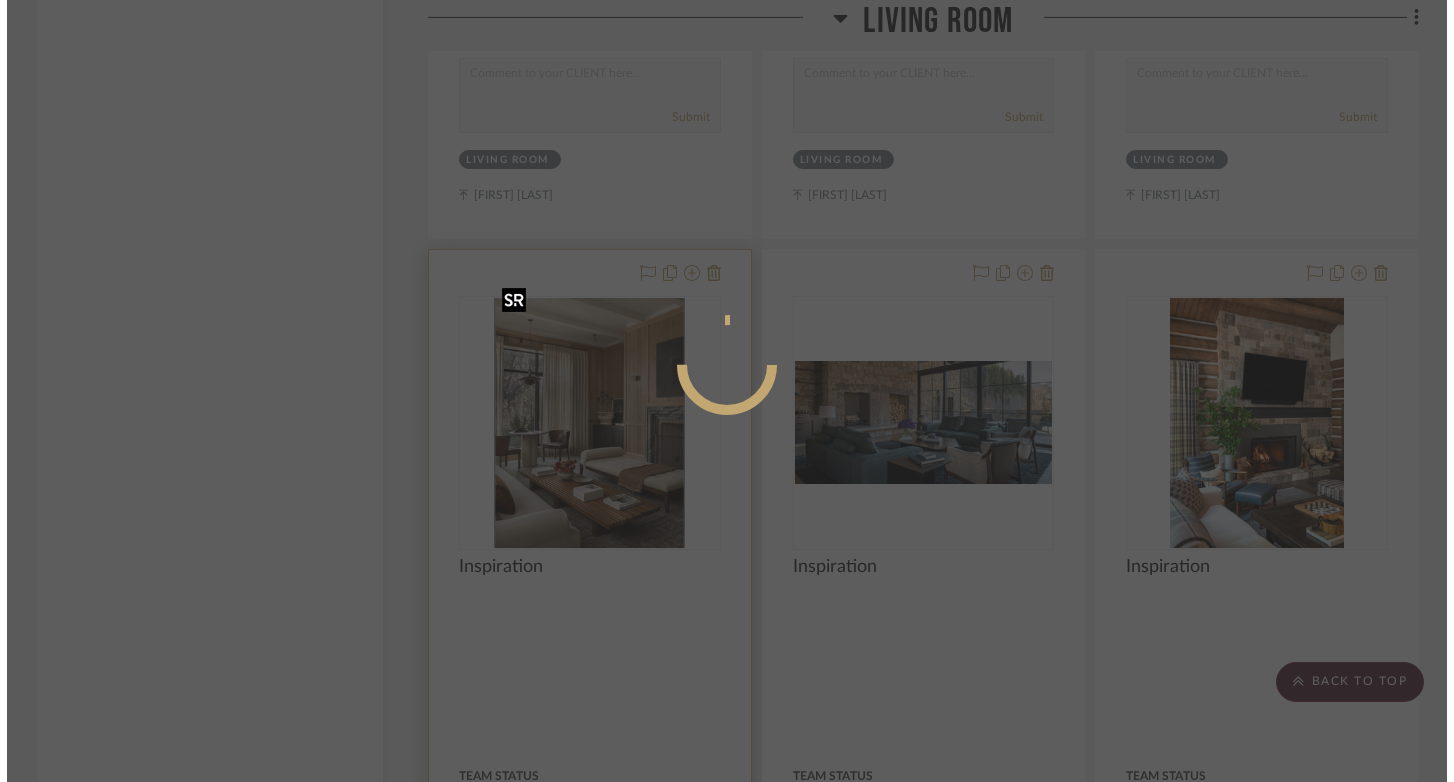 scroll, scrollTop: 0, scrollLeft: 0, axis: both 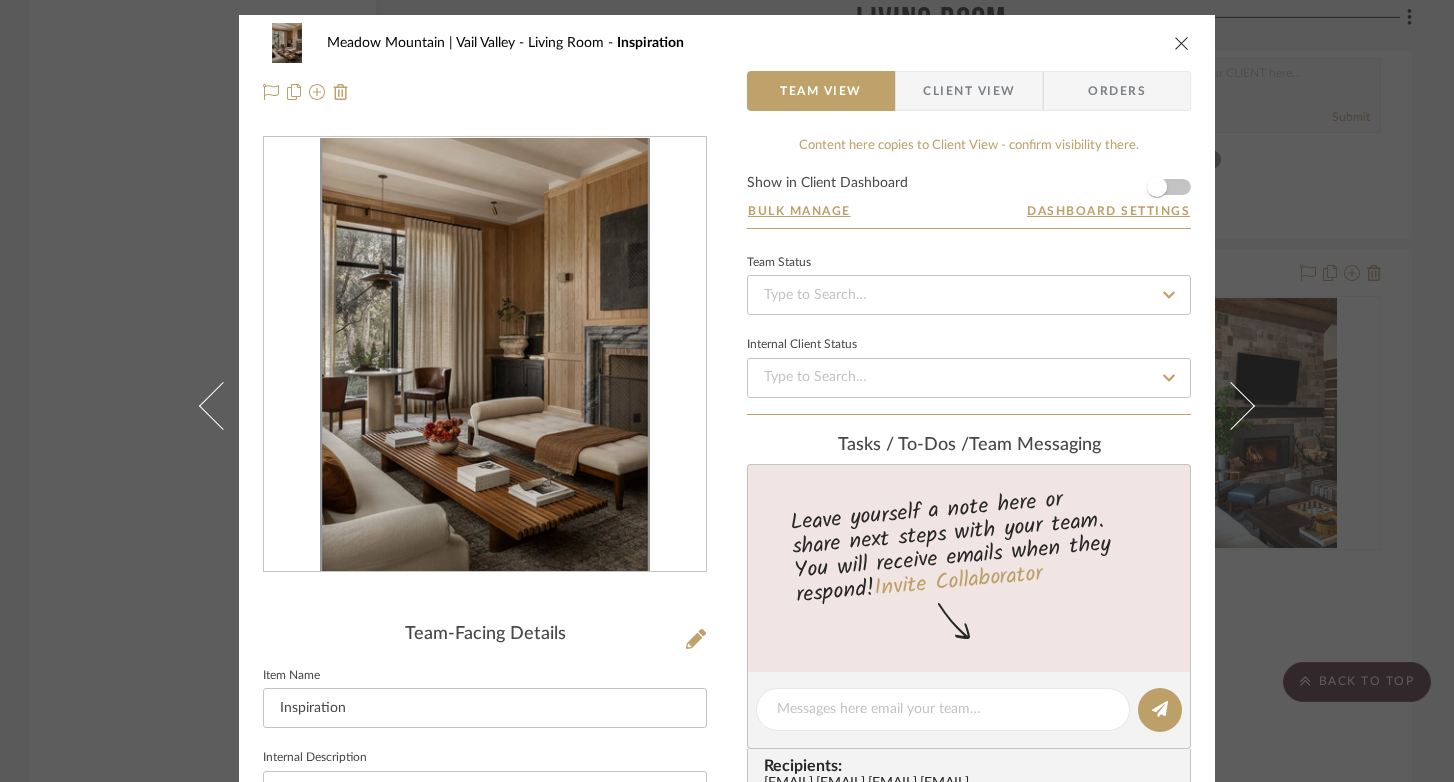 click at bounding box center (1182, 43) 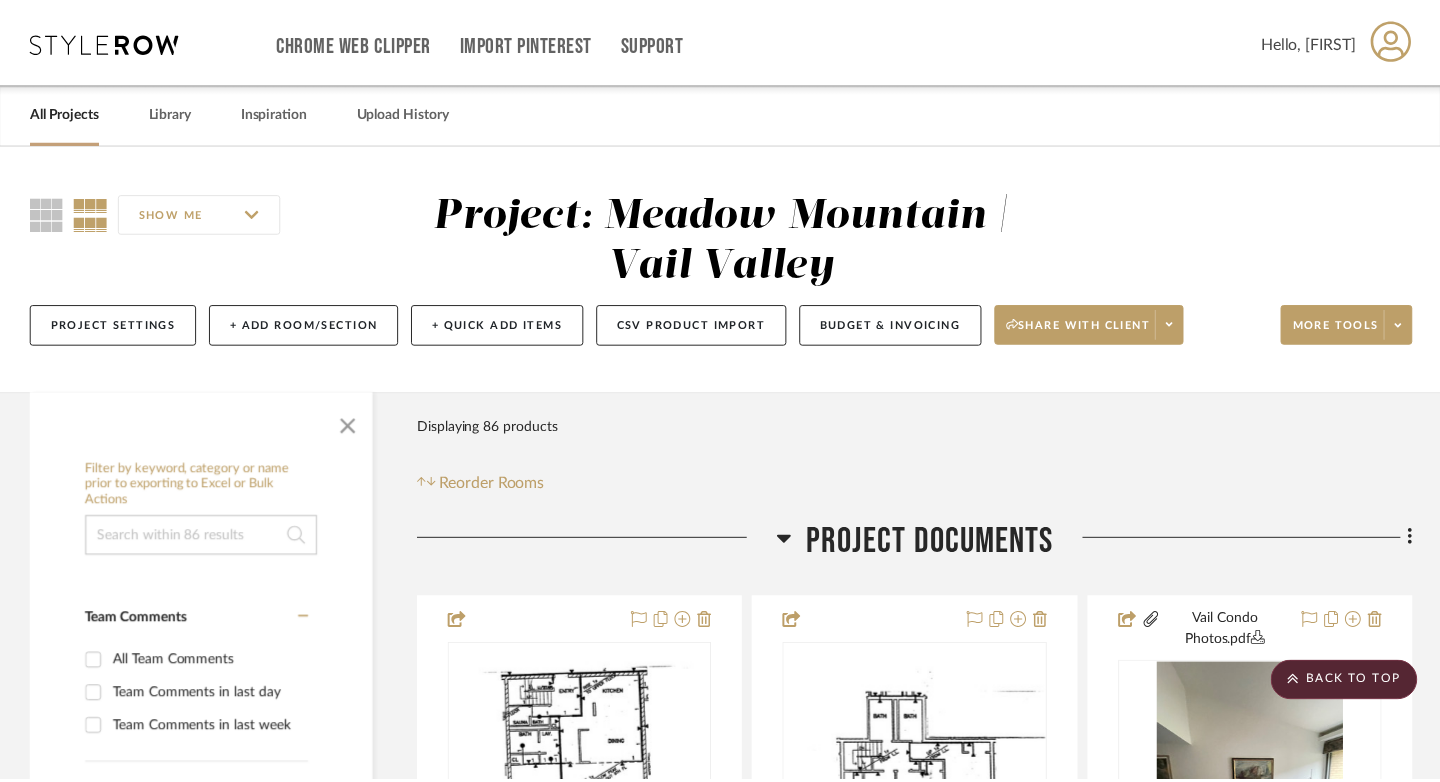 scroll, scrollTop: 9927, scrollLeft: 0, axis: vertical 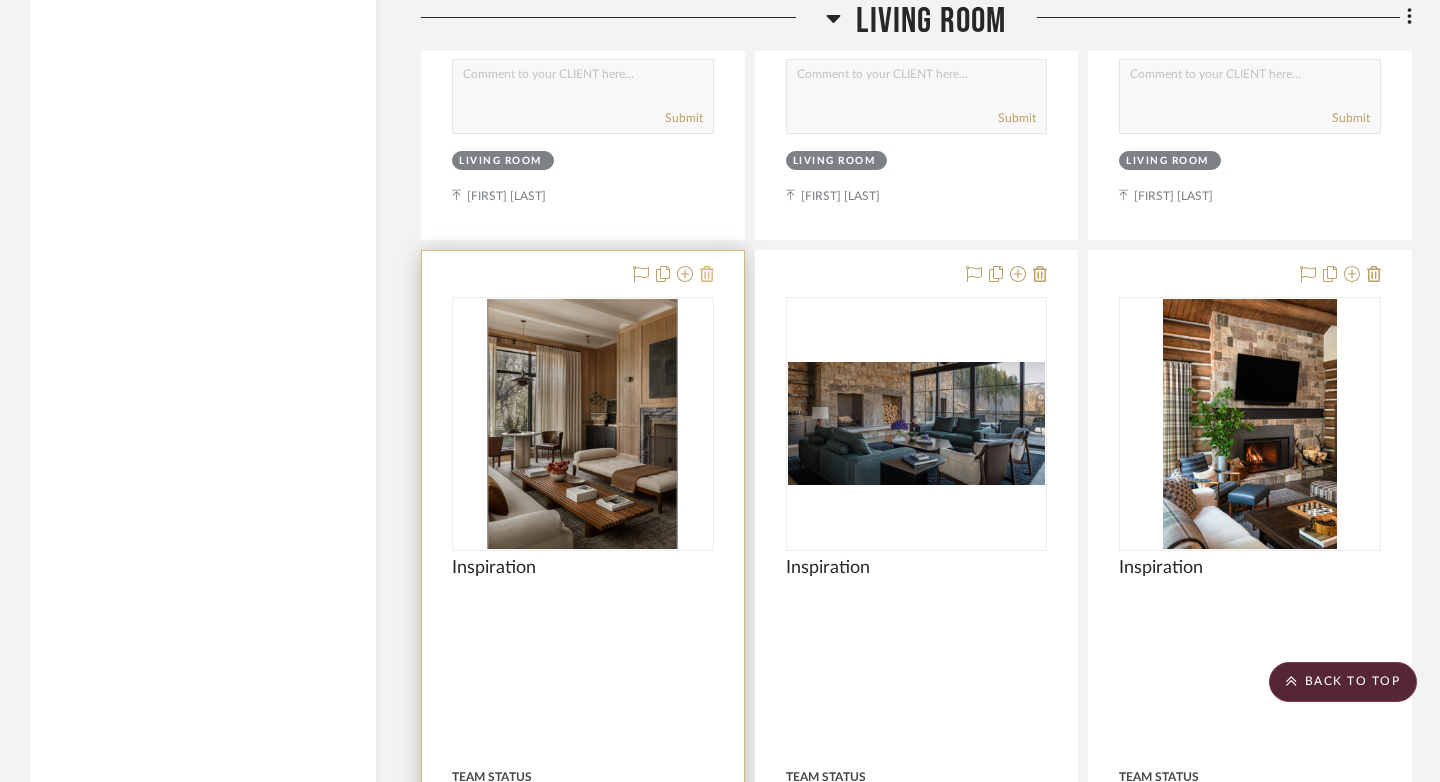 click 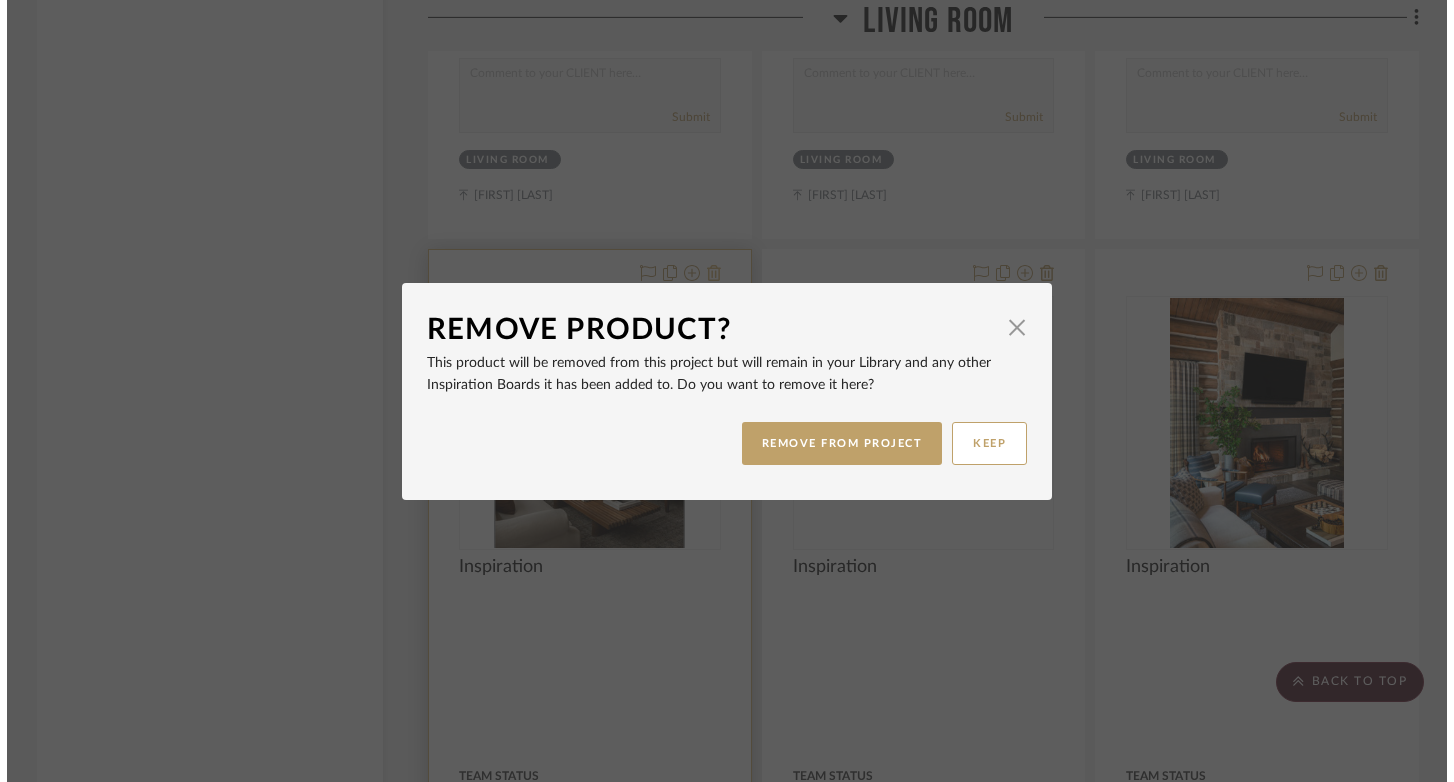 scroll, scrollTop: 0, scrollLeft: 0, axis: both 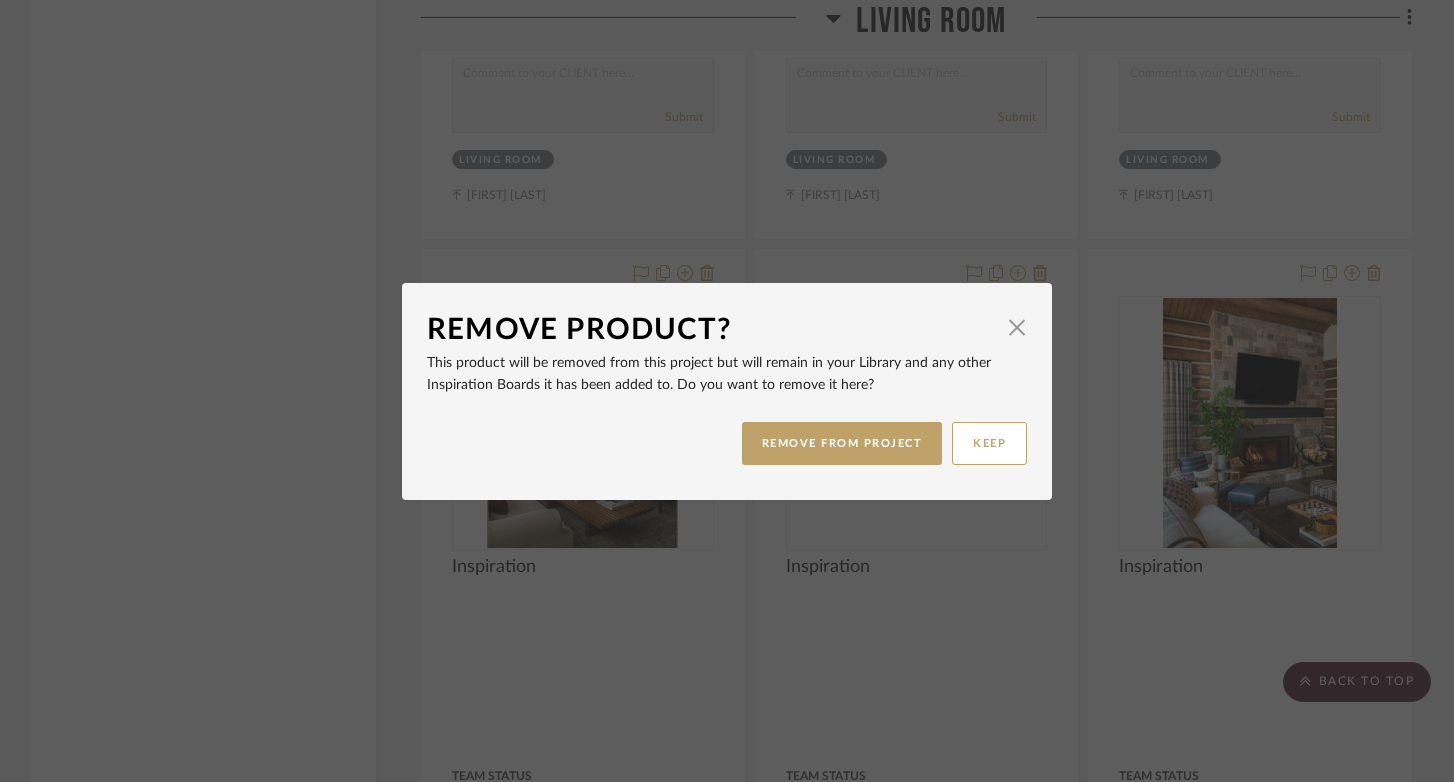 click on "REMOVE FROM PROJECT   KEEP" at bounding box center (727, 443) 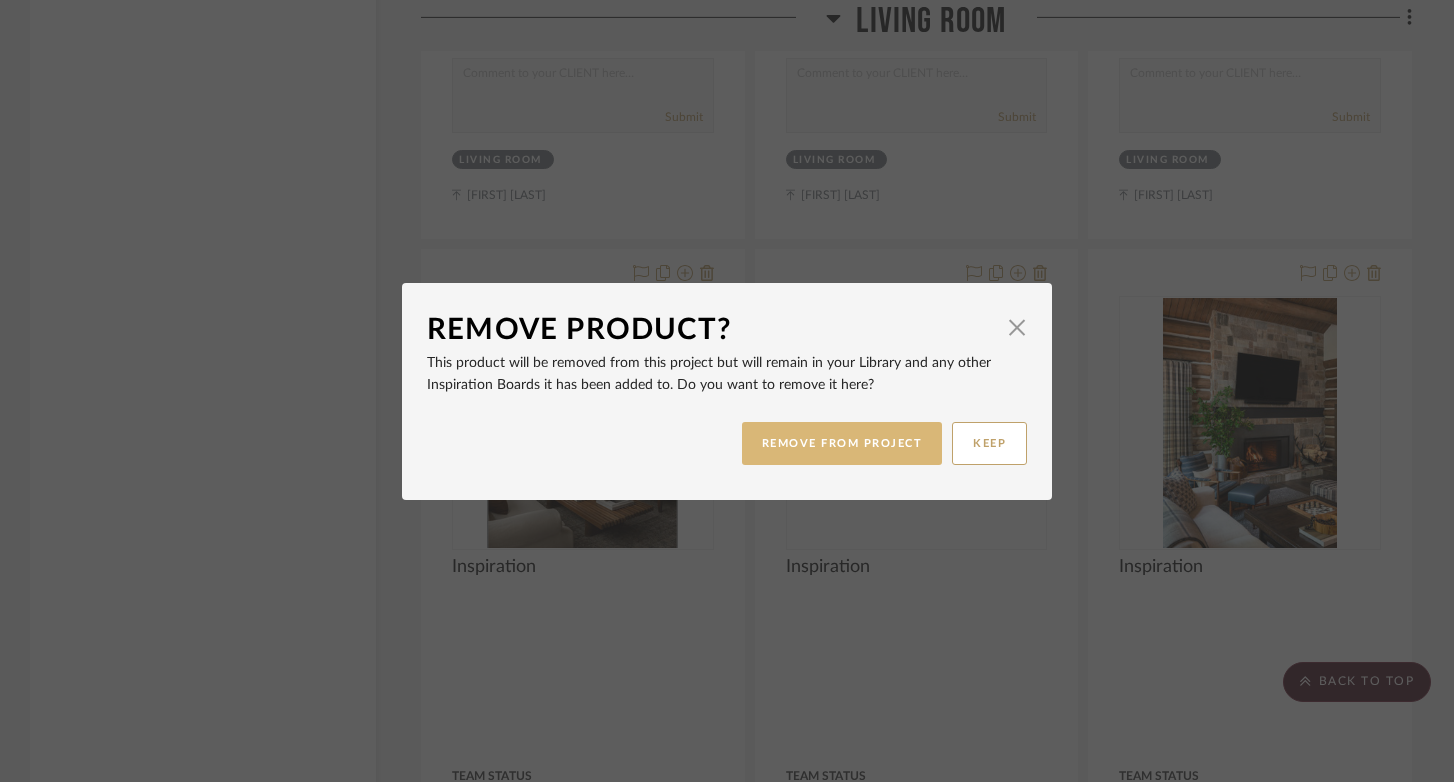 click on "REMOVE FROM PROJECT" at bounding box center (842, 443) 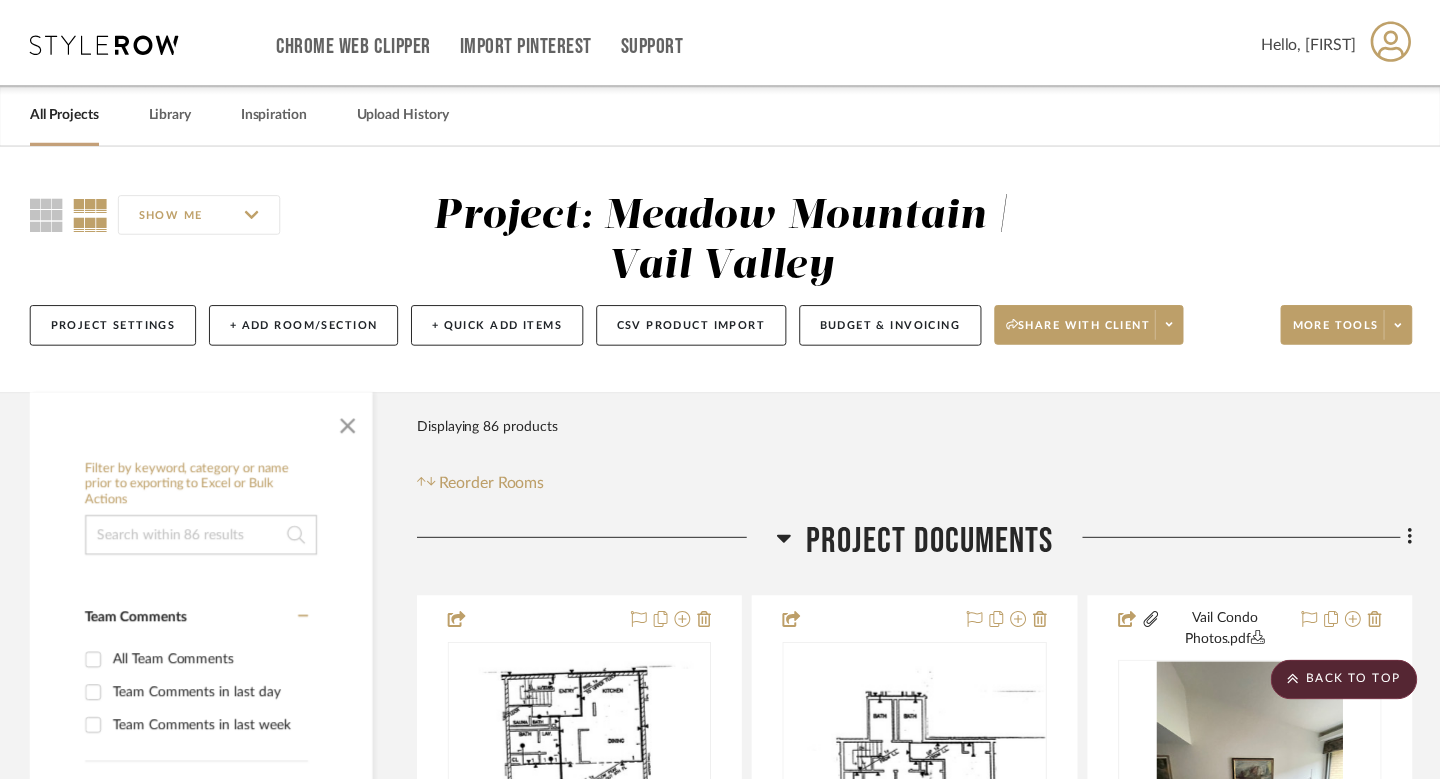 scroll, scrollTop: 9927, scrollLeft: 0, axis: vertical 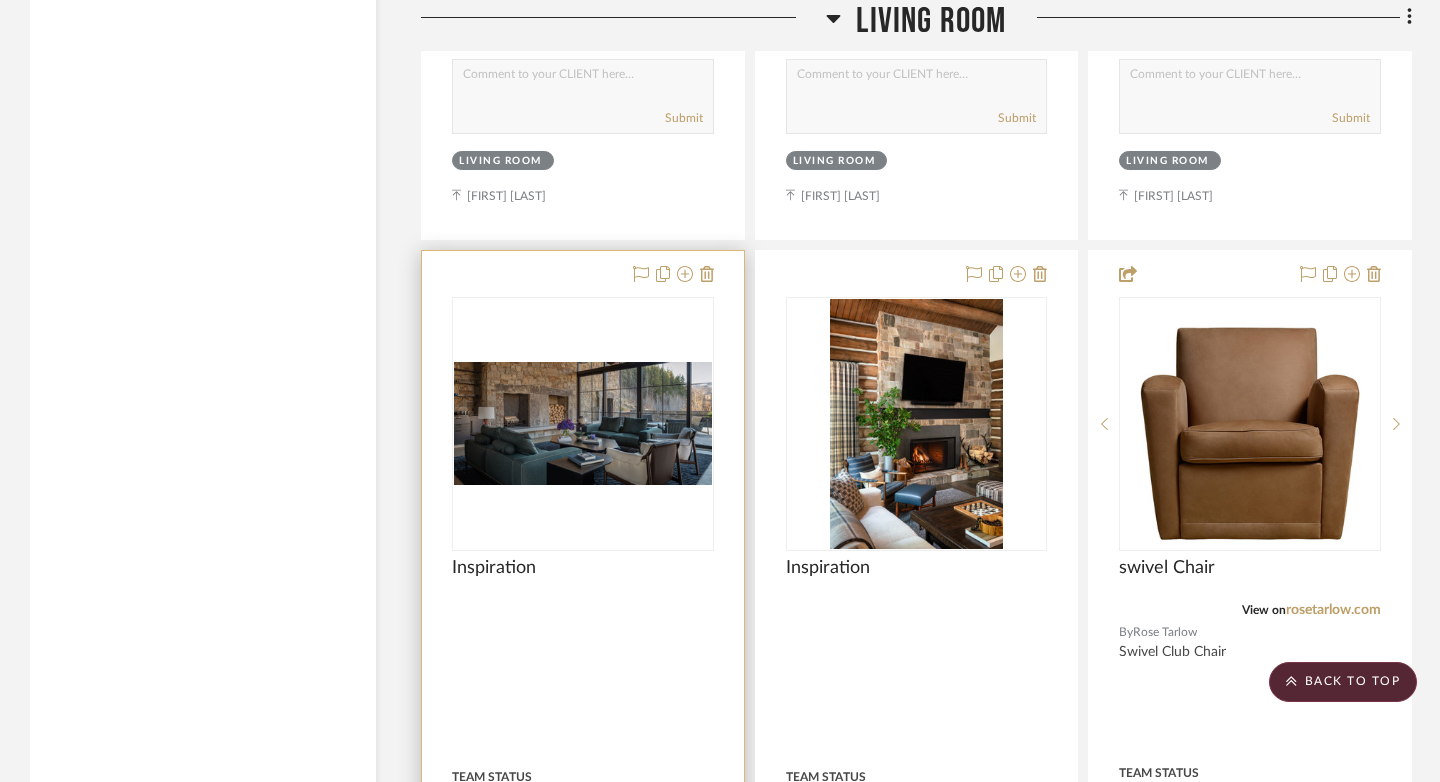 click at bounding box center [583, 423] 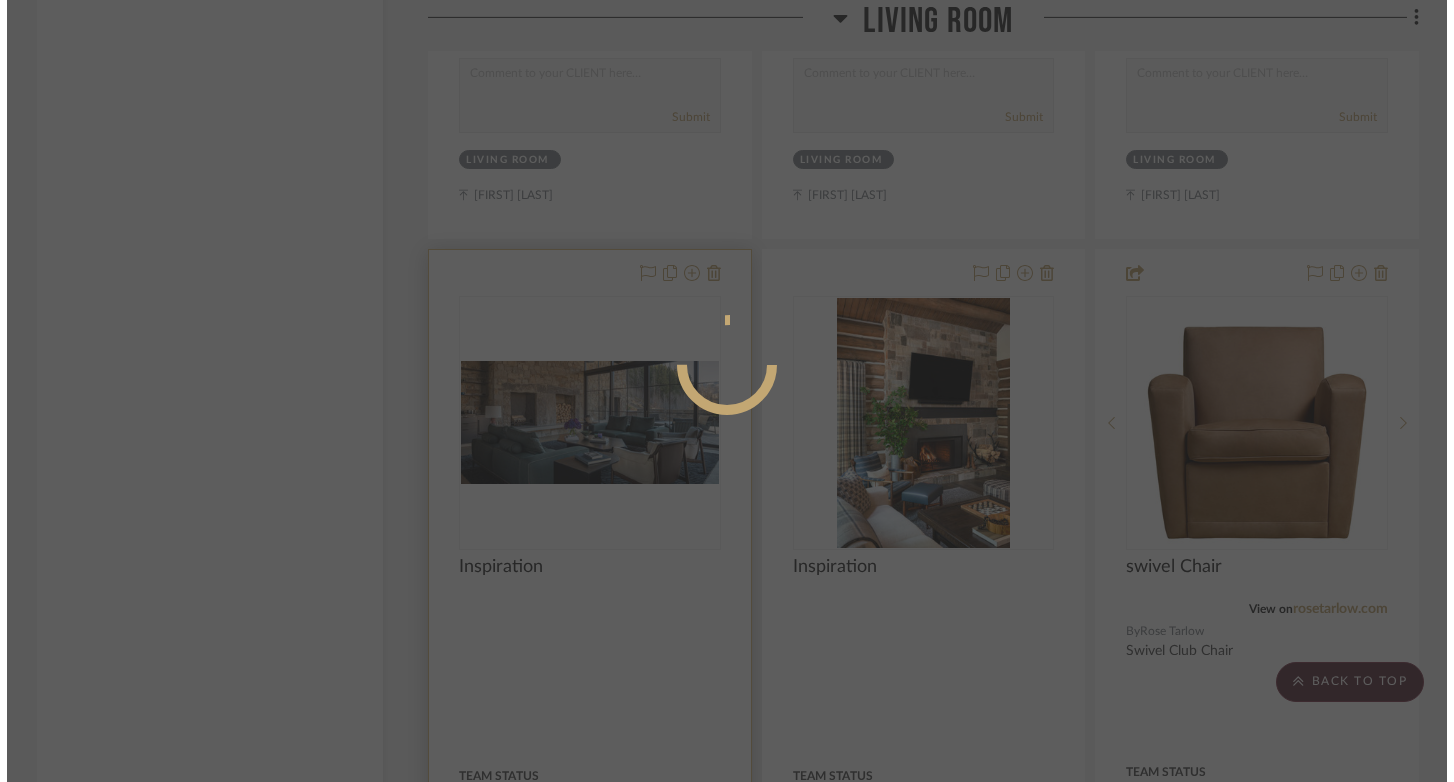 scroll, scrollTop: 0, scrollLeft: 0, axis: both 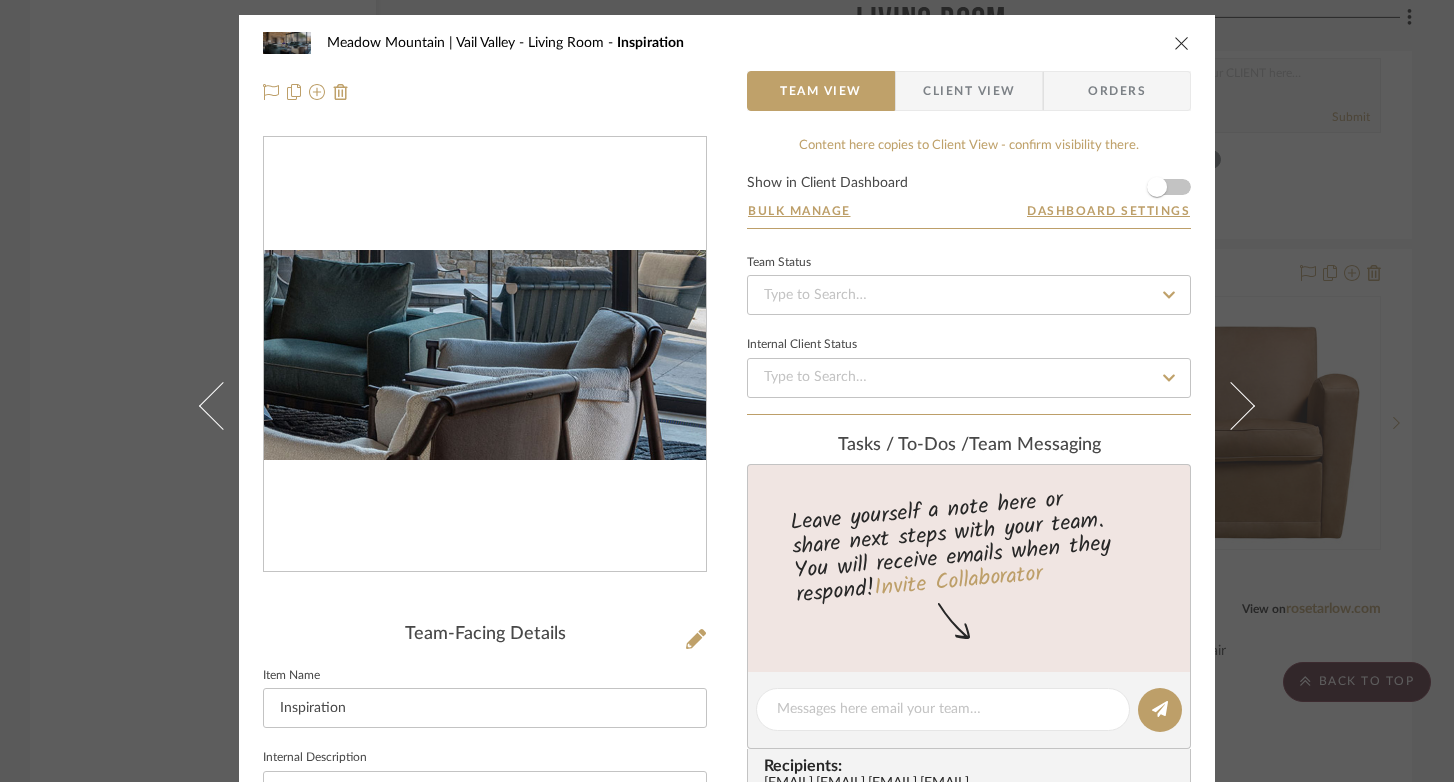 click at bounding box center [485, 355] 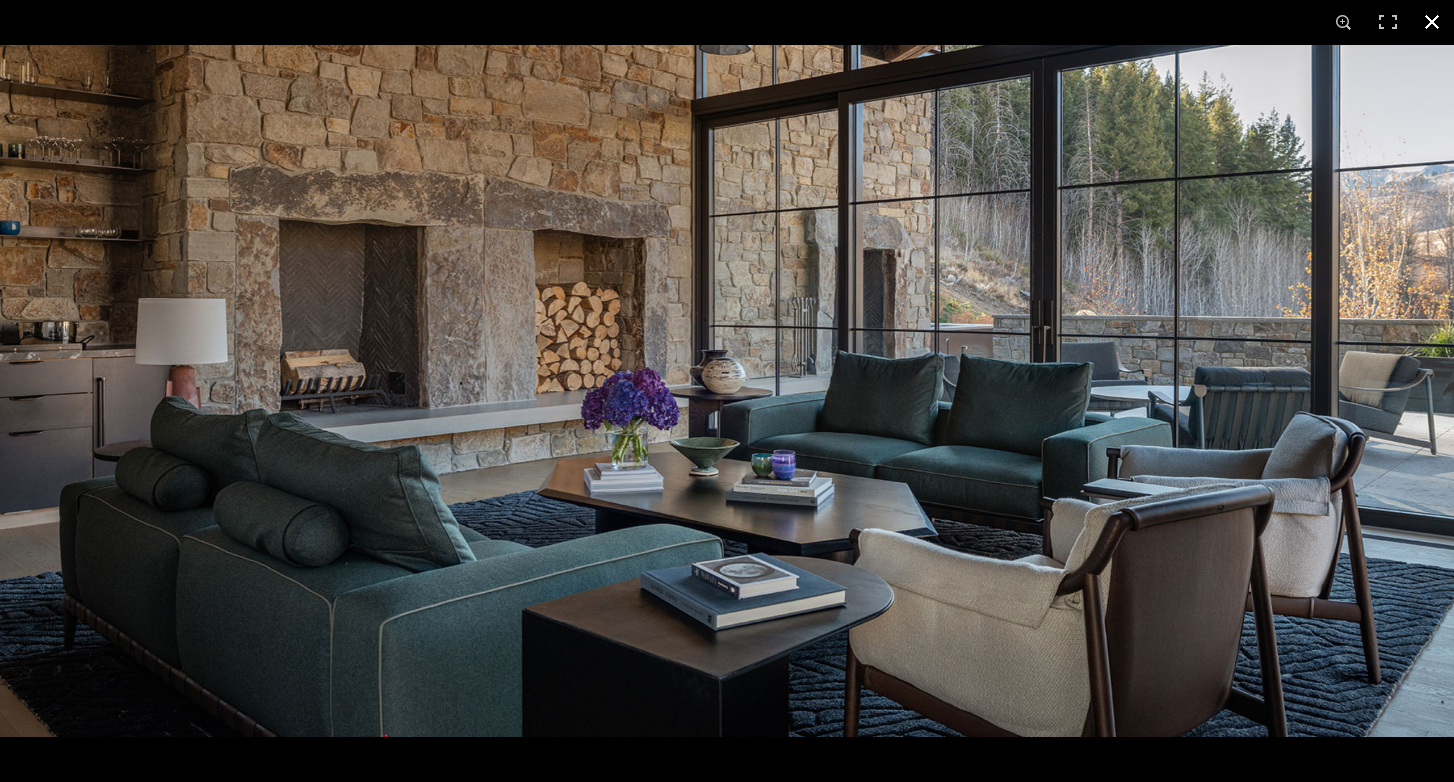 click at bounding box center [1432, 22] 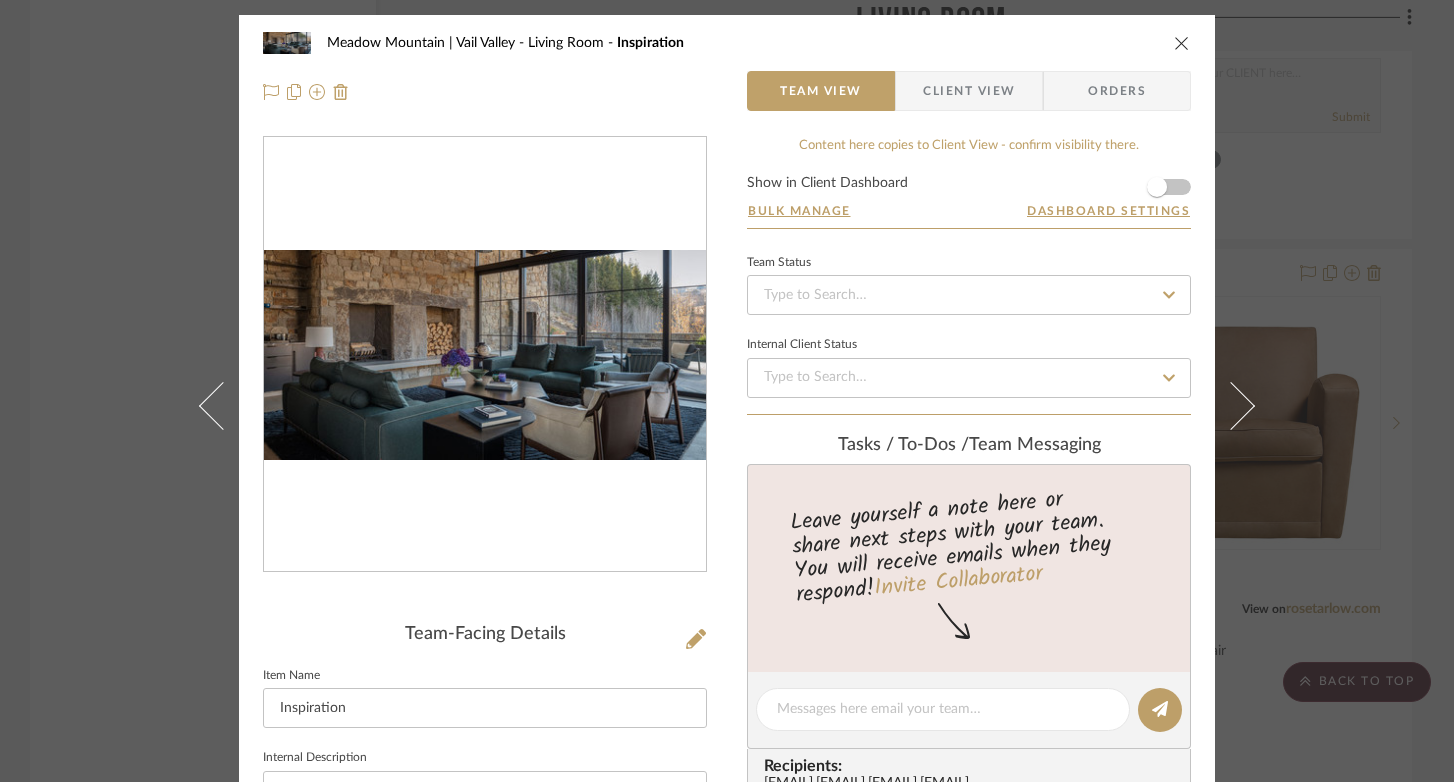 click at bounding box center (1182, 43) 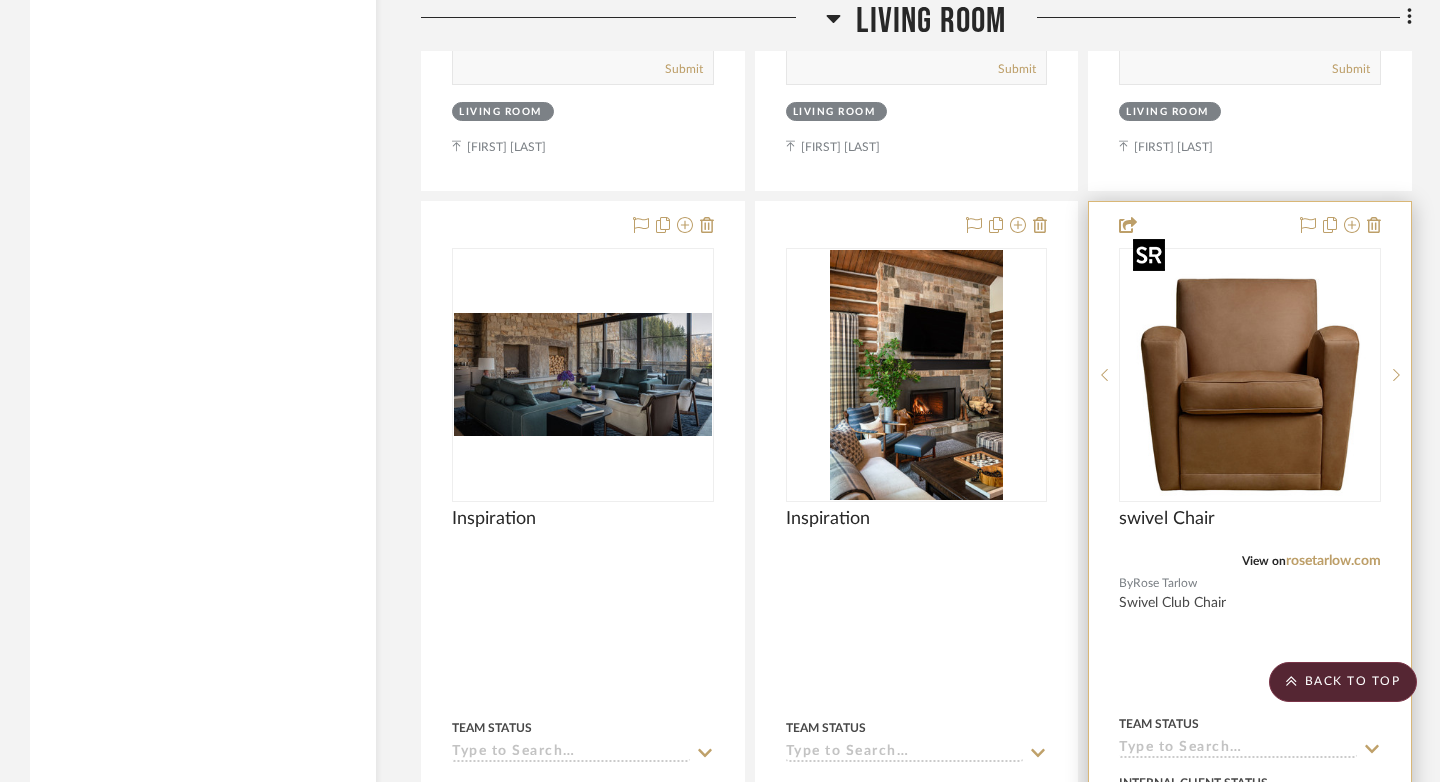 scroll, scrollTop: 9981, scrollLeft: 0, axis: vertical 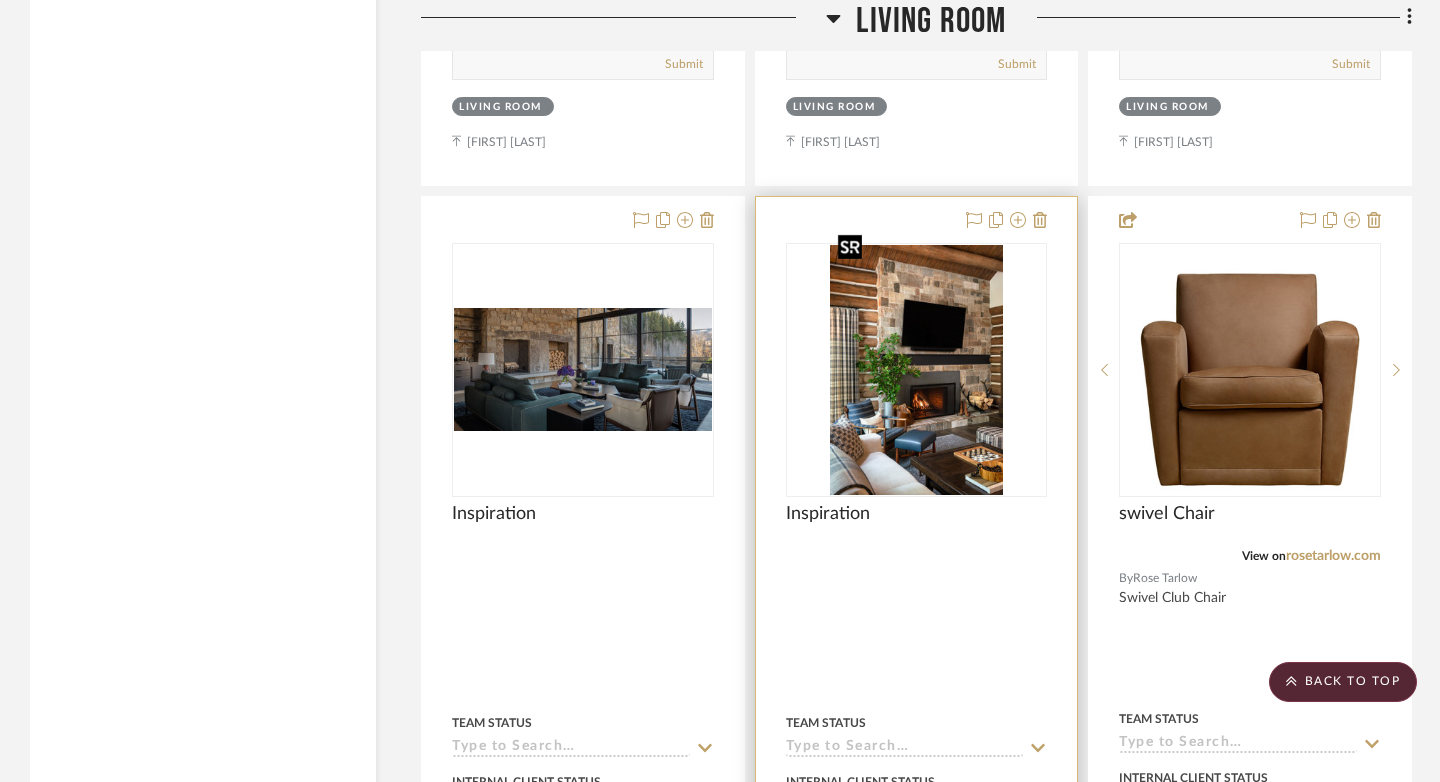 click at bounding box center (917, 370) 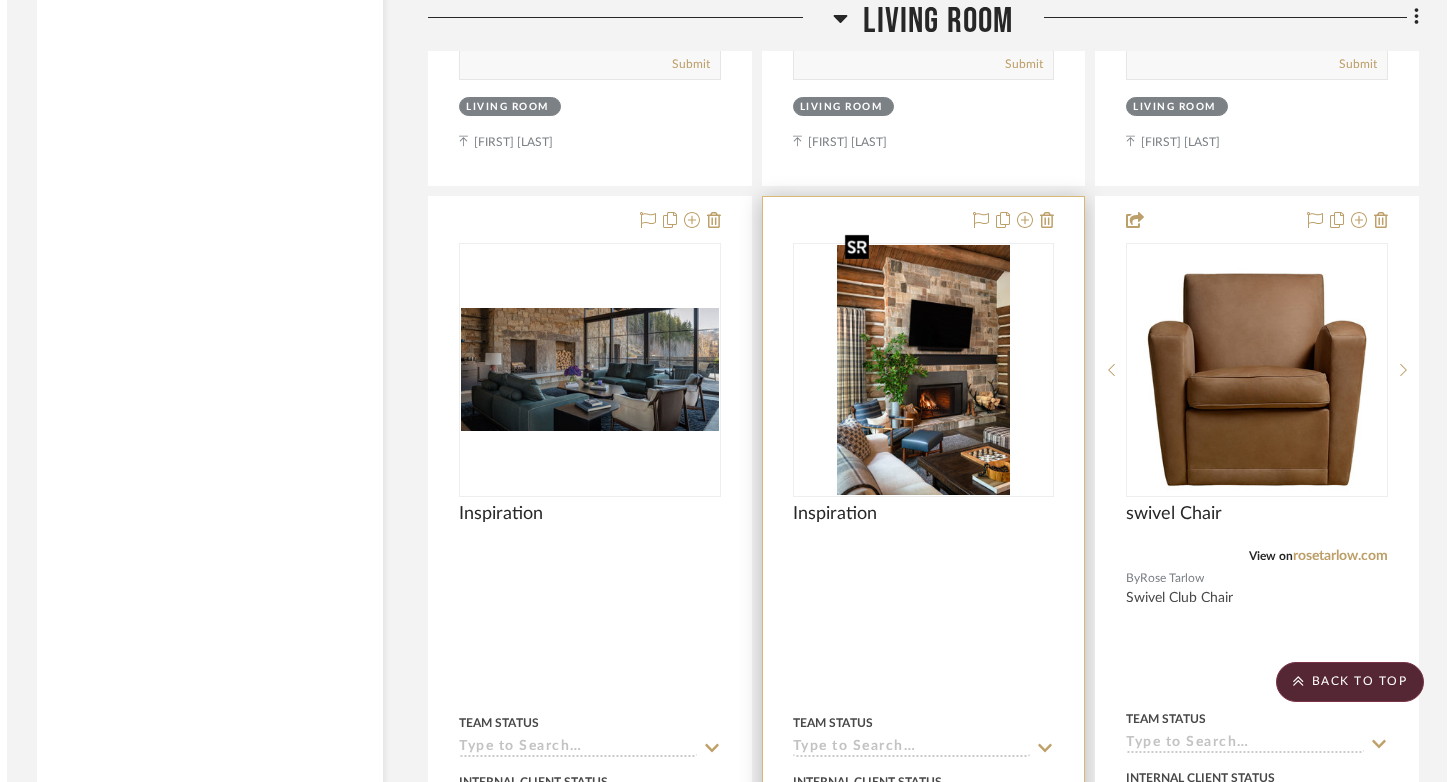 scroll, scrollTop: 0, scrollLeft: 0, axis: both 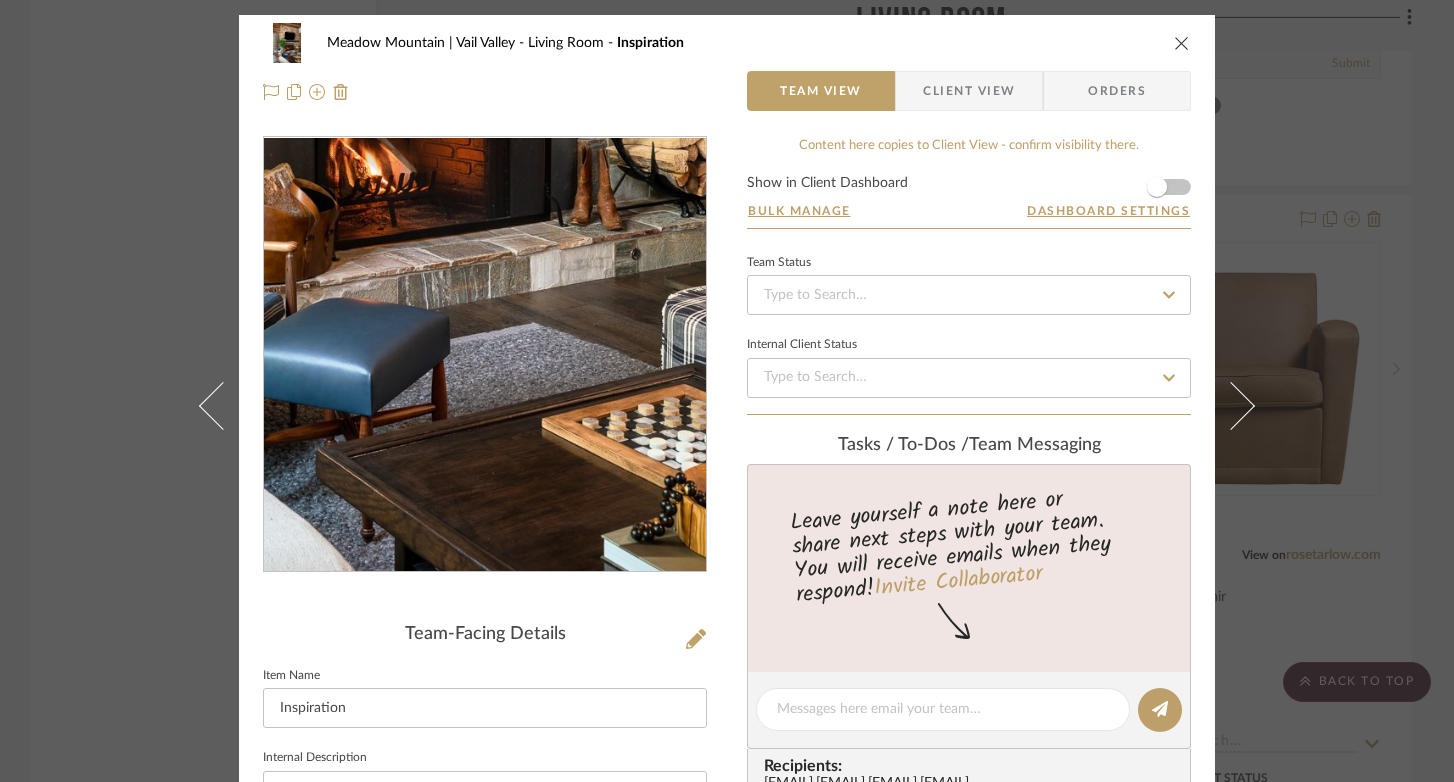 click at bounding box center [485, 355] 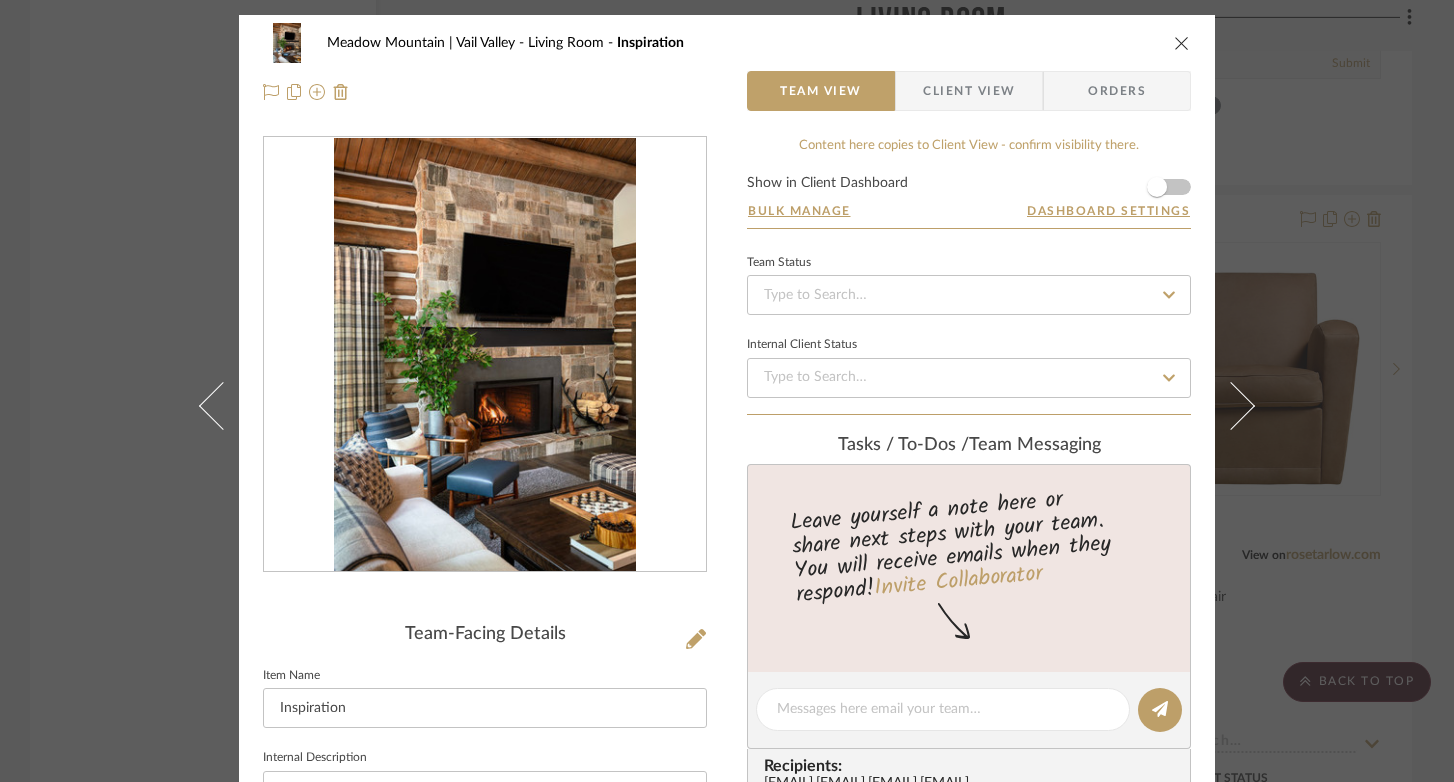 click at bounding box center (1182, 43) 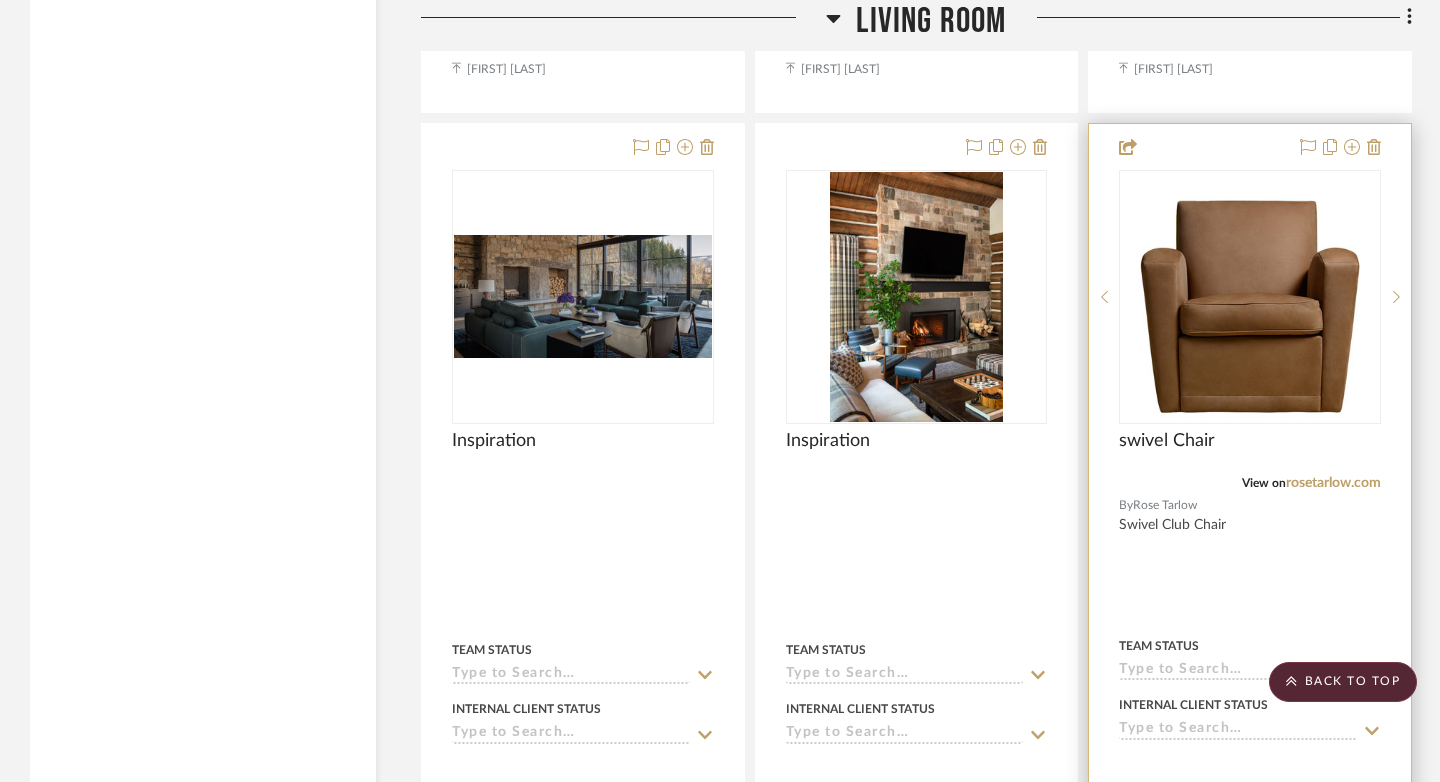 scroll, scrollTop: 10053, scrollLeft: 0, axis: vertical 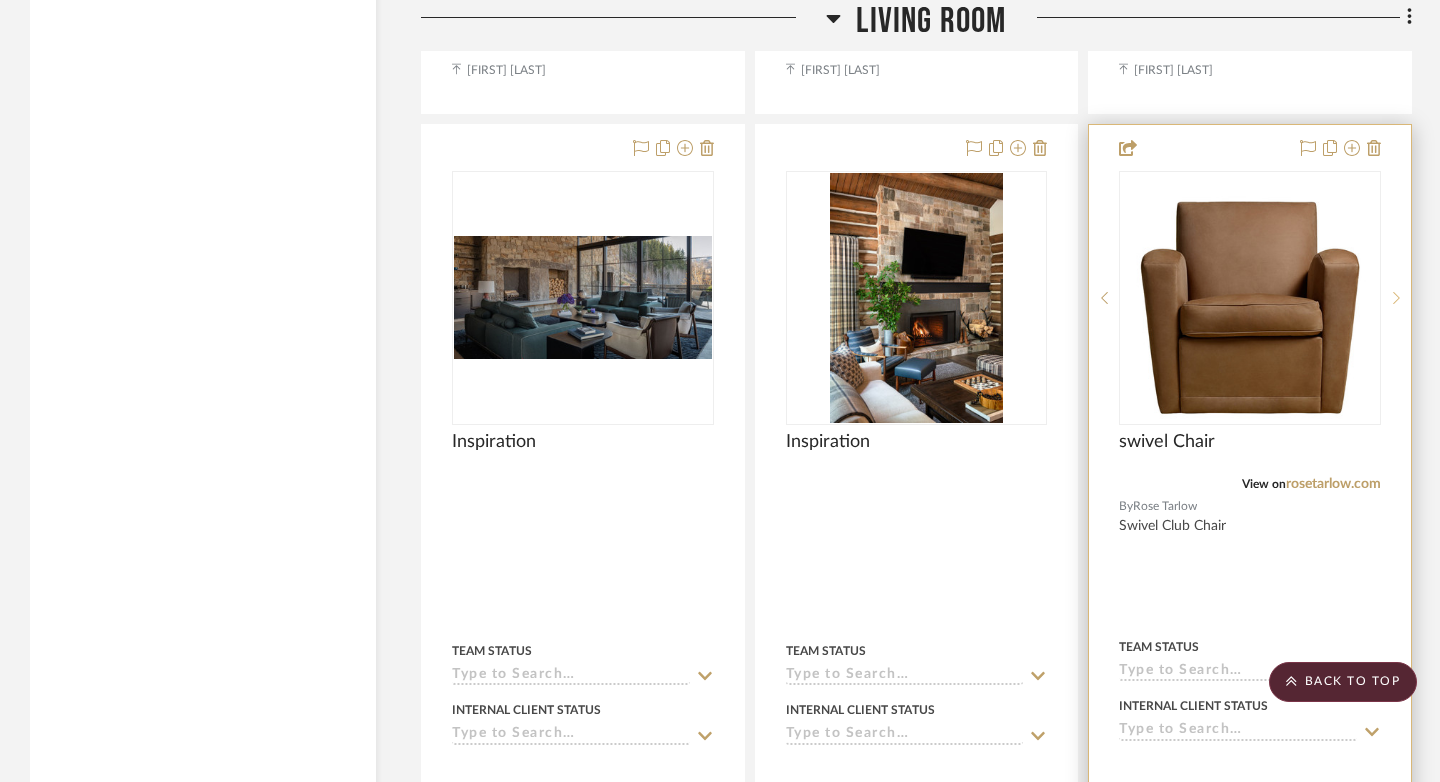 click 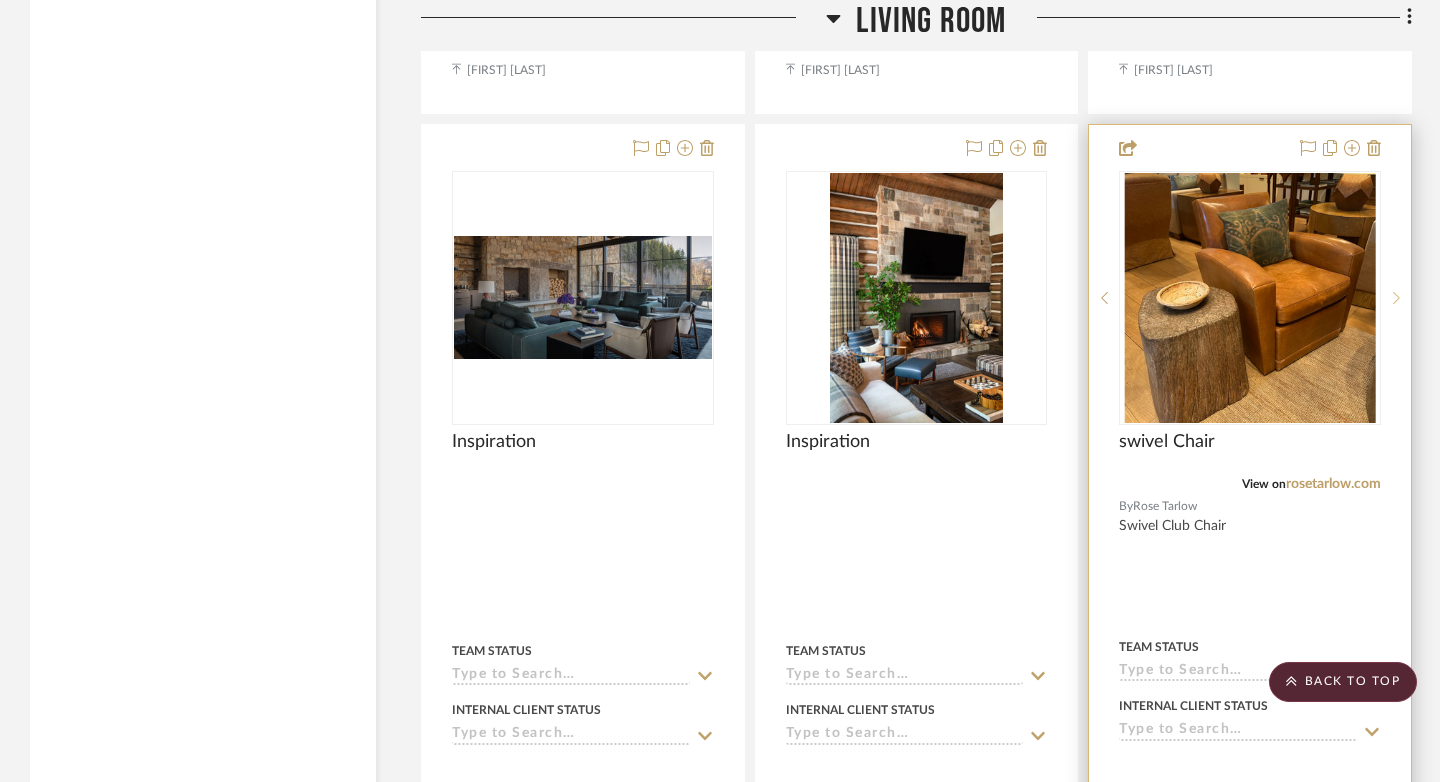 click 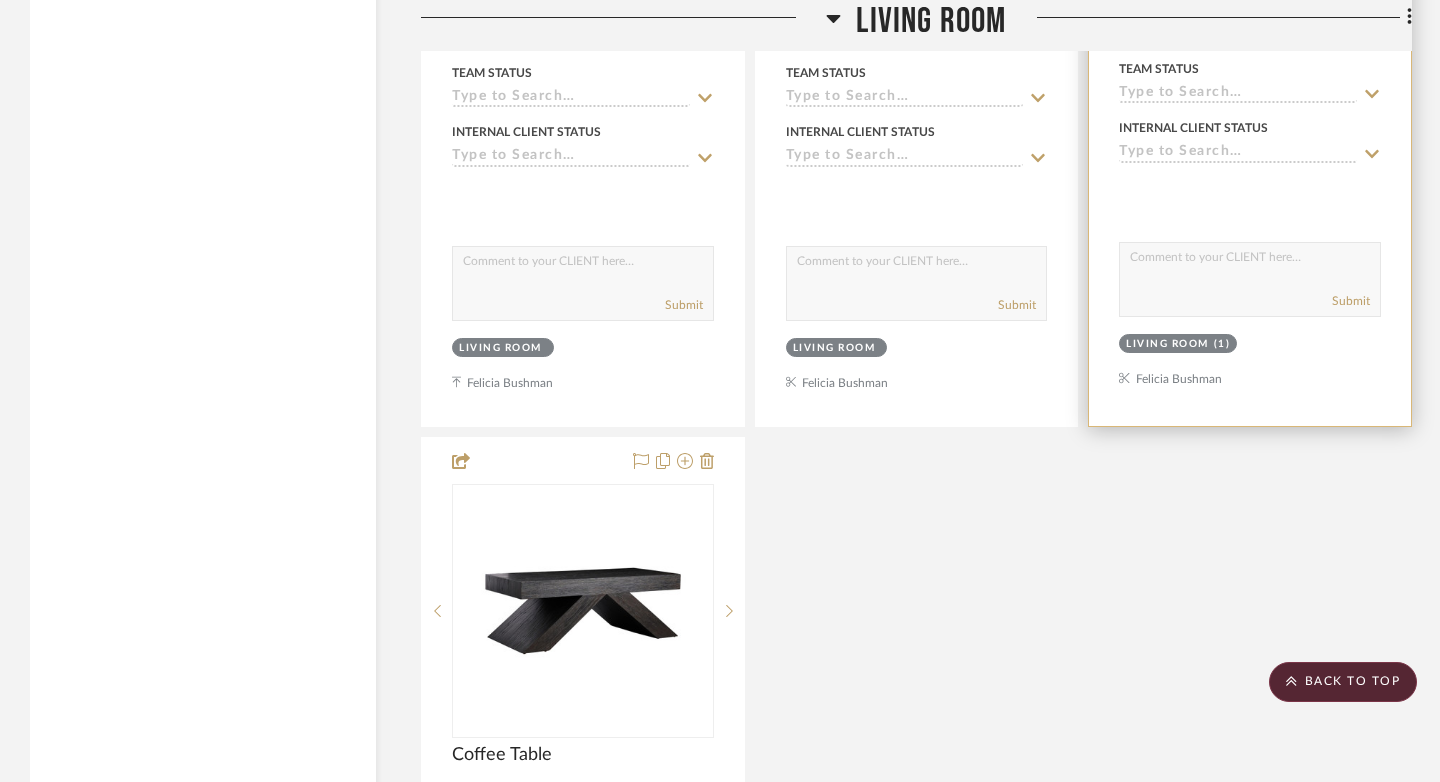 scroll, scrollTop: 10674, scrollLeft: 0, axis: vertical 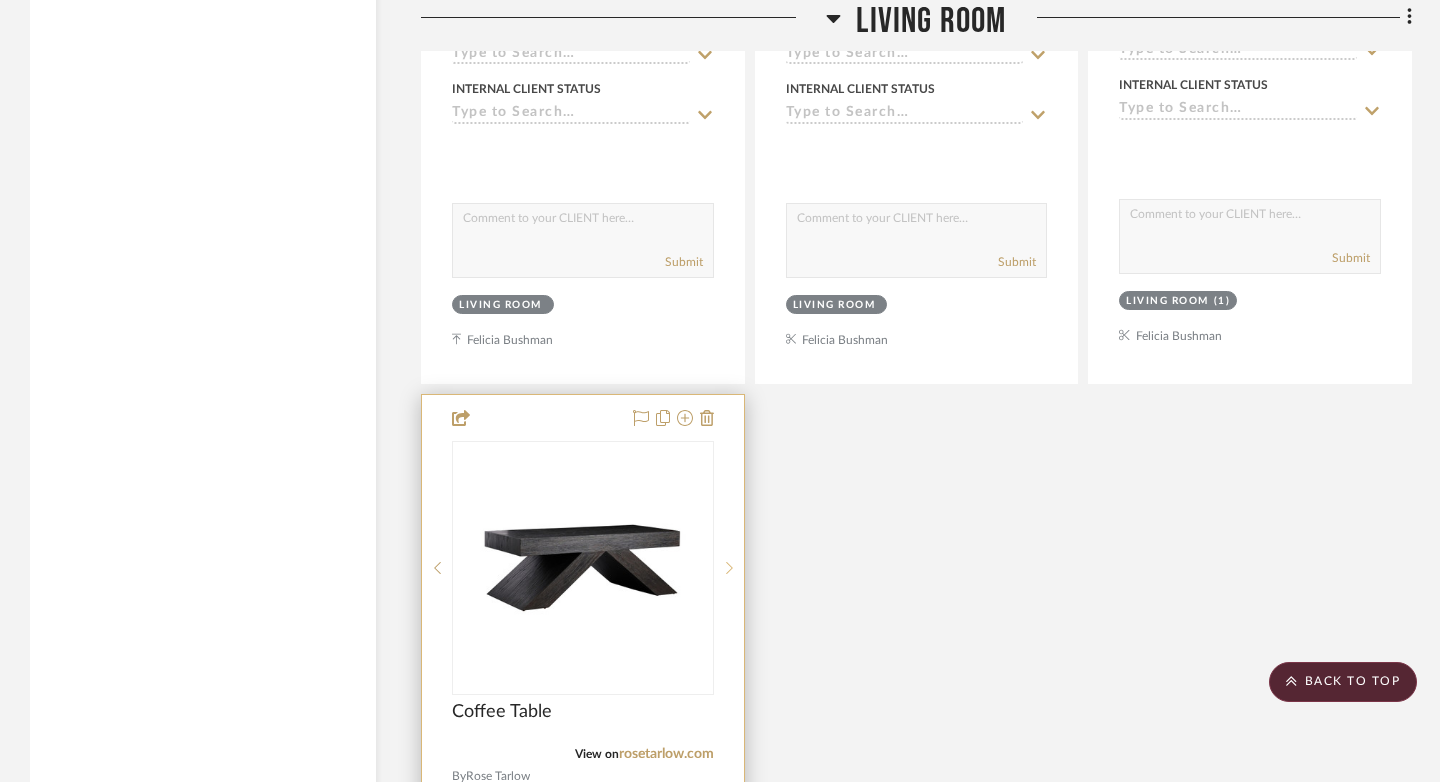 click 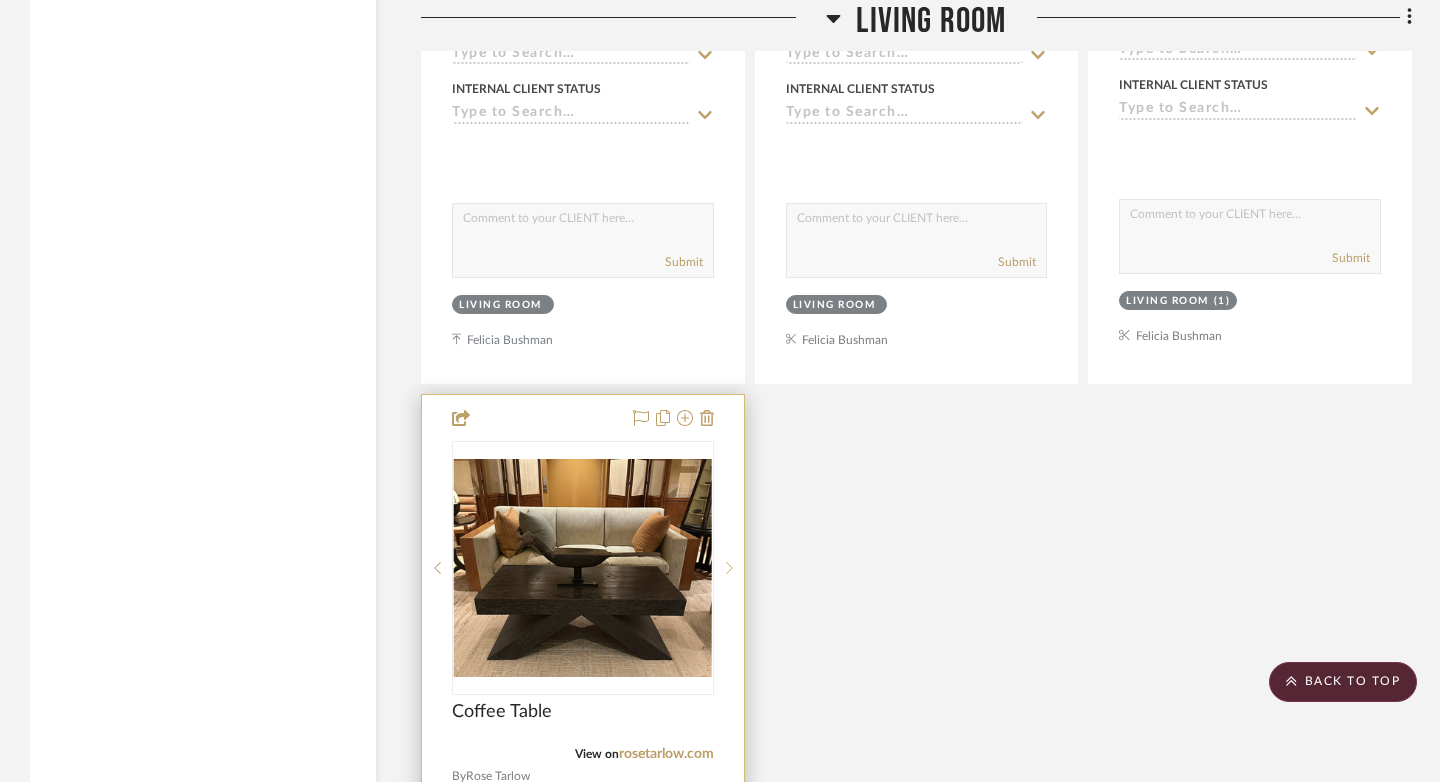 click 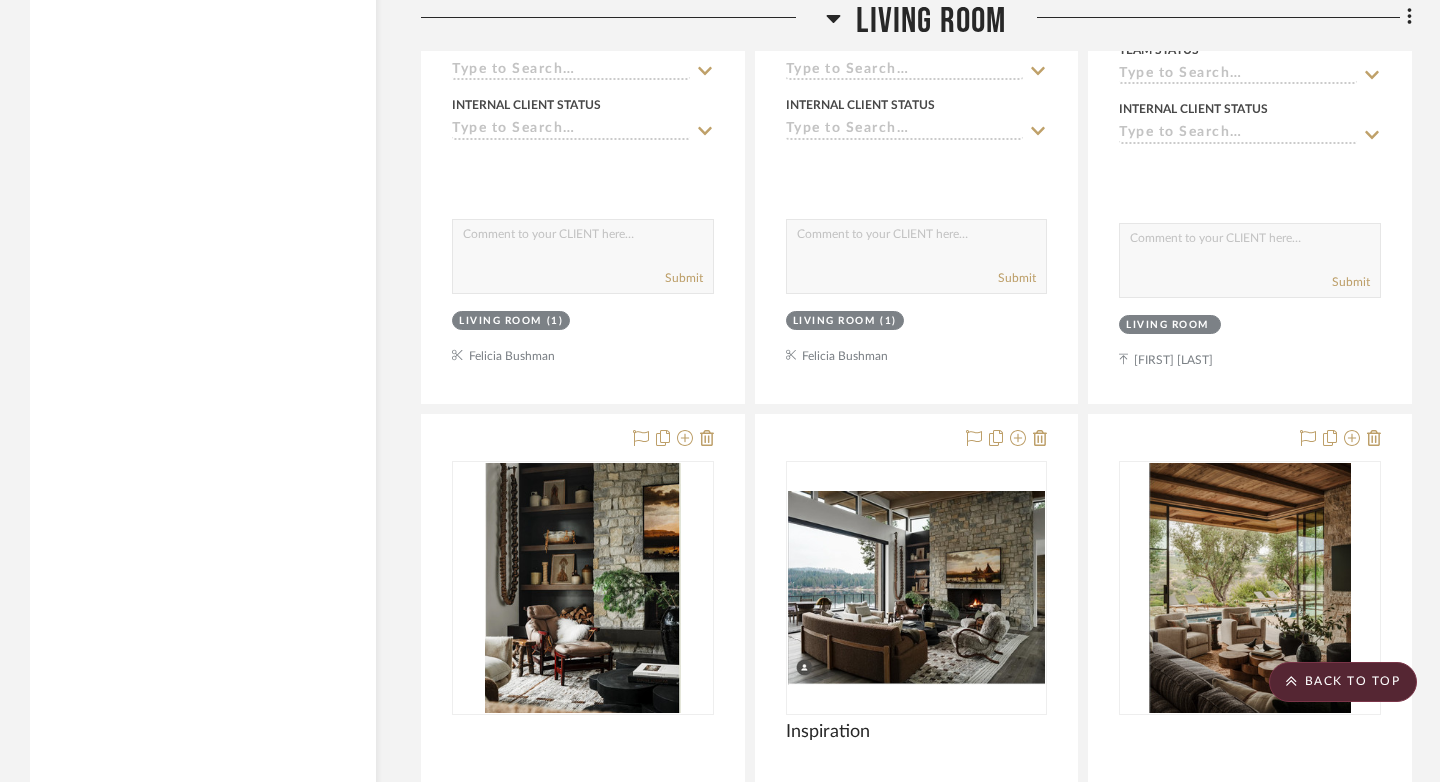 scroll, scrollTop: 8009, scrollLeft: 0, axis: vertical 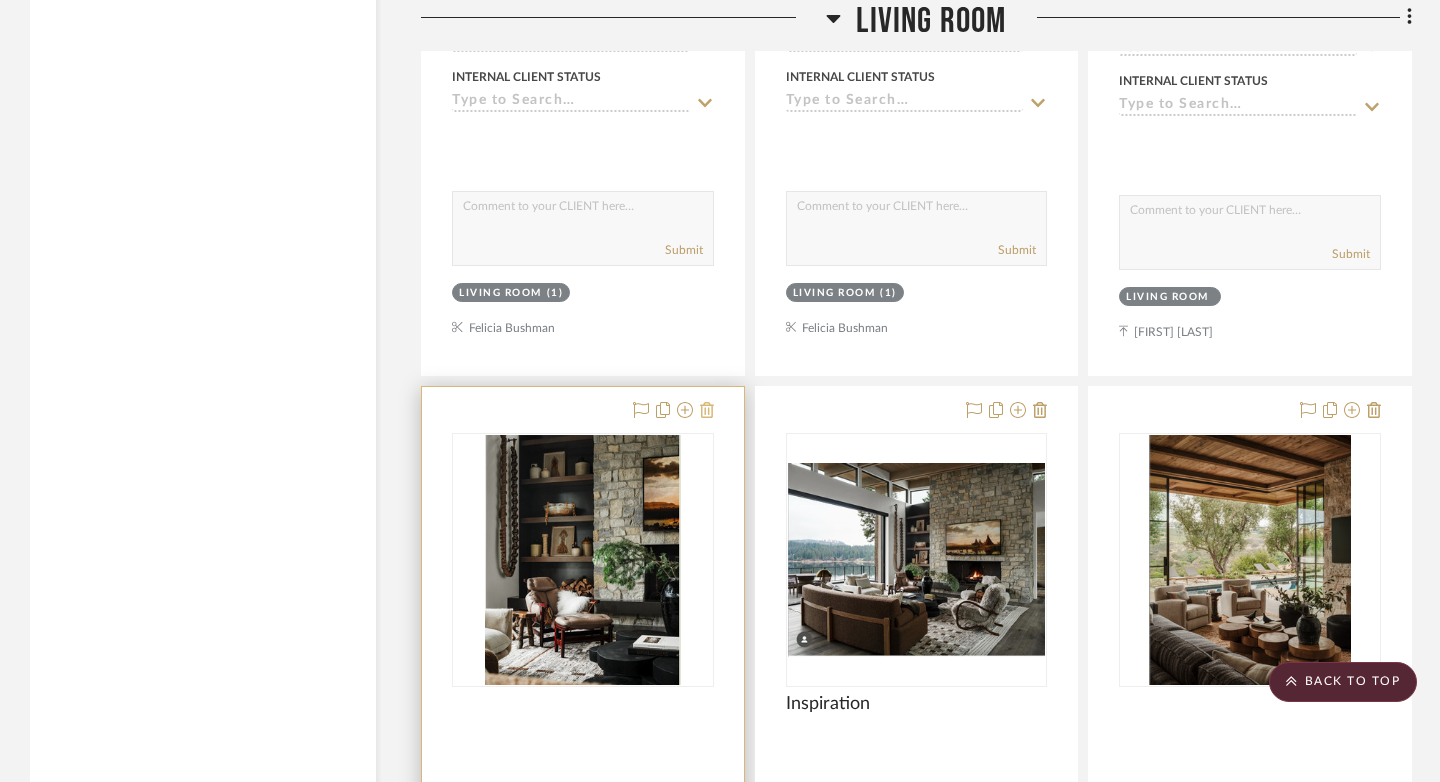 click 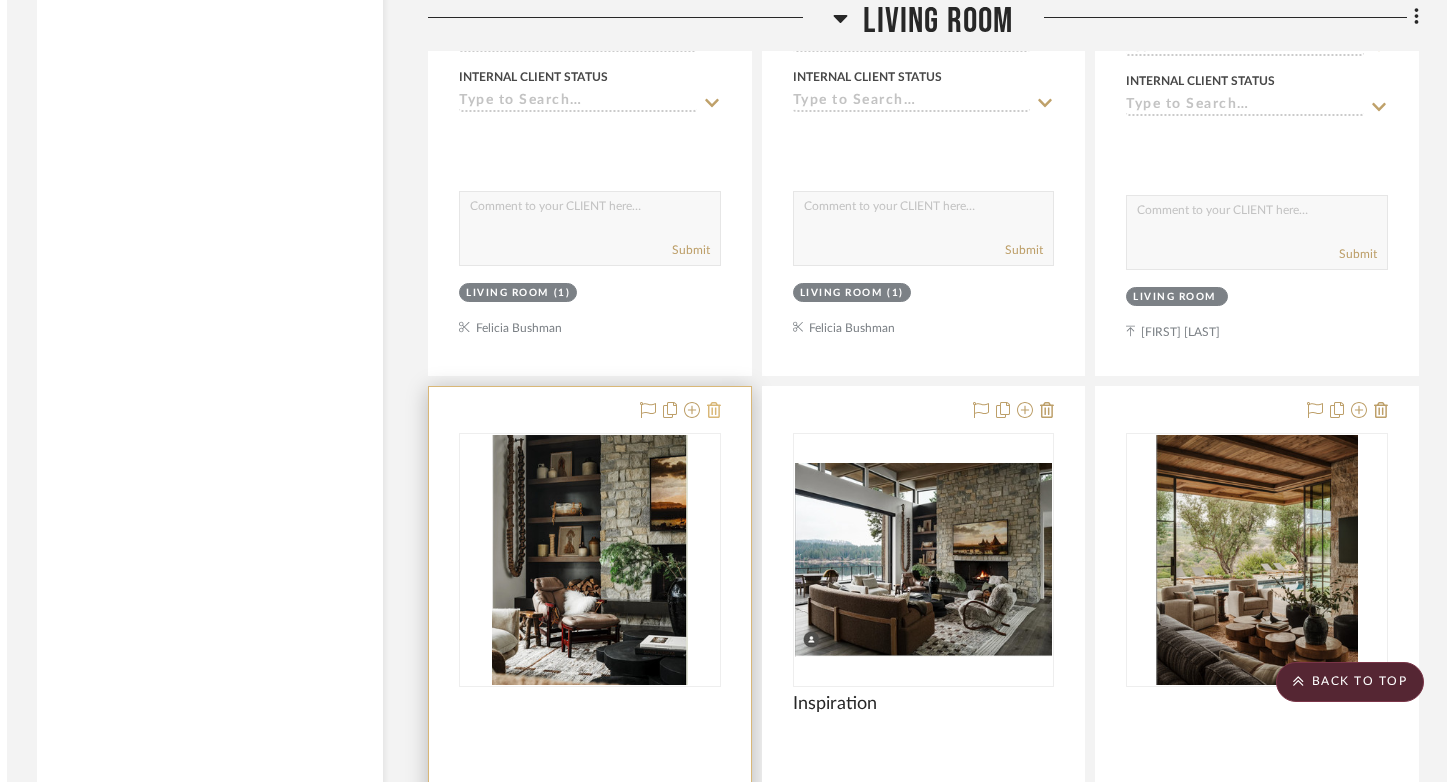 scroll, scrollTop: 0, scrollLeft: 0, axis: both 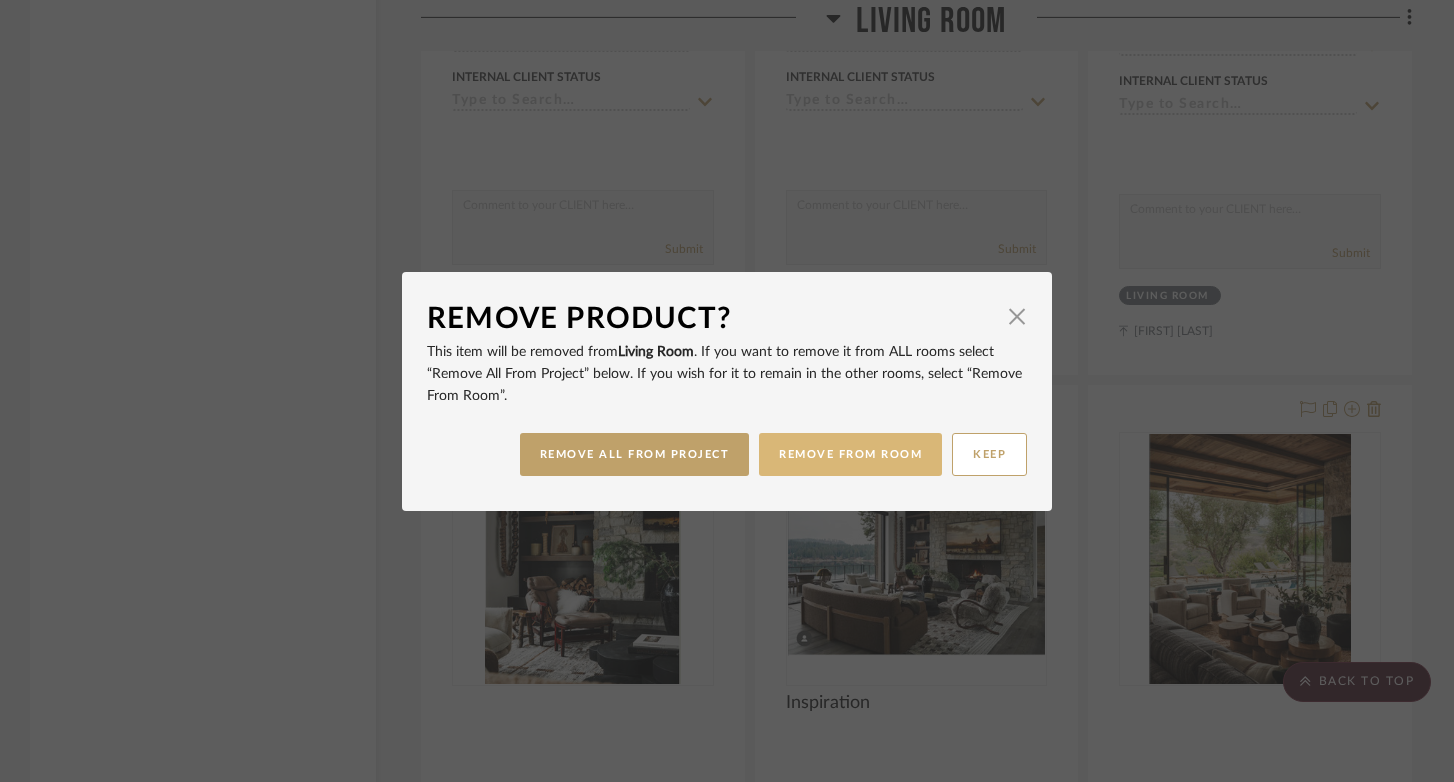 click on "REMOVE FROM ROOM" at bounding box center (850, 454) 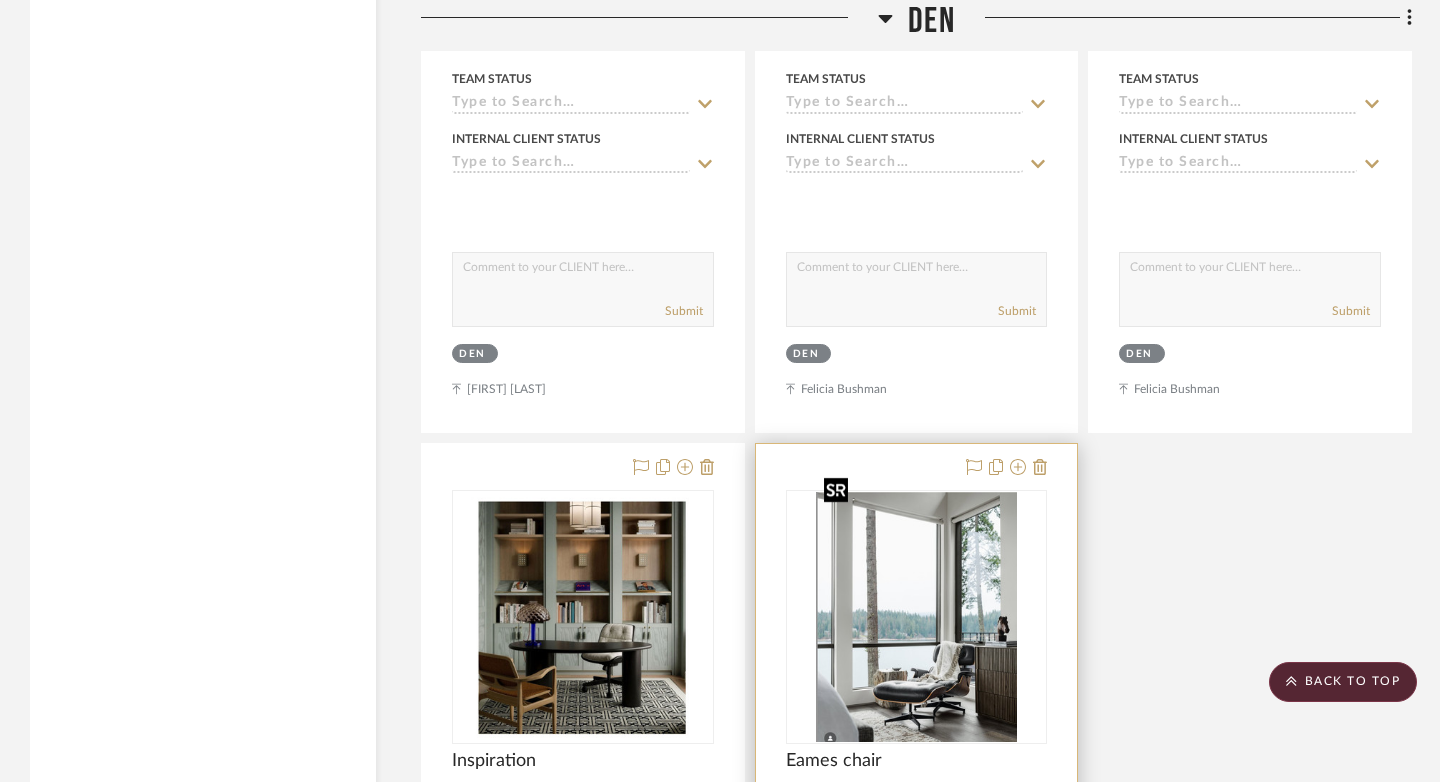 scroll, scrollTop: 11764, scrollLeft: 0, axis: vertical 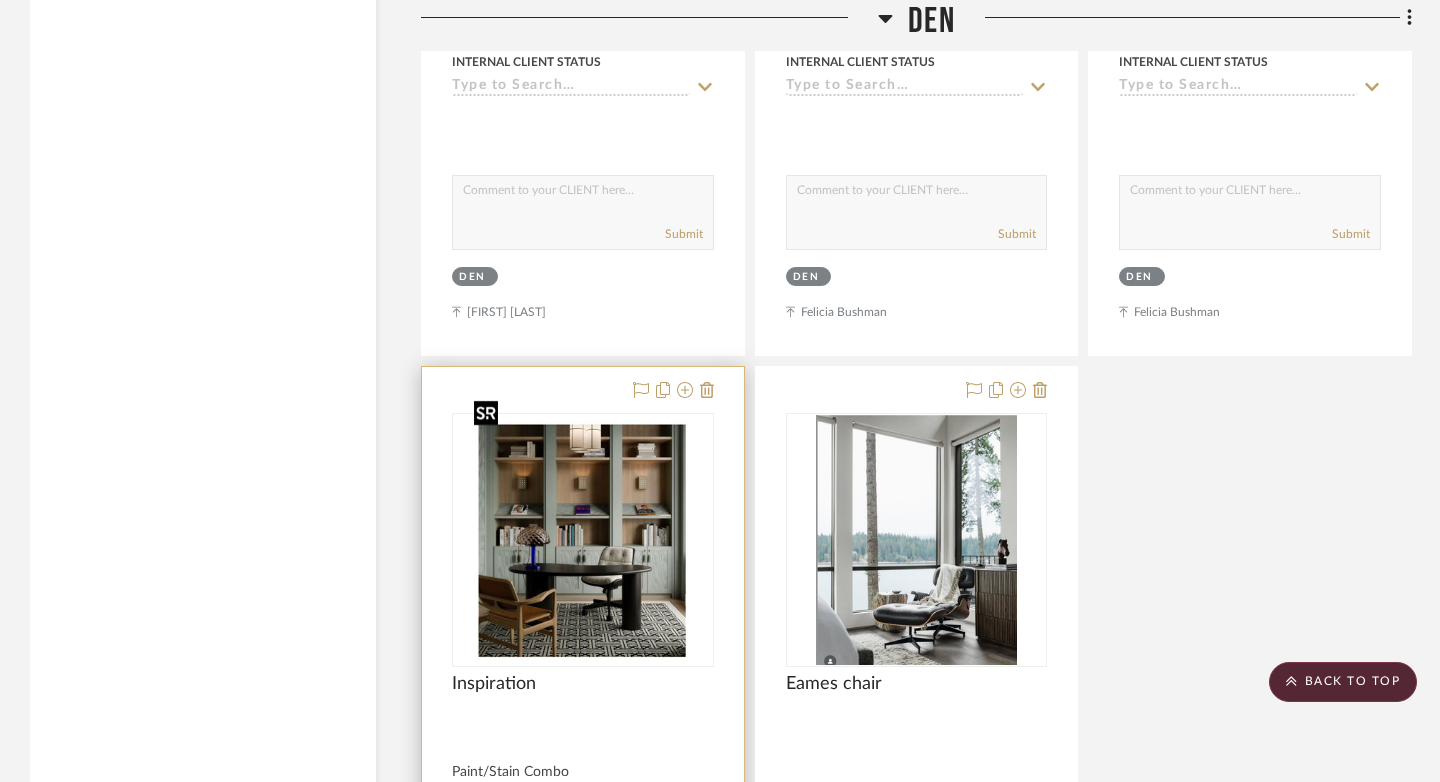 click at bounding box center (582, 540) 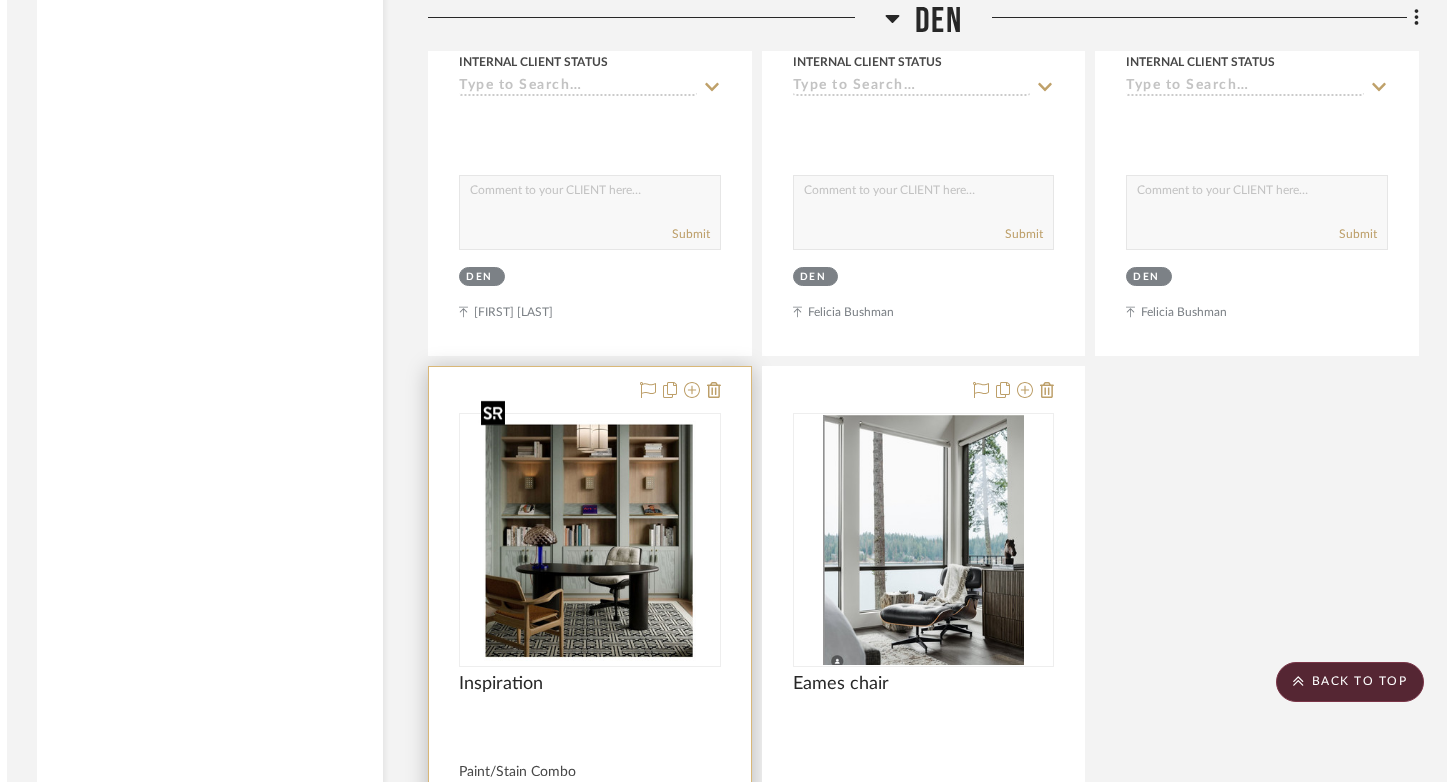 scroll, scrollTop: 0, scrollLeft: 0, axis: both 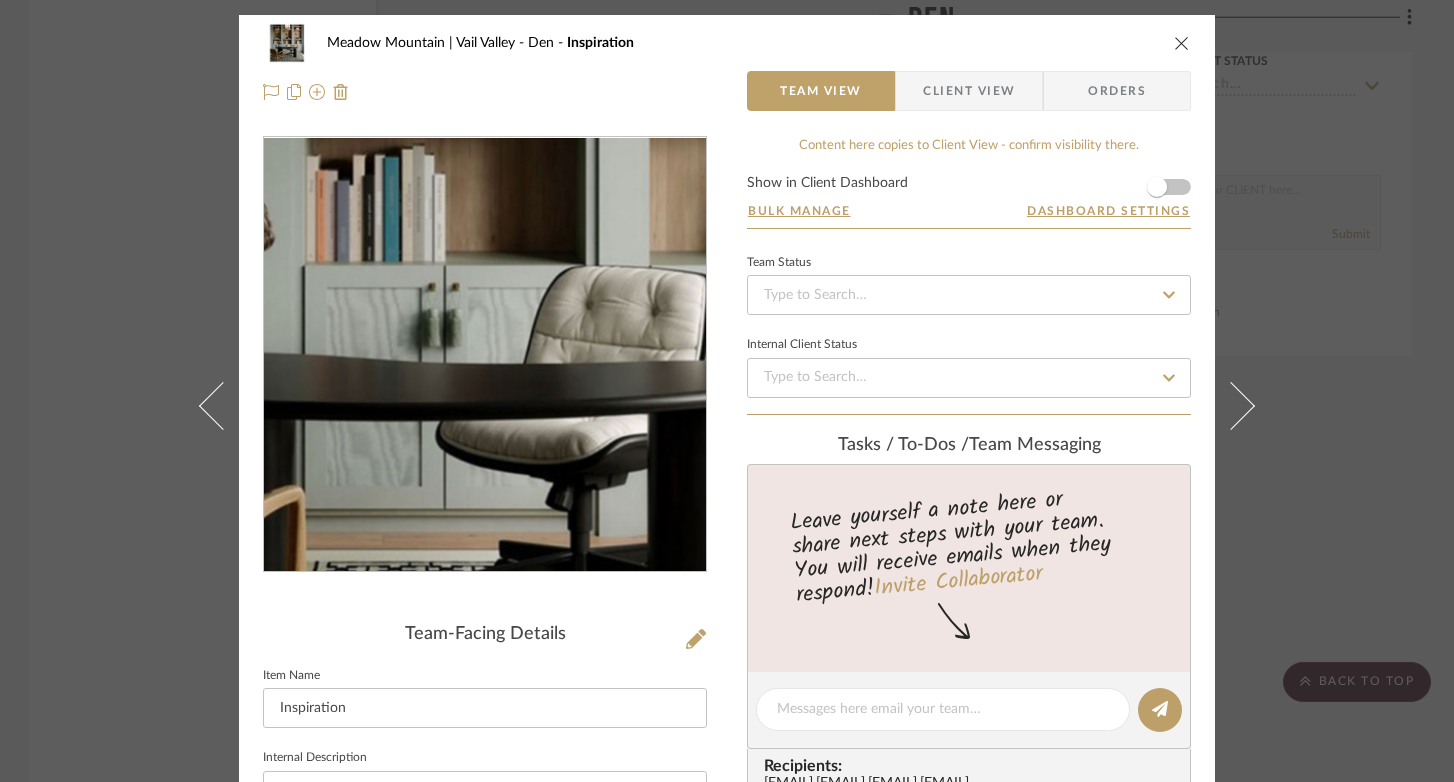click at bounding box center [484, 355] 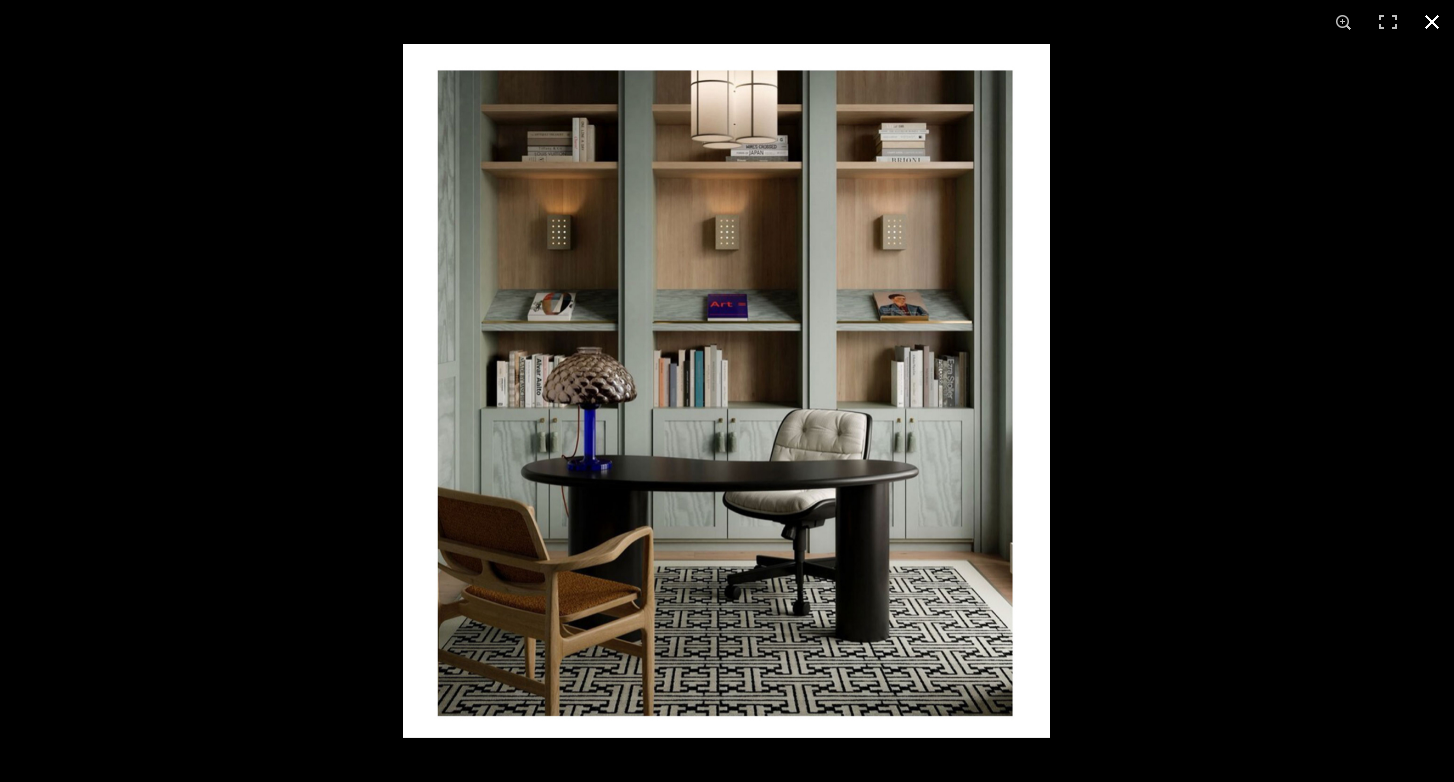 click at bounding box center (1432, 22) 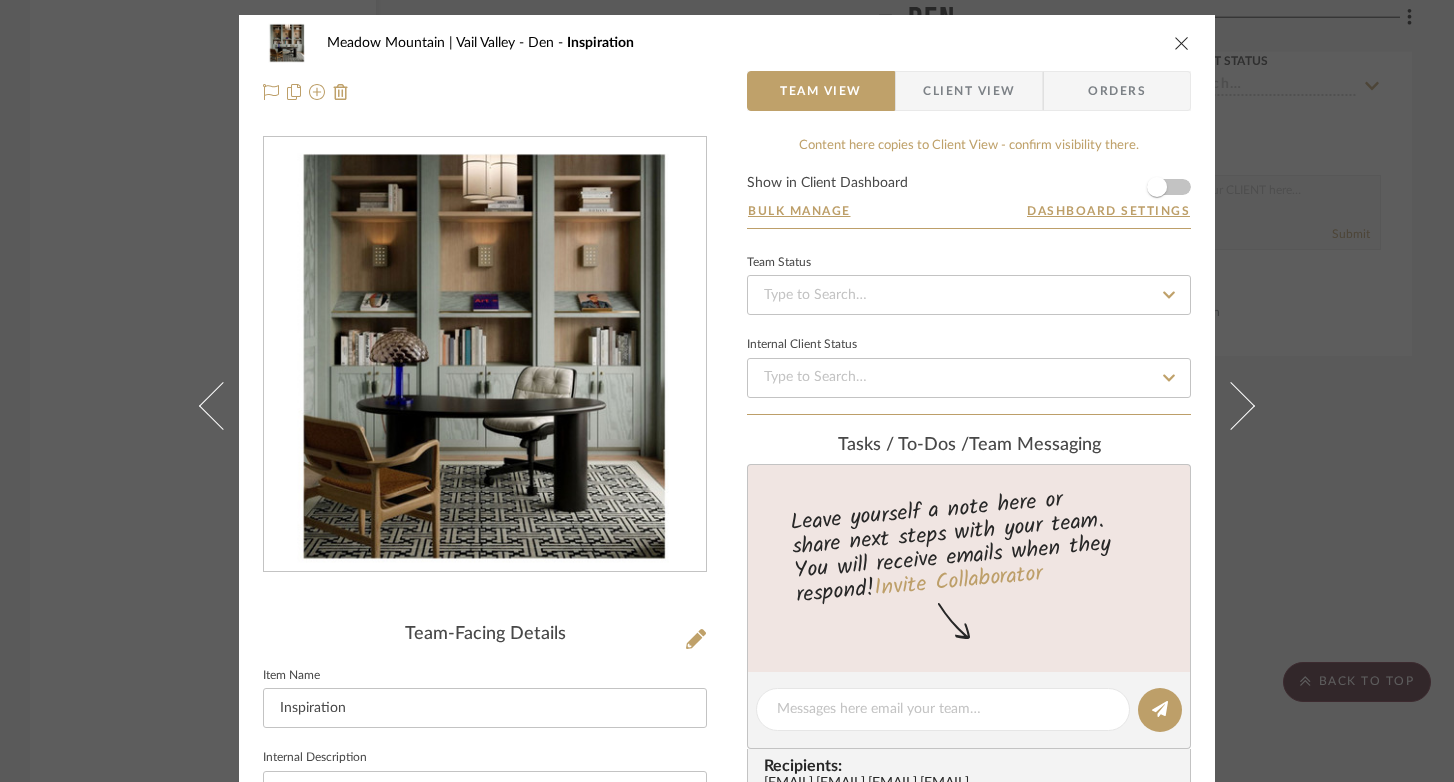 click at bounding box center [1182, 43] 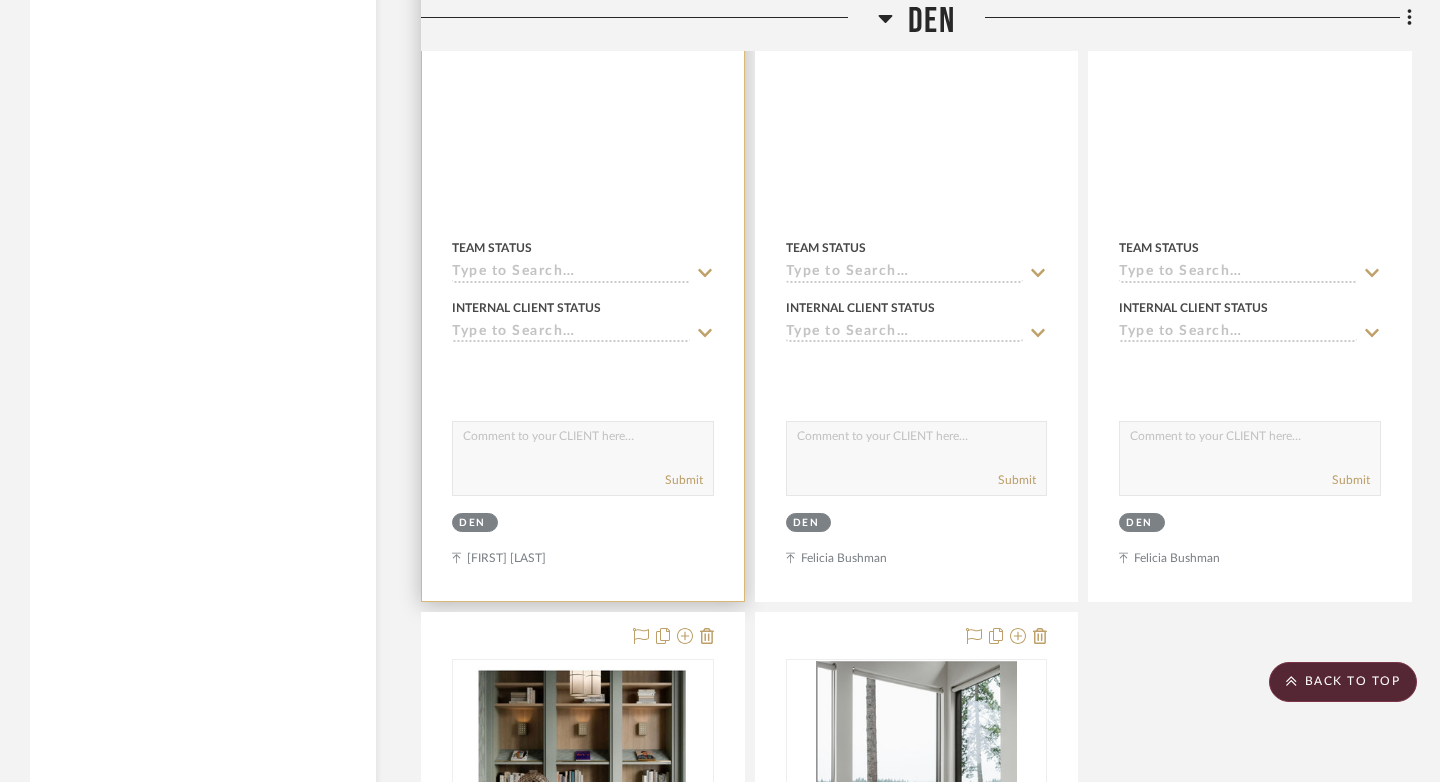 scroll, scrollTop: 11520, scrollLeft: 0, axis: vertical 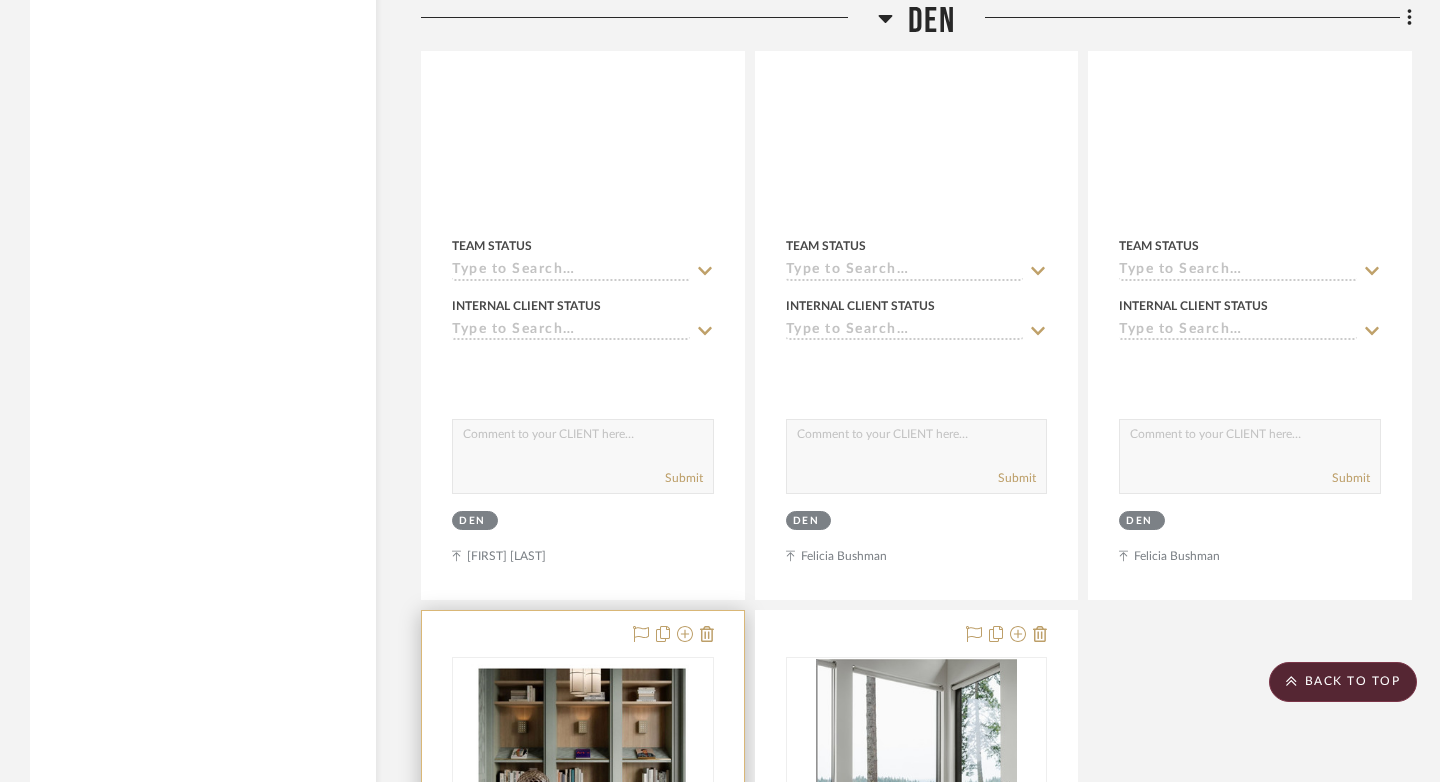 type 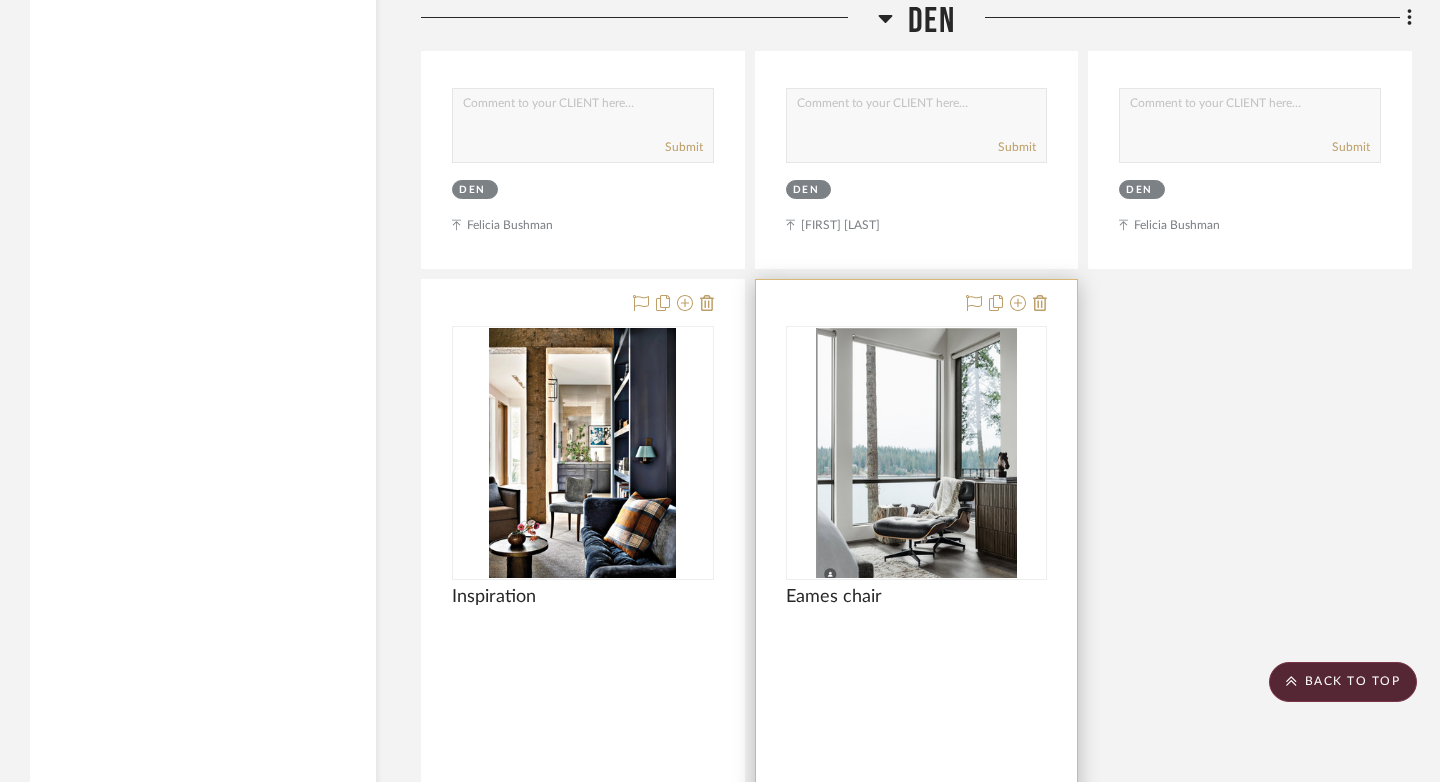 scroll, scrollTop: 11853, scrollLeft: 0, axis: vertical 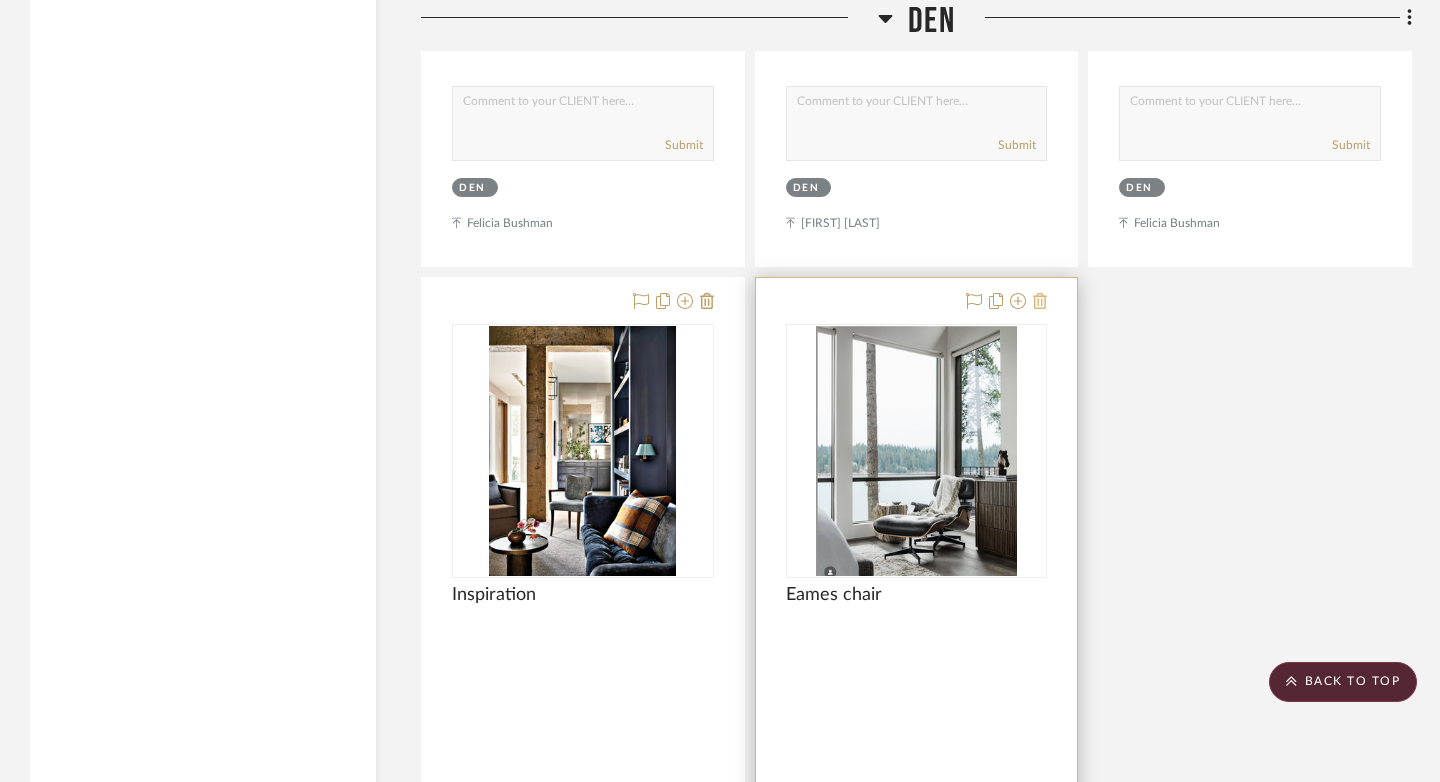click 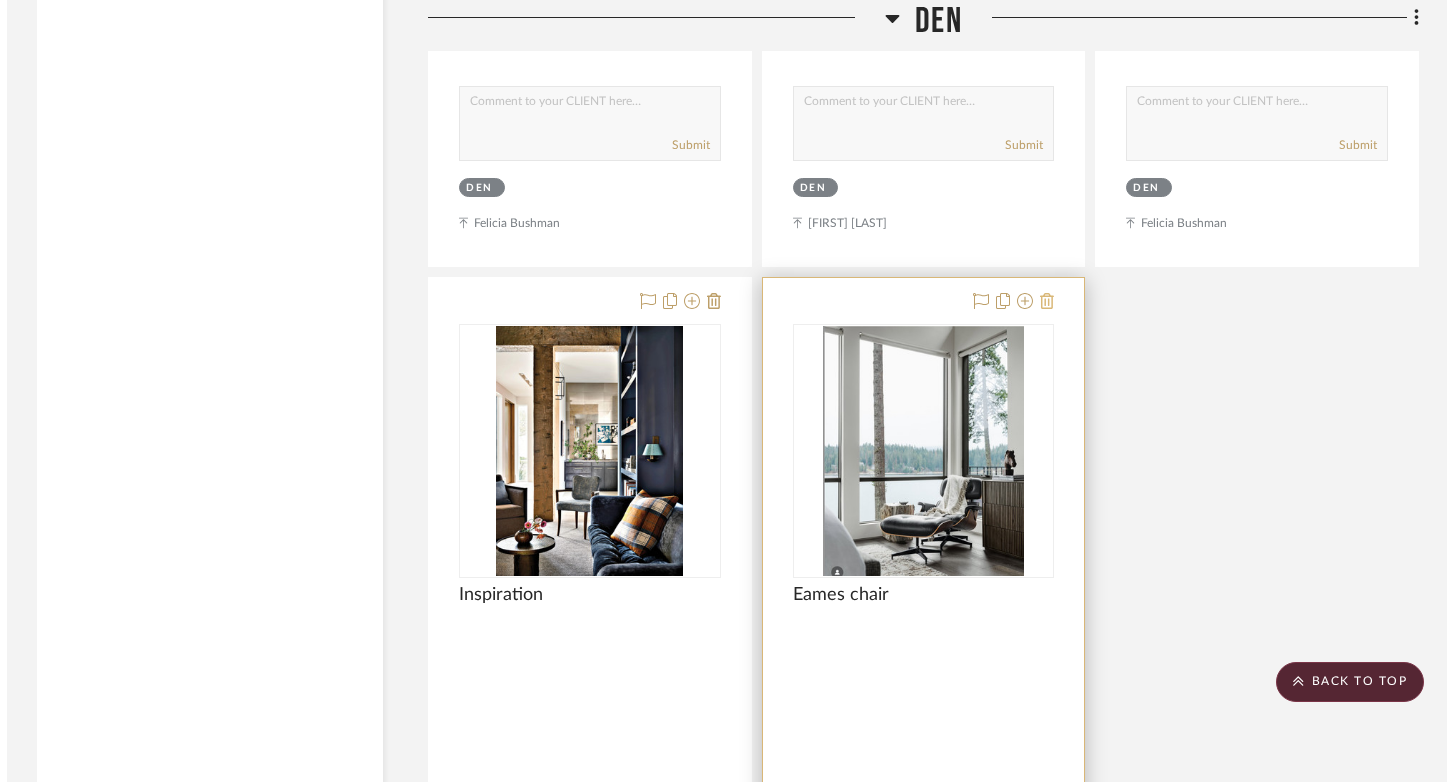scroll, scrollTop: 0, scrollLeft: 0, axis: both 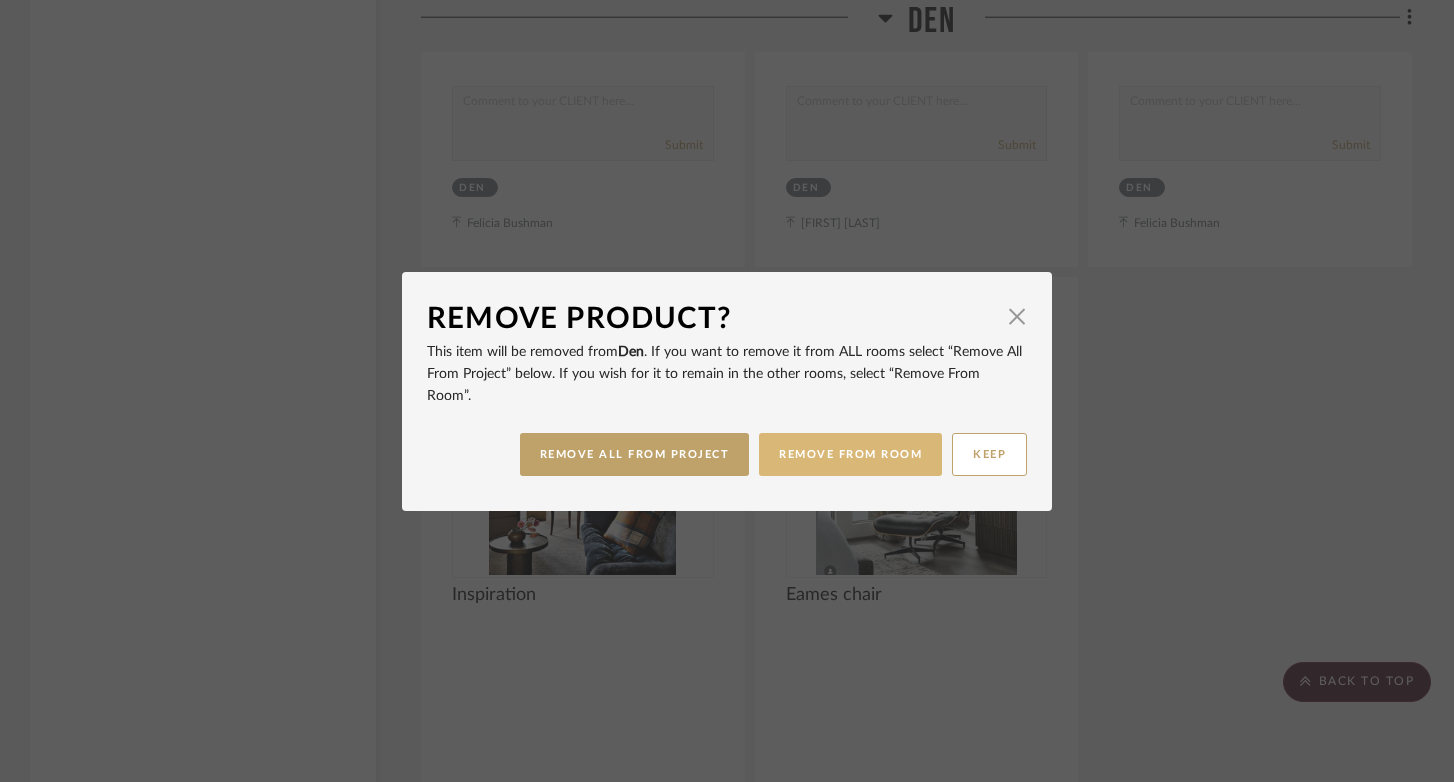 click on "REMOVE FROM ROOM" at bounding box center [850, 454] 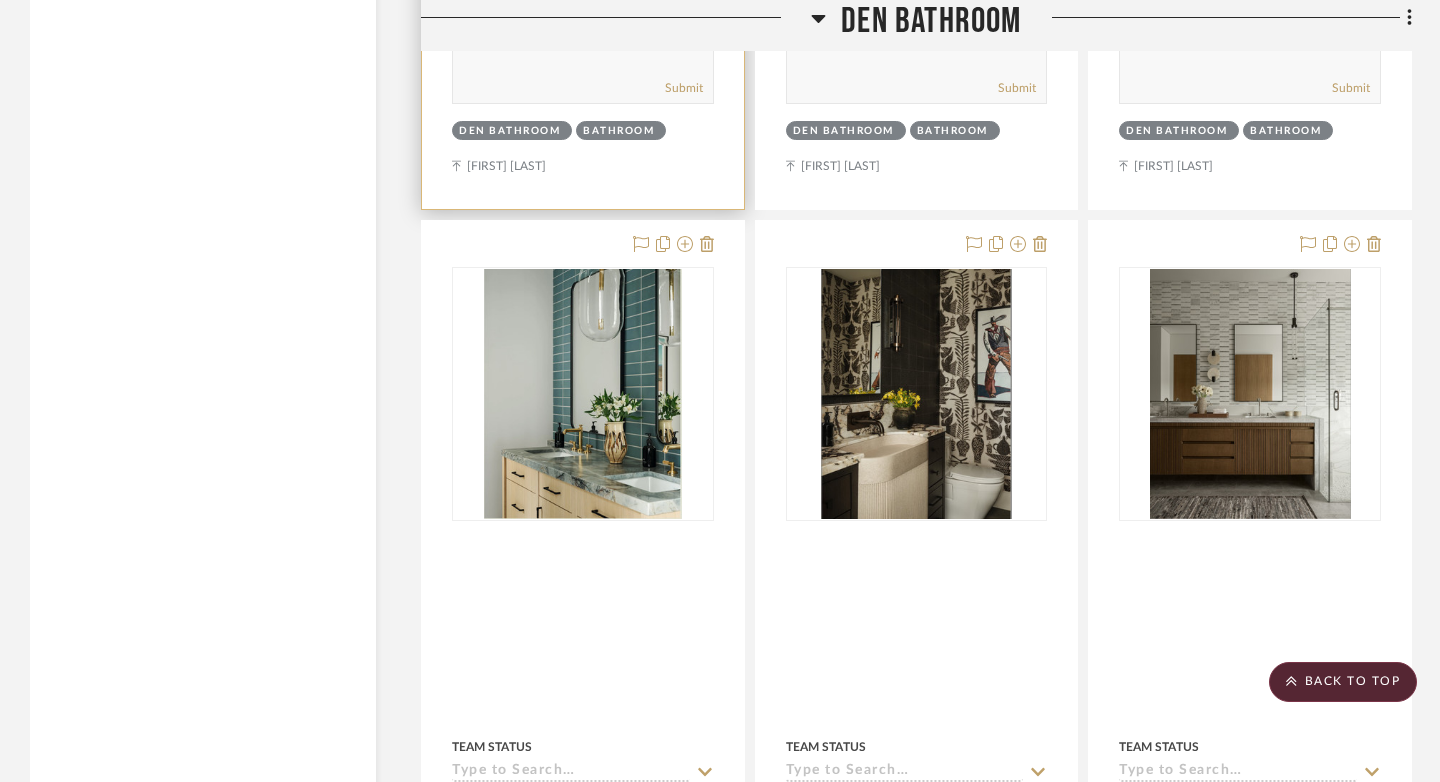 scroll, scrollTop: 13784, scrollLeft: 0, axis: vertical 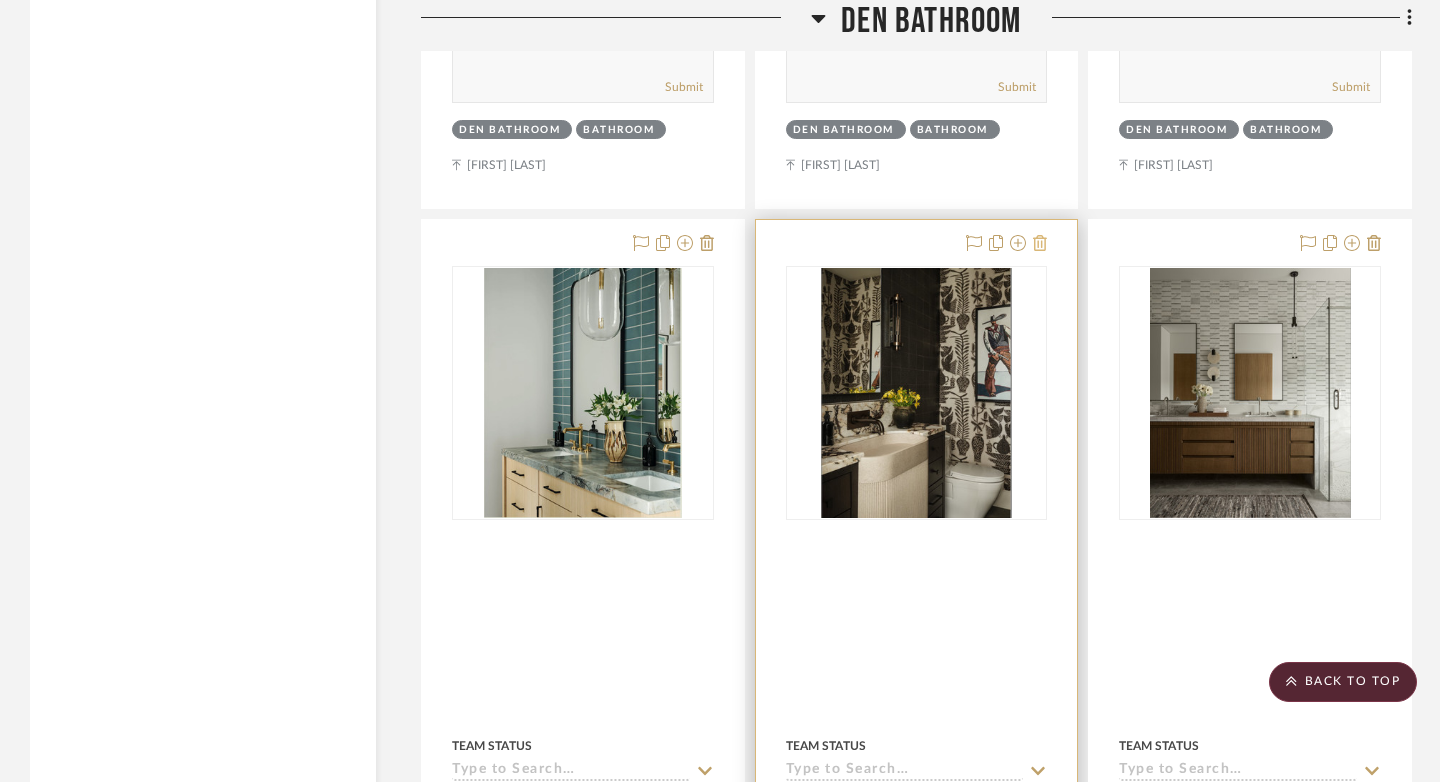 click 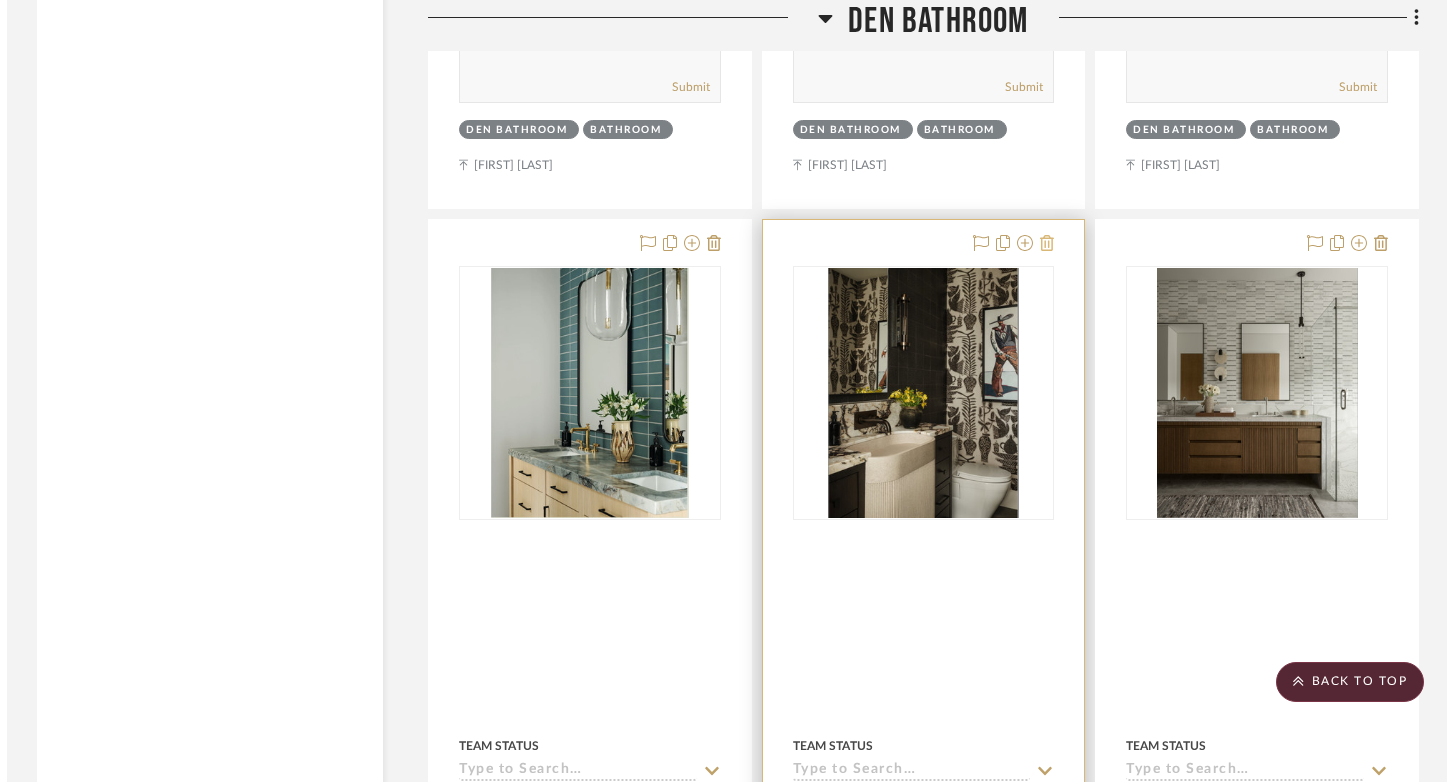 scroll, scrollTop: 0, scrollLeft: 0, axis: both 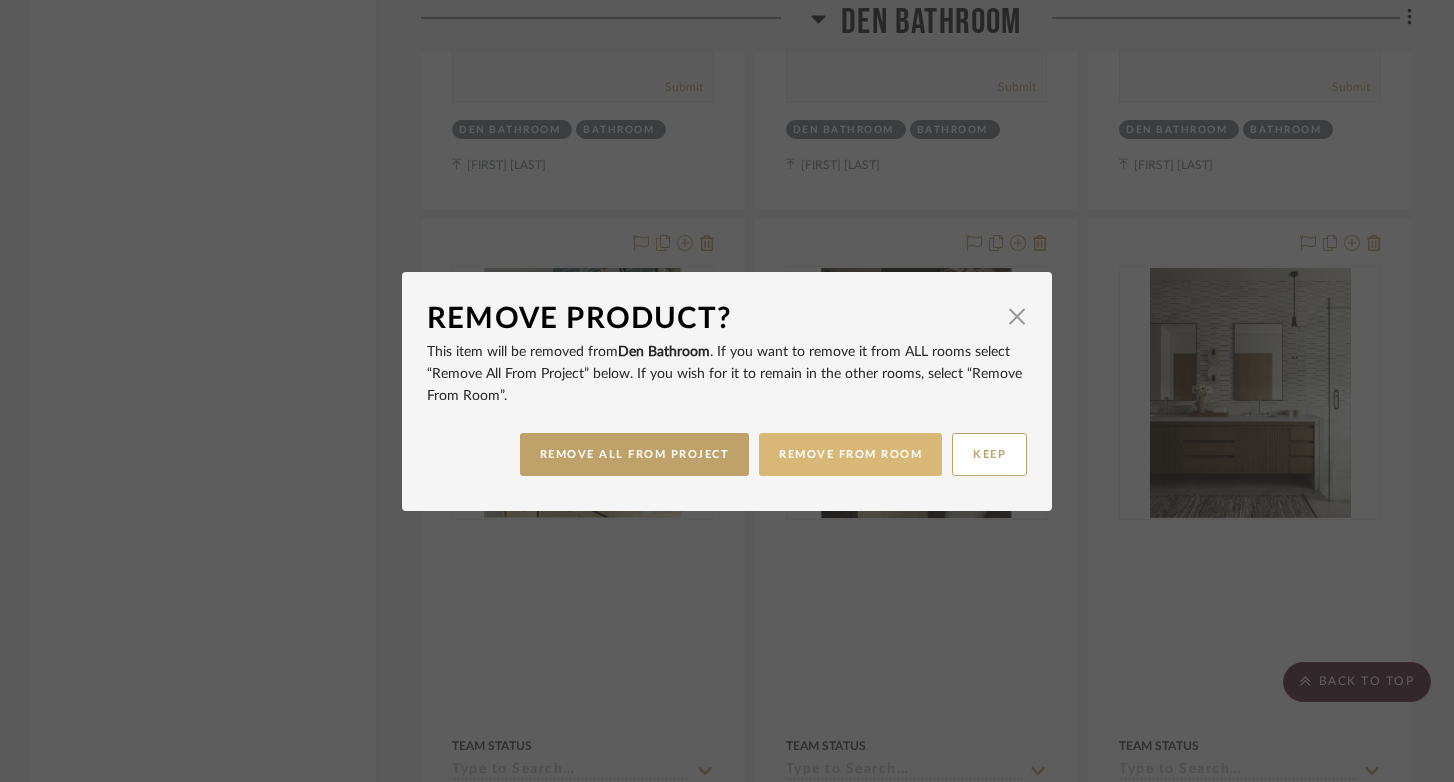 click on "REMOVE FROM ROOM" at bounding box center [850, 454] 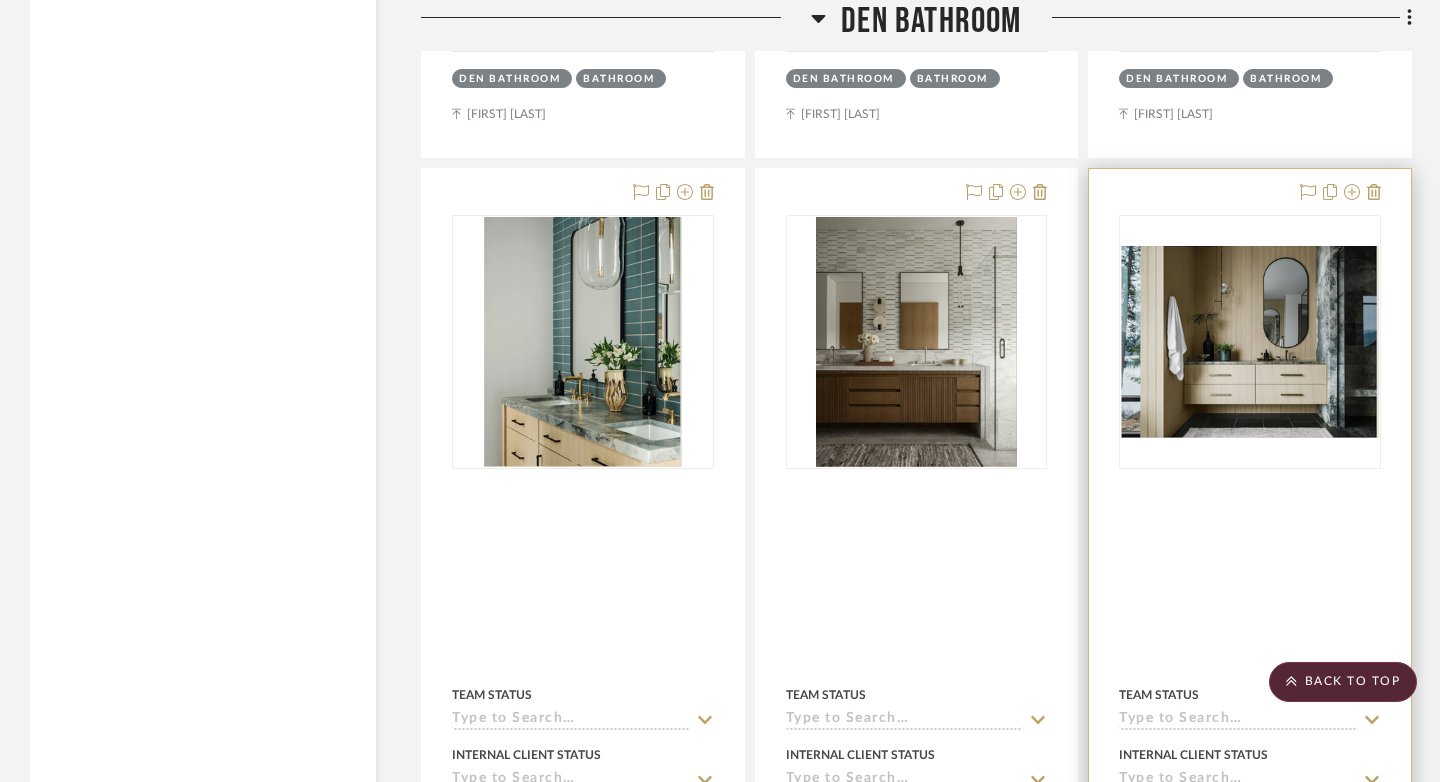 scroll, scrollTop: 13878, scrollLeft: 0, axis: vertical 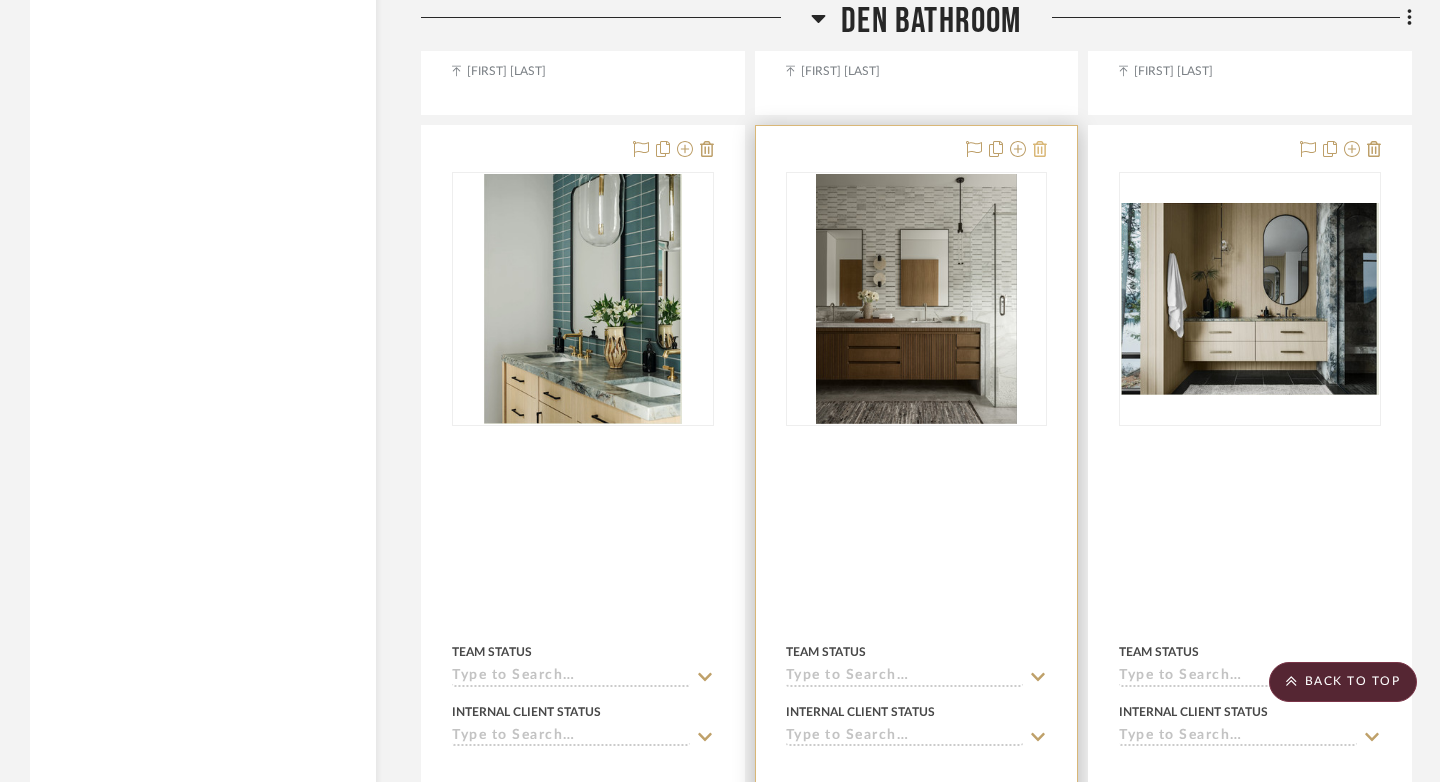 click 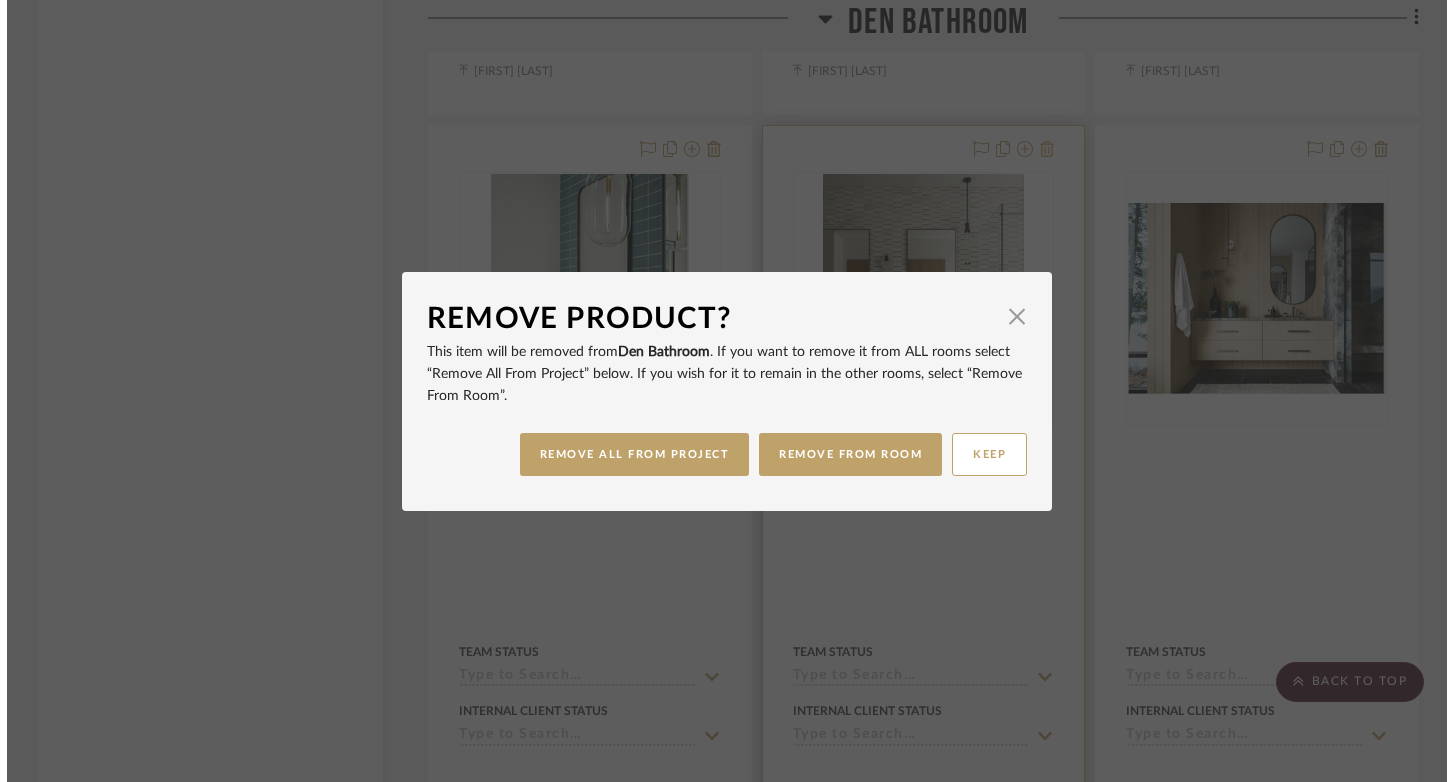 scroll, scrollTop: 0, scrollLeft: 0, axis: both 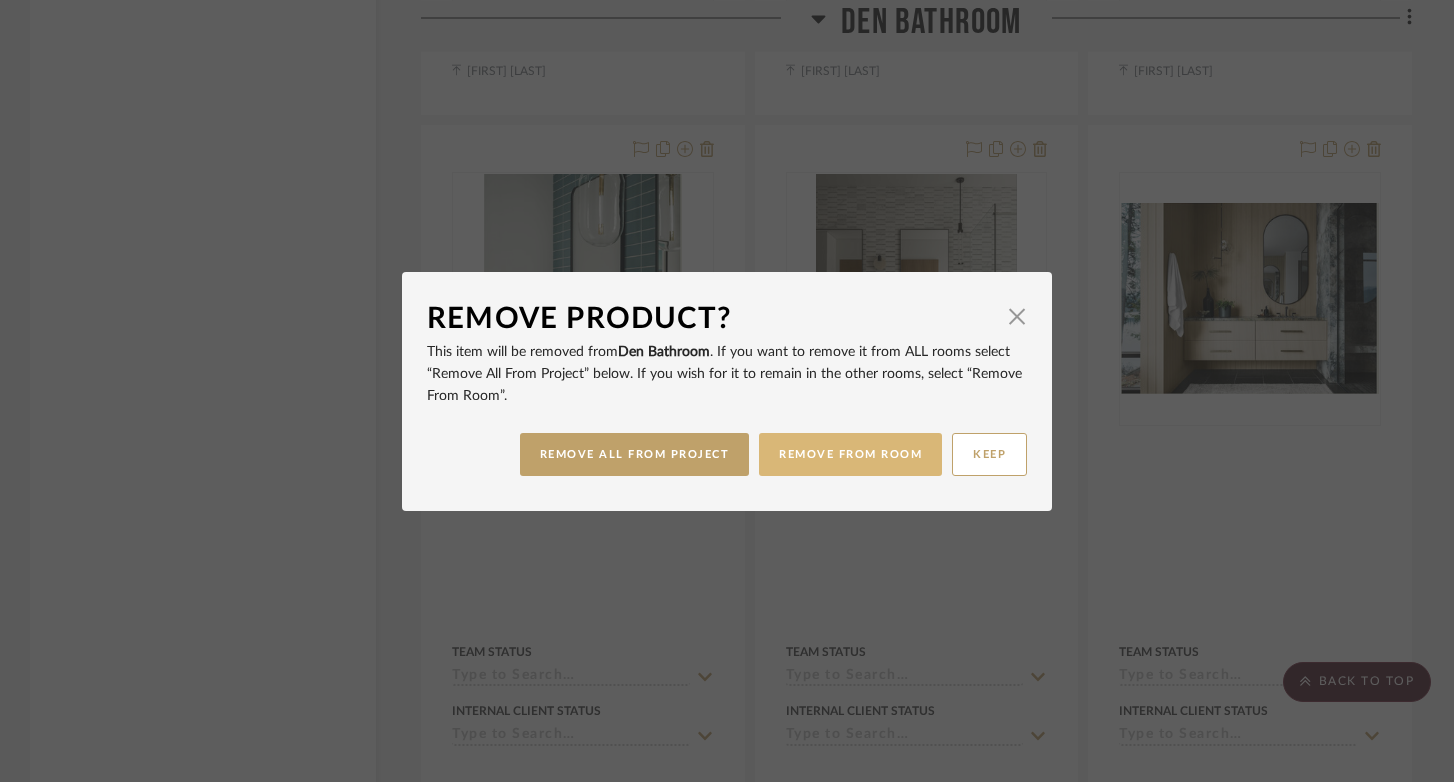 click on "REMOVE FROM ROOM" at bounding box center [850, 454] 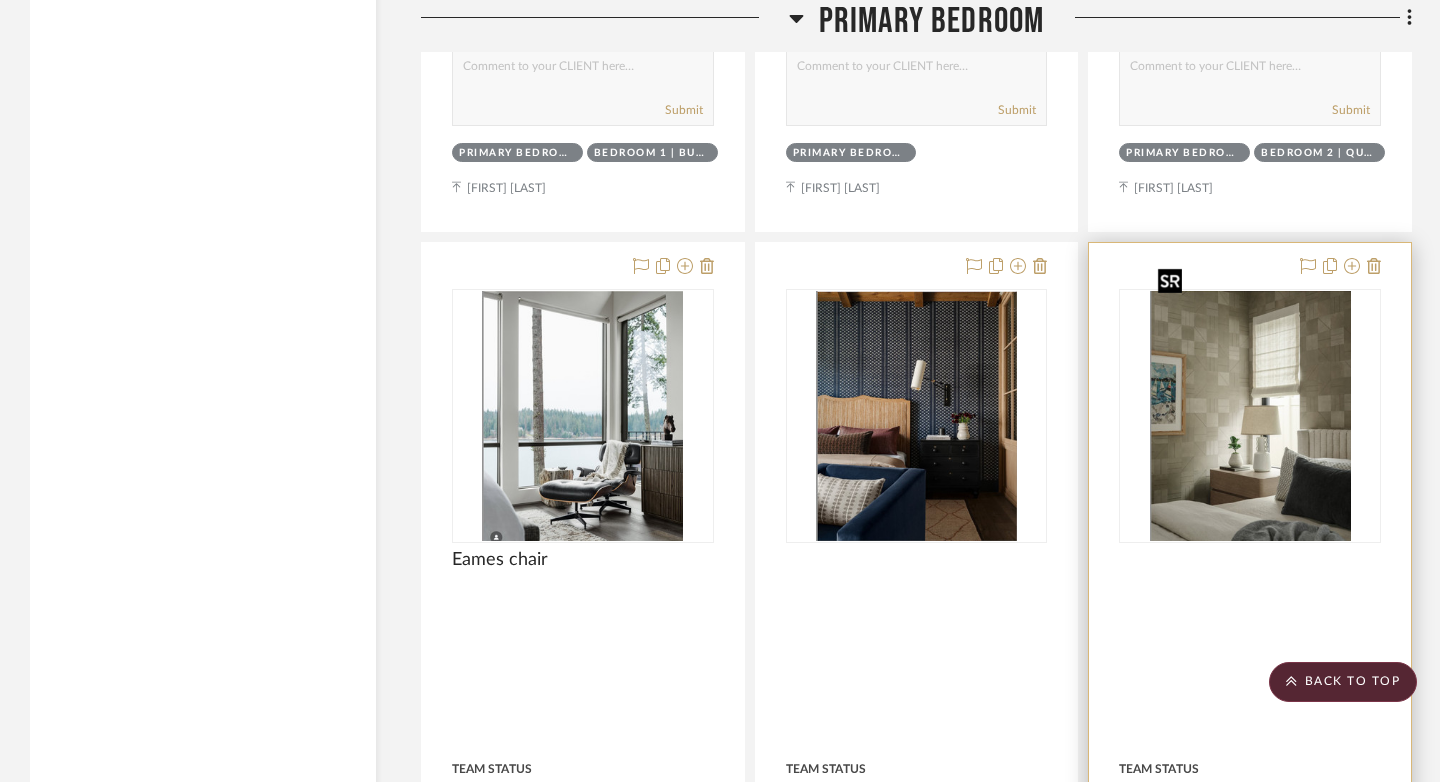 scroll, scrollTop: 15846, scrollLeft: 0, axis: vertical 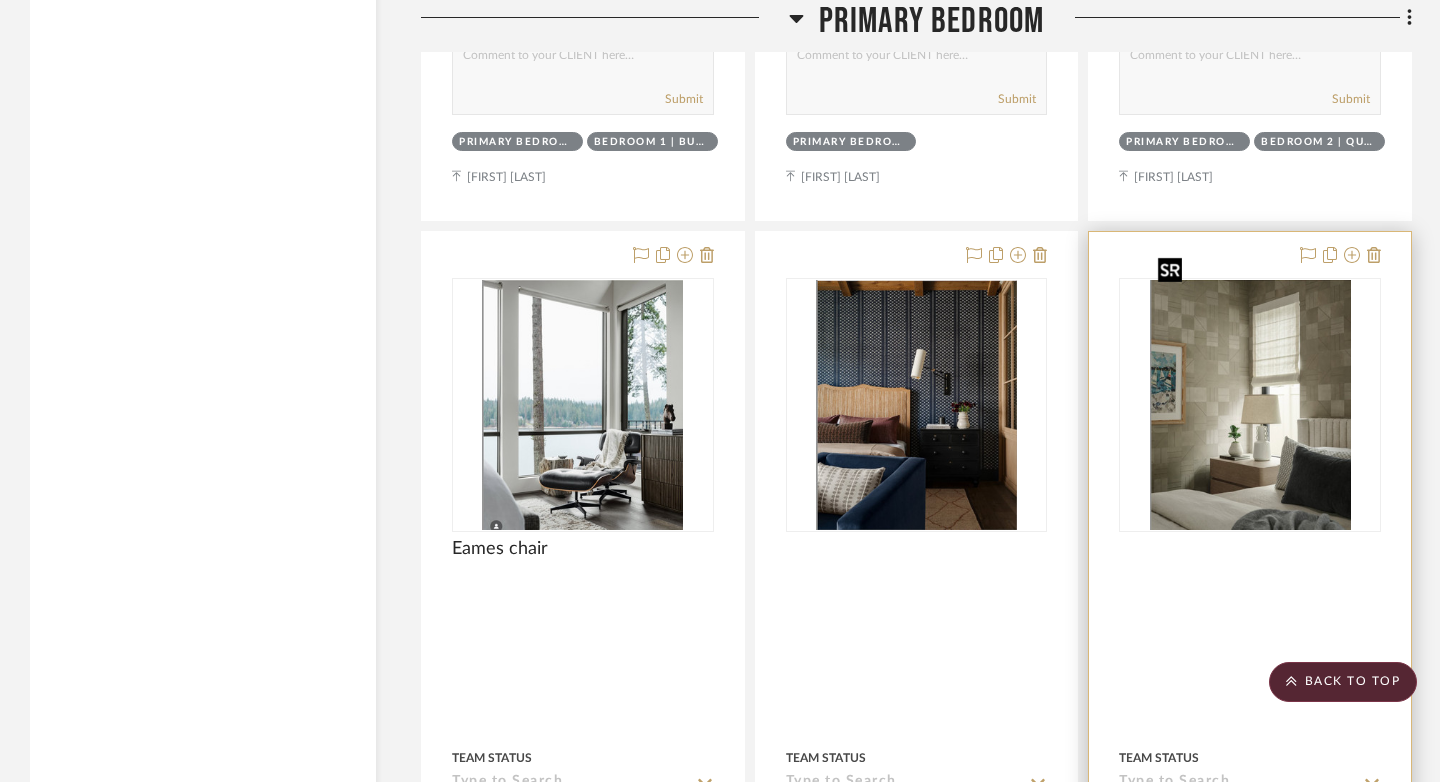 click at bounding box center [1250, 405] 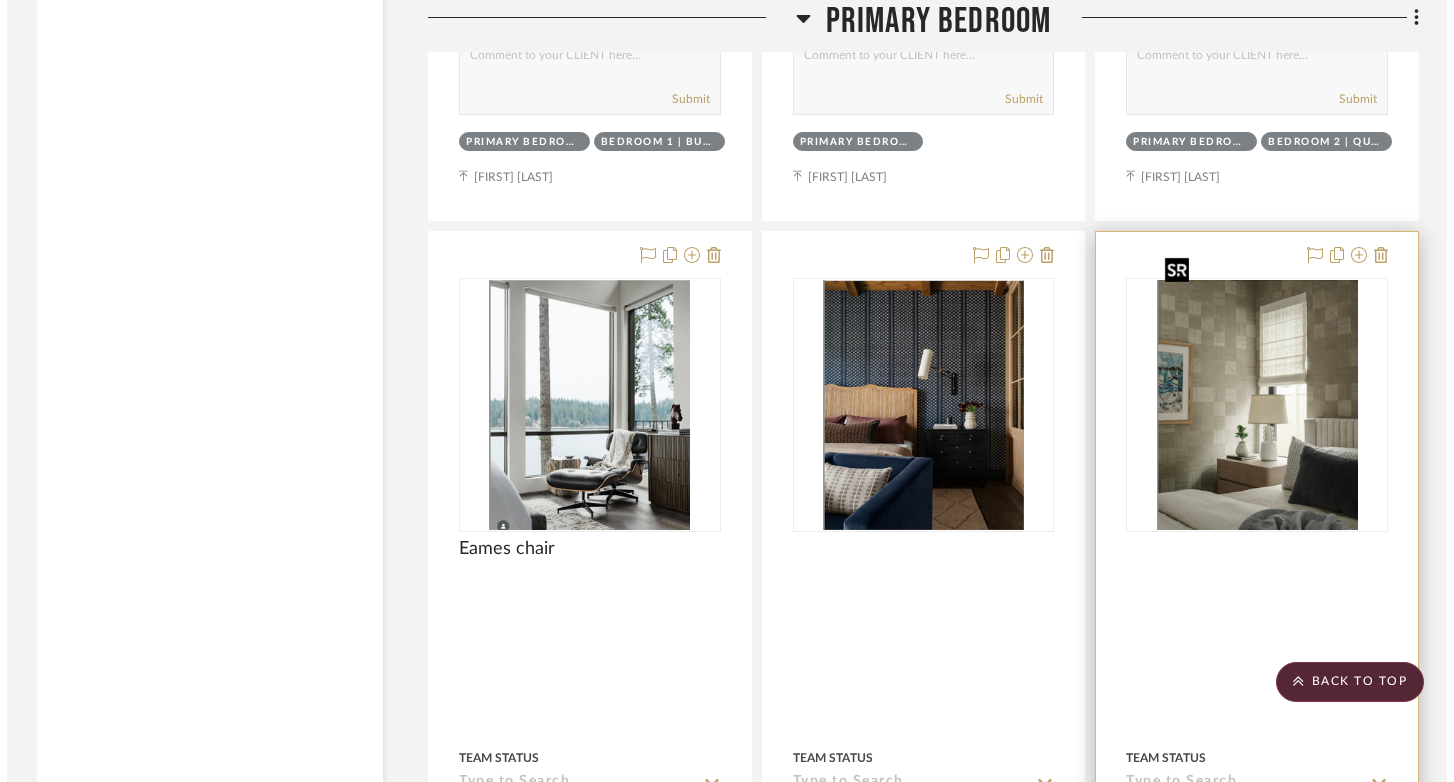 scroll, scrollTop: 0, scrollLeft: 0, axis: both 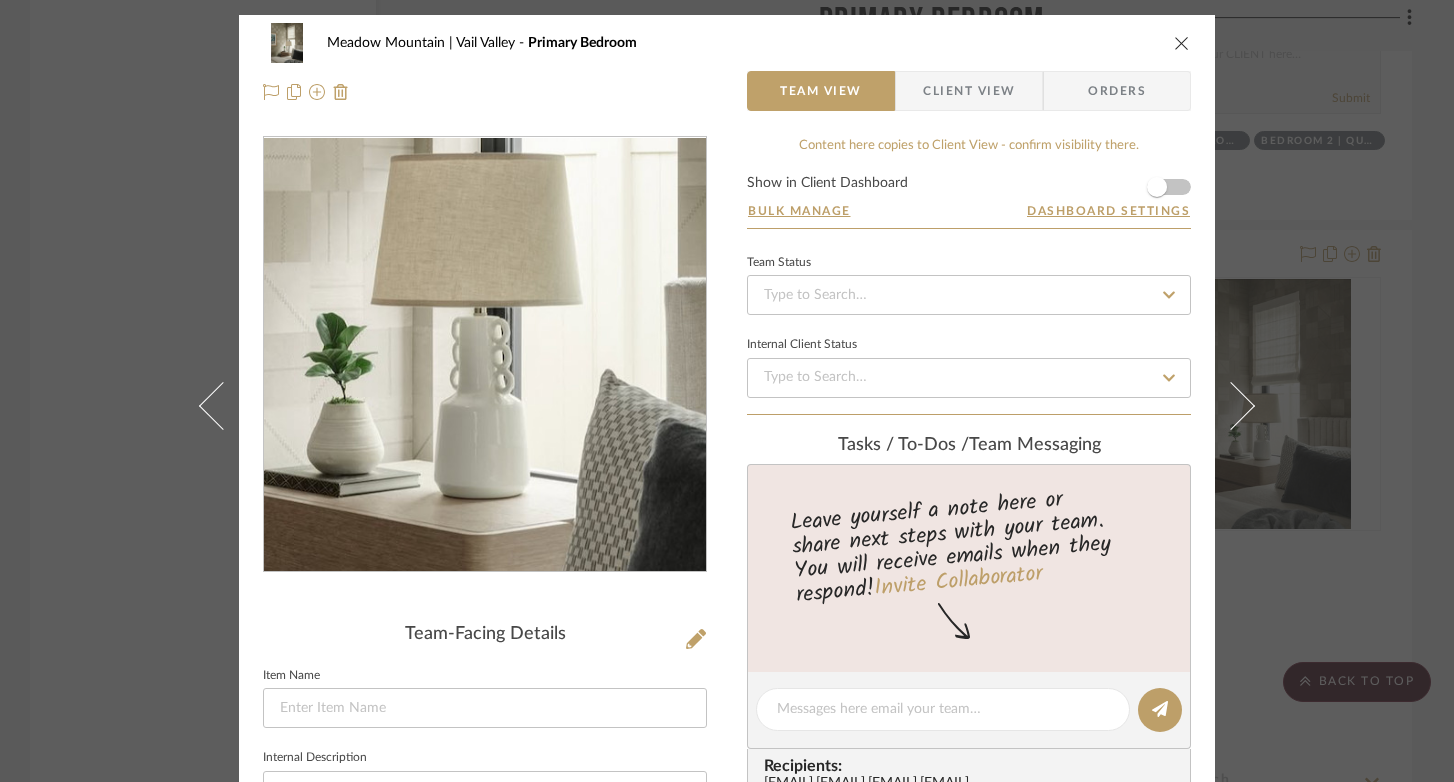 click at bounding box center [485, 355] 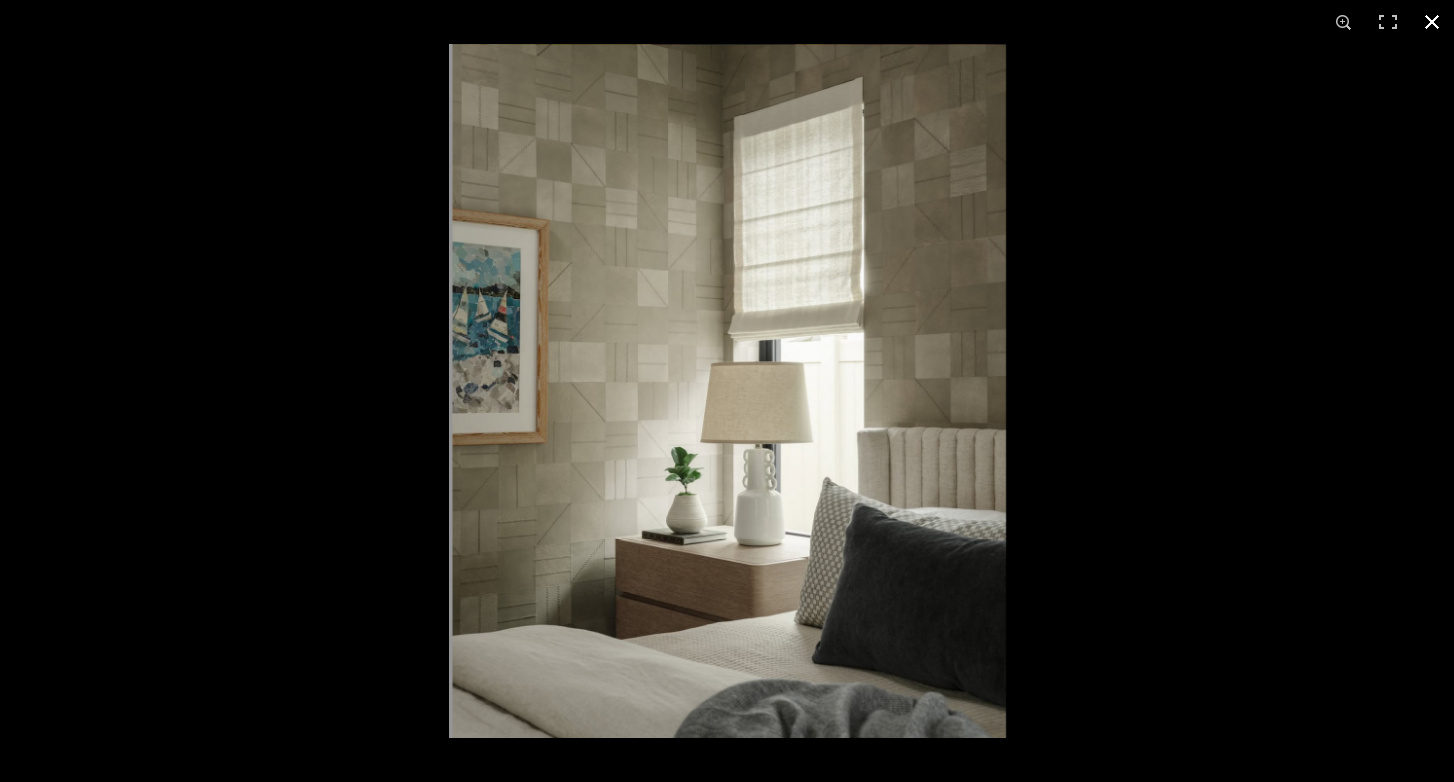 click at bounding box center (1432, 22) 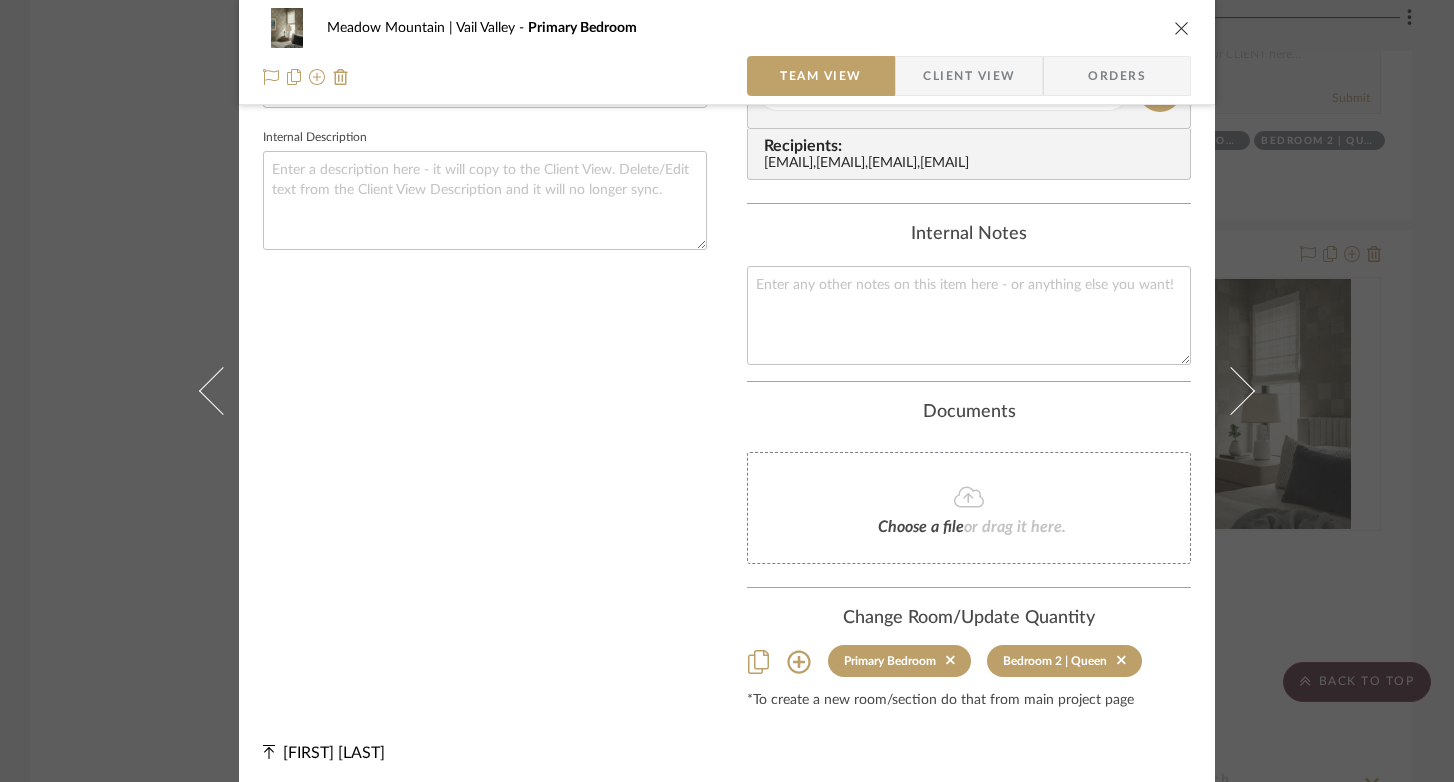 scroll, scrollTop: 658, scrollLeft: 0, axis: vertical 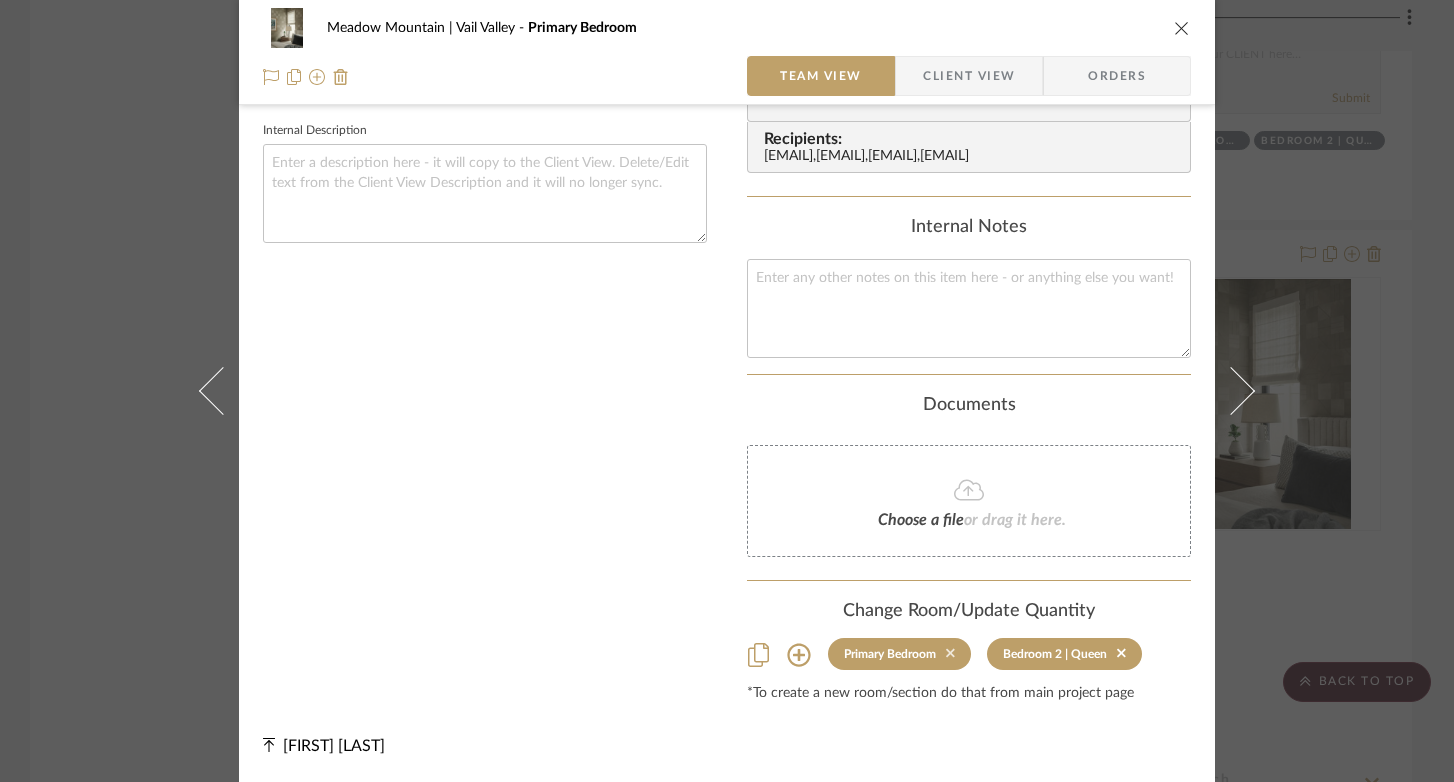 click 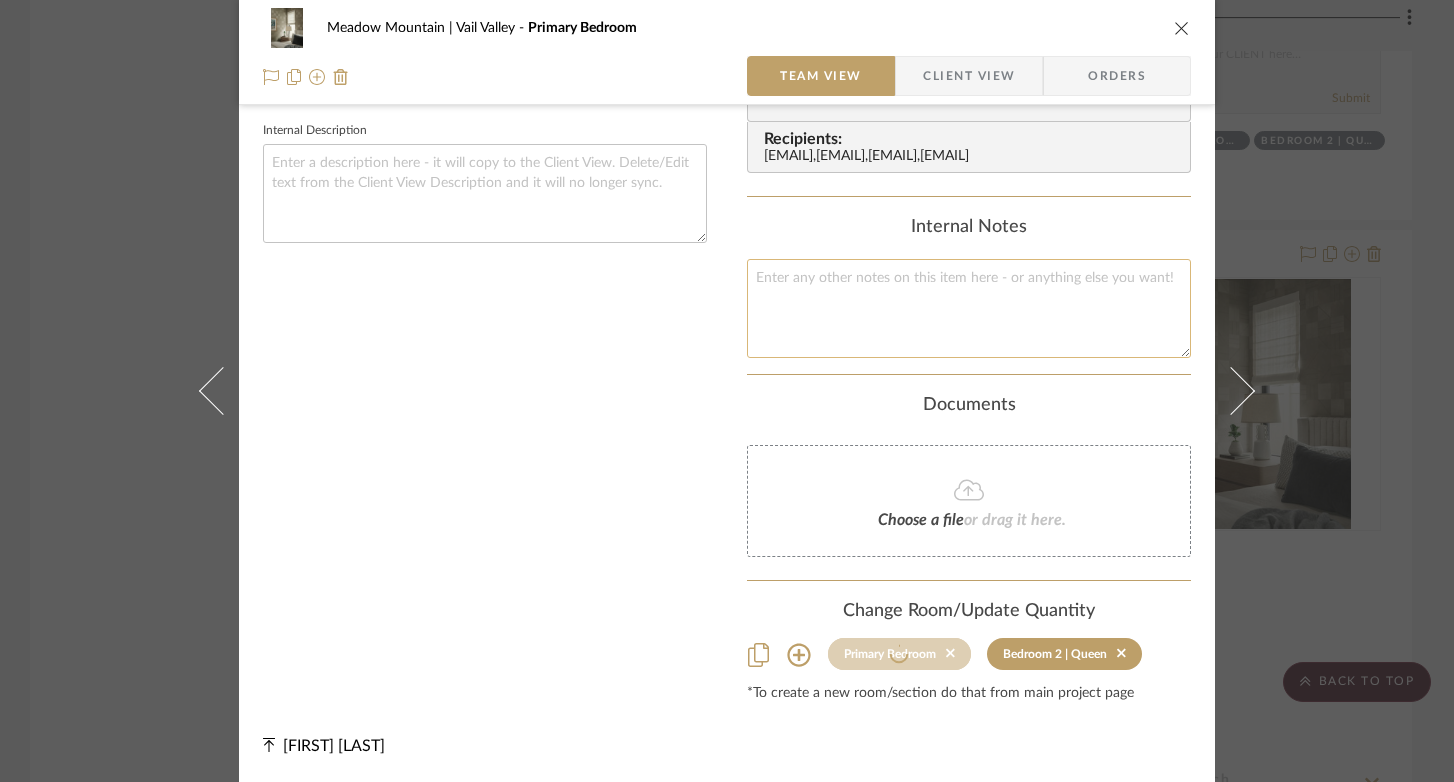 type 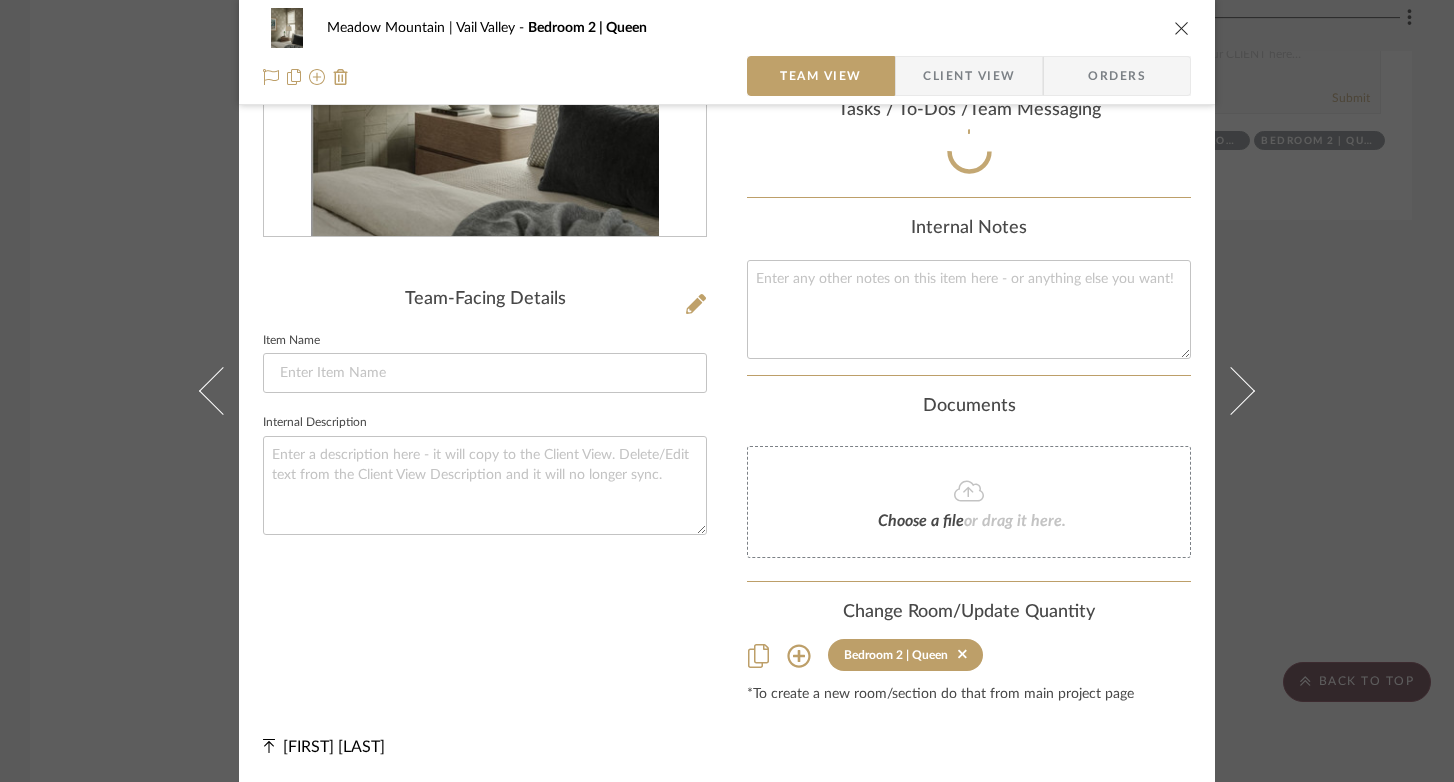 scroll, scrollTop: 658, scrollLeft: 0, axis: vertical 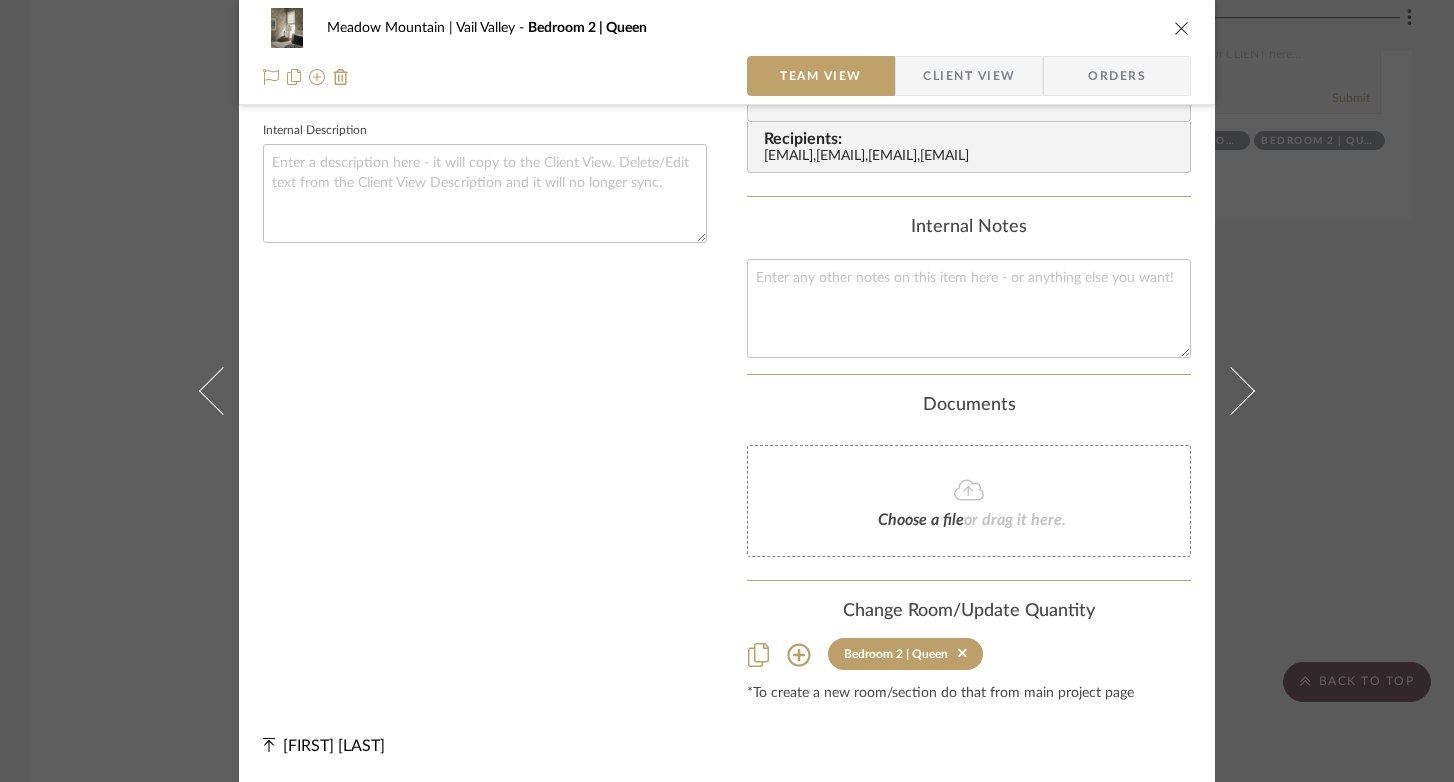 click at bounding box center (1182, 28) 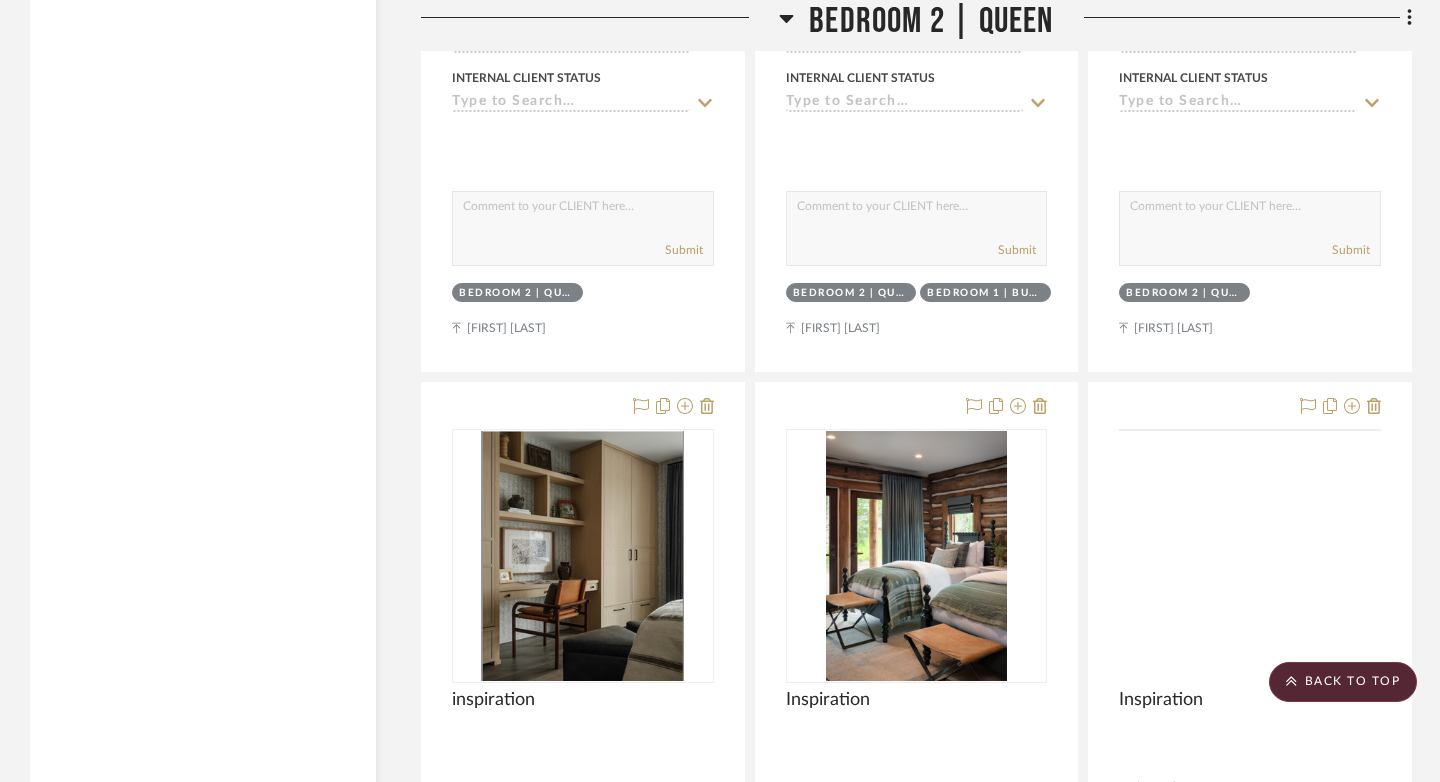 scroll, scrollTop: 24233, scrollLeft: 0, axis: vertical 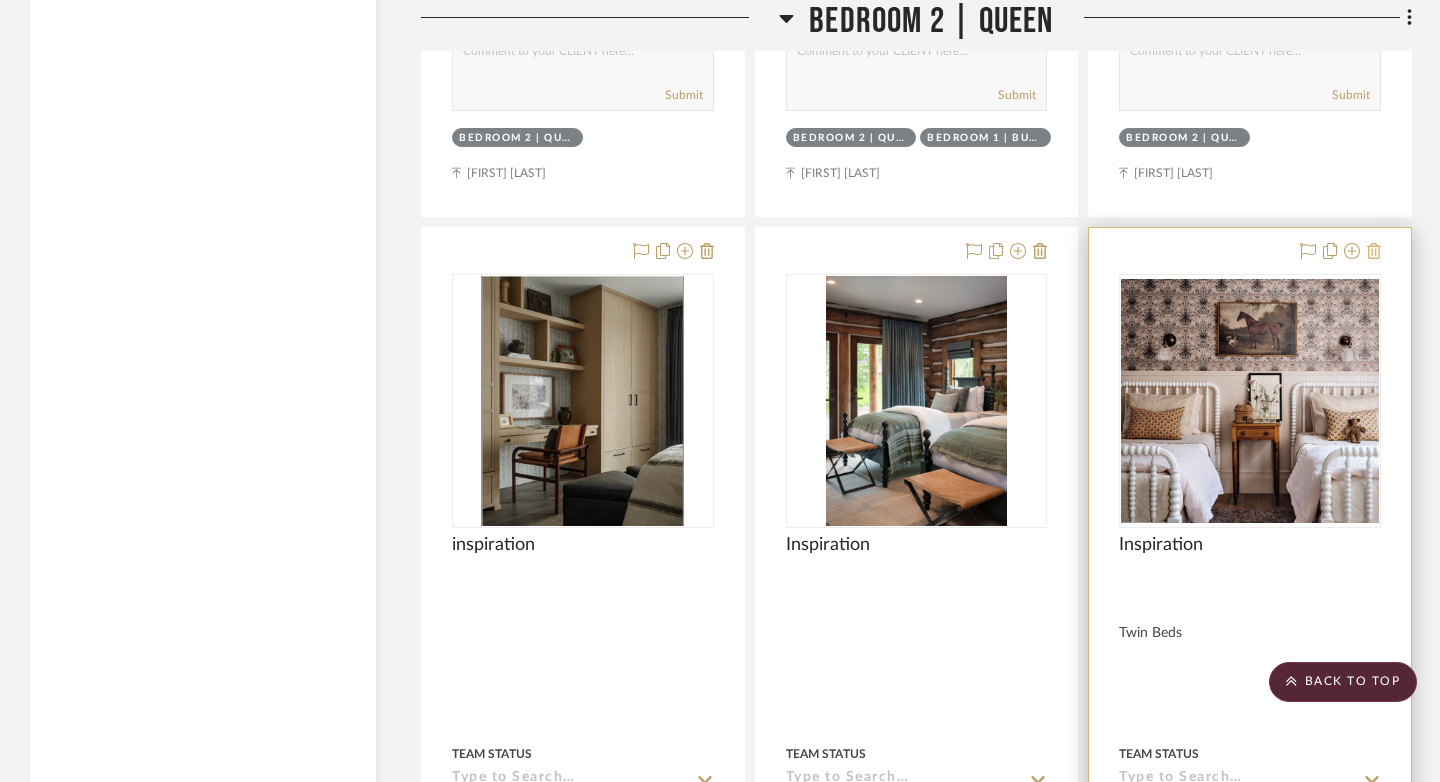 click 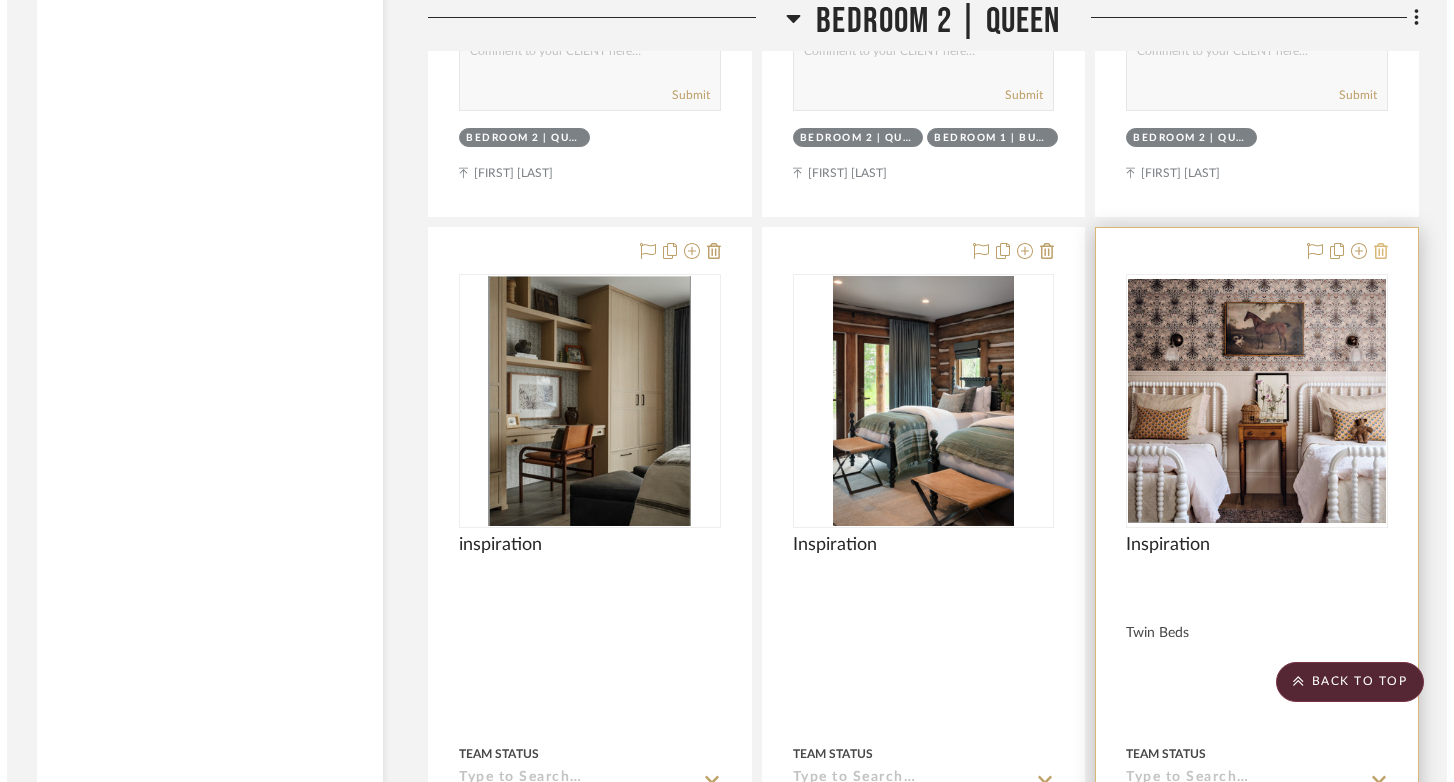 scroll, scrollTop: 0, scrollLeft: 0, axis: both 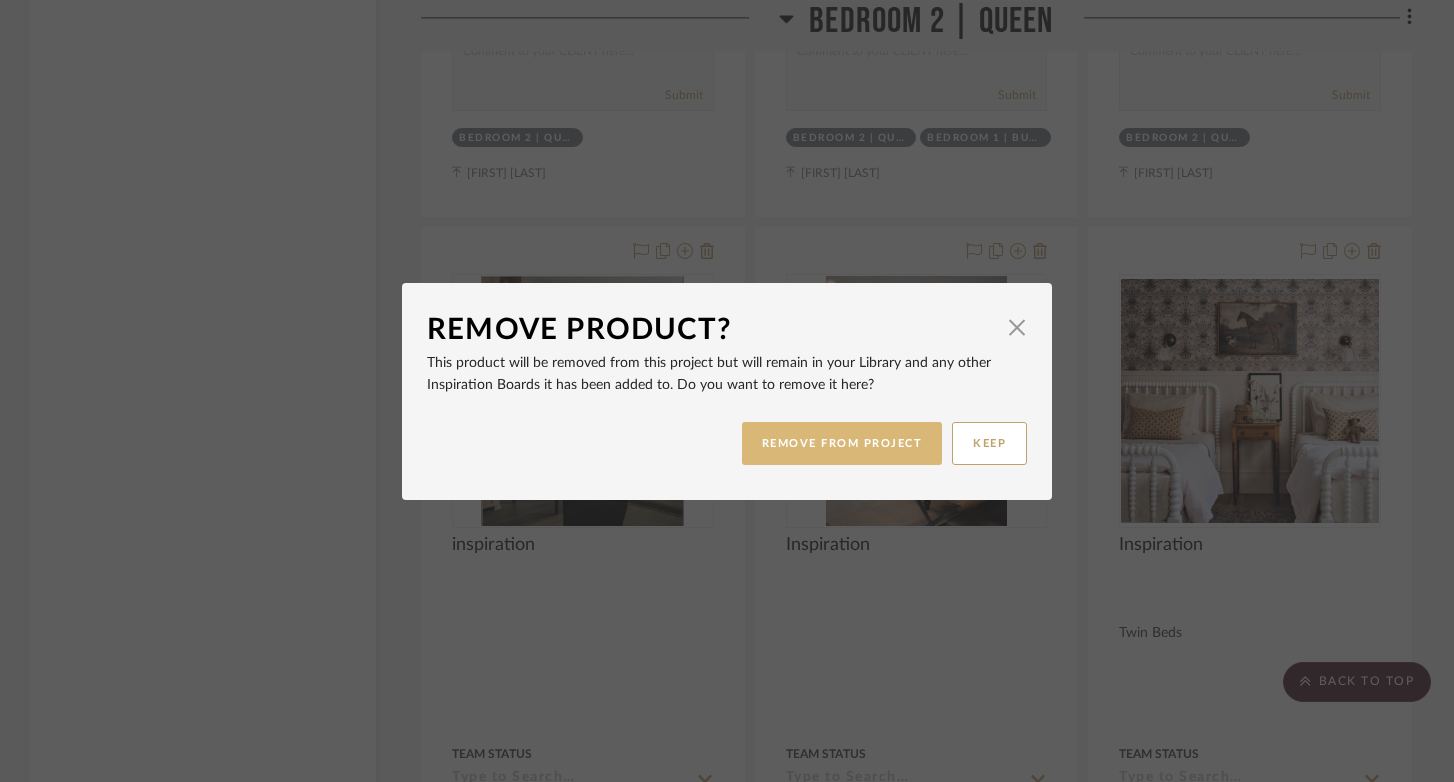 click on "REMOVE FROM PROJECT" at bounding box center [842, 443] 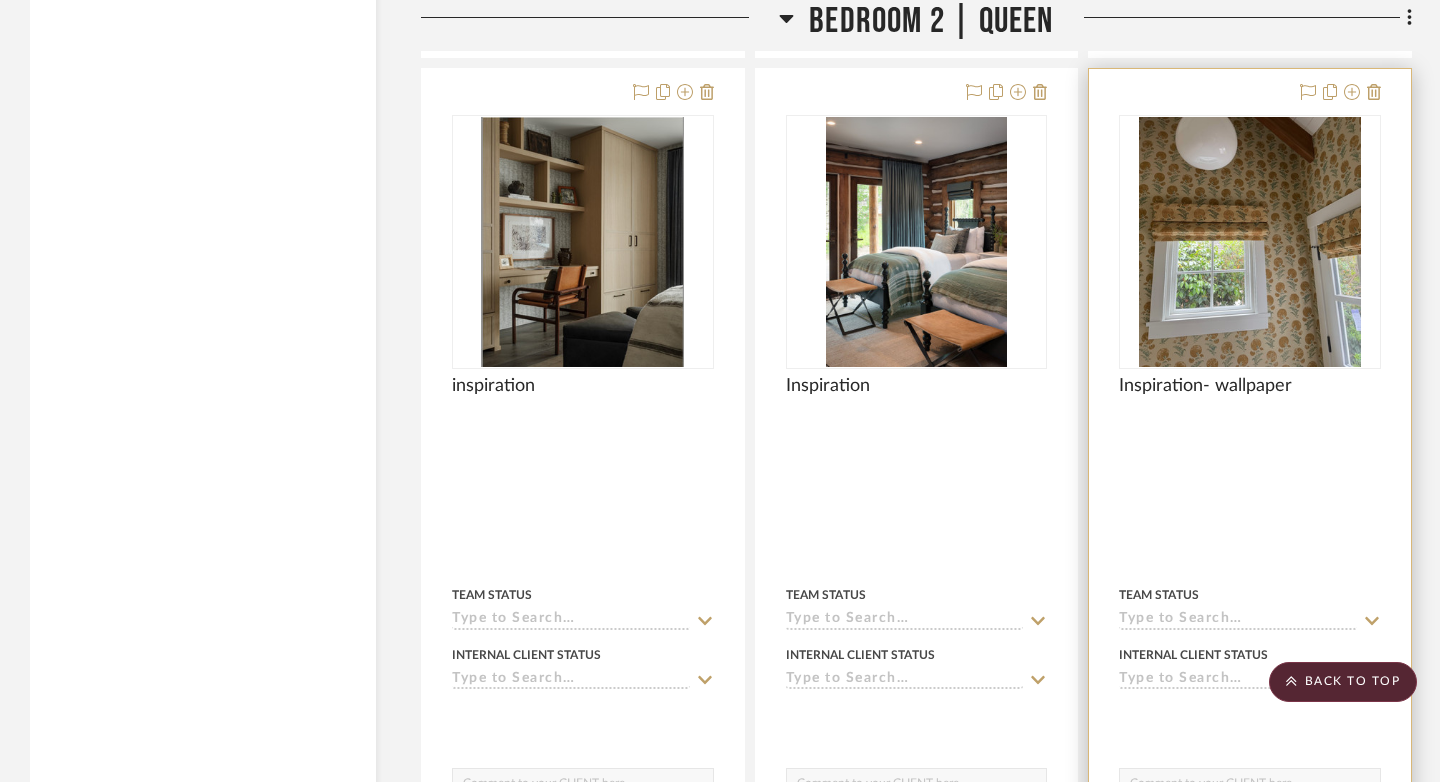 scroll, scrollTop: 24356, scrollLeft: 0, axis: vertical 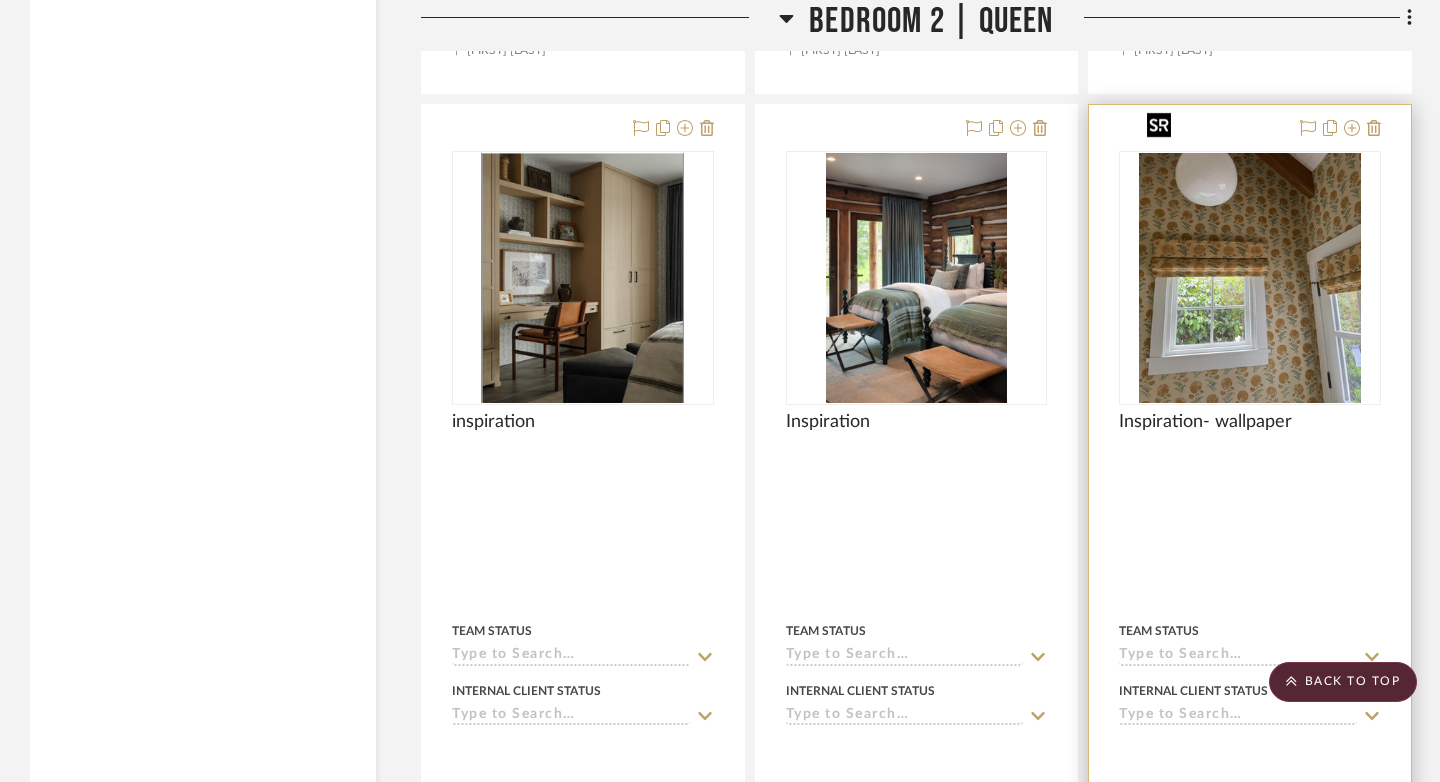 click at bounding box center (1249, 278) 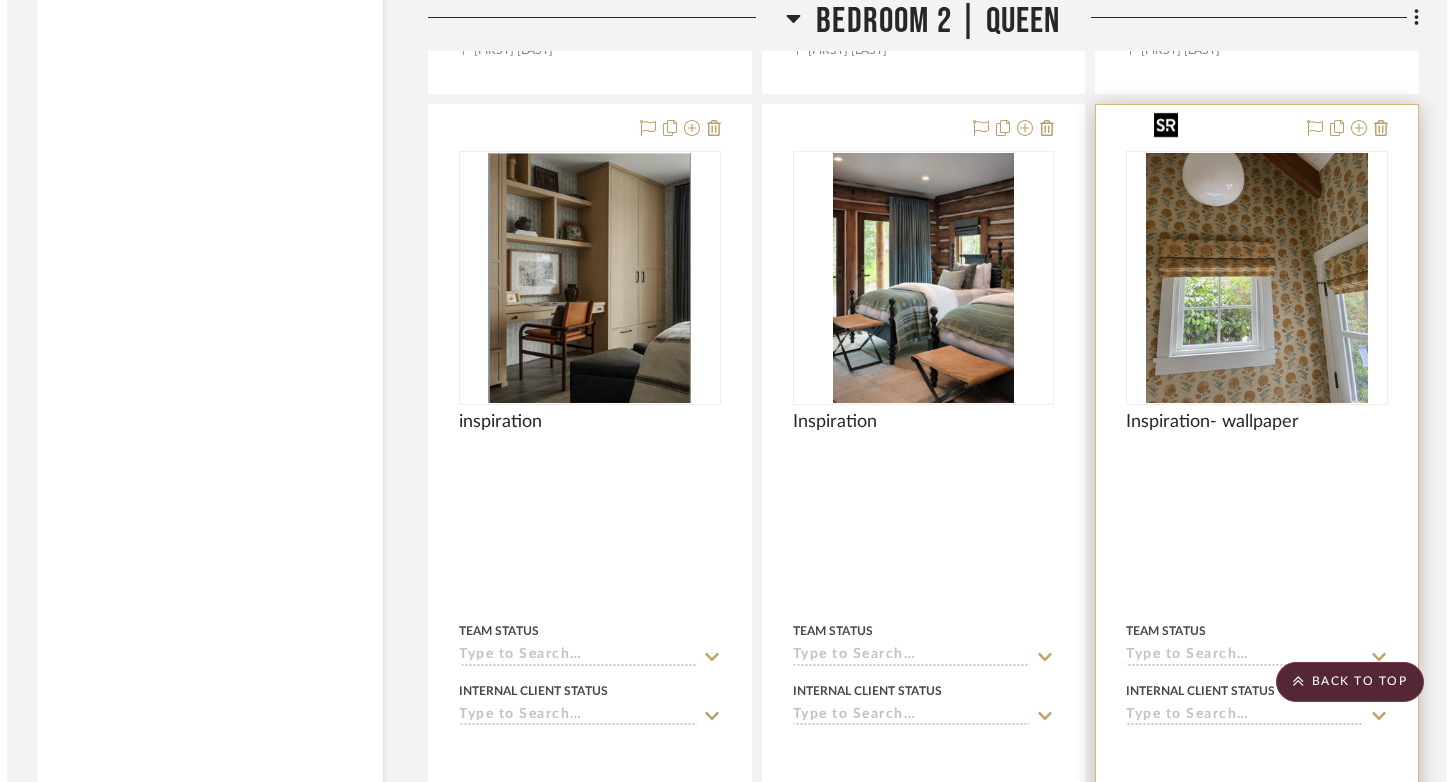 scroll, scrollTop: 0, scrollLeft: 0, axis: both 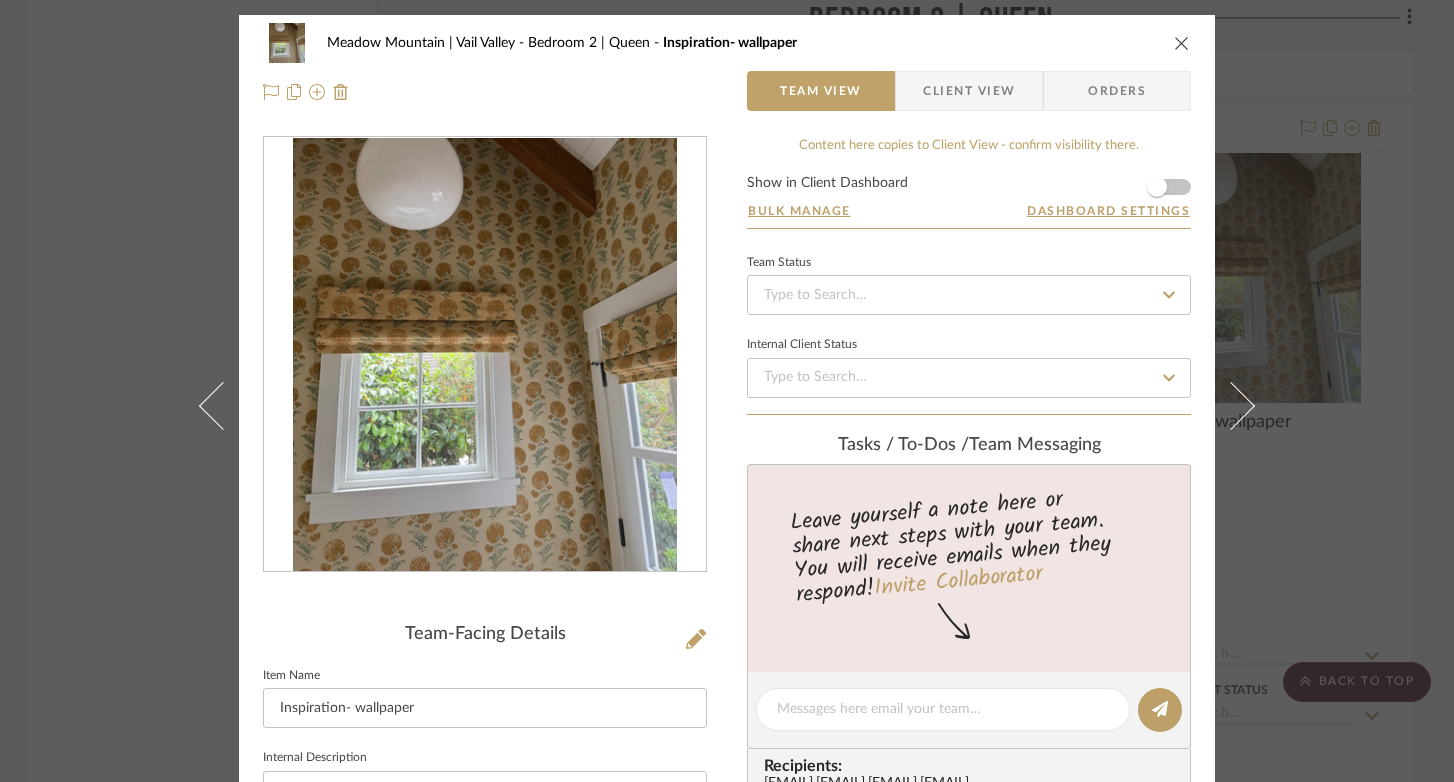 click at bounding box center (485, 355) 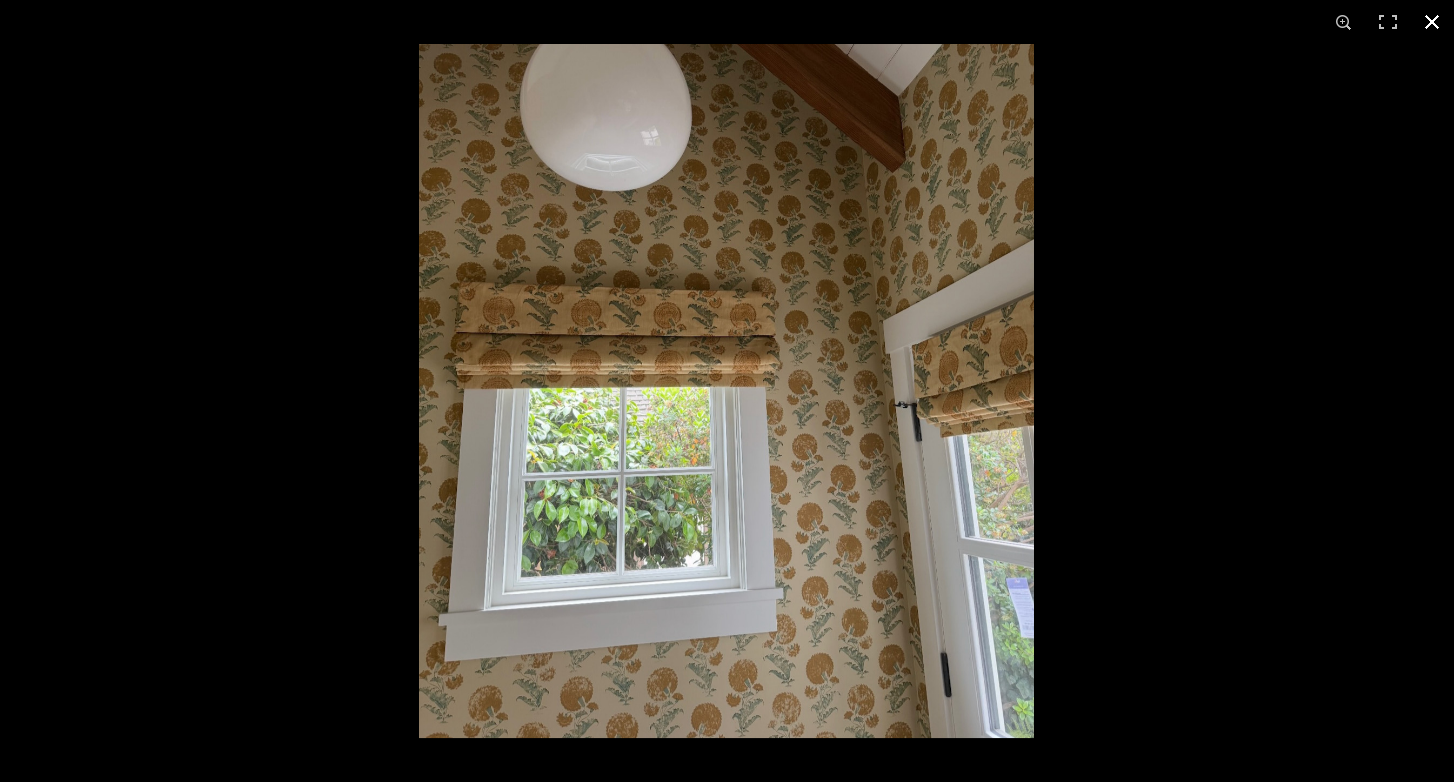 click at bounding box center (1432, 22) 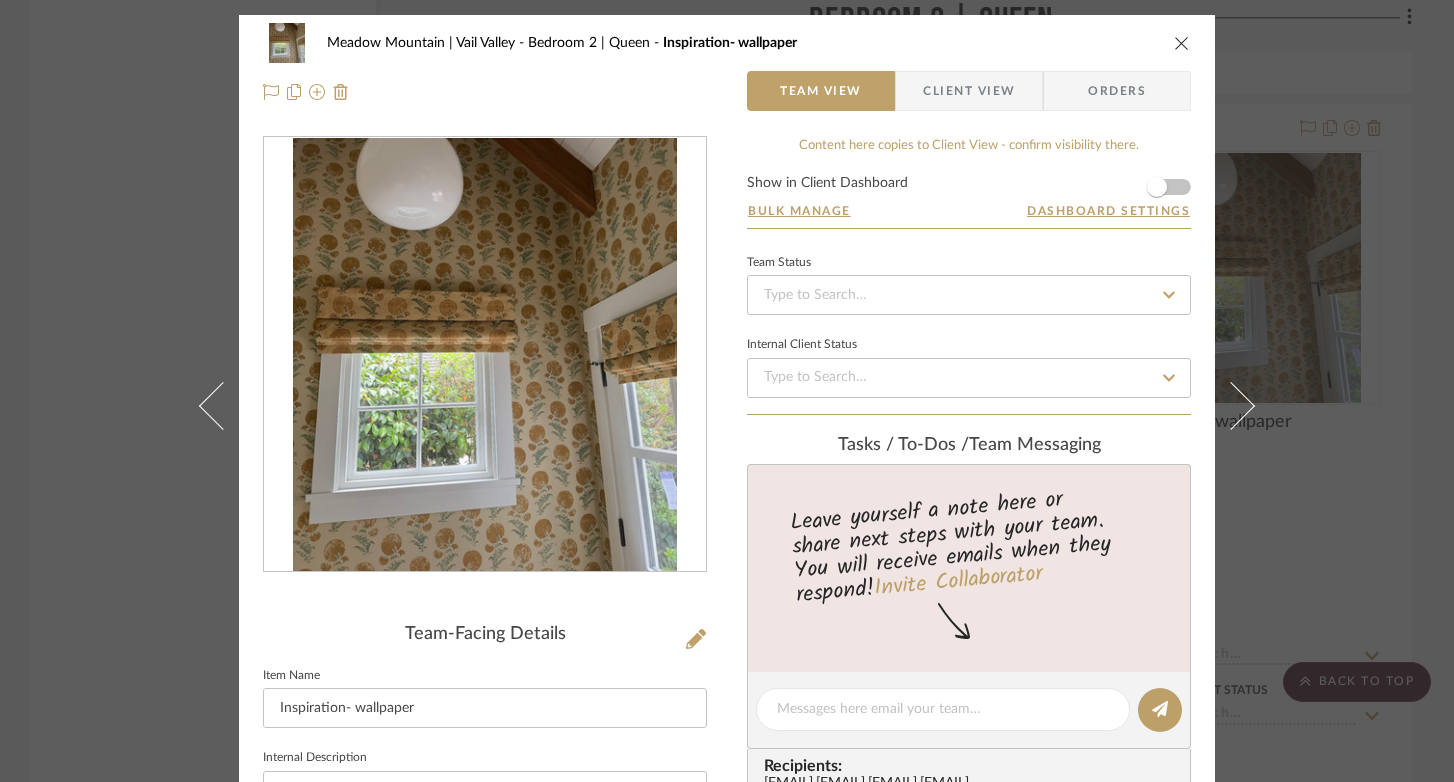 click at bounding box center (1182, 43) 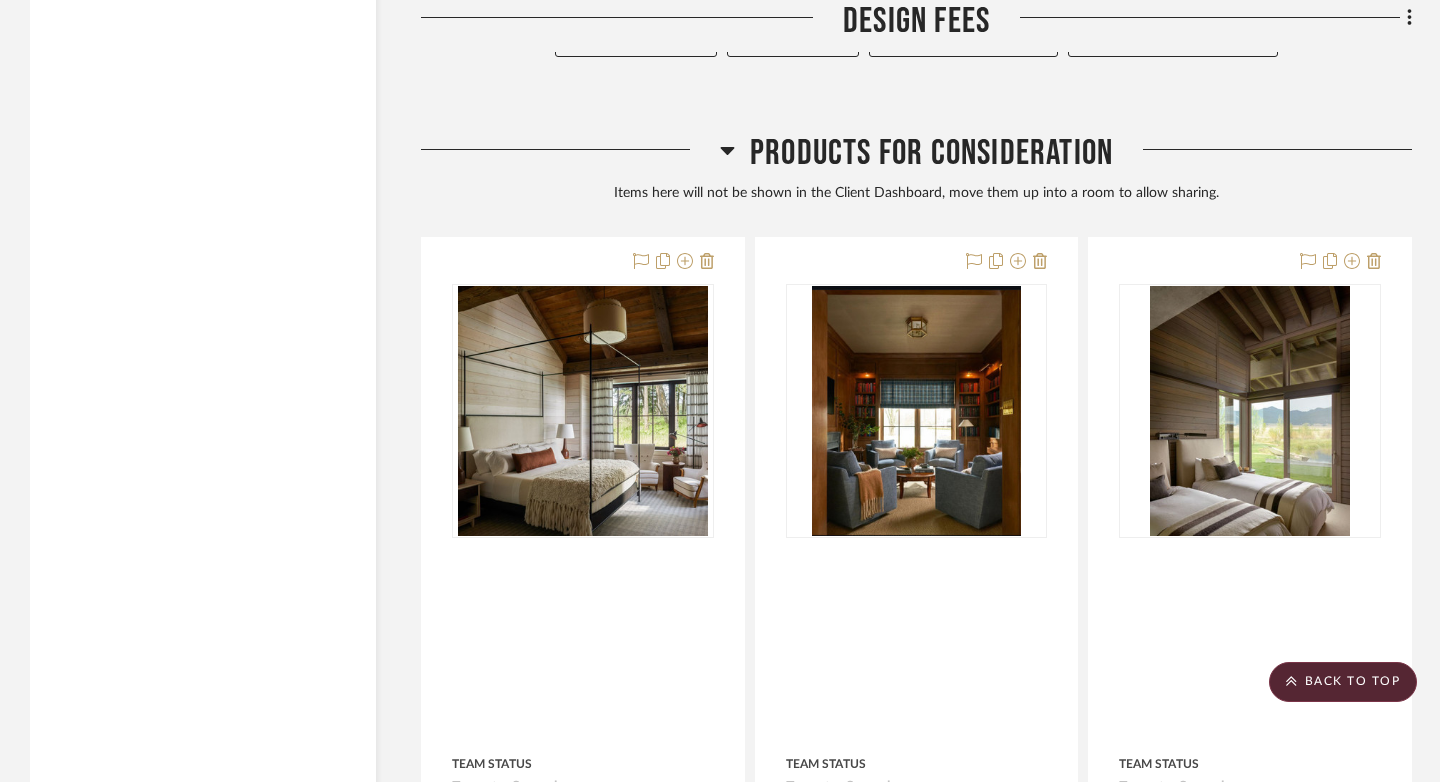 scroll, scrollTop: 25513, scrollLeft: 0, axis: vertical 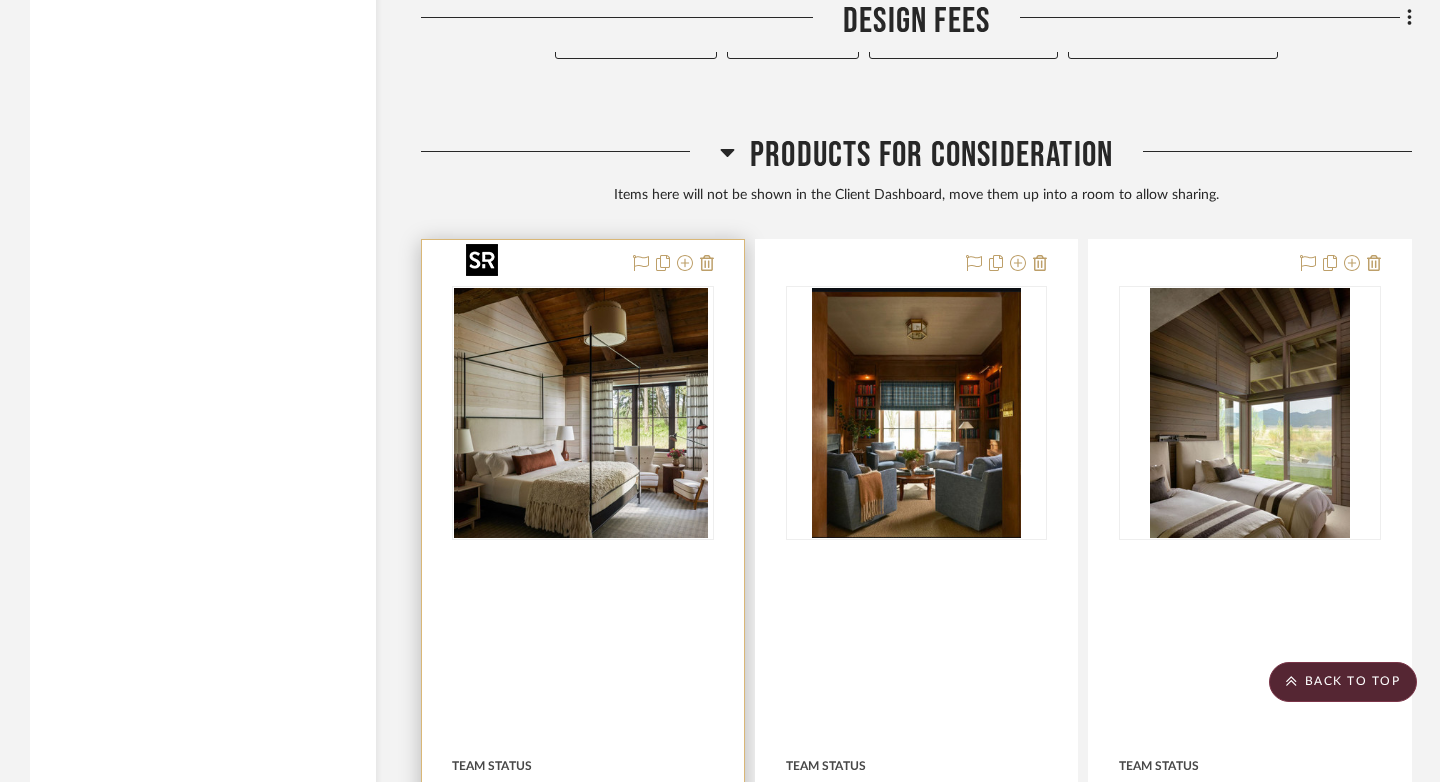 click at bounding box center [583, 413] 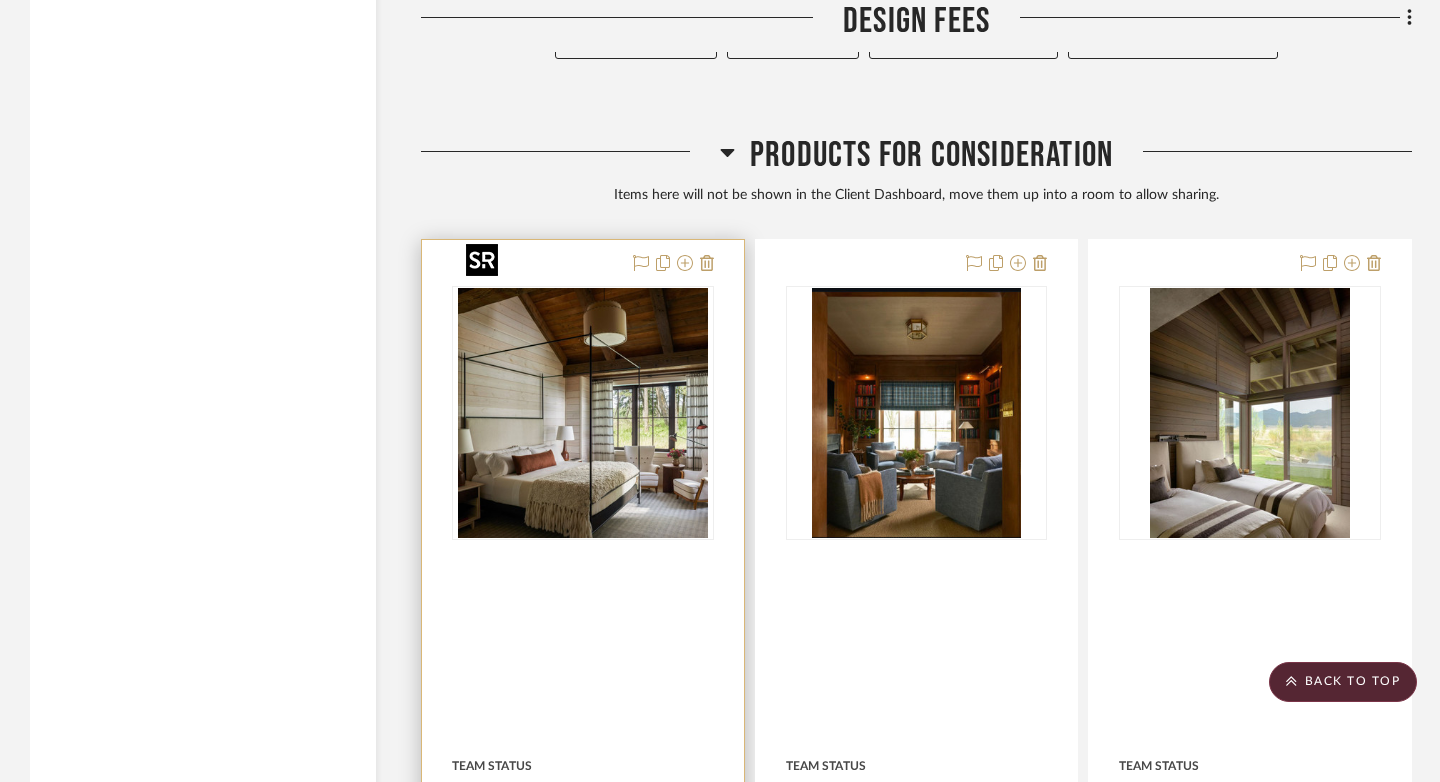 click at bounding box center [583, 413] 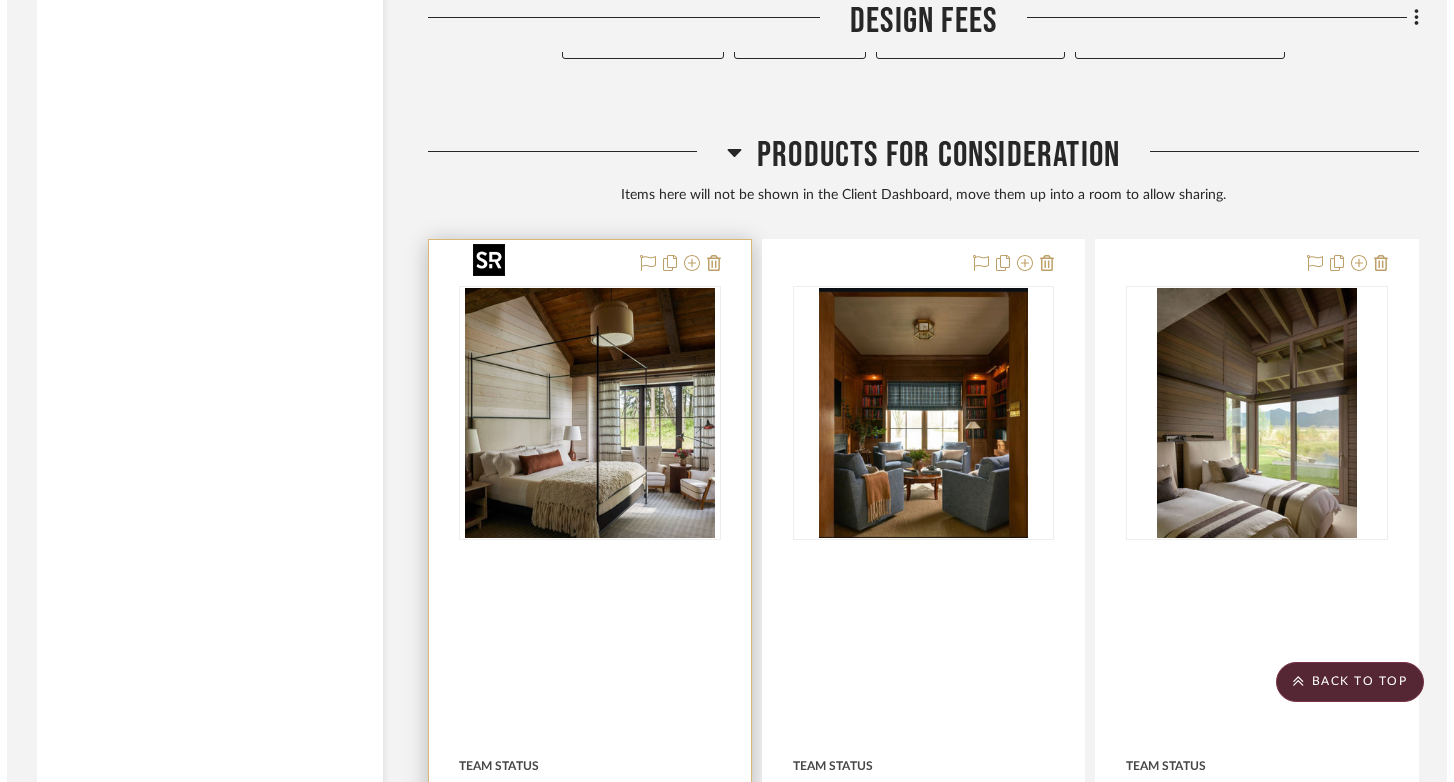 scroll, scrollTop: 0, scrollLeft: 0, axis: both 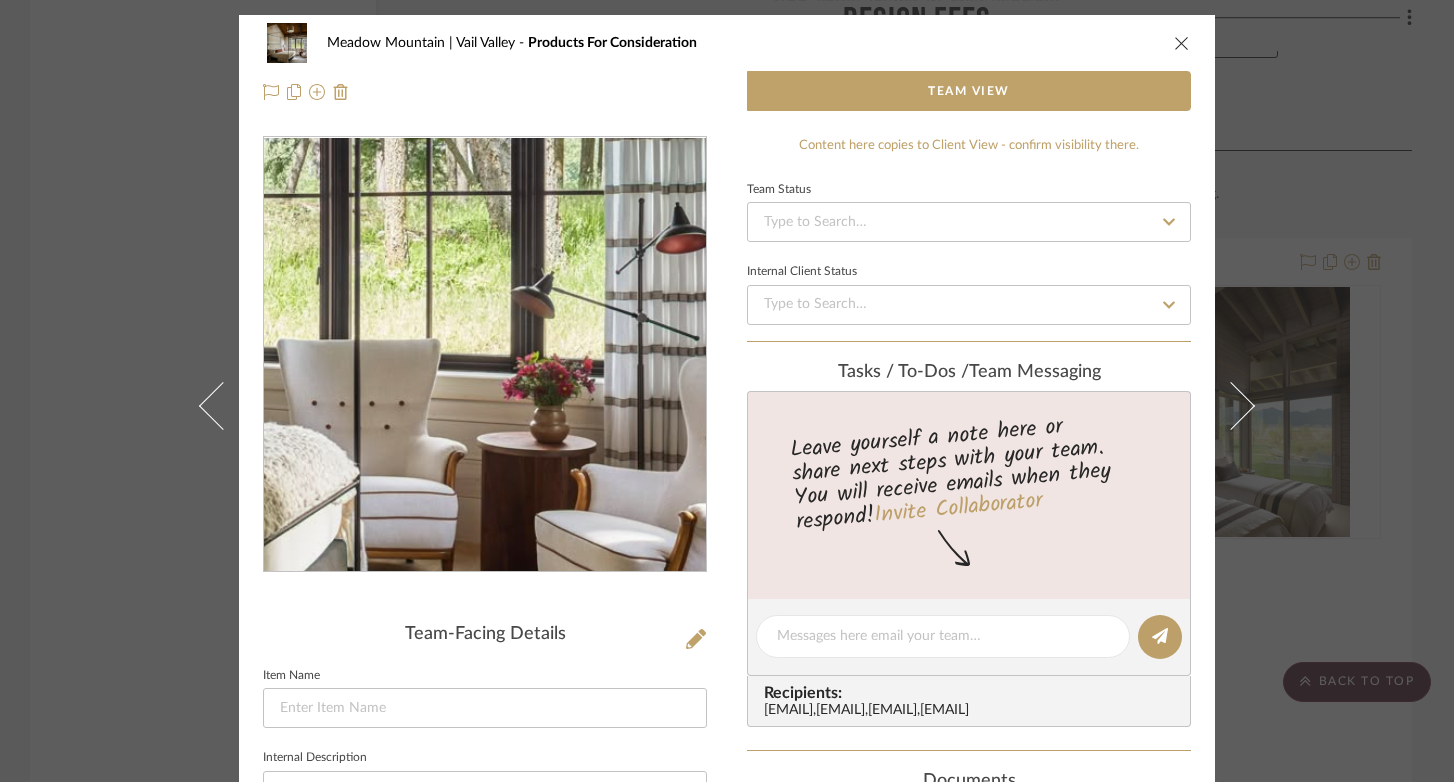 click at bounding box center (485, 355) 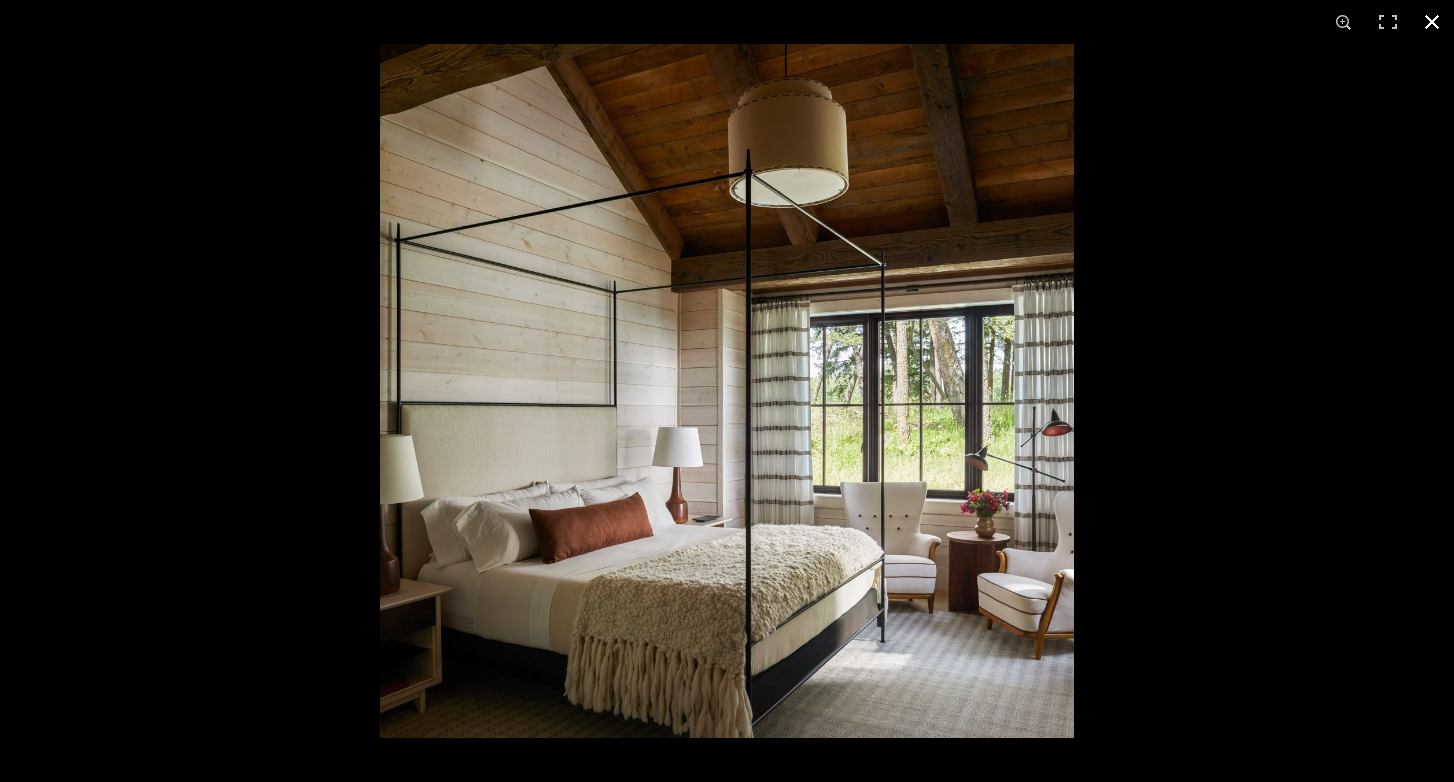 click at bounding box center [1432, 22] 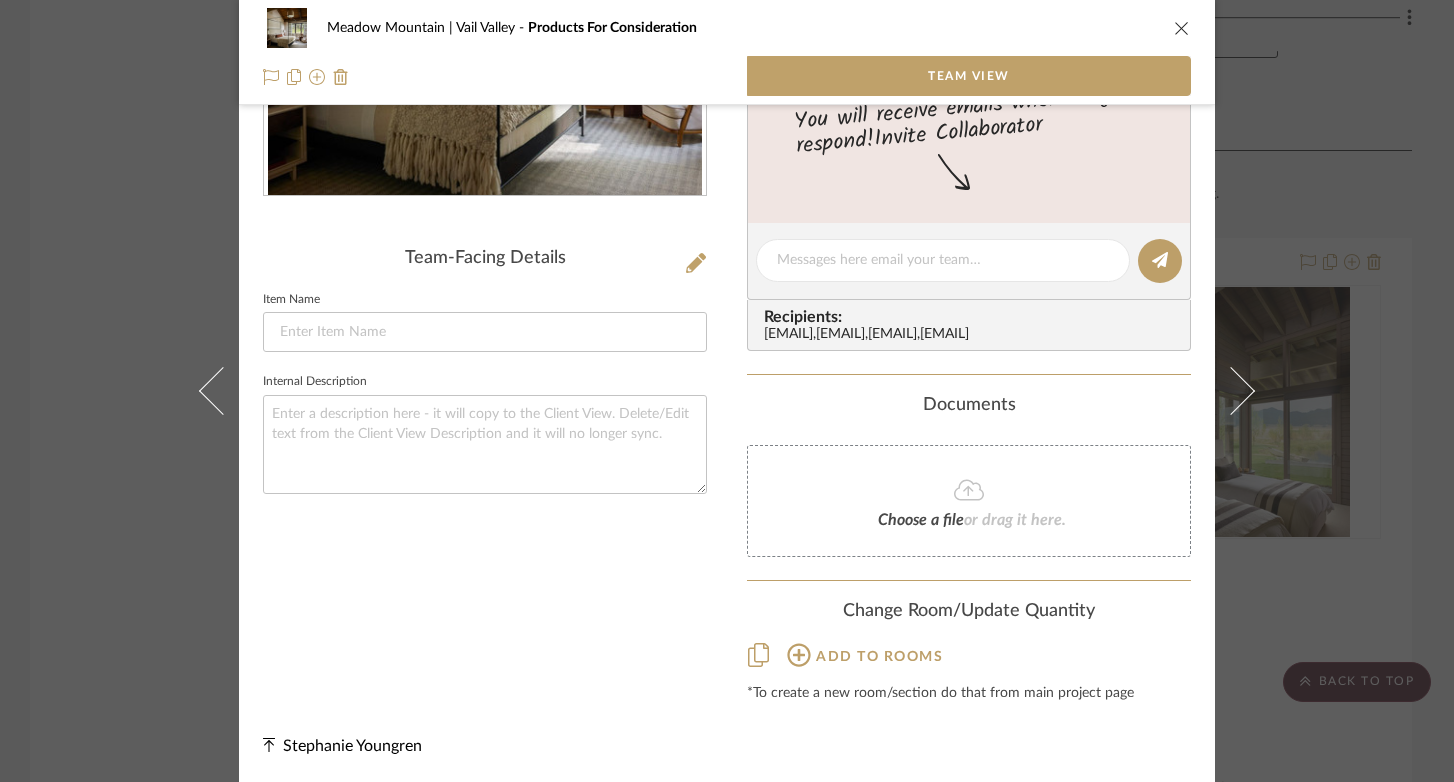 scroll, scrollTop: 407, scrollLeft: 0, axis: vertical 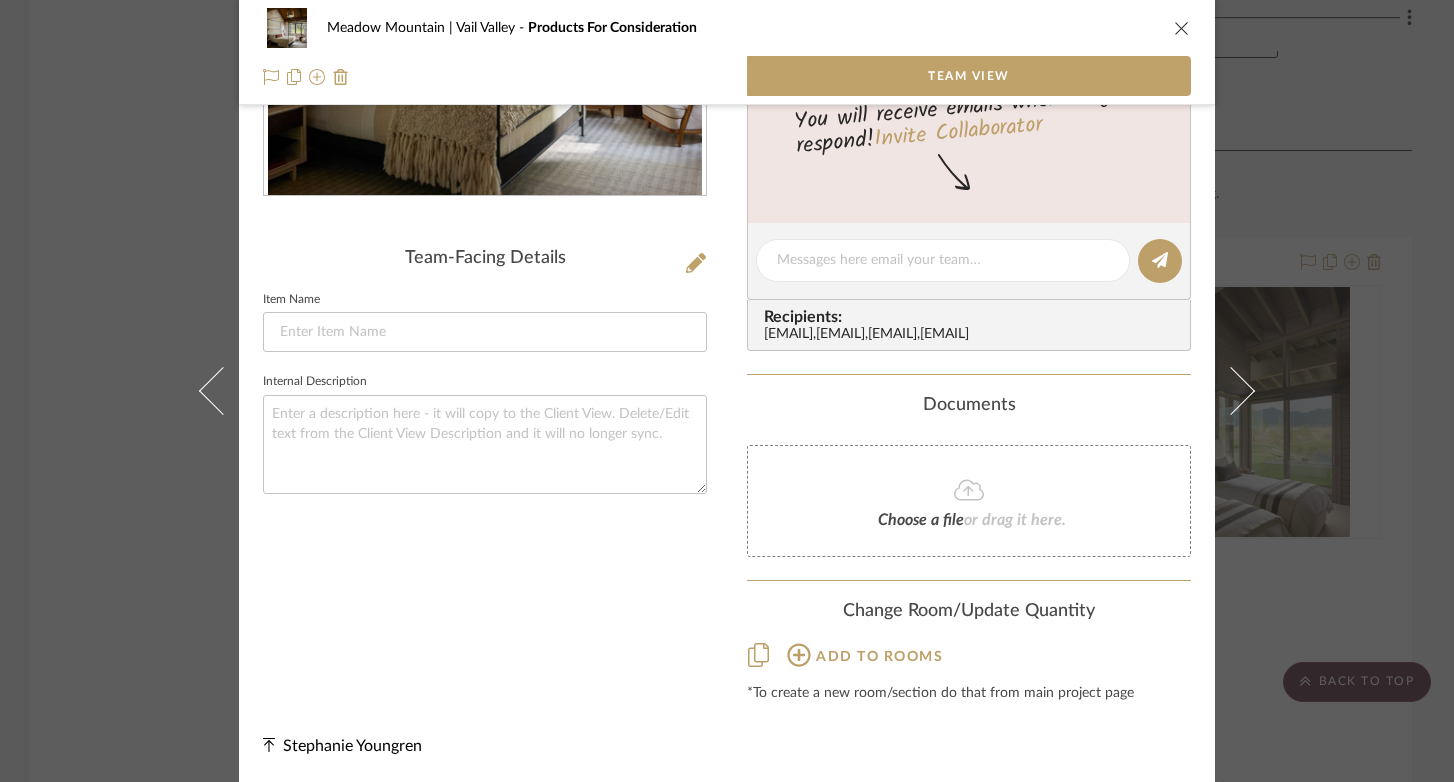 click 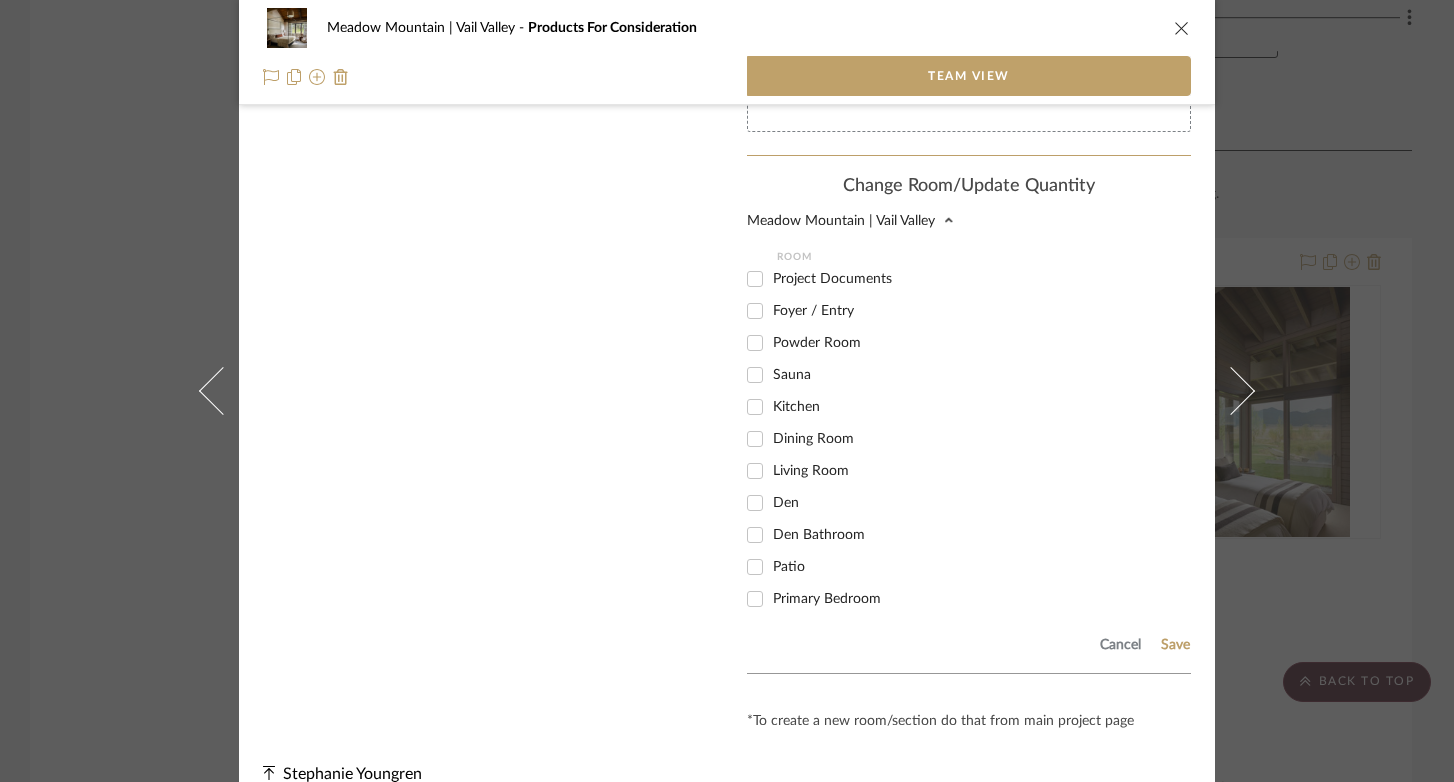 scroll, scrollTop: 859, scrollLeft: 0, axis: vertical 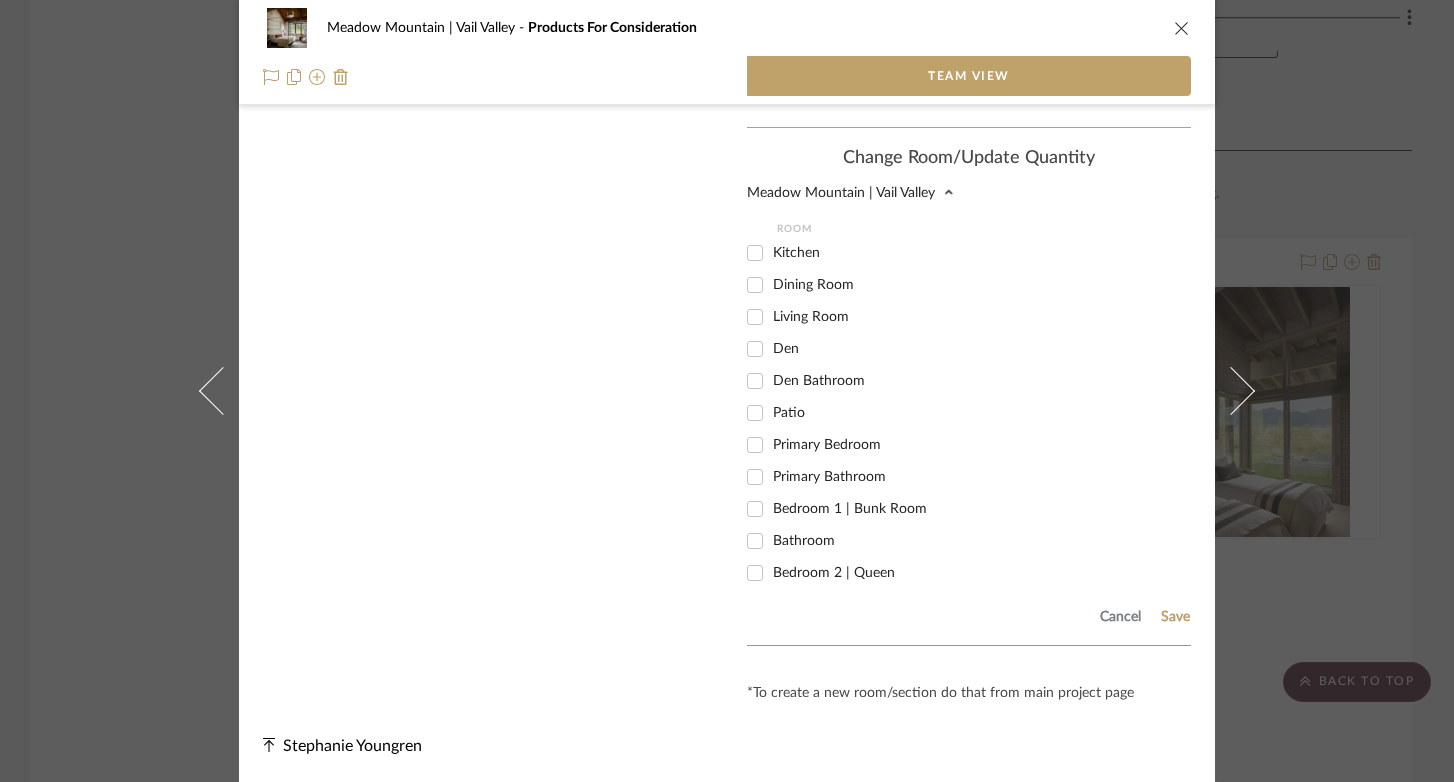click on "Primary Bedroom" at bounding box center [755, 445] 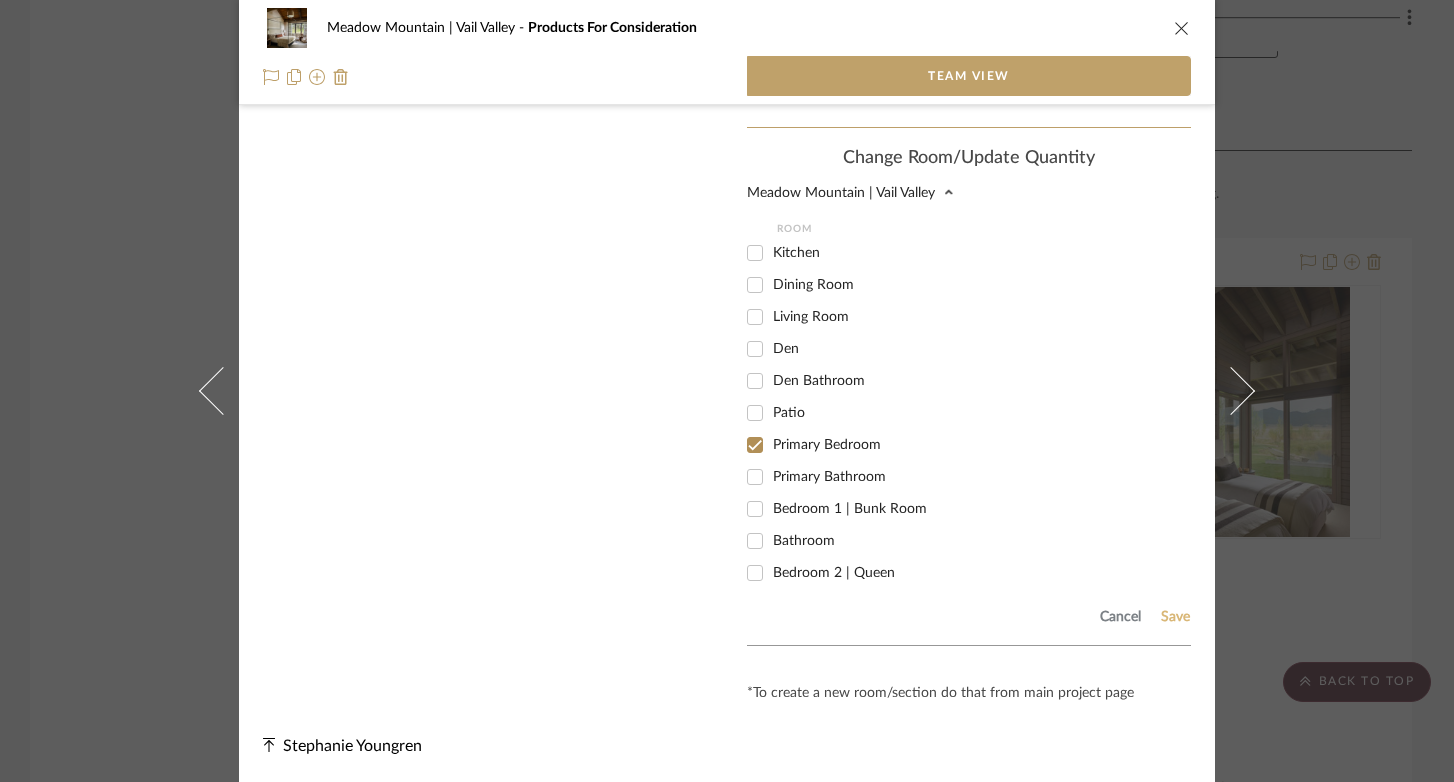 click on "Save" 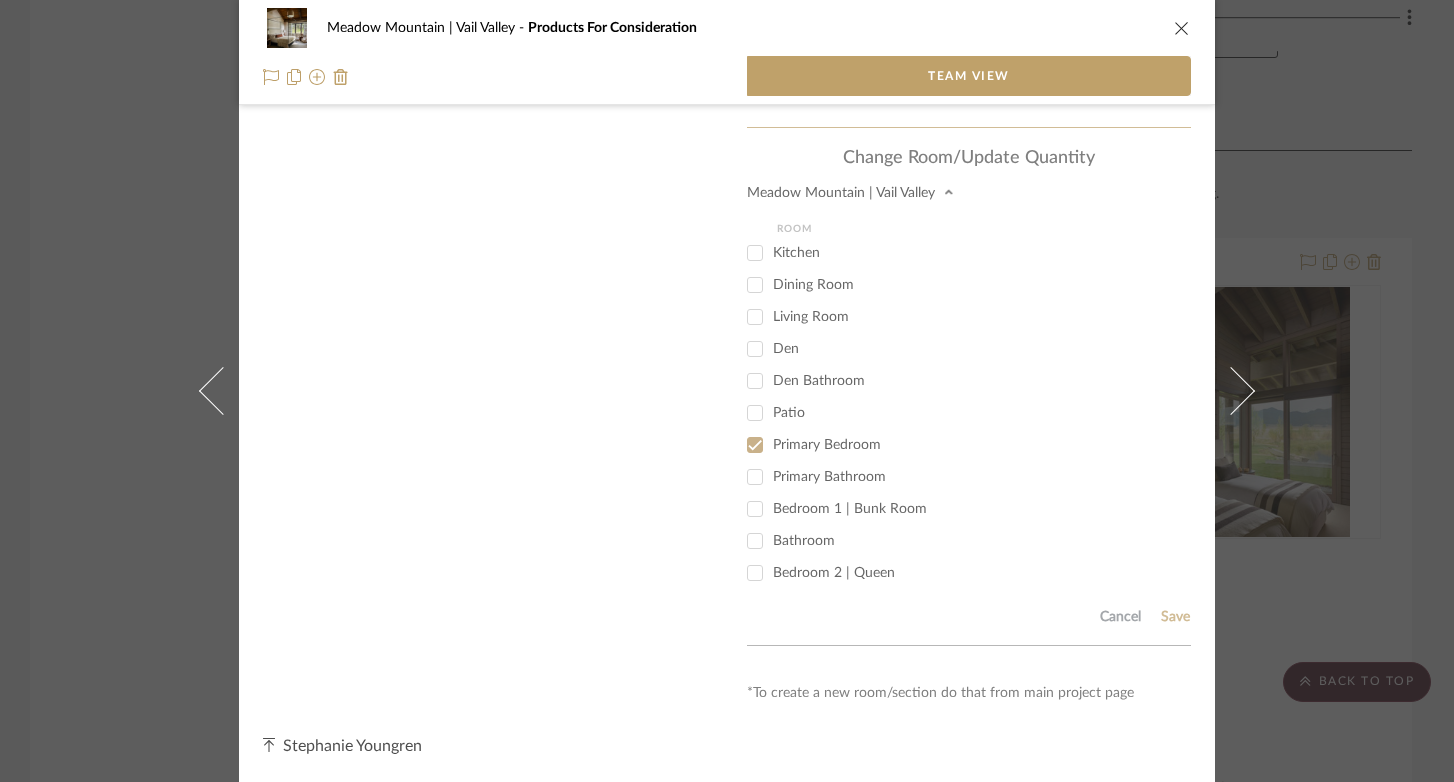 type 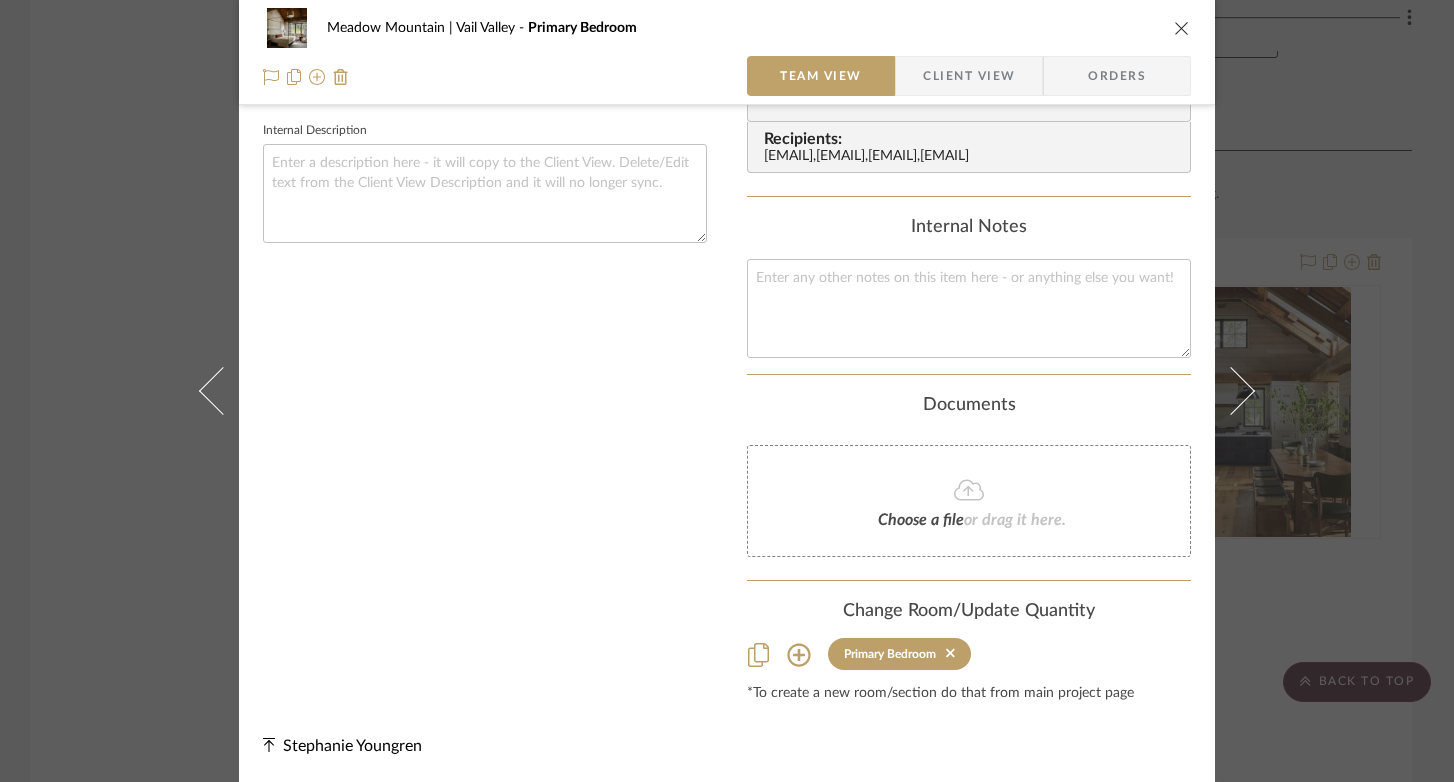 click at bounding box center [1182, 28] 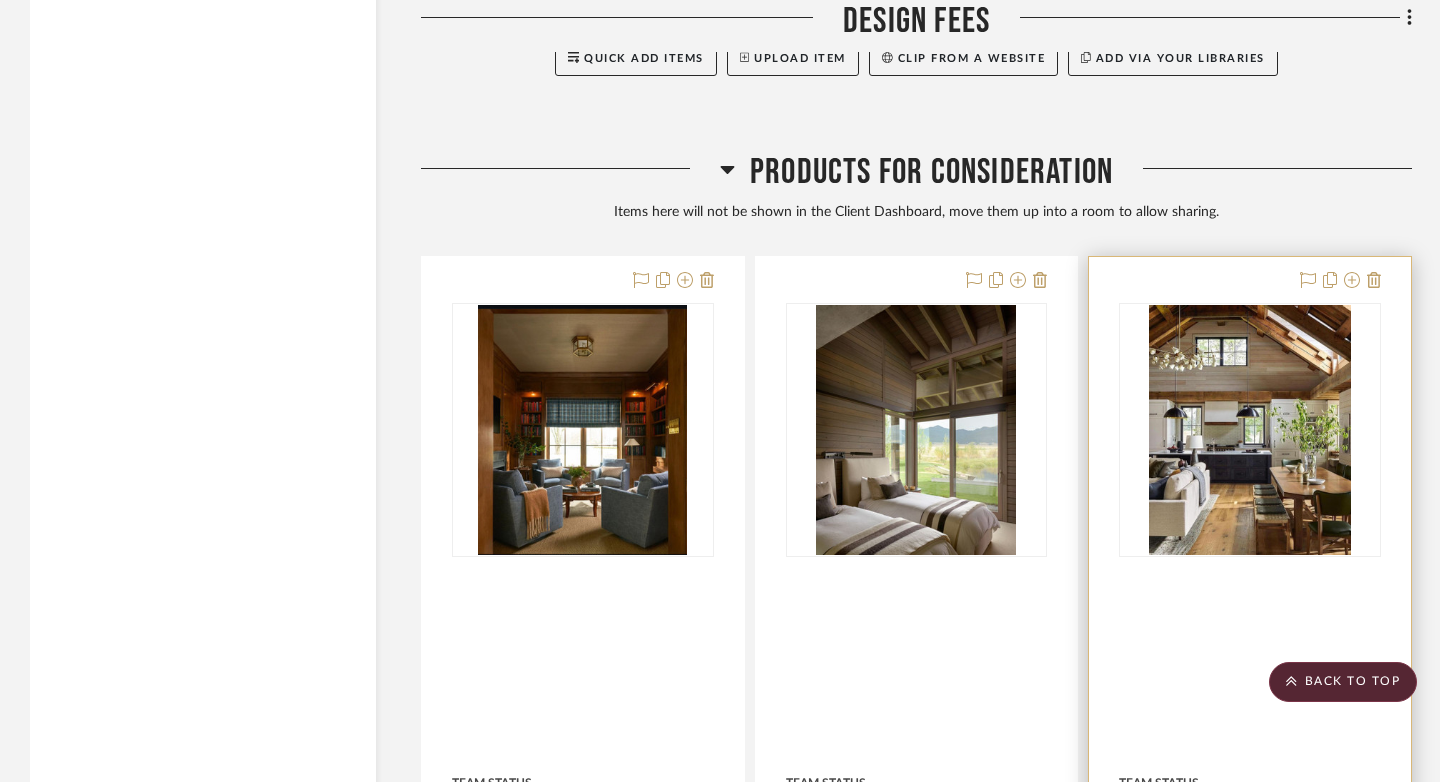 scroll, scrollTop: 25497, scrollLeft: 0, axis: vertical 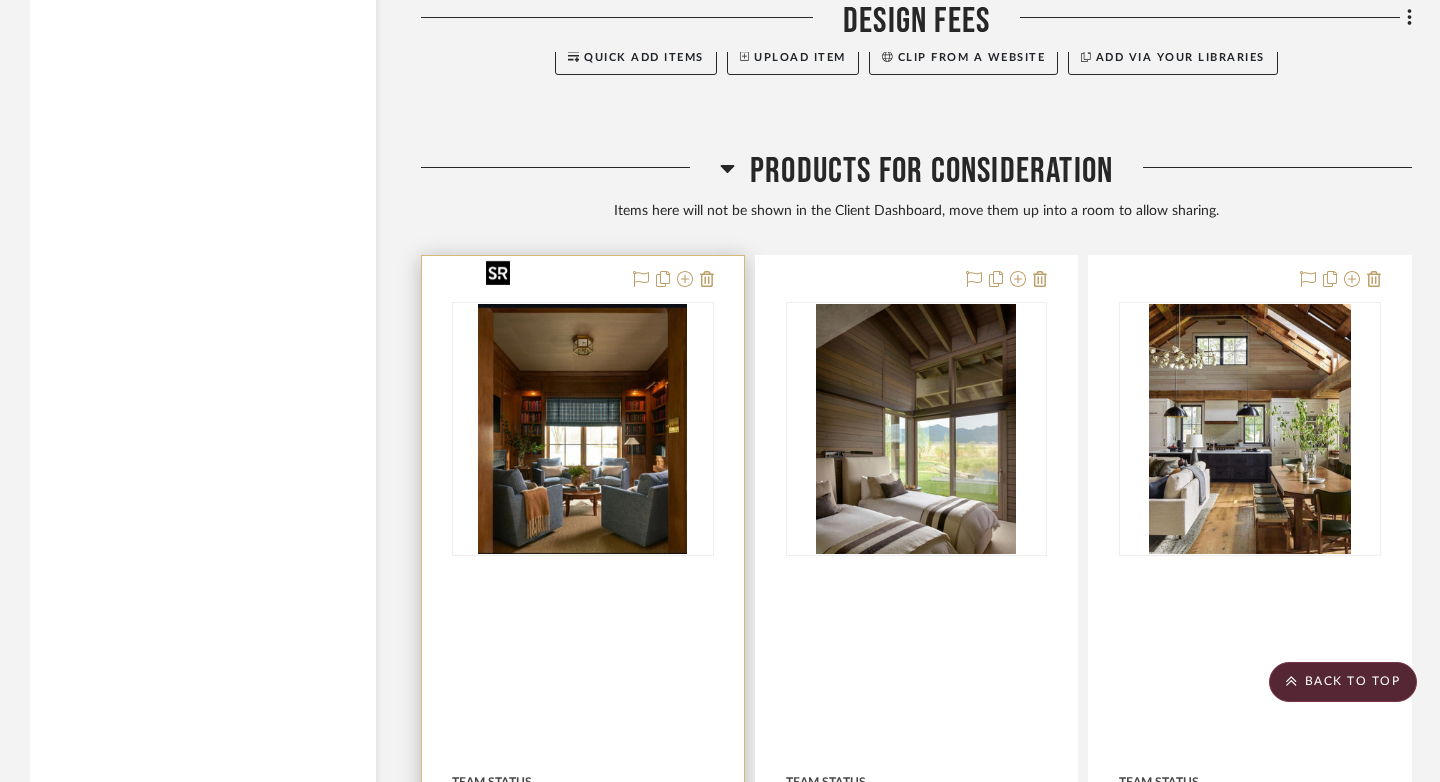 click at bounding box center [582, 429] 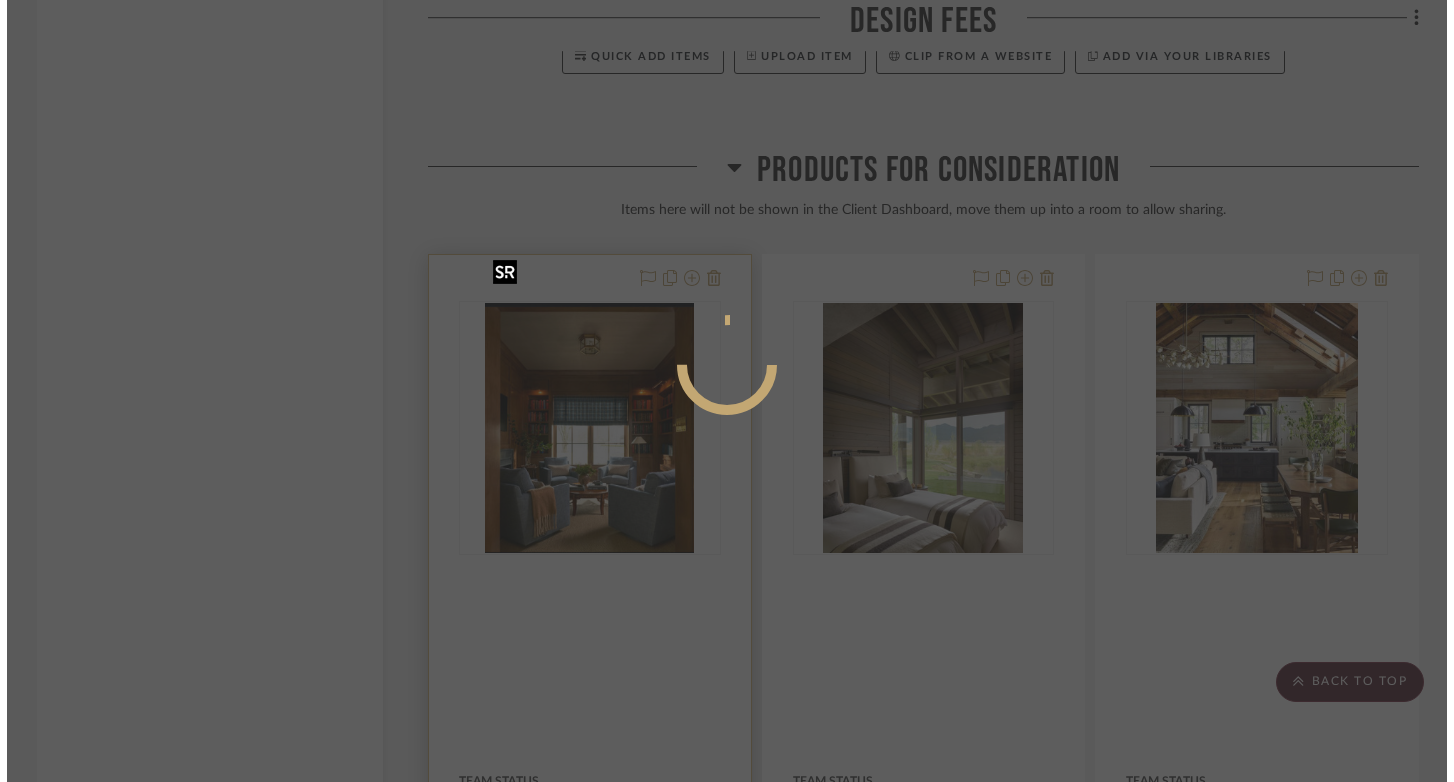 scroll, scrollTop: 0, scrollLeft: 0, axis: both 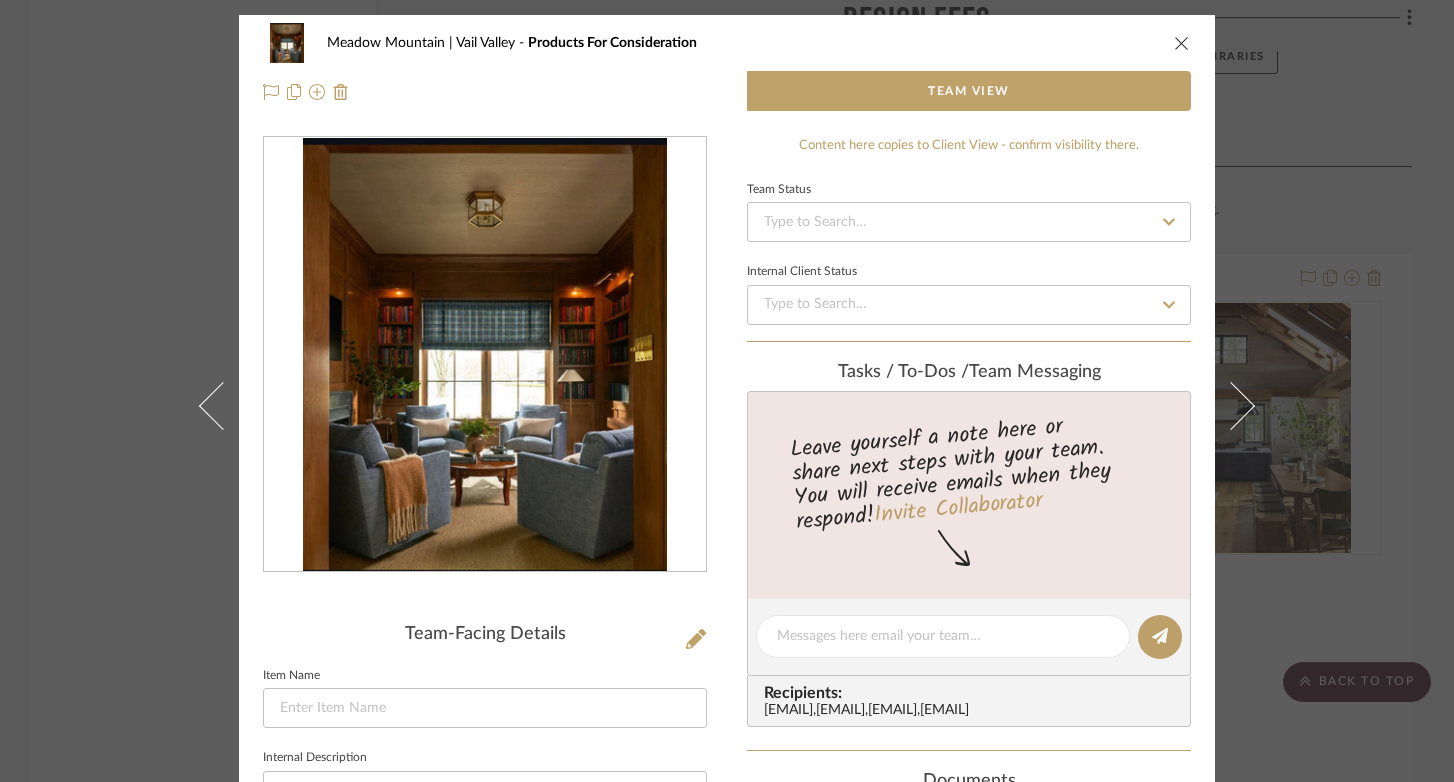 click at bounding box center [485, 355] 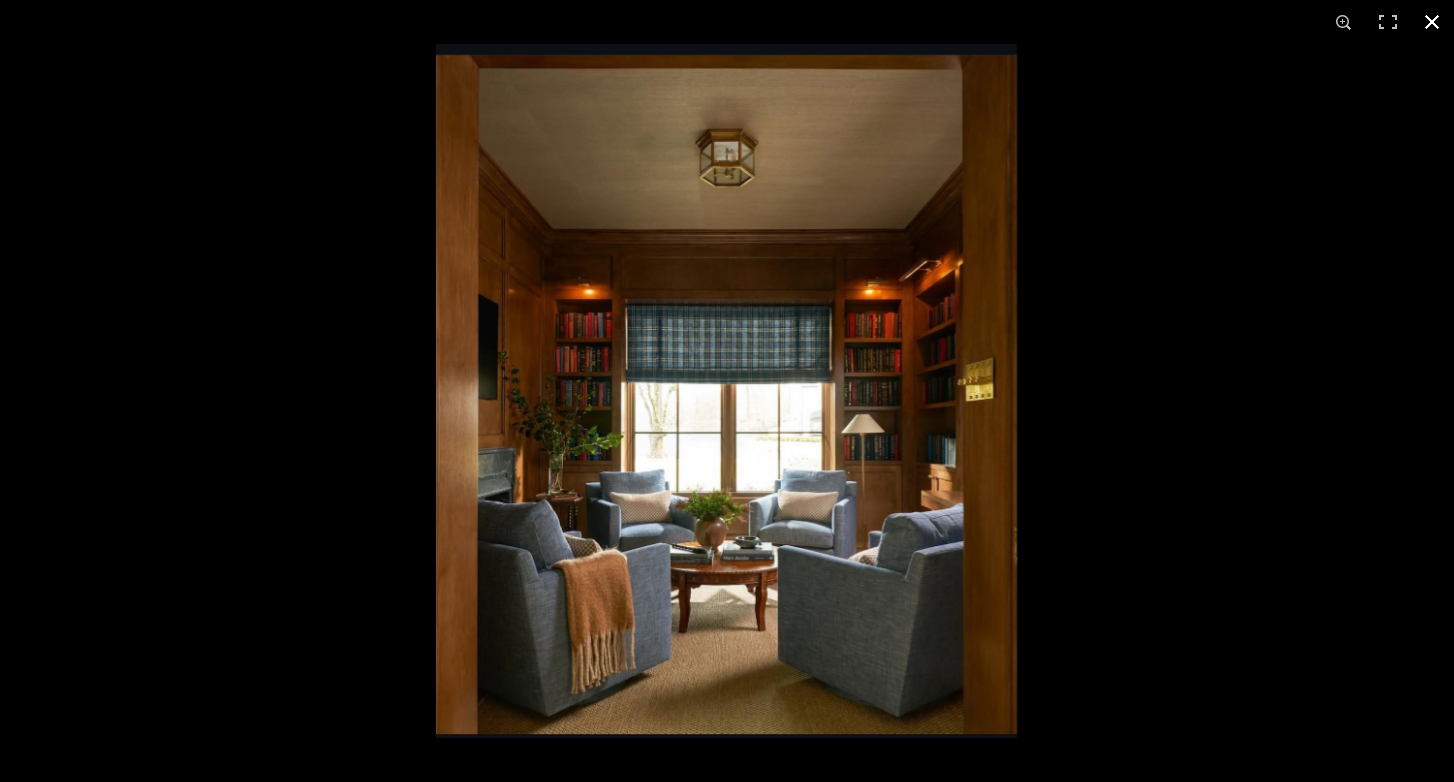 click at bounding box center (1432, 22) 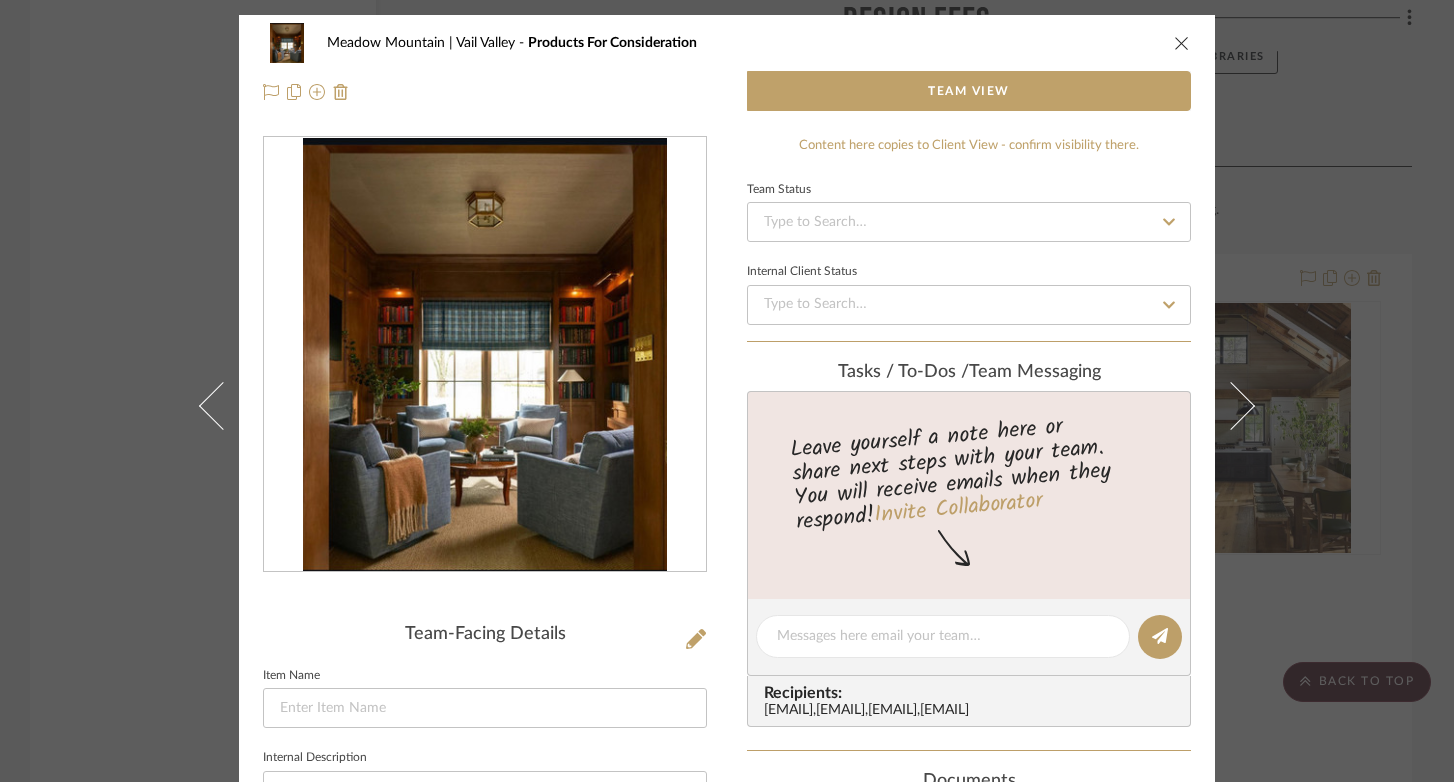 click at bounding box center [1182, 43] 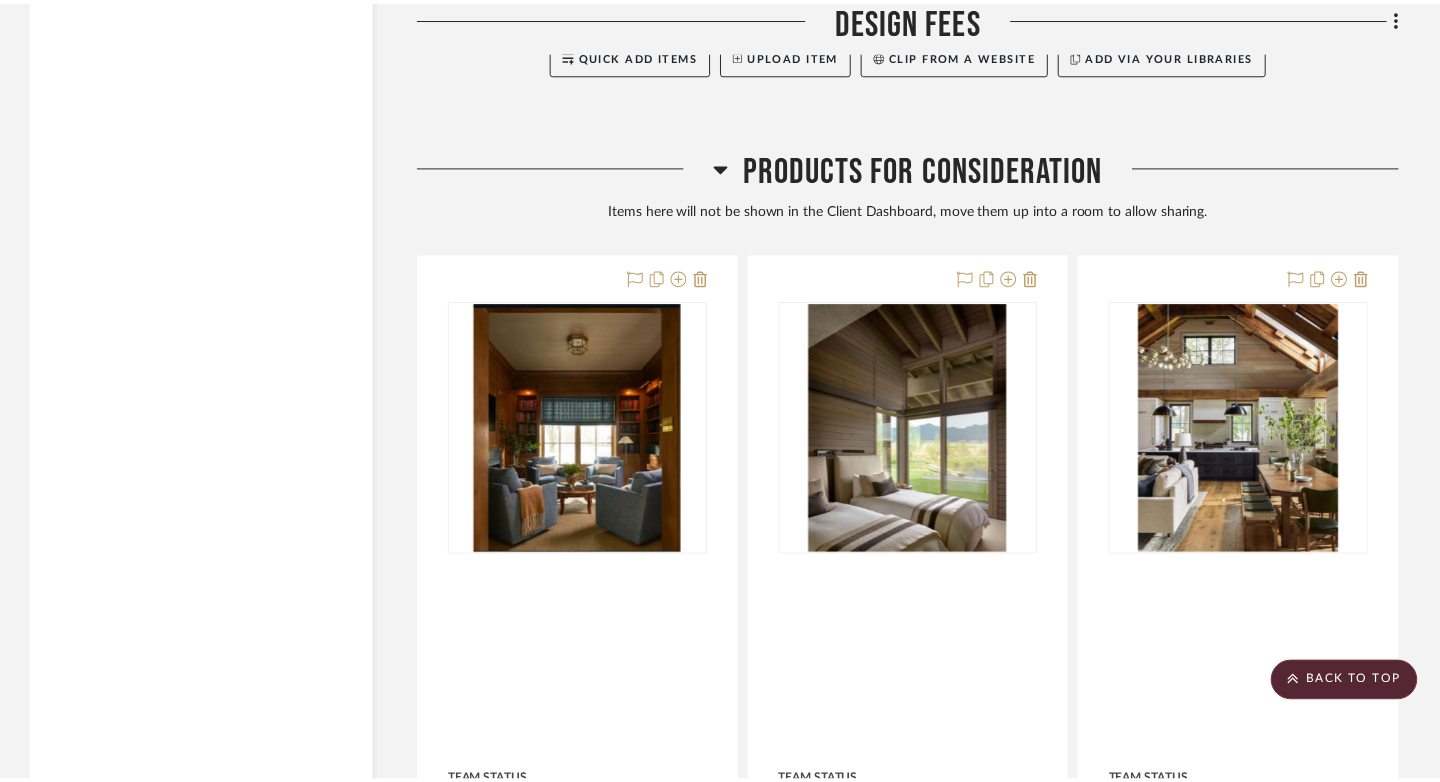 scroll, scrollTop: 25497, scrollLeft: 0, axis: vertical 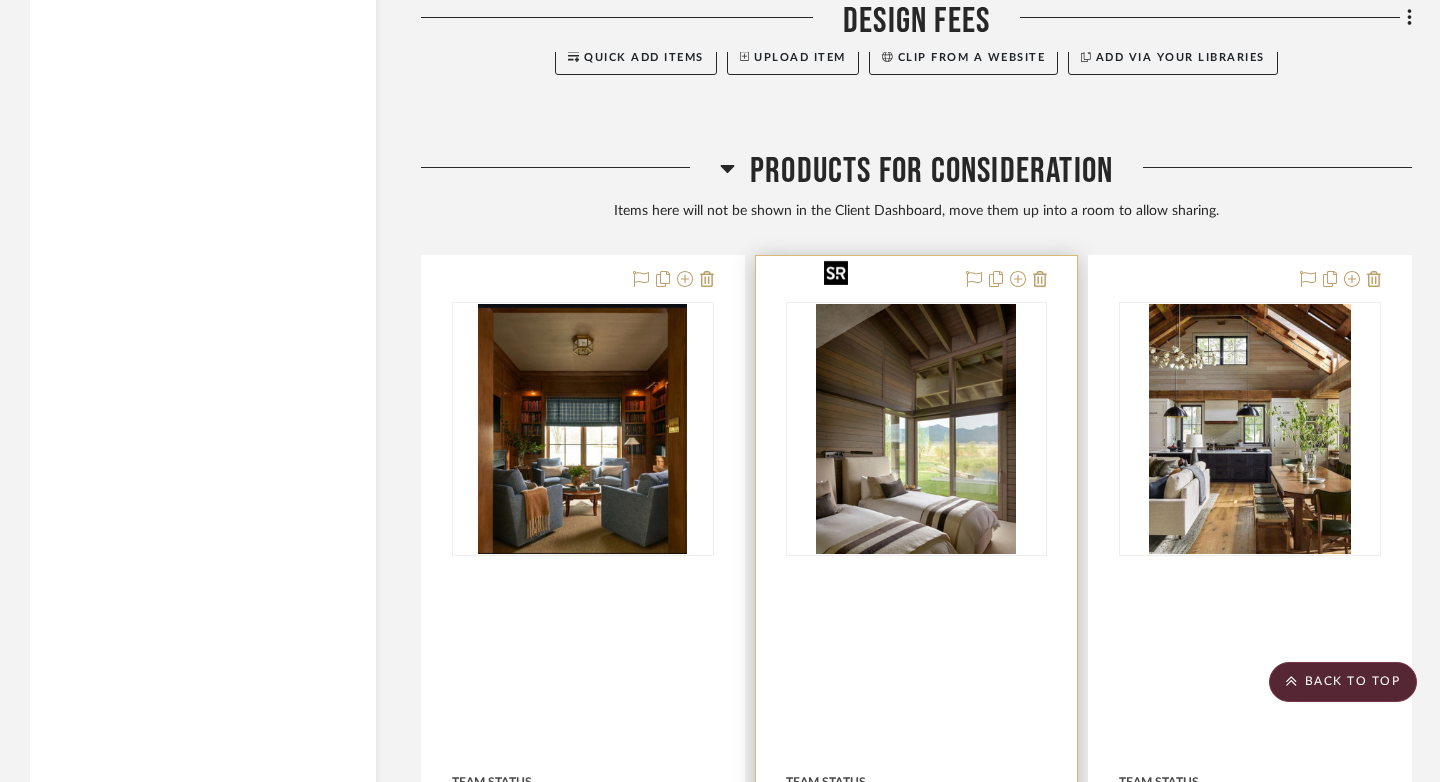 click at bounding box center (916, 429) 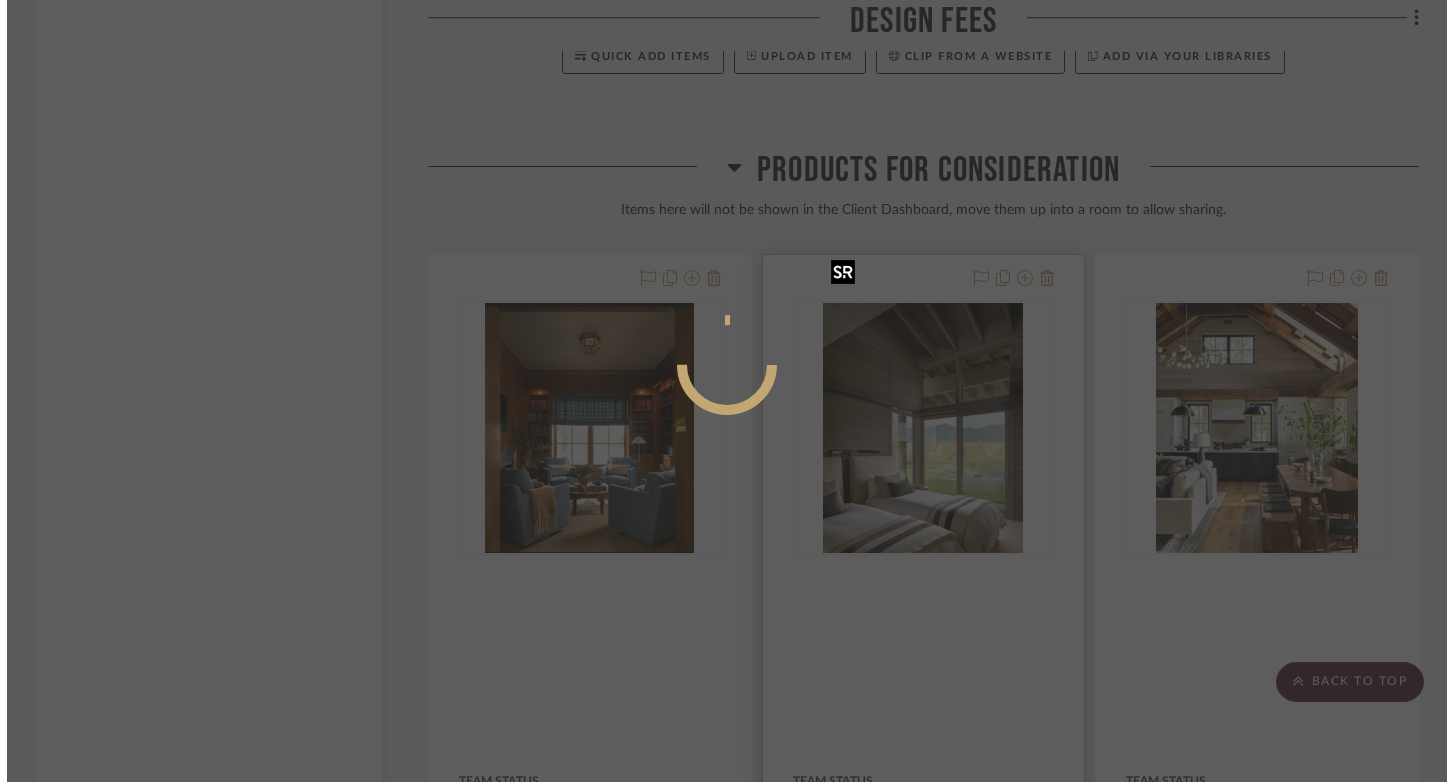scroll, scrollTop: 0, scrollLeft: 0, axis: both 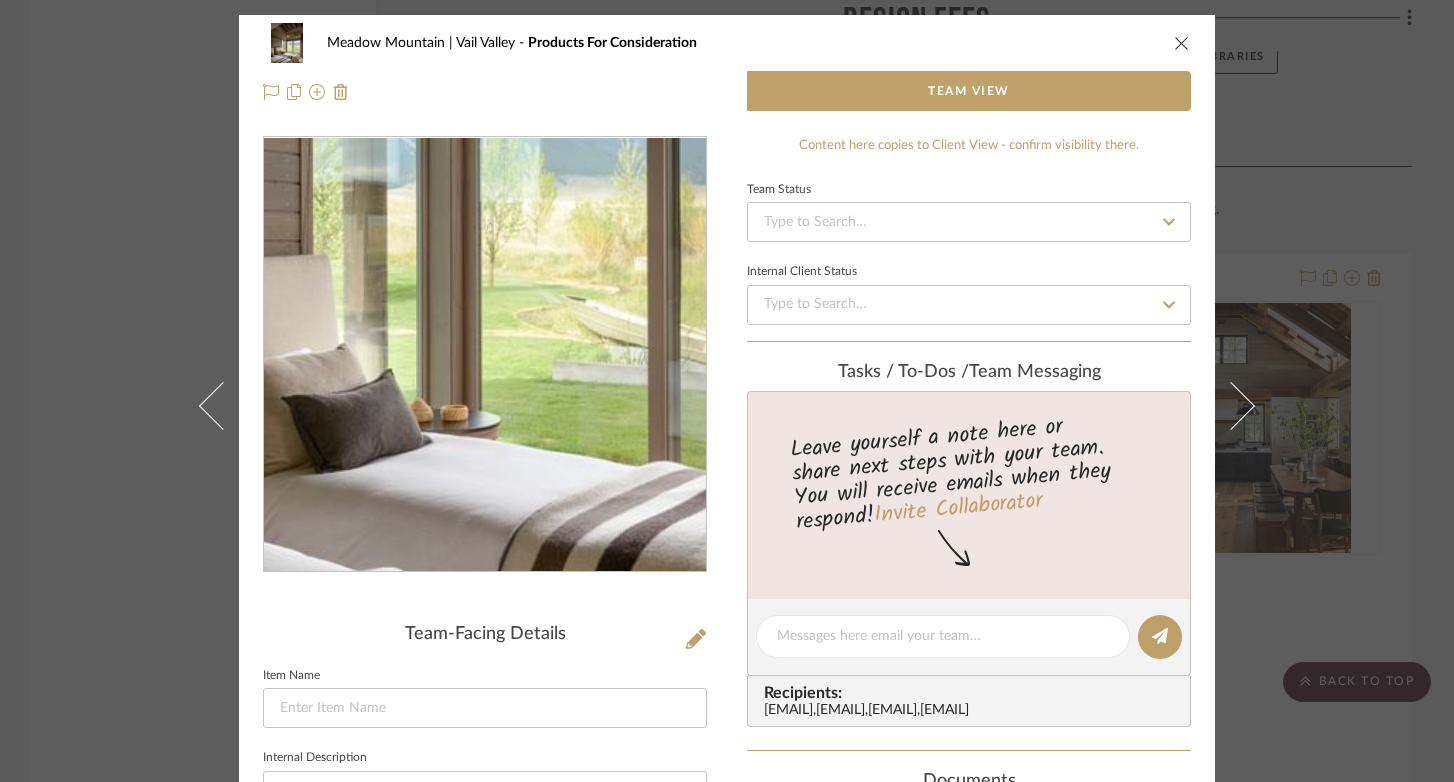 click at bounding box center [484, 355] 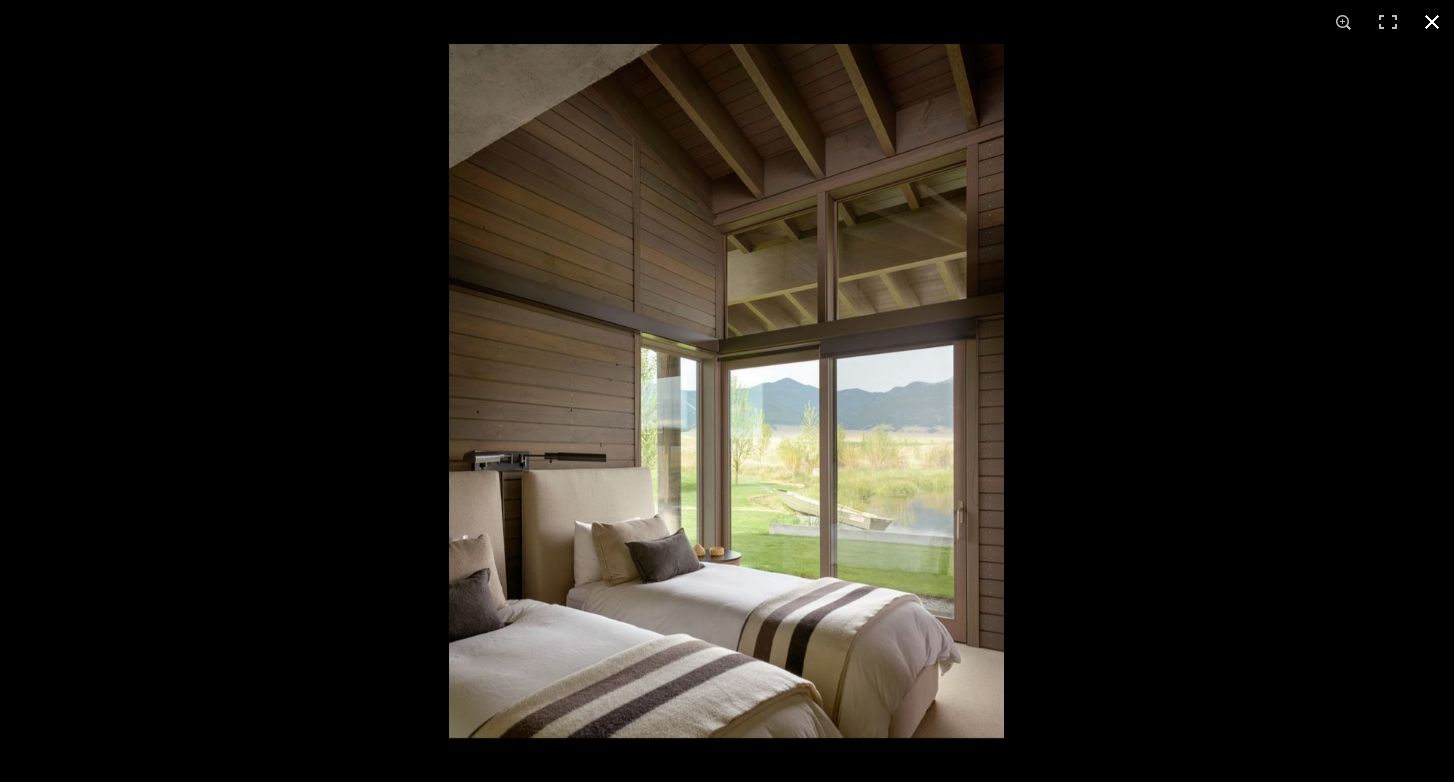 click at bounding box center [1432, 22] 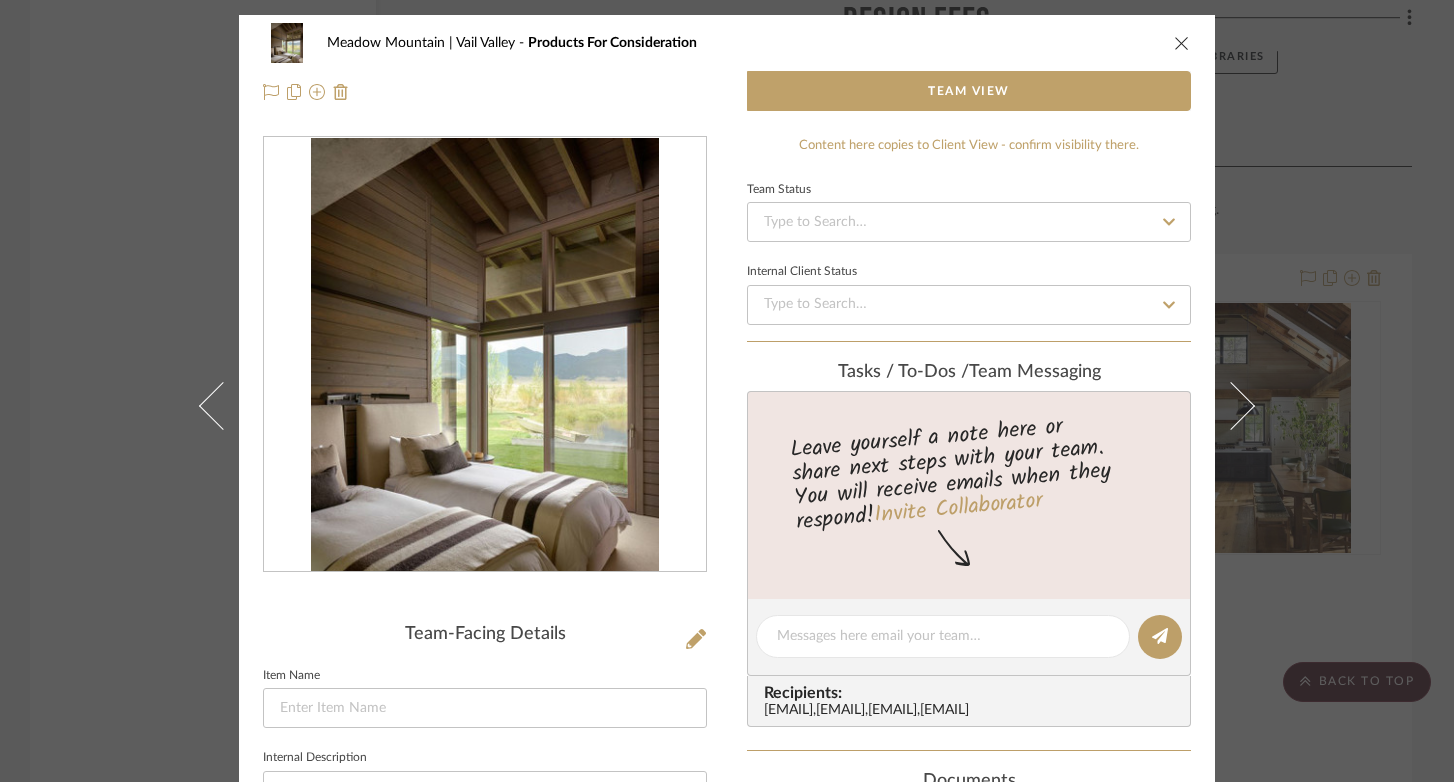 click at bounding box center (1182, 43) 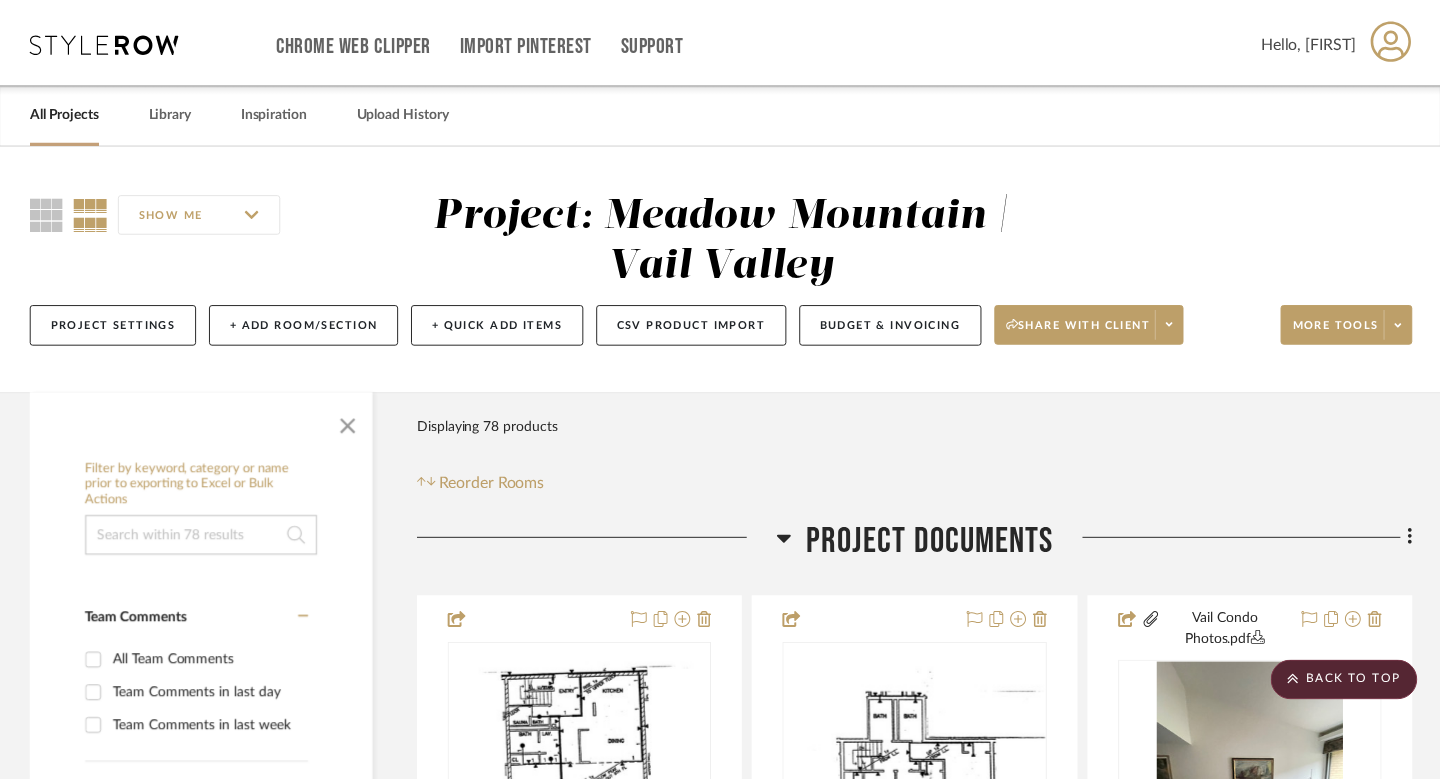 scroll, scrollTop: 25497, scrollLeft: 0, axis: vertical 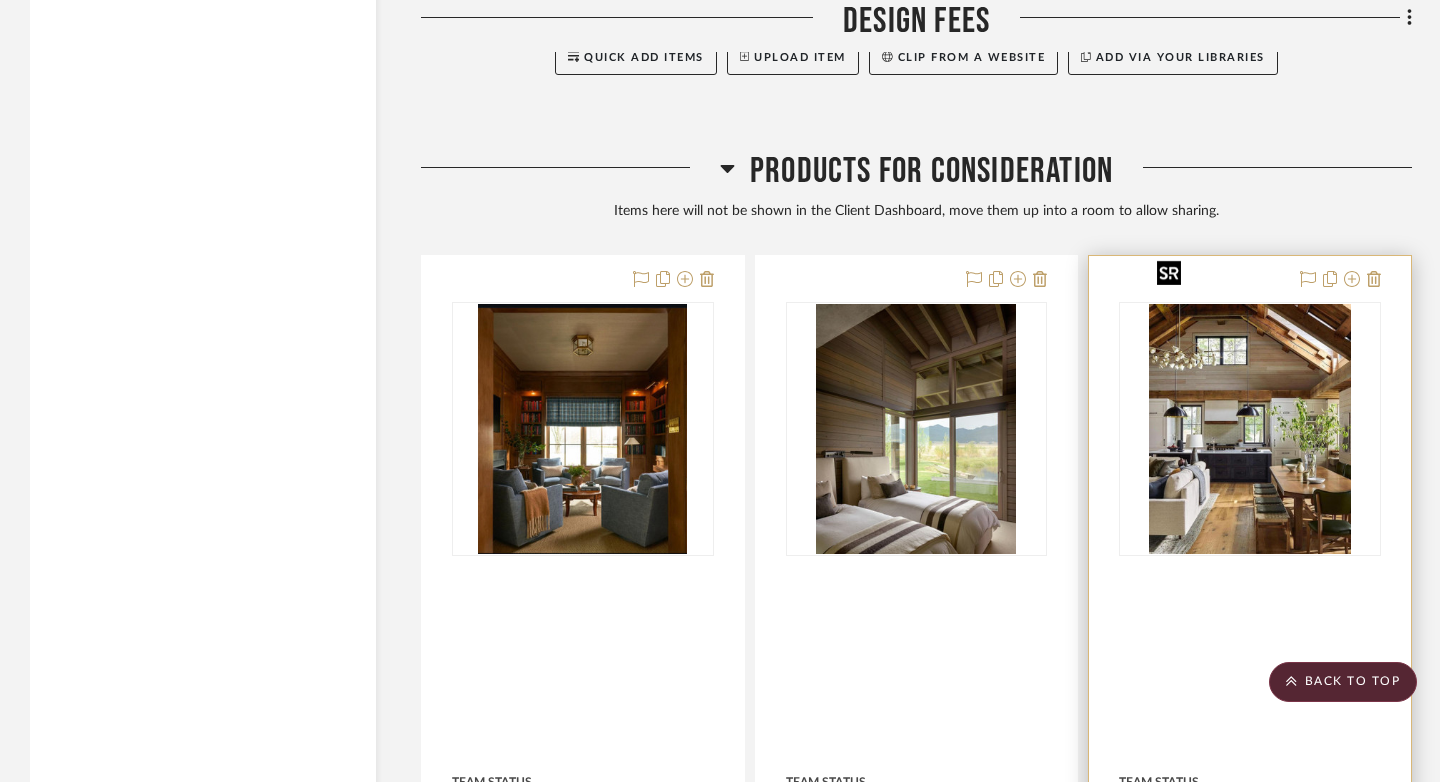 click at bounding box center [1250, 429] 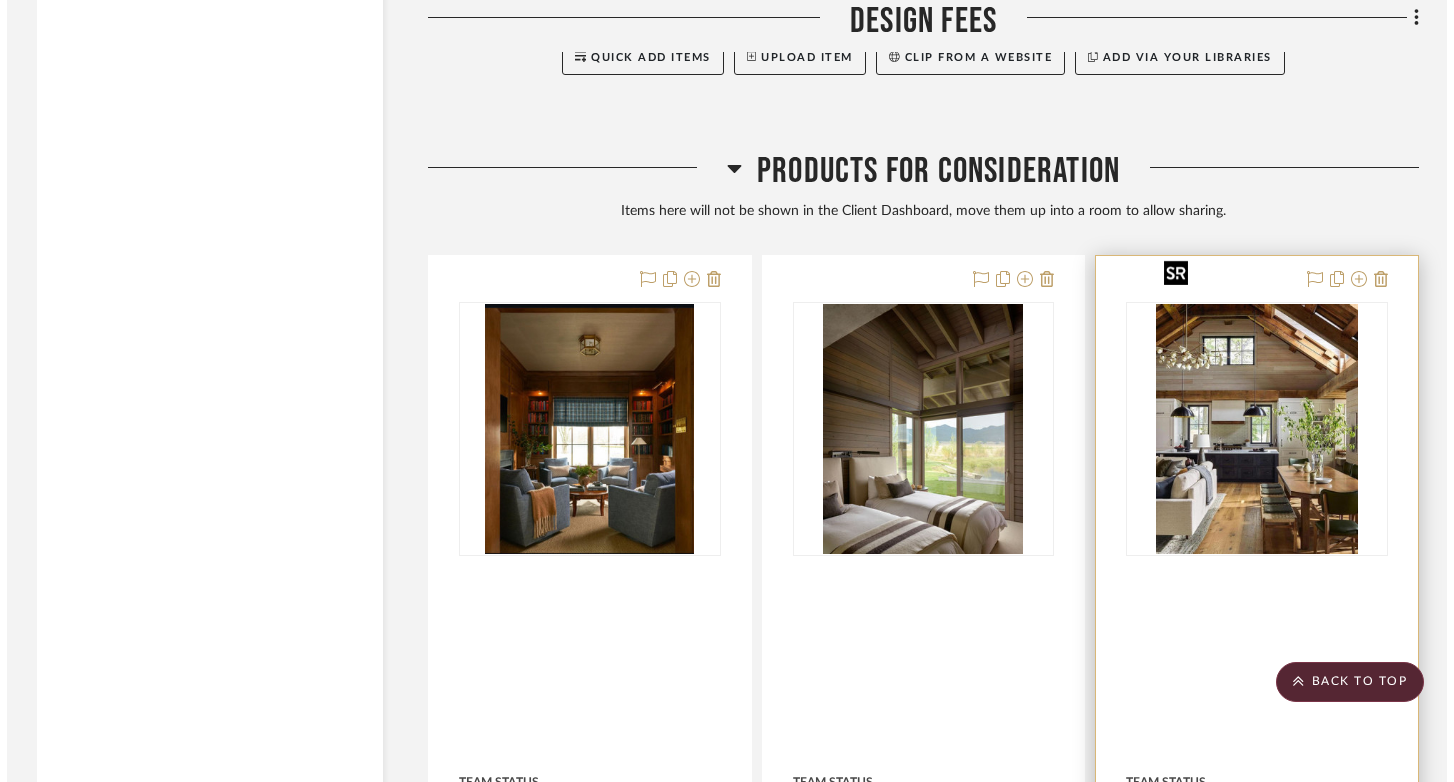 scroll, scrollTop: 0, scrollLeft: 0, axis: both 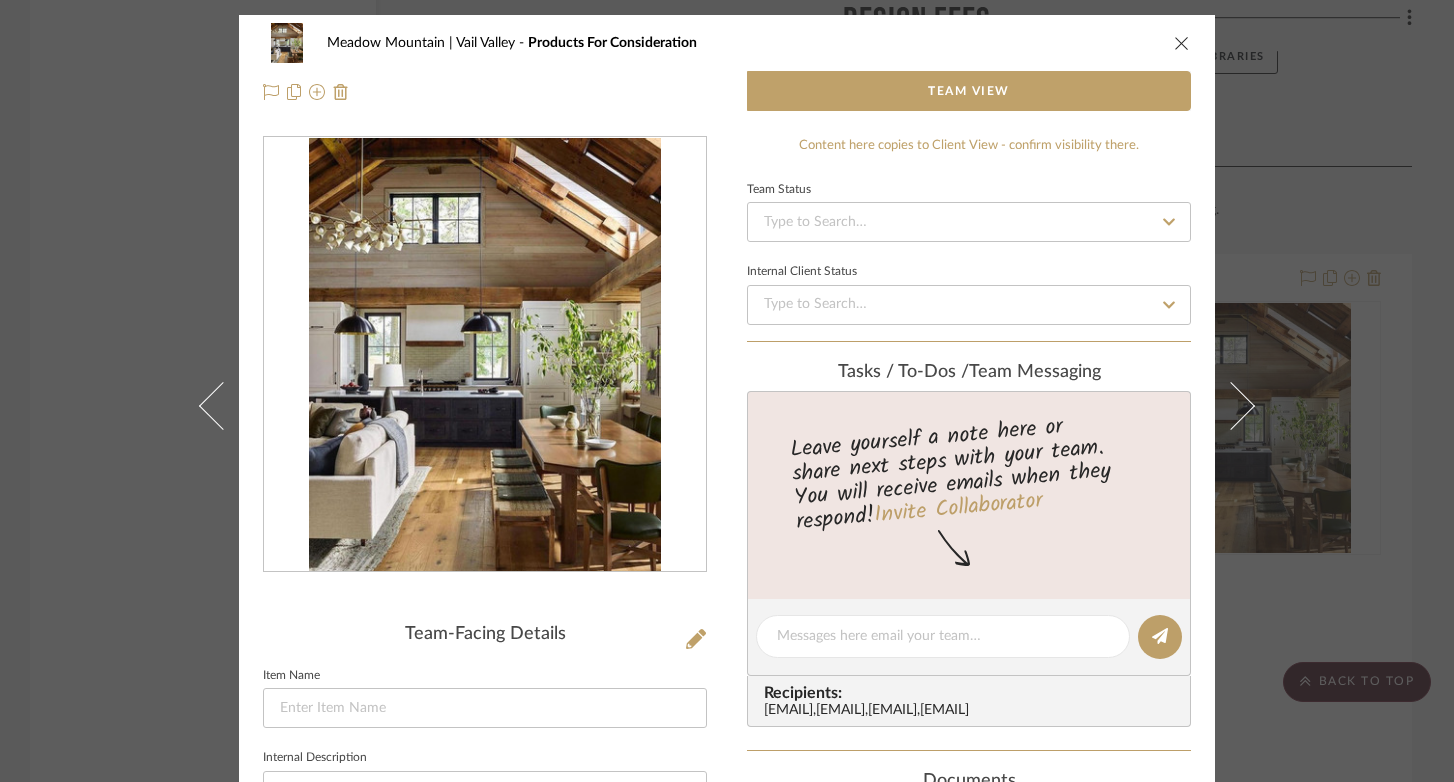 click at bounding box center [484, 355] 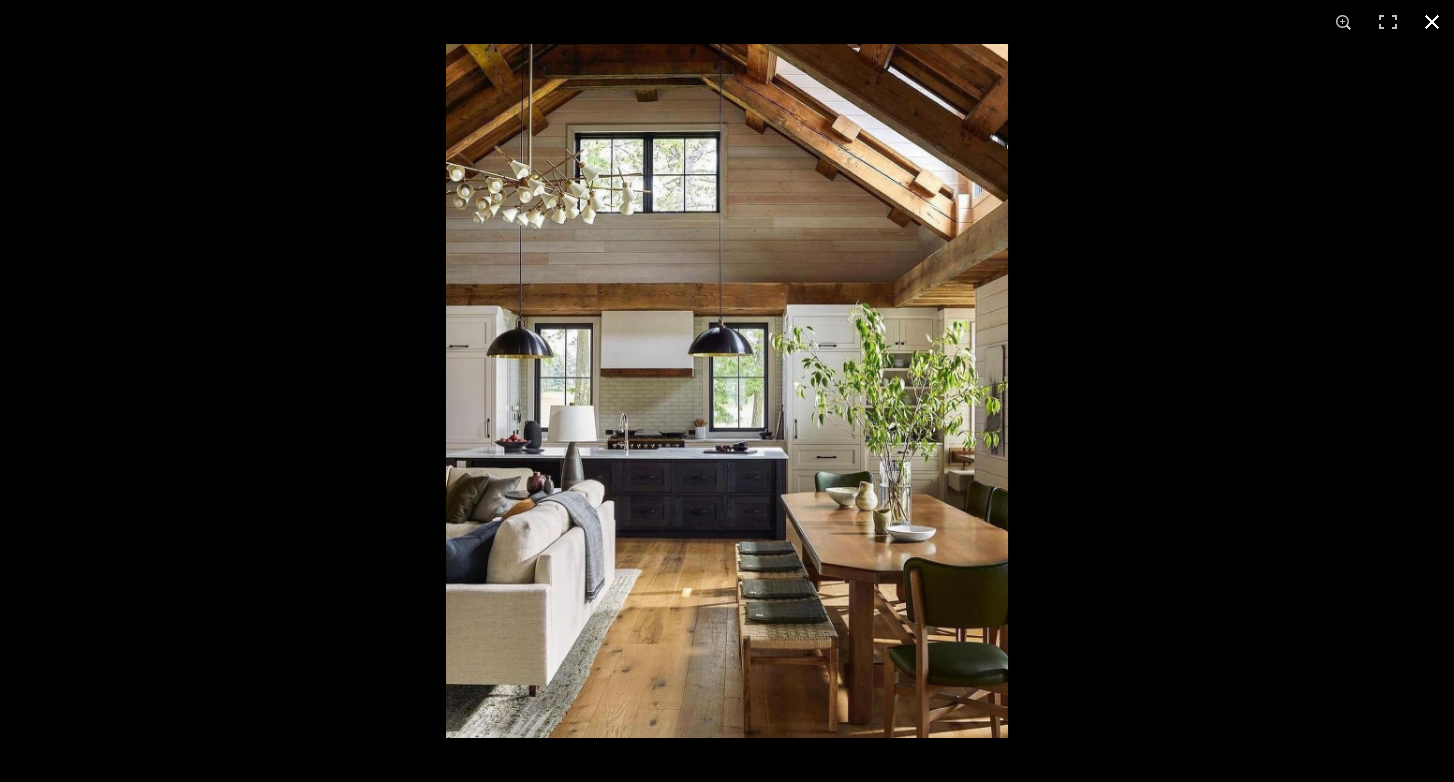 click at bounding box center [1432, 22] 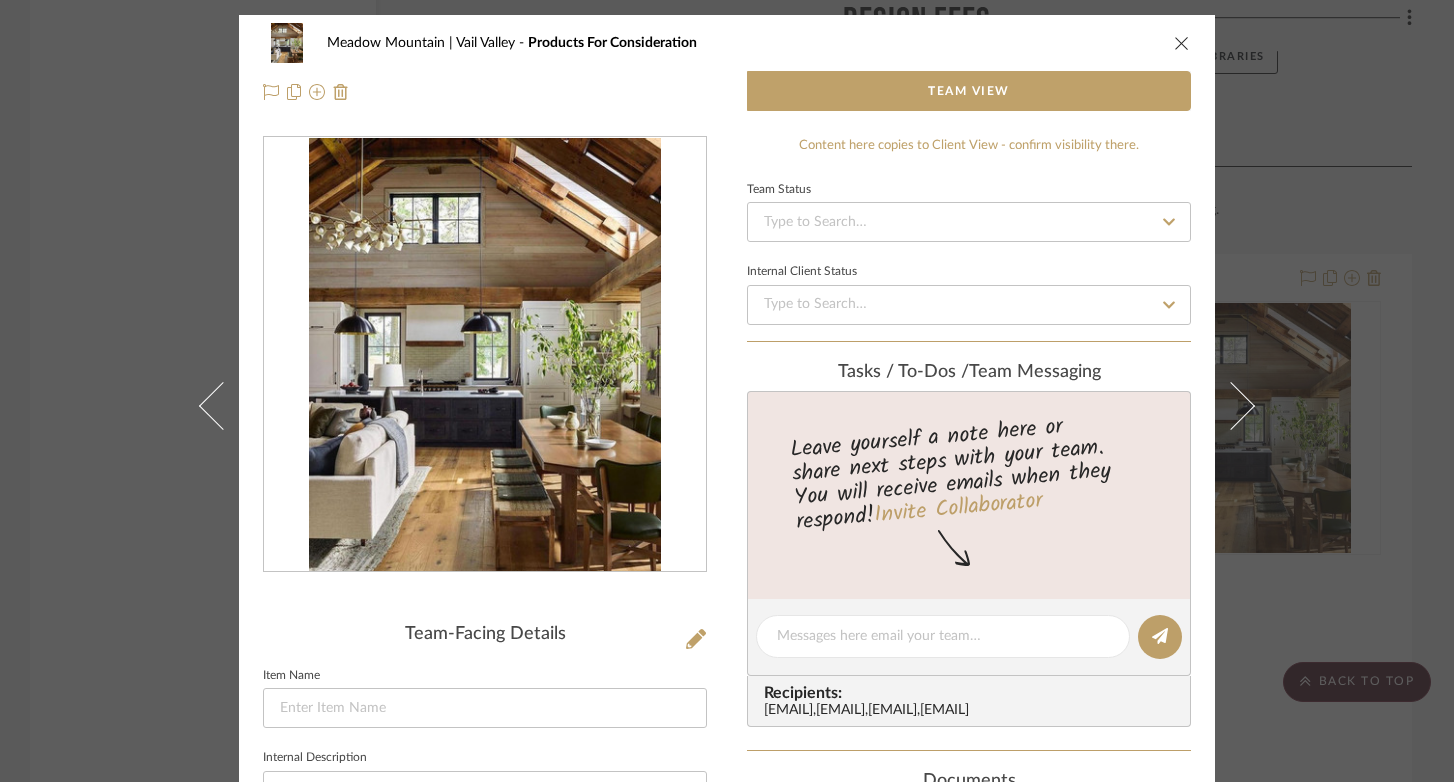 click at bounding box center [1182, 43] 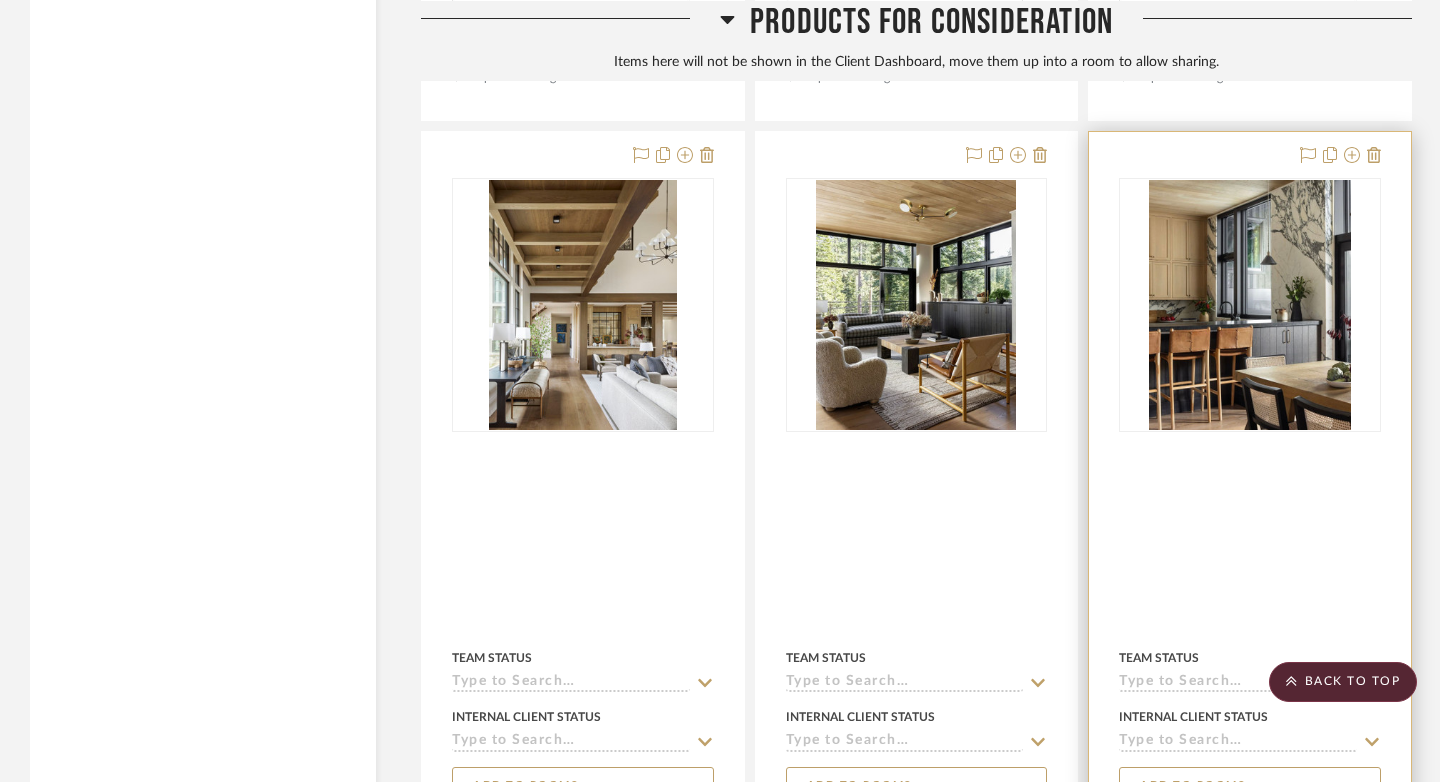 scroll, scrollTop: 26376, scrollLeft: 0, axis: vertical 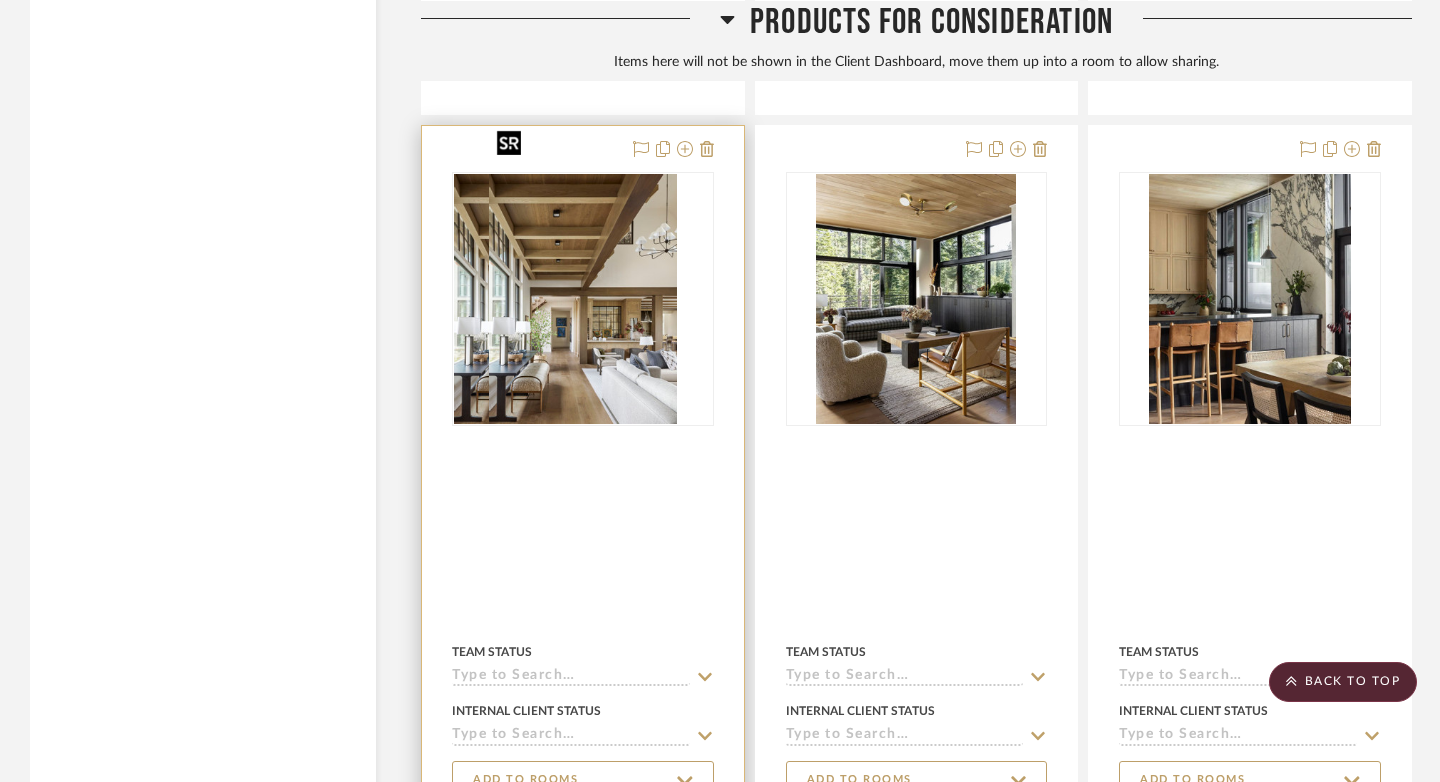 click at bounding box center [548, 299] 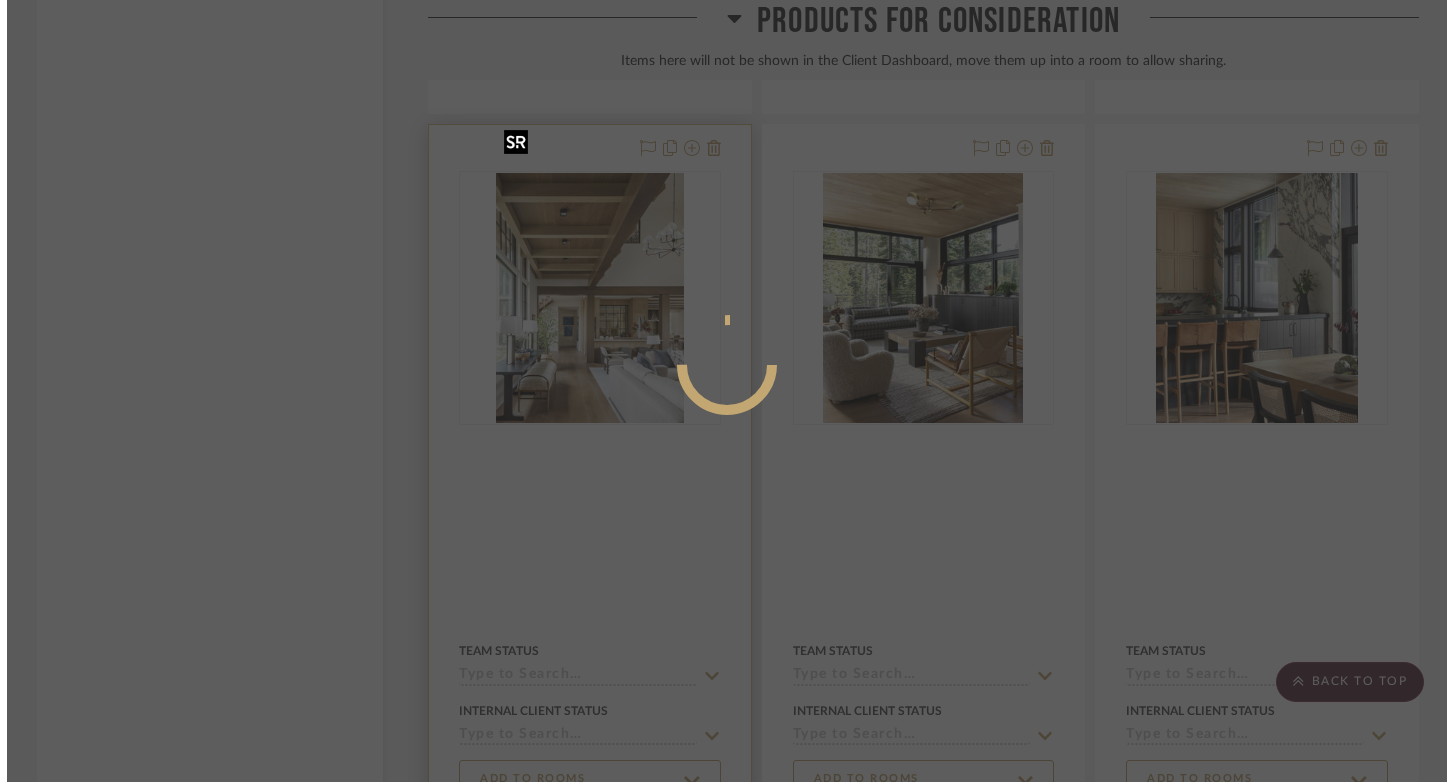 scroll, scrollTop: 0, scrollLeft: 0, axis: both 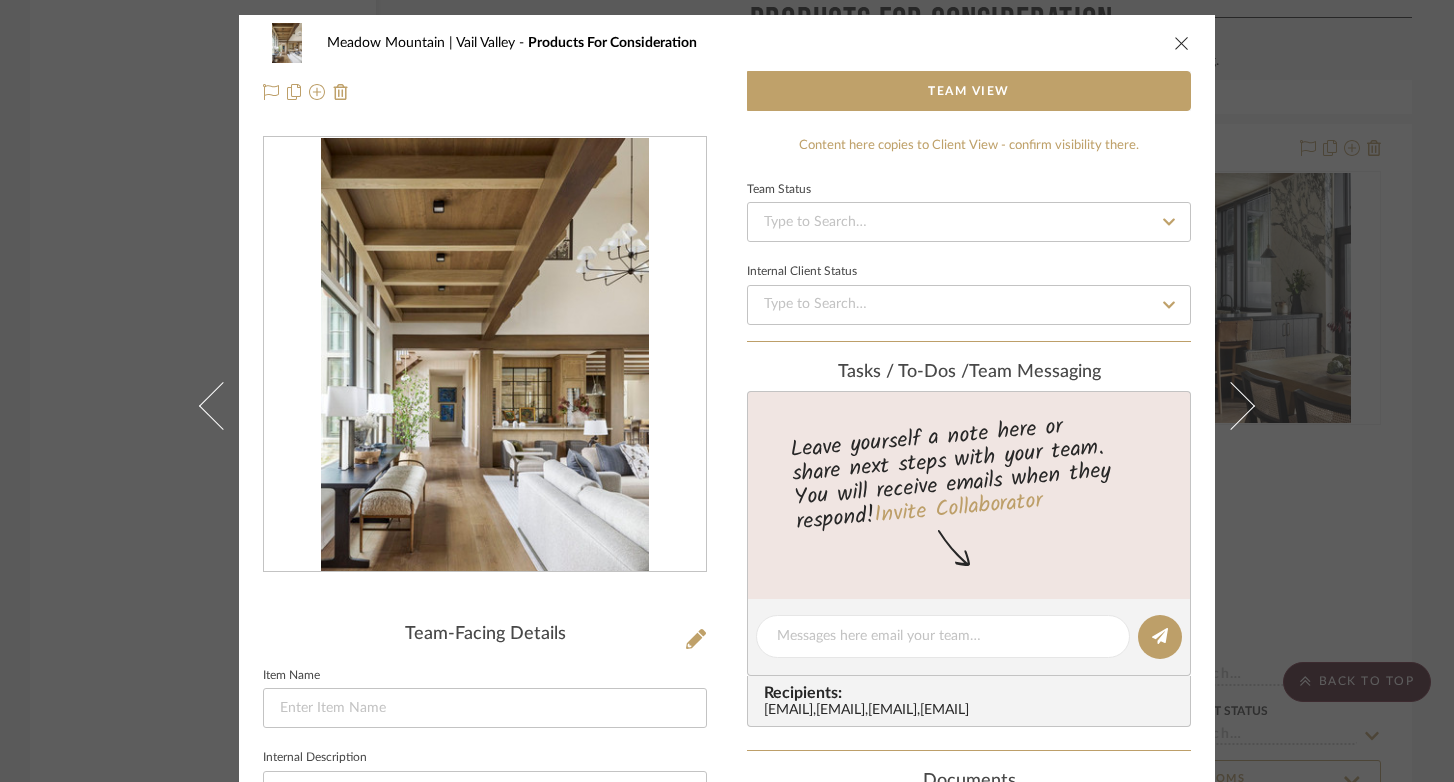 click at bounding box center [485, 355] 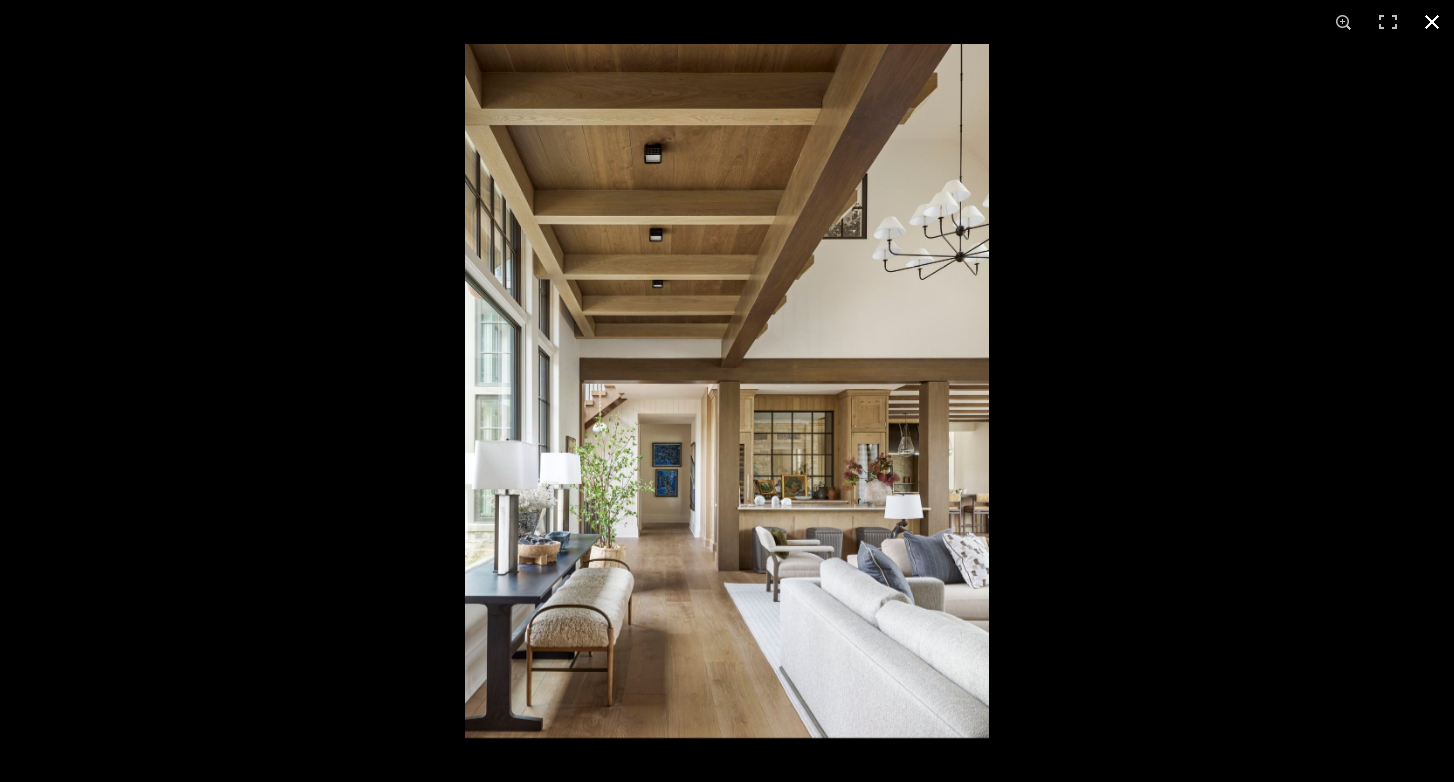 click at bounding box center [1432, 22] 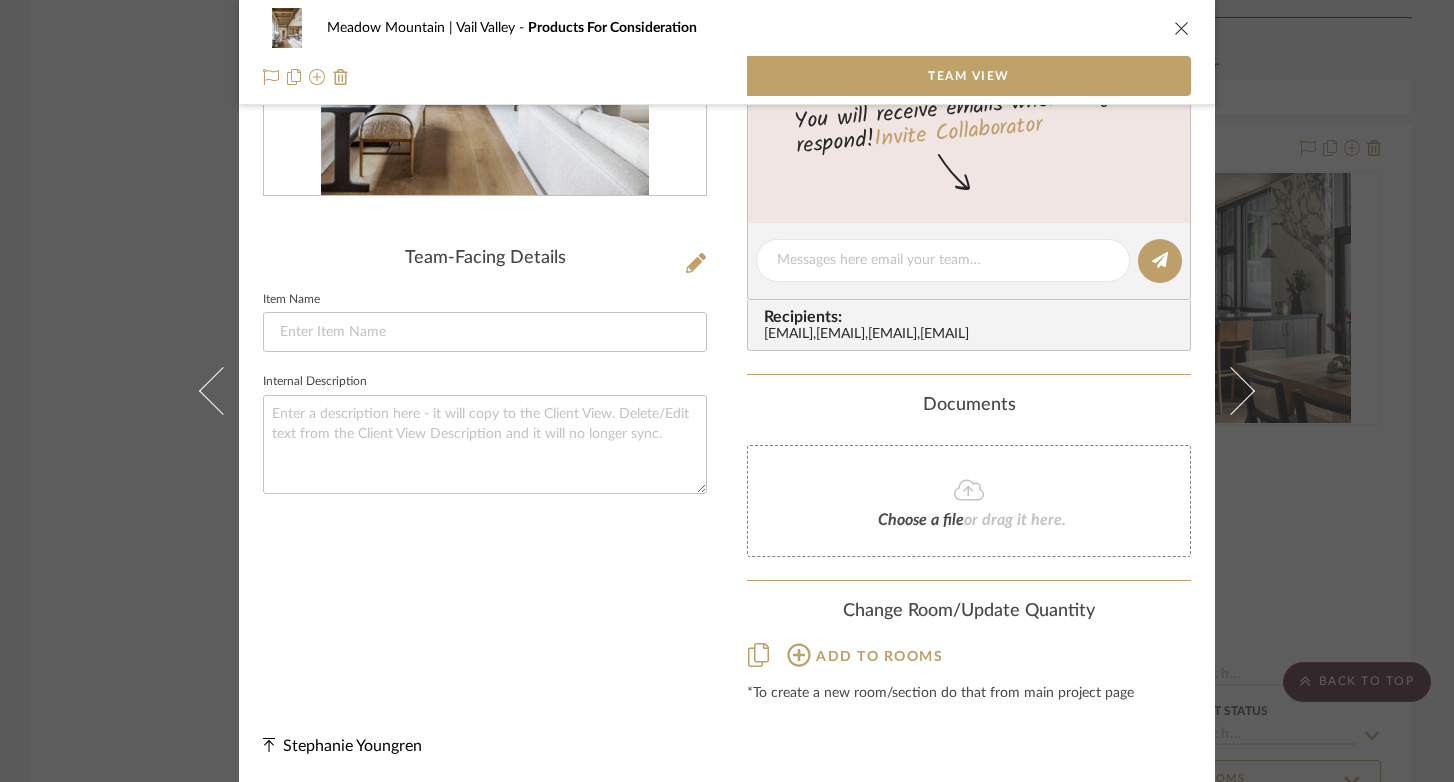 scroll, scrollTop: 407, scrollLeft: 0, axis: vertical 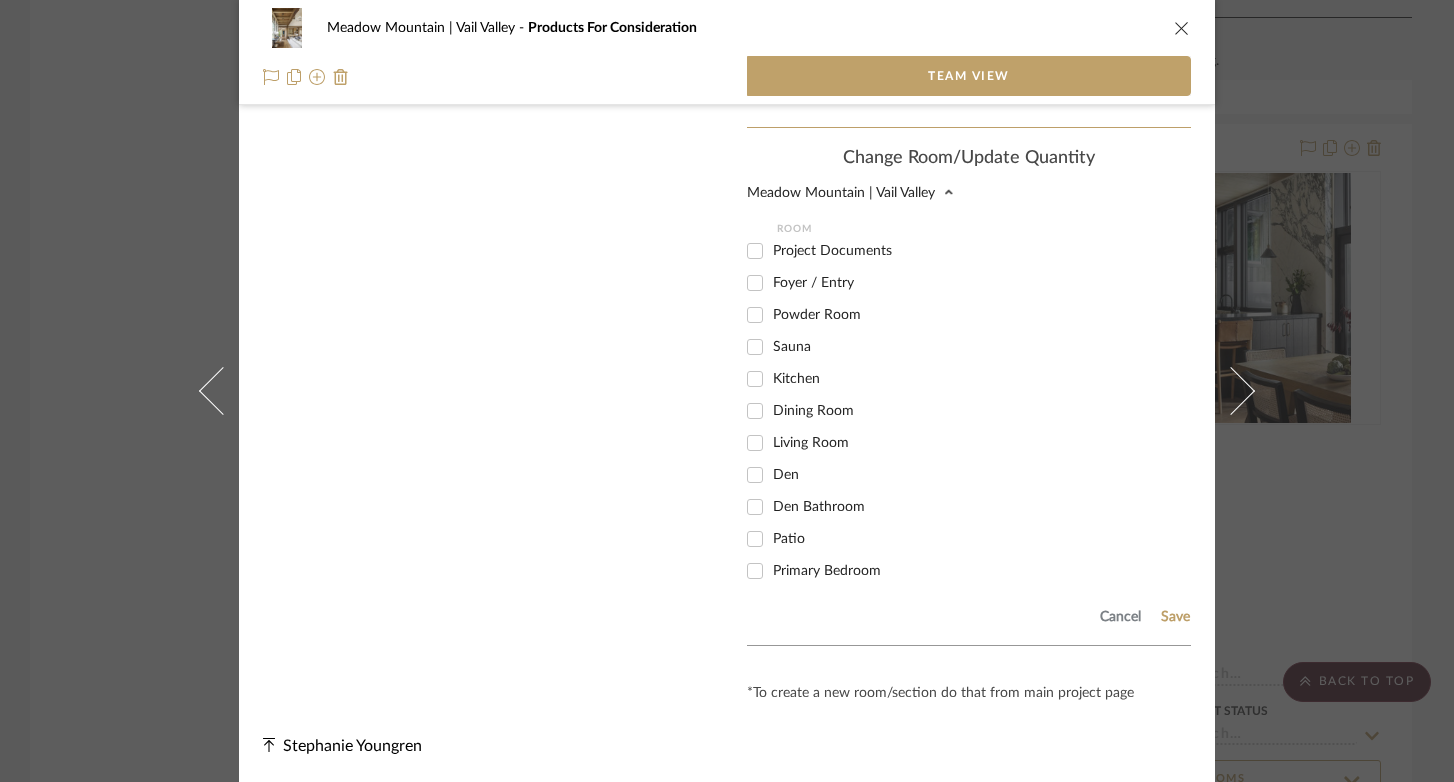 click on "Living Room" at bounding box center [755, 443] 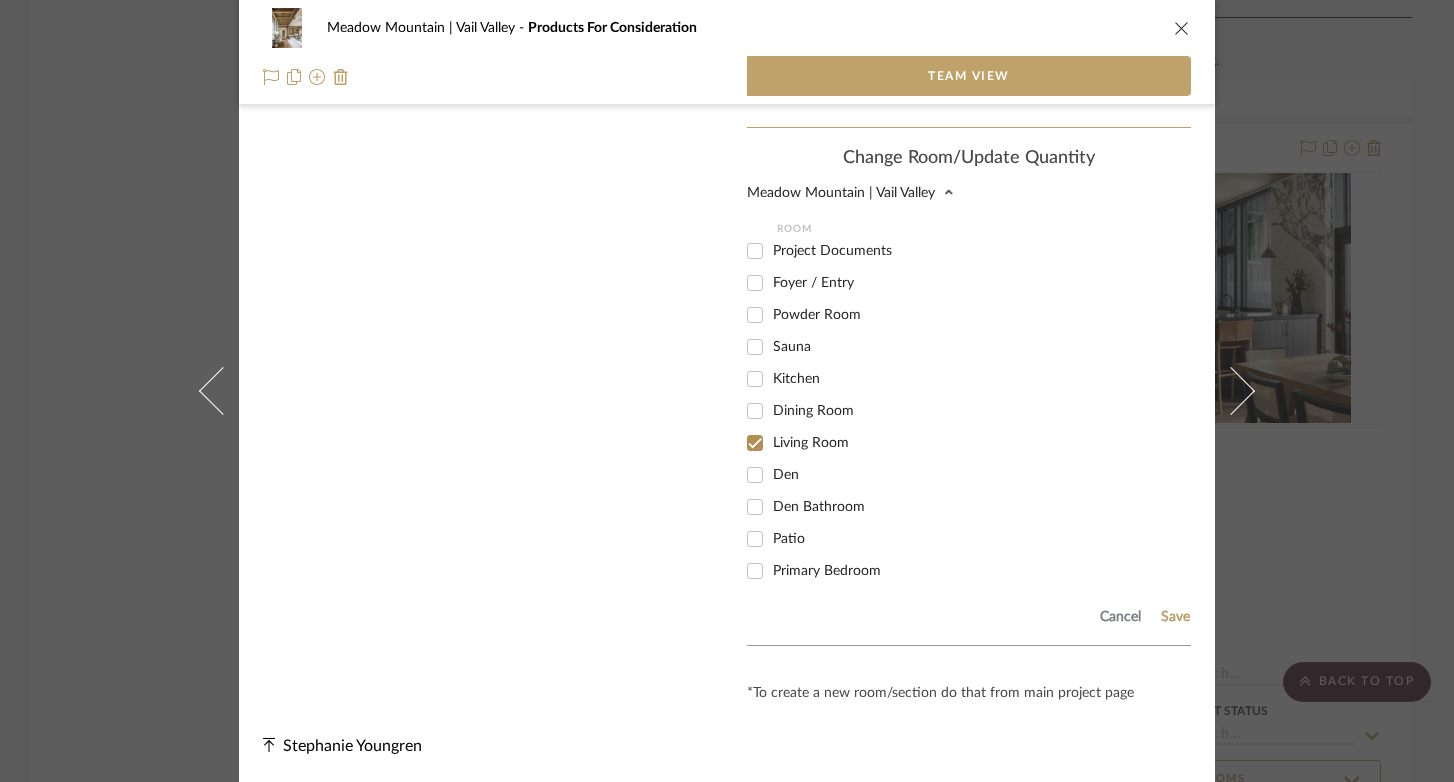 checkbox on "true" 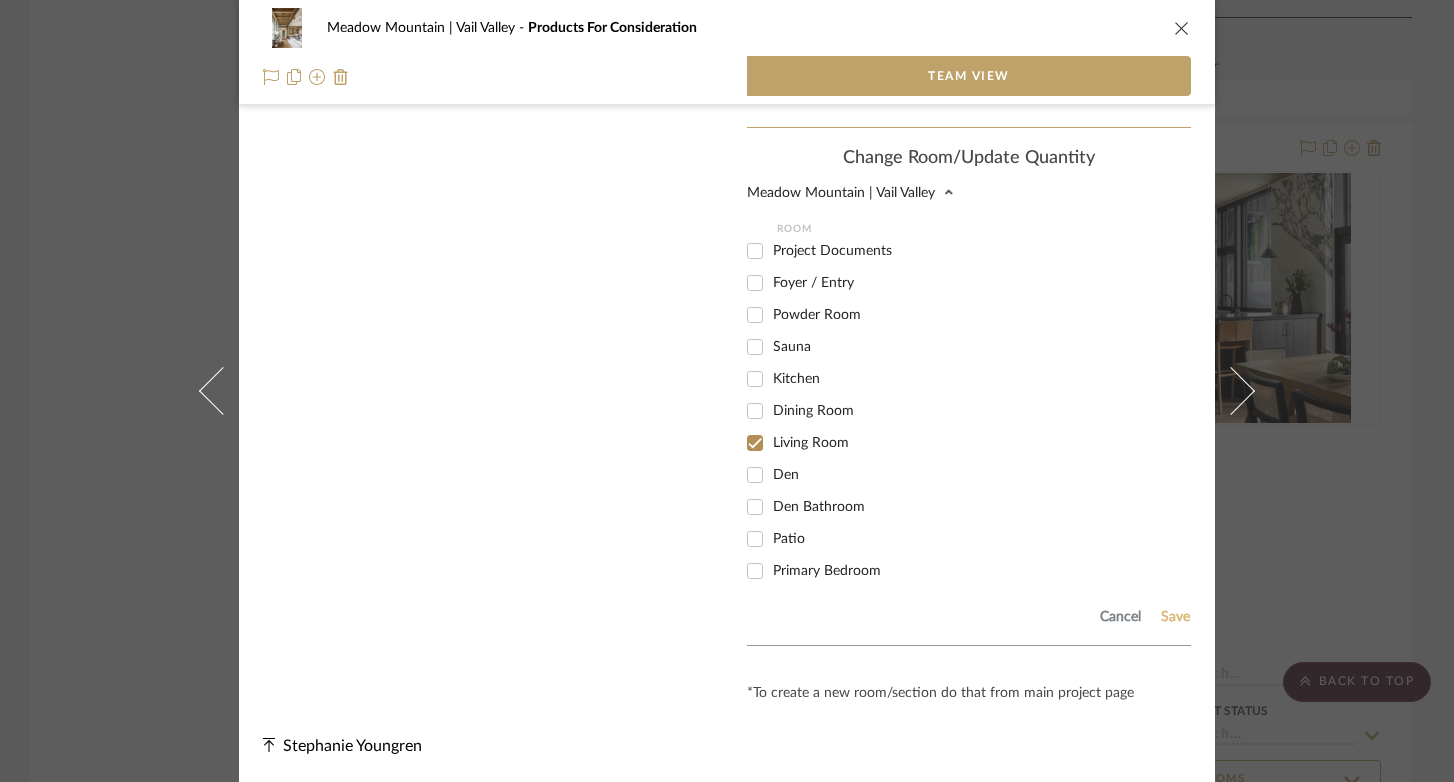 click on "Save" 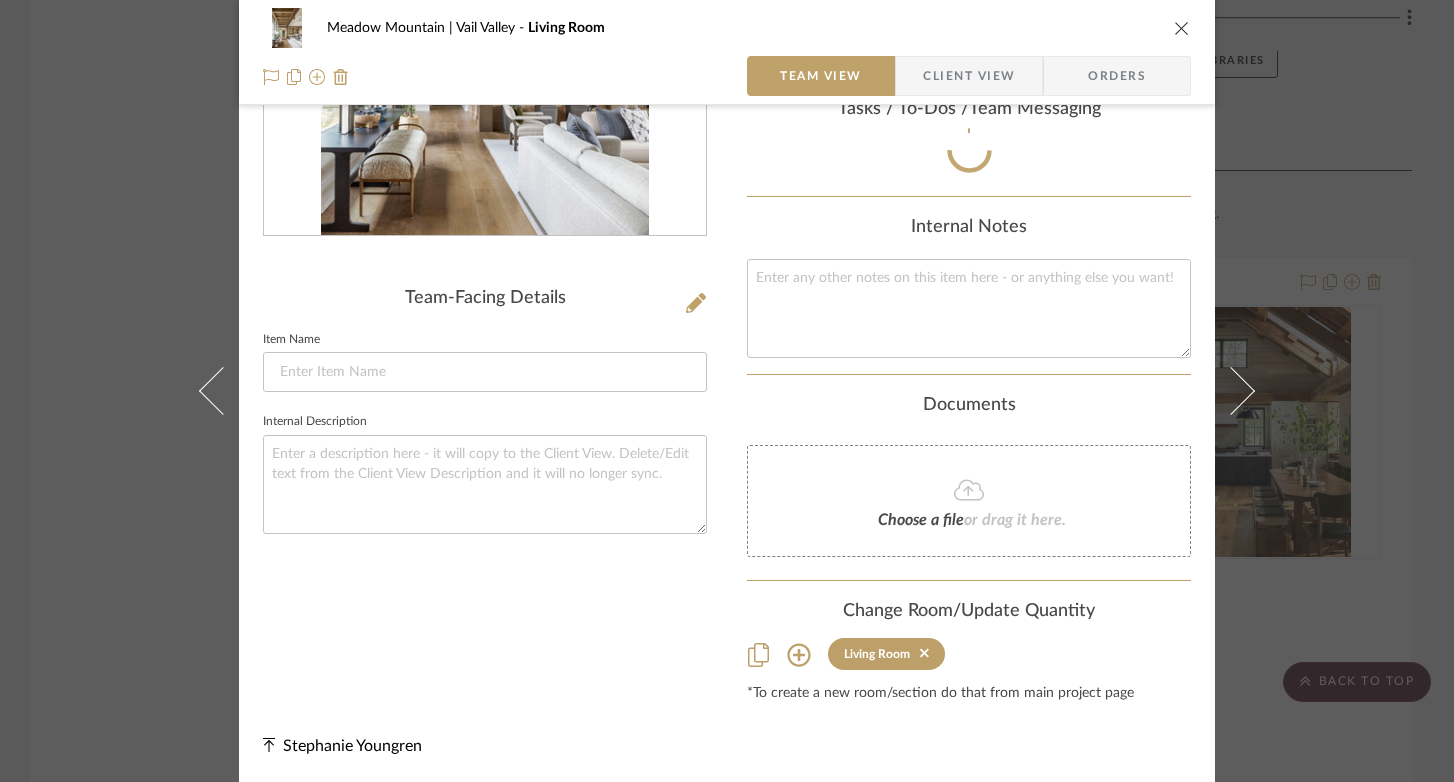 type 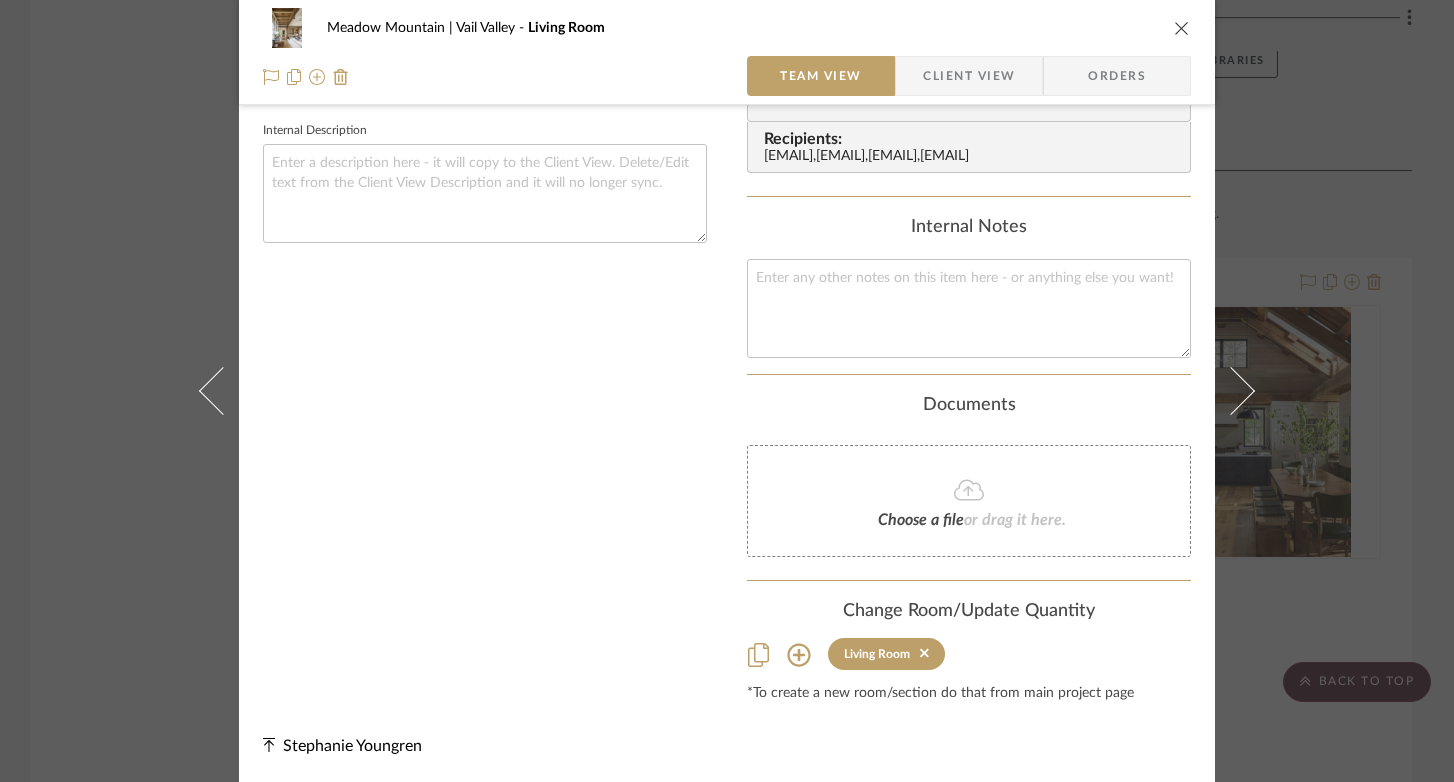 click at bounding box center [1182, 28] 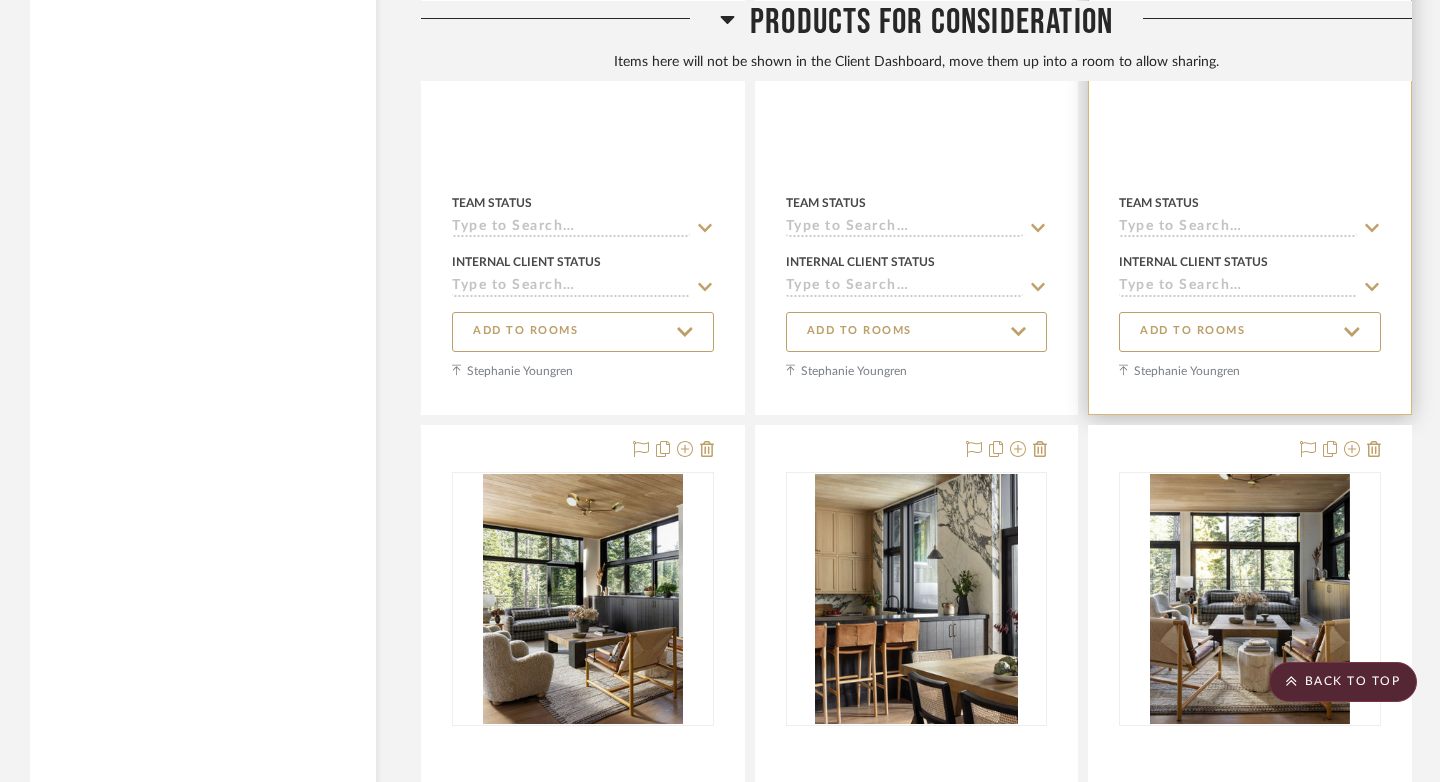 scroll, scrollTop: 27004, scrollLeft: 0, axis: vertical 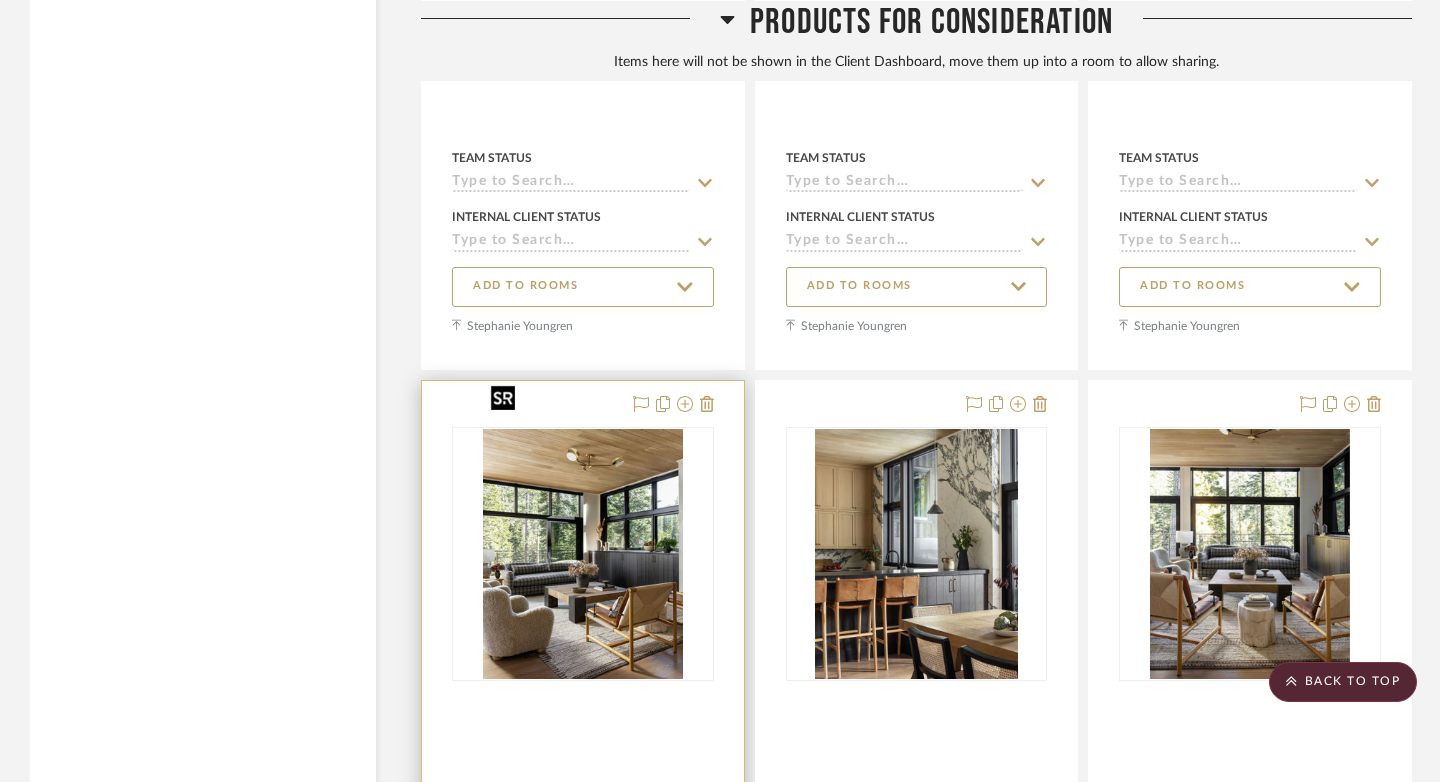 click at bounding box center [583, 554] 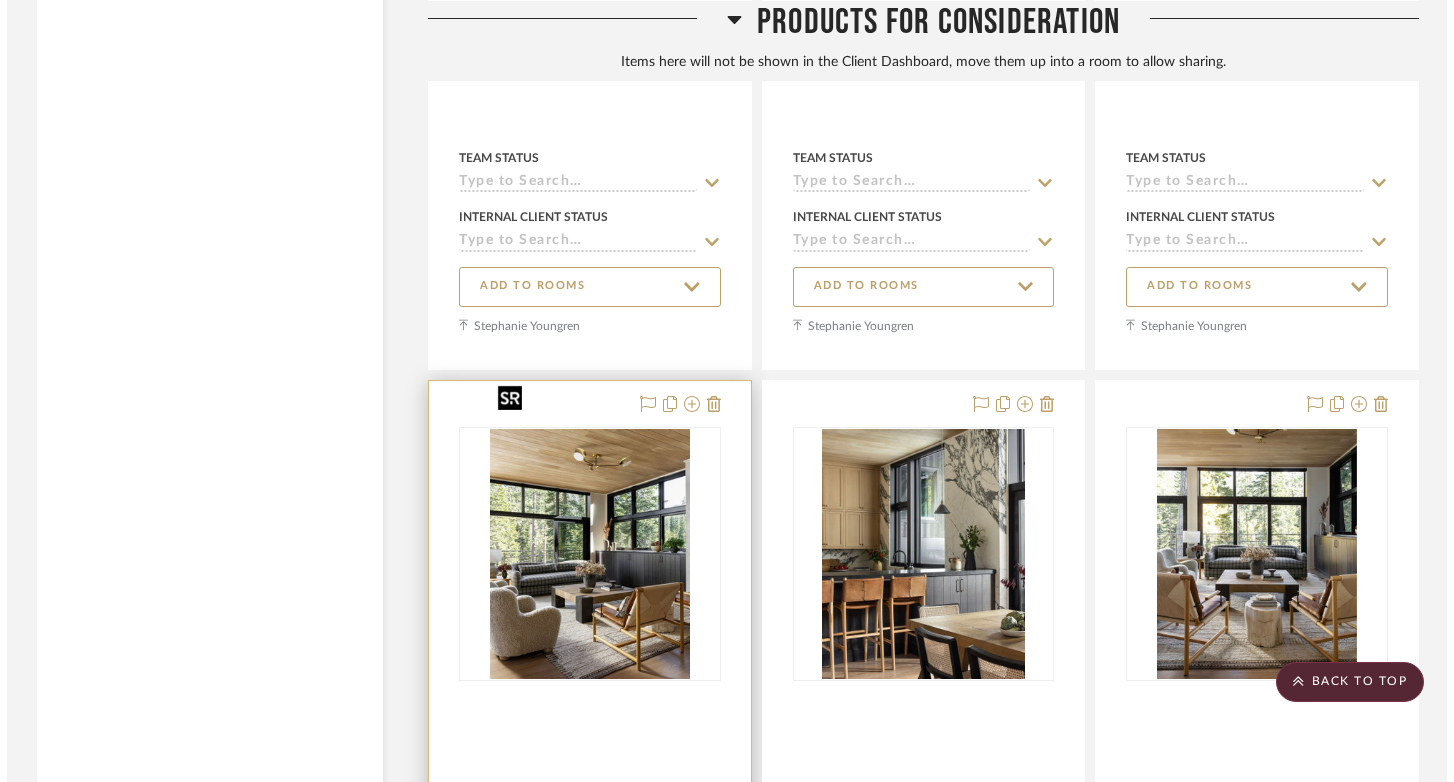 scroll, scrollTop: 0, scrollLeft: 0, axis: both 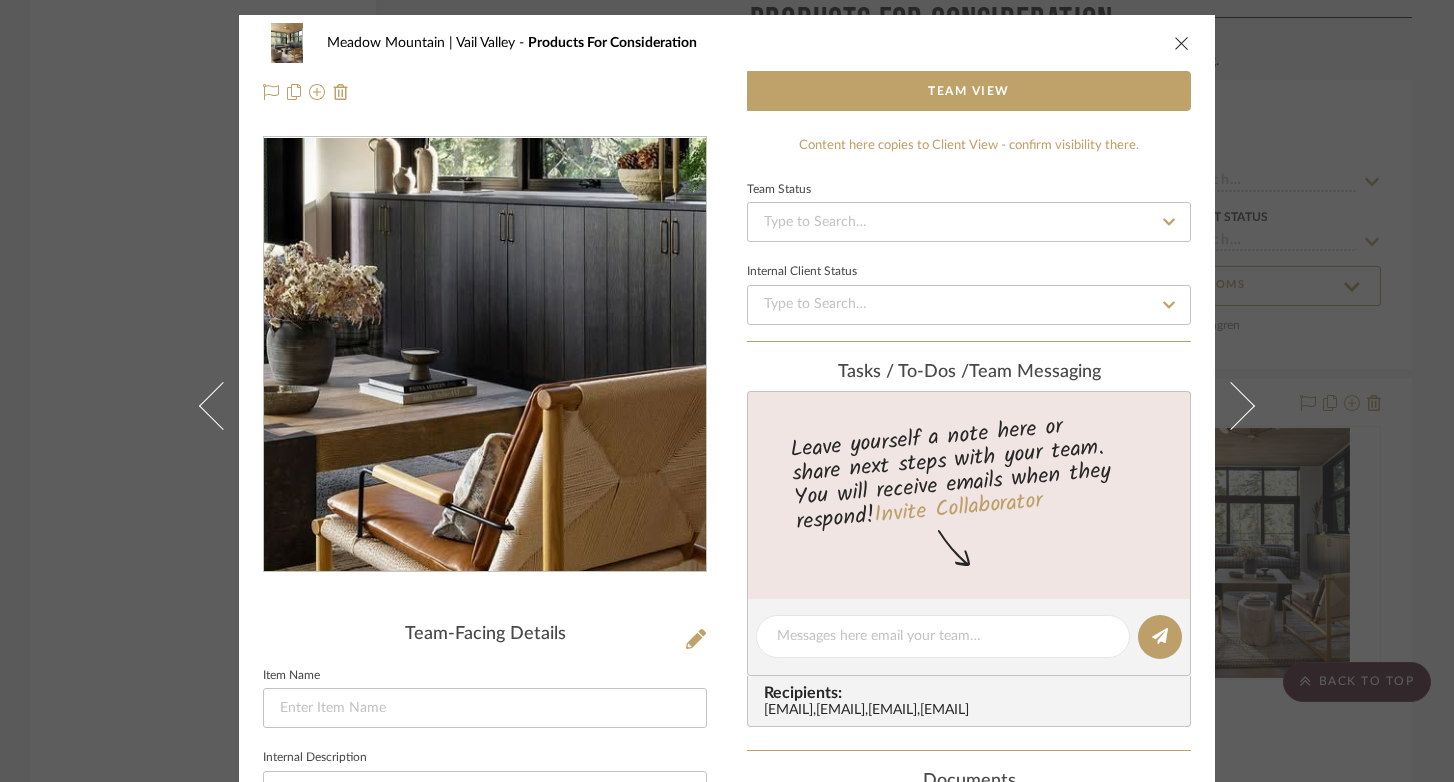 click at bounding box center [484, 355] 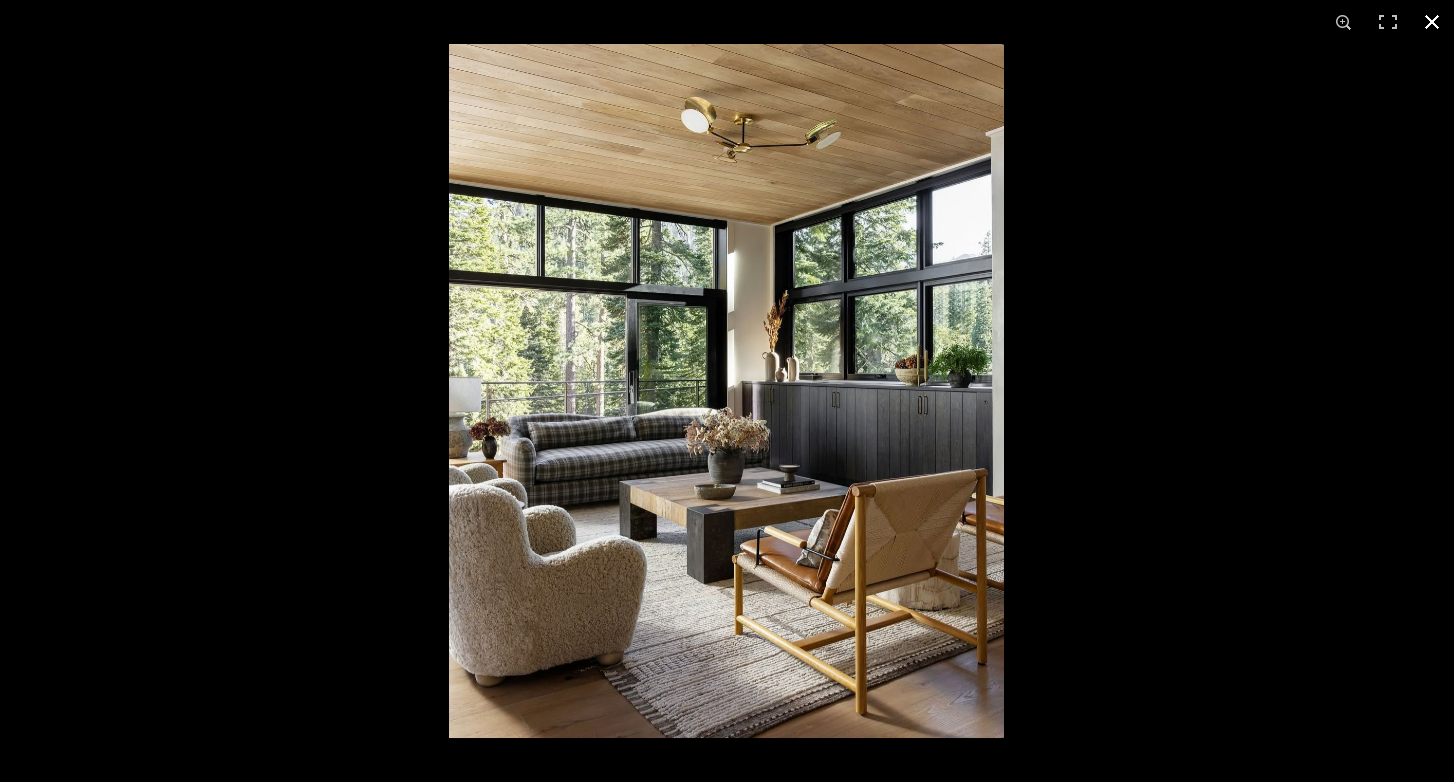click at bounding box center [1432, 22] 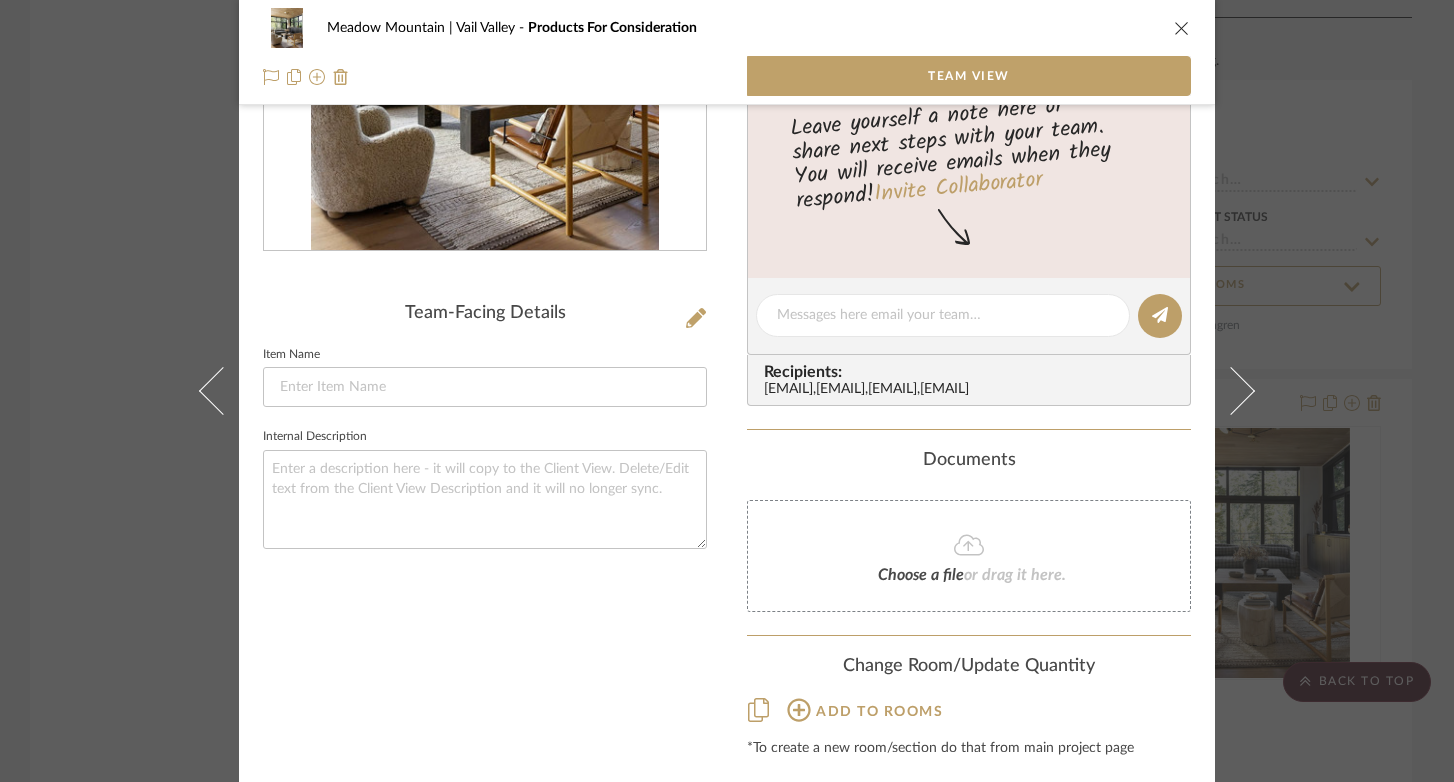 scroll, scrollTop: 342, scrollLeft: 0, axis: vertical 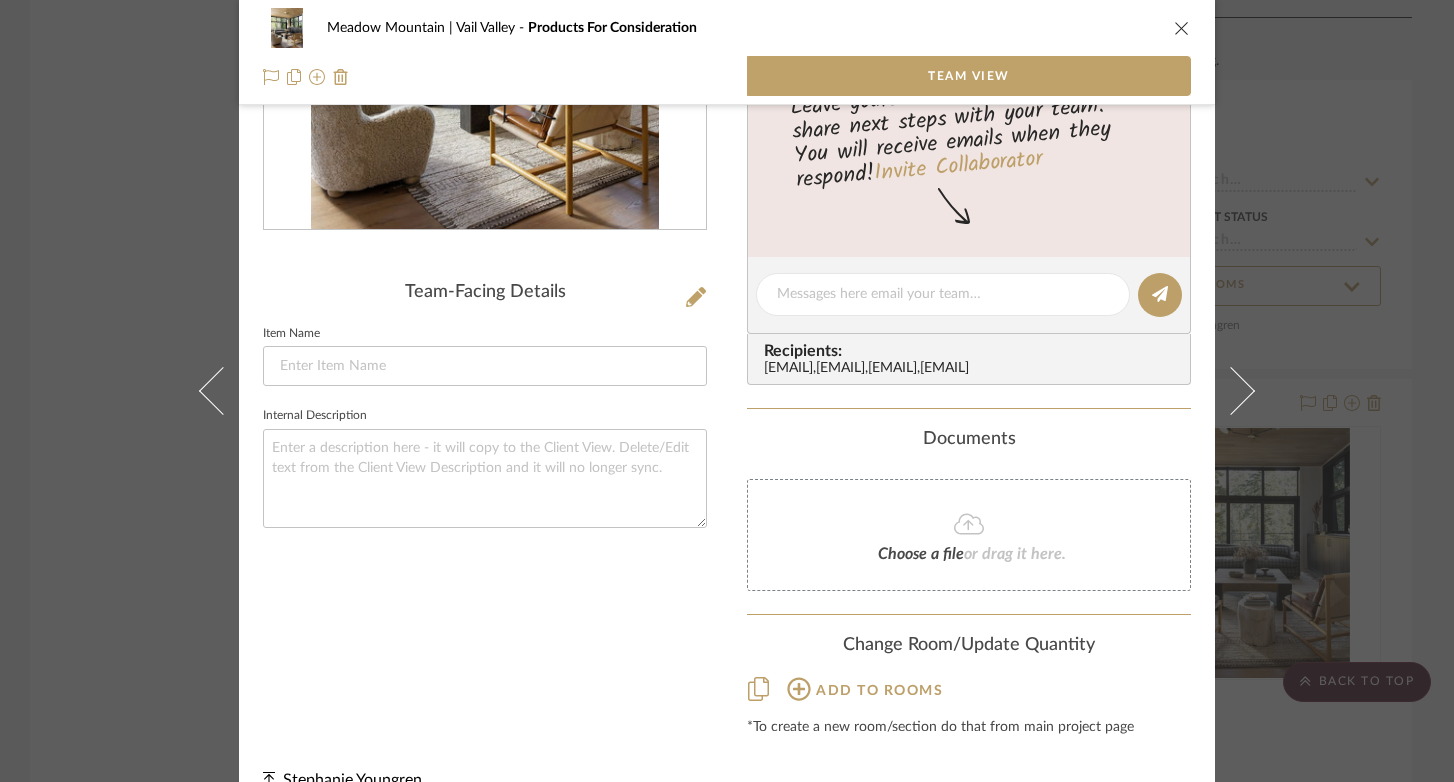 click 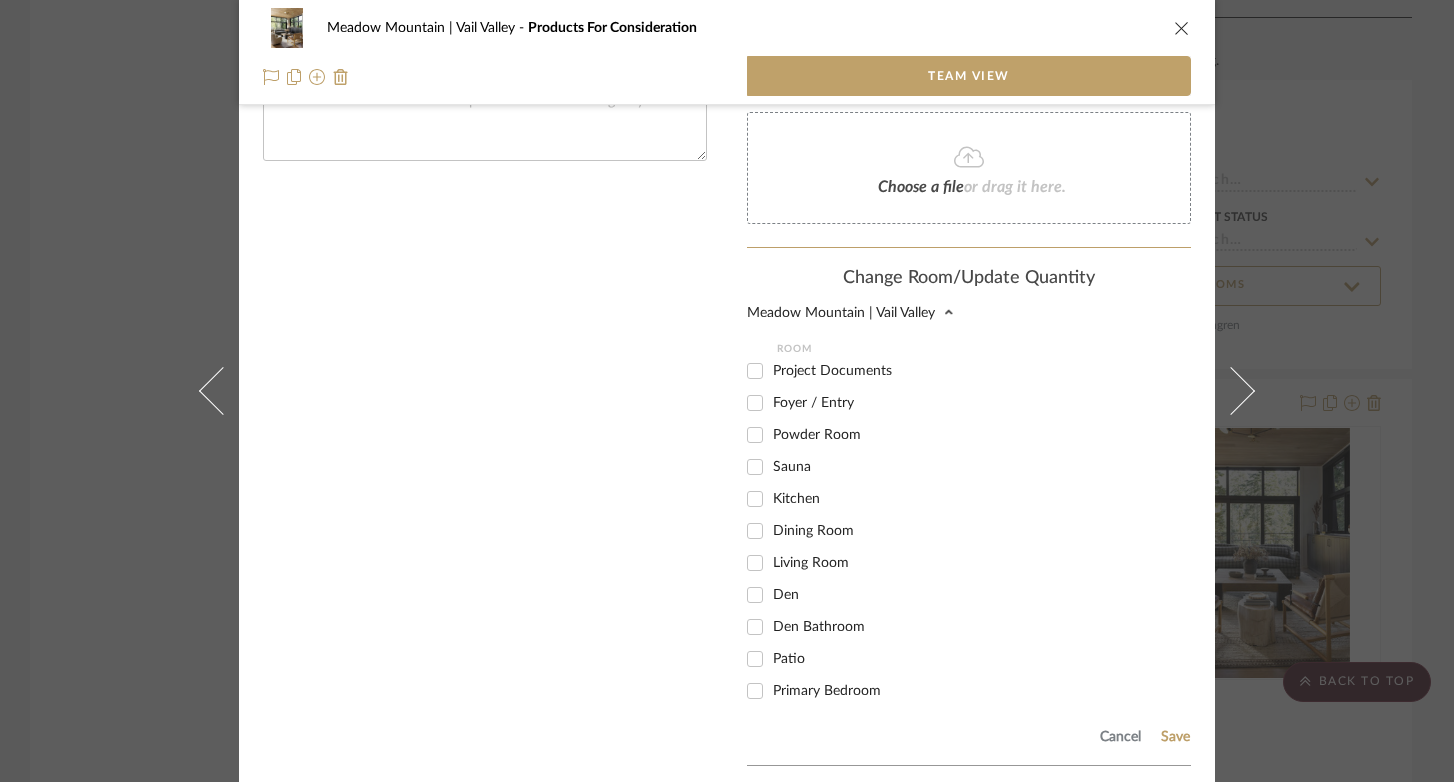 scroll, scrollTop: 859, scrollLeft: 0, axis: vertical 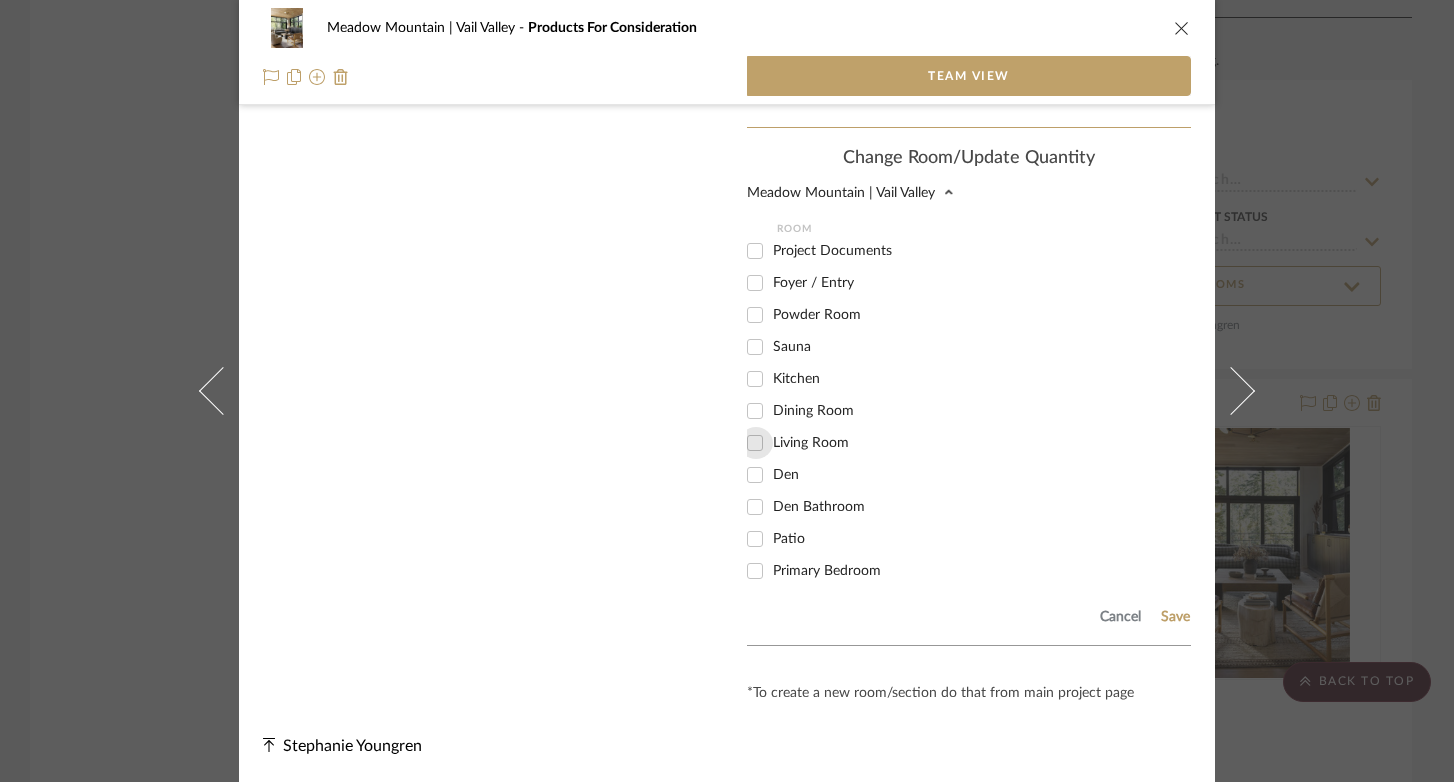 click on "Living Room" at bounding box center [755, 443] 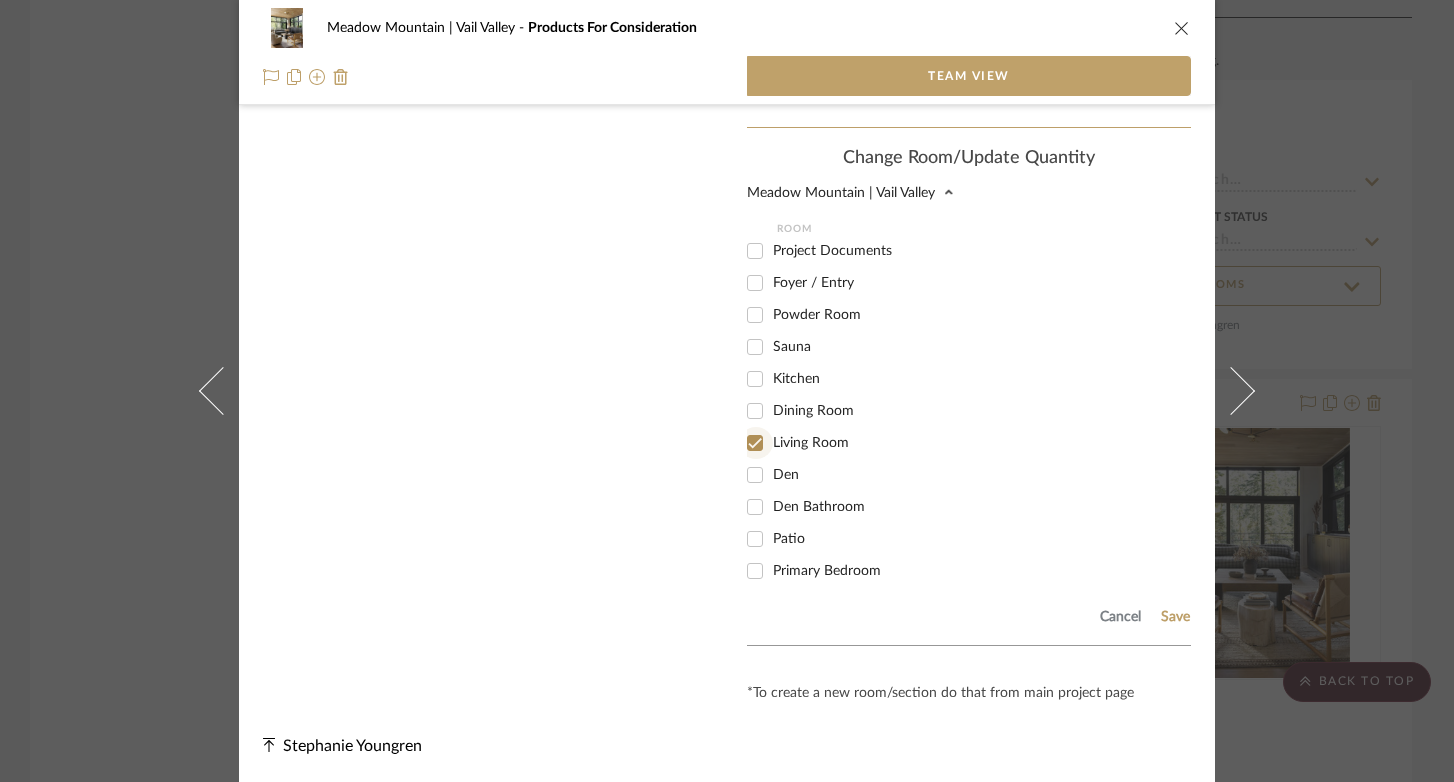 checkbox on "true" 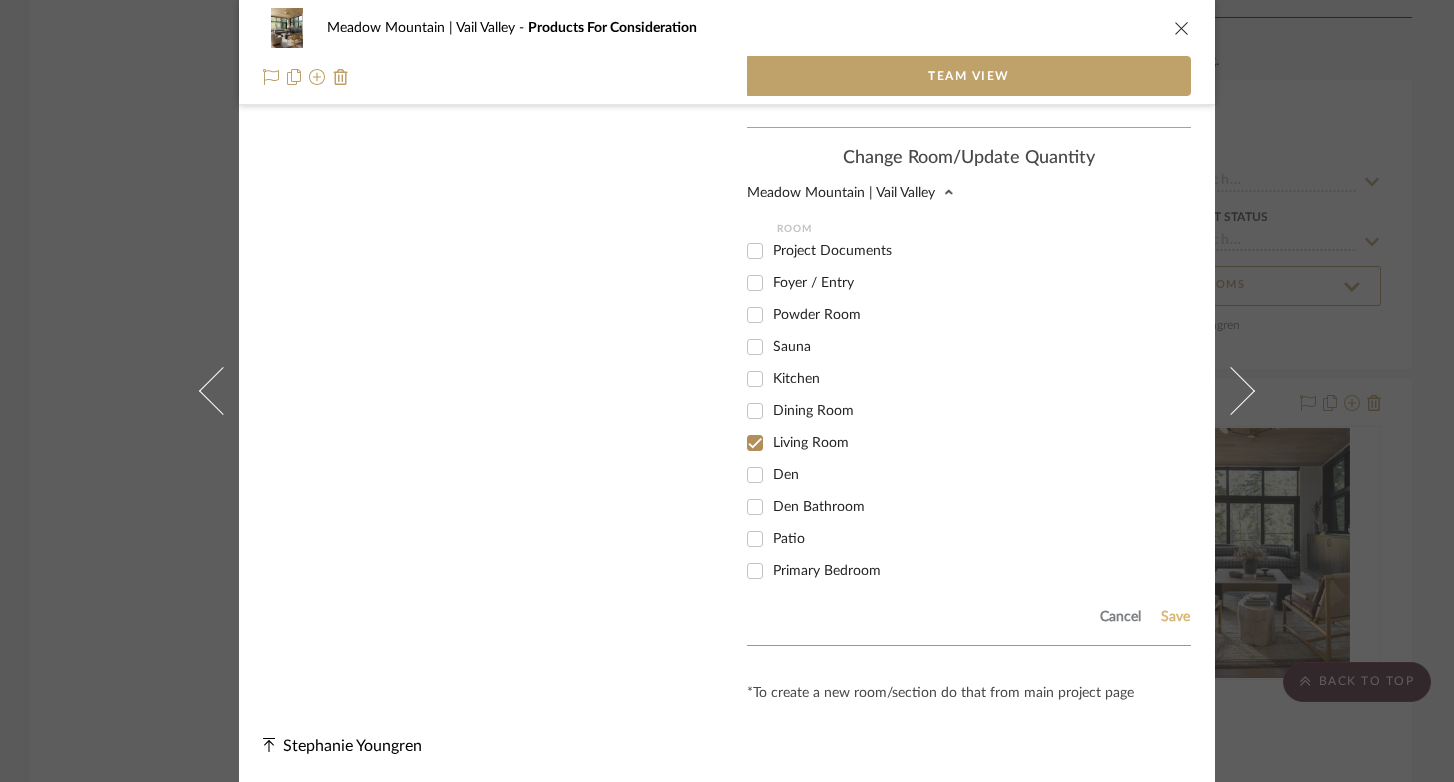 click on "Save" 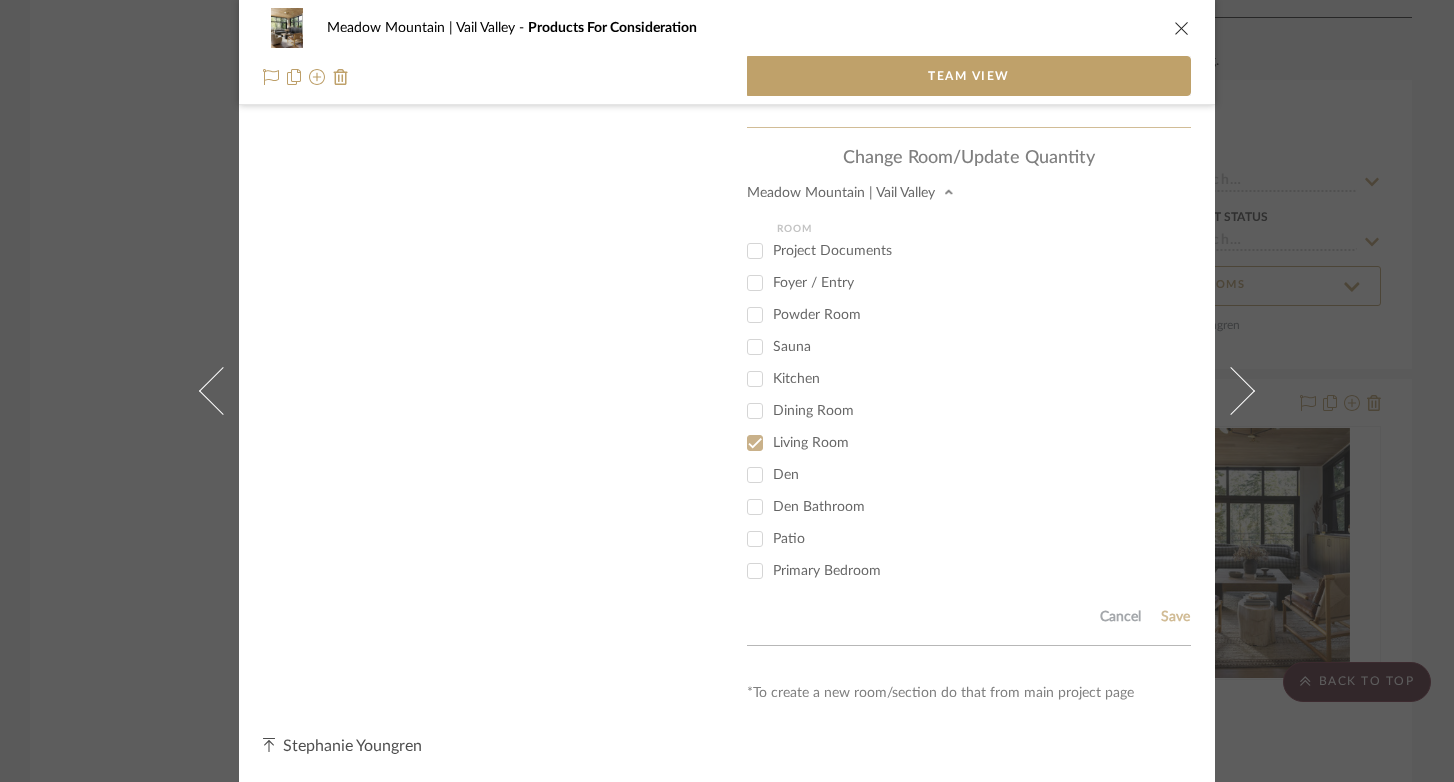 type 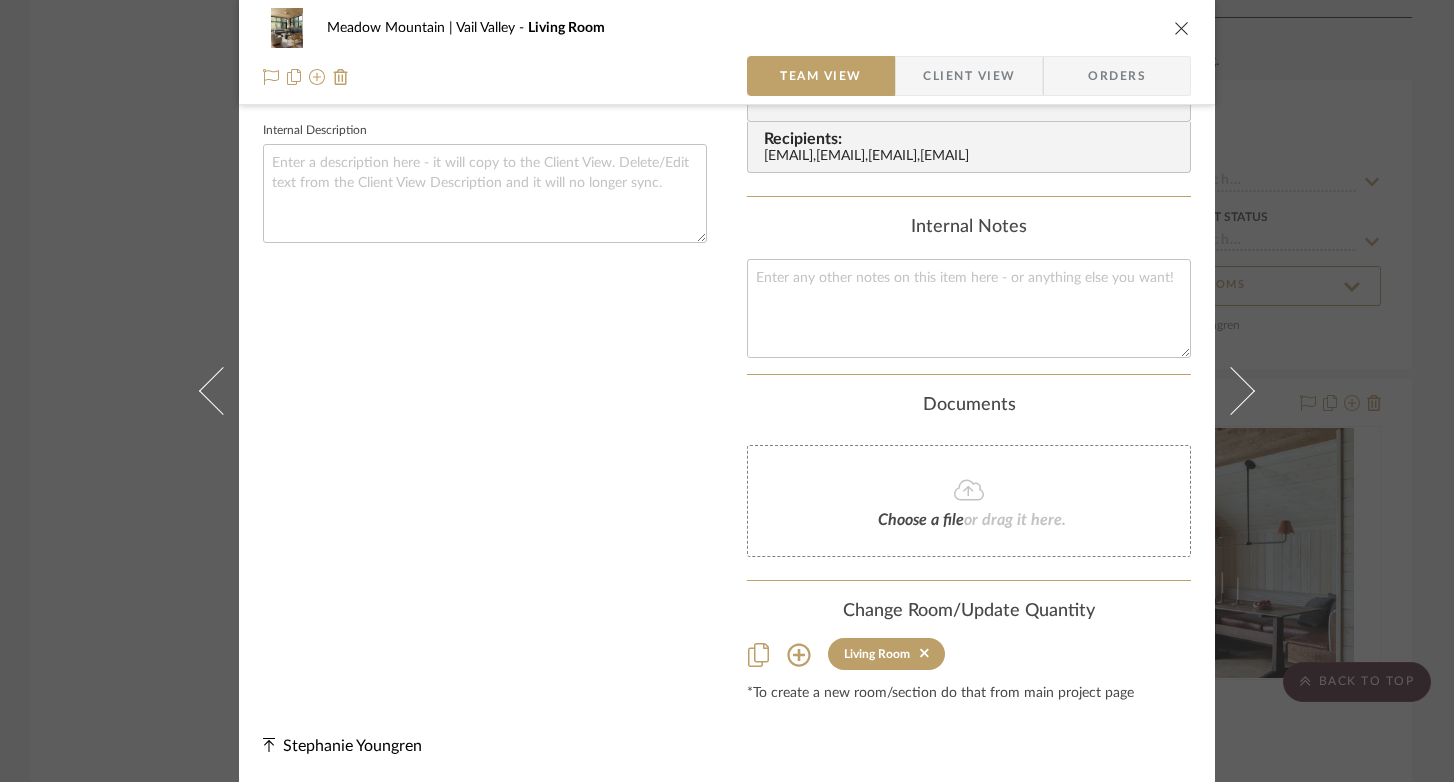 click at bounding box center (1182, 28) 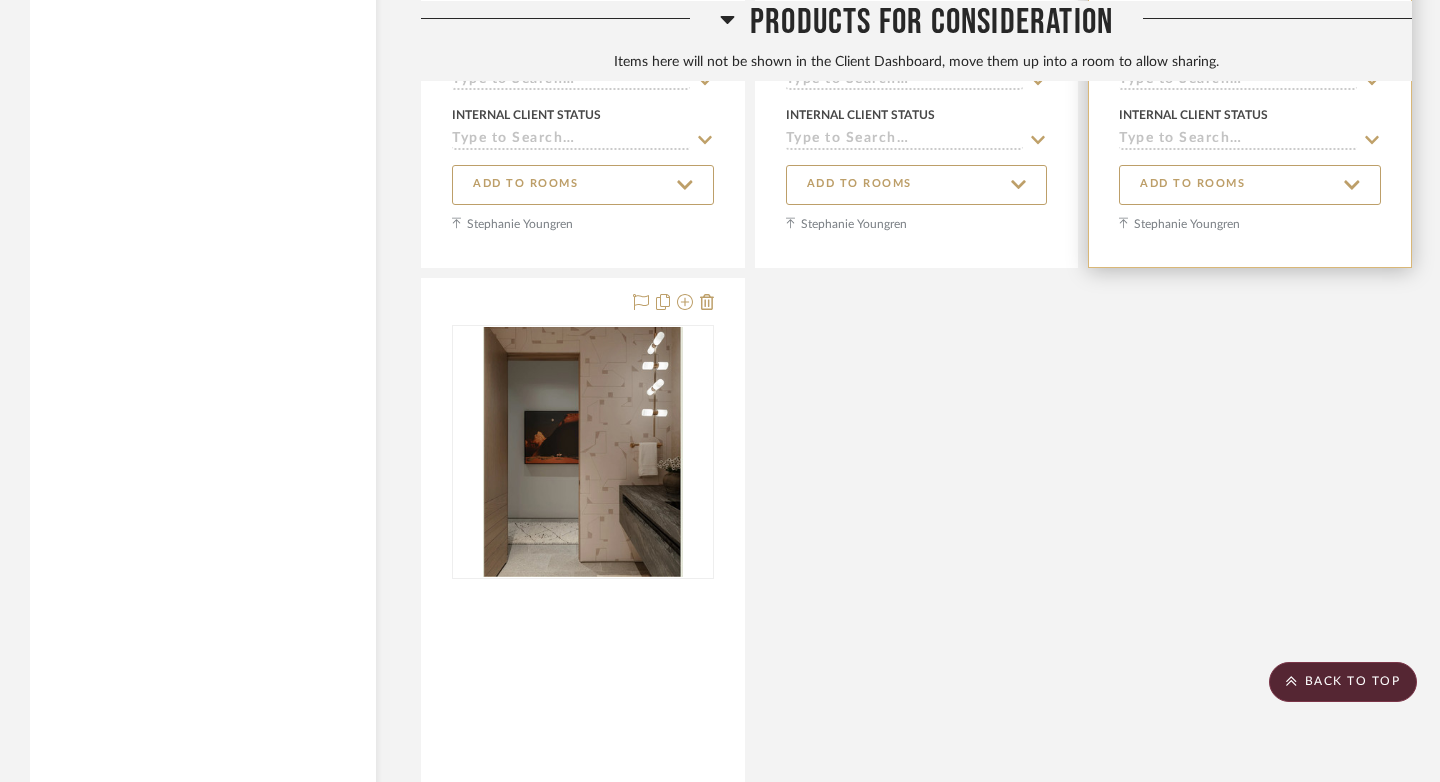scroll, scrollTop: 27902, scrollLeft: 0, axis: vertical 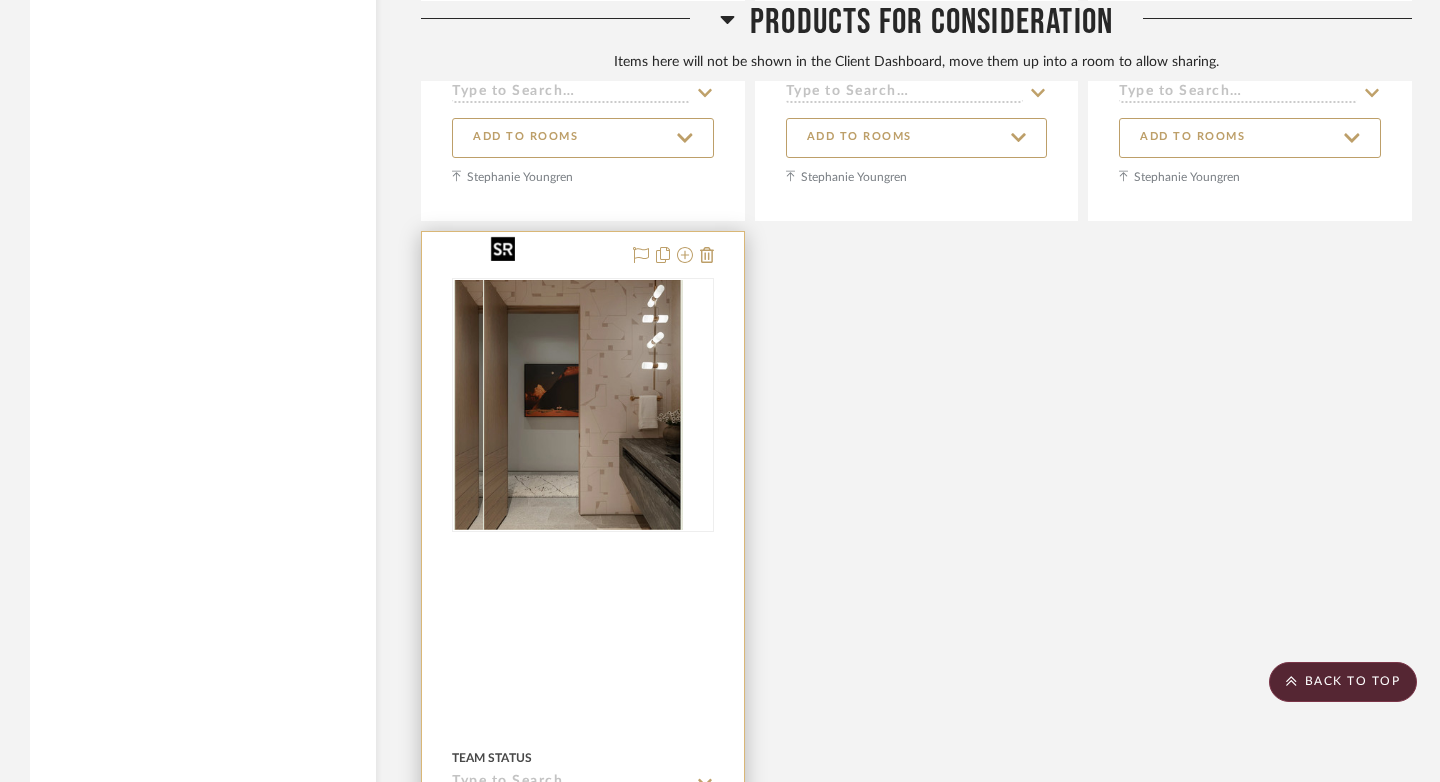 click at bounding box center [583, 405] 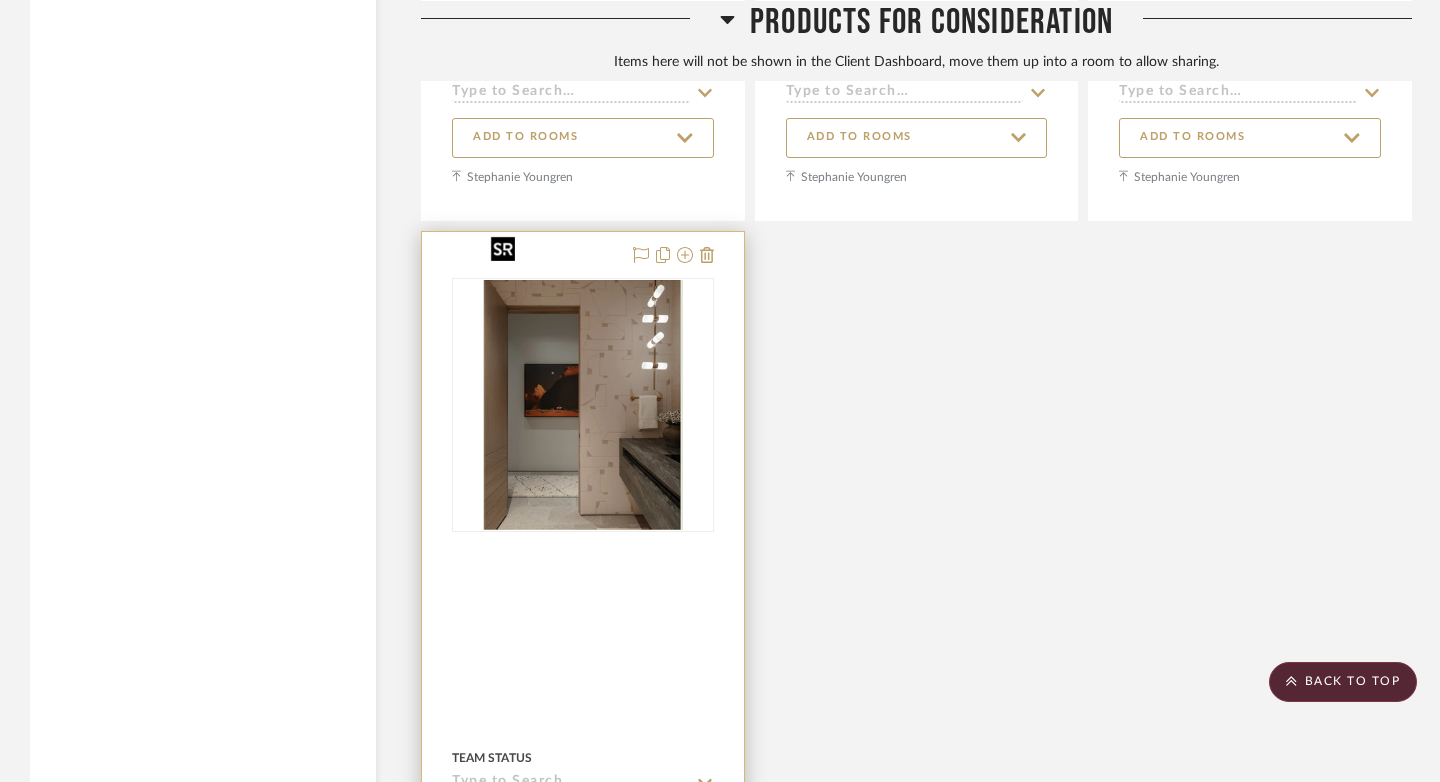 click at bounding box center (583, 405) 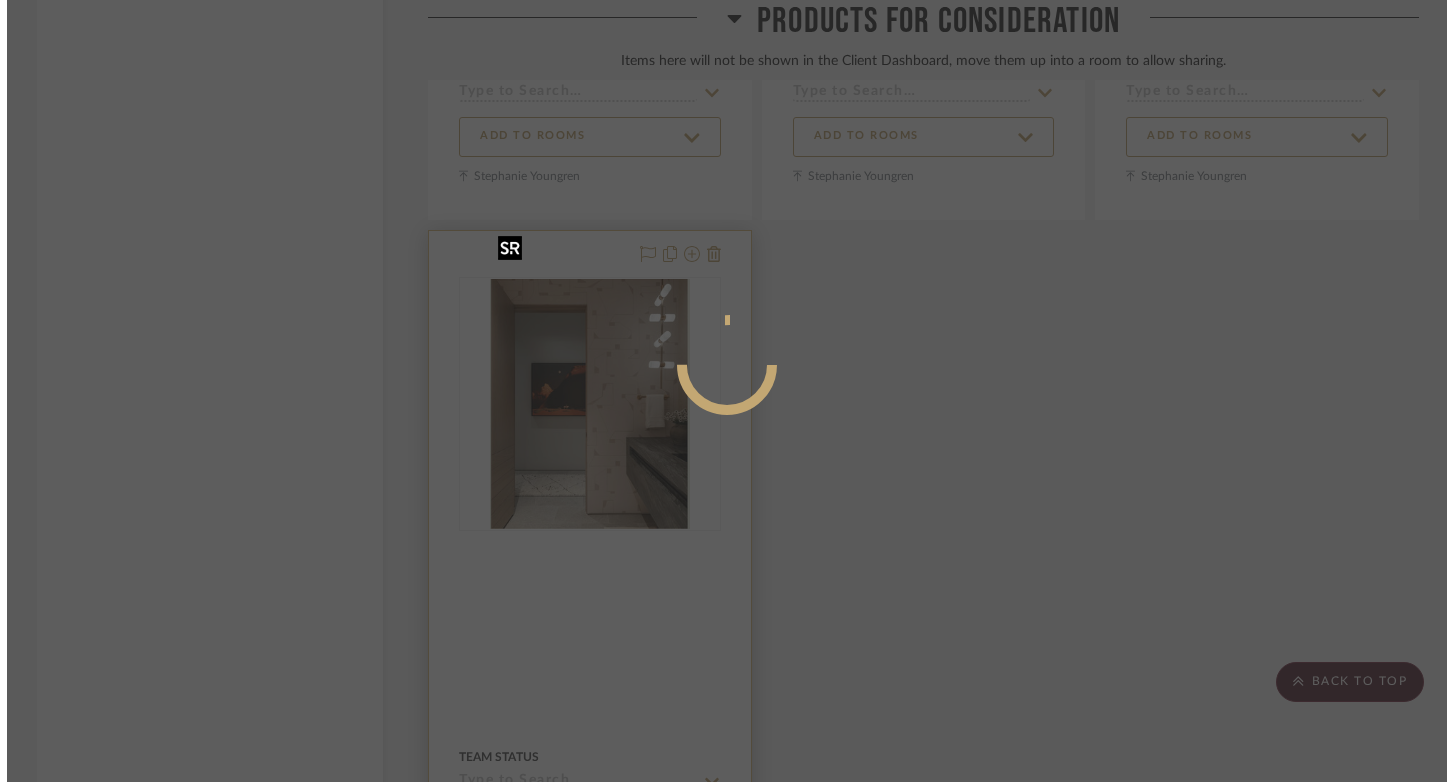 scroll, scrollTop: 0, scrollLeft: 0, axis: both 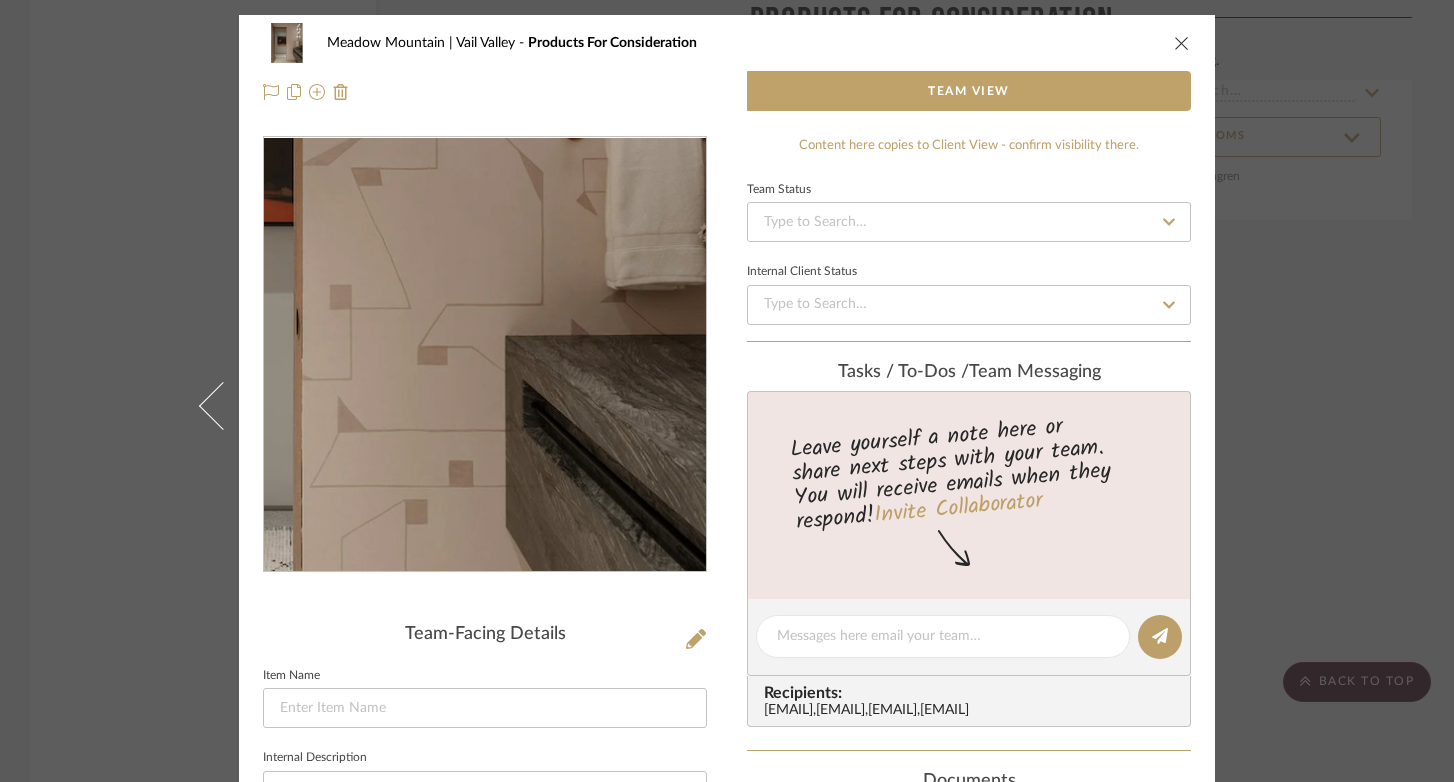 click at bounding box center (485, 355) 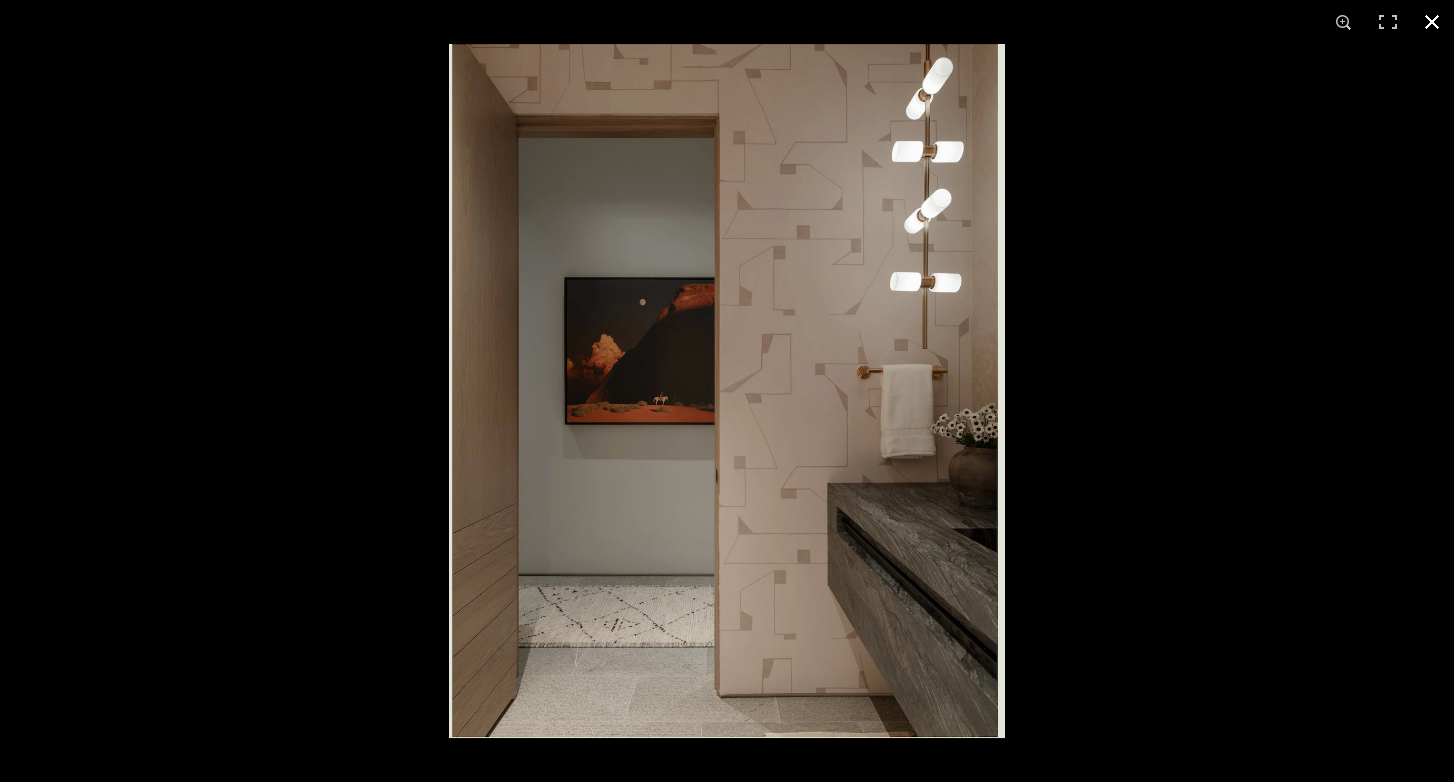 click at bounding box center [1432, 22] 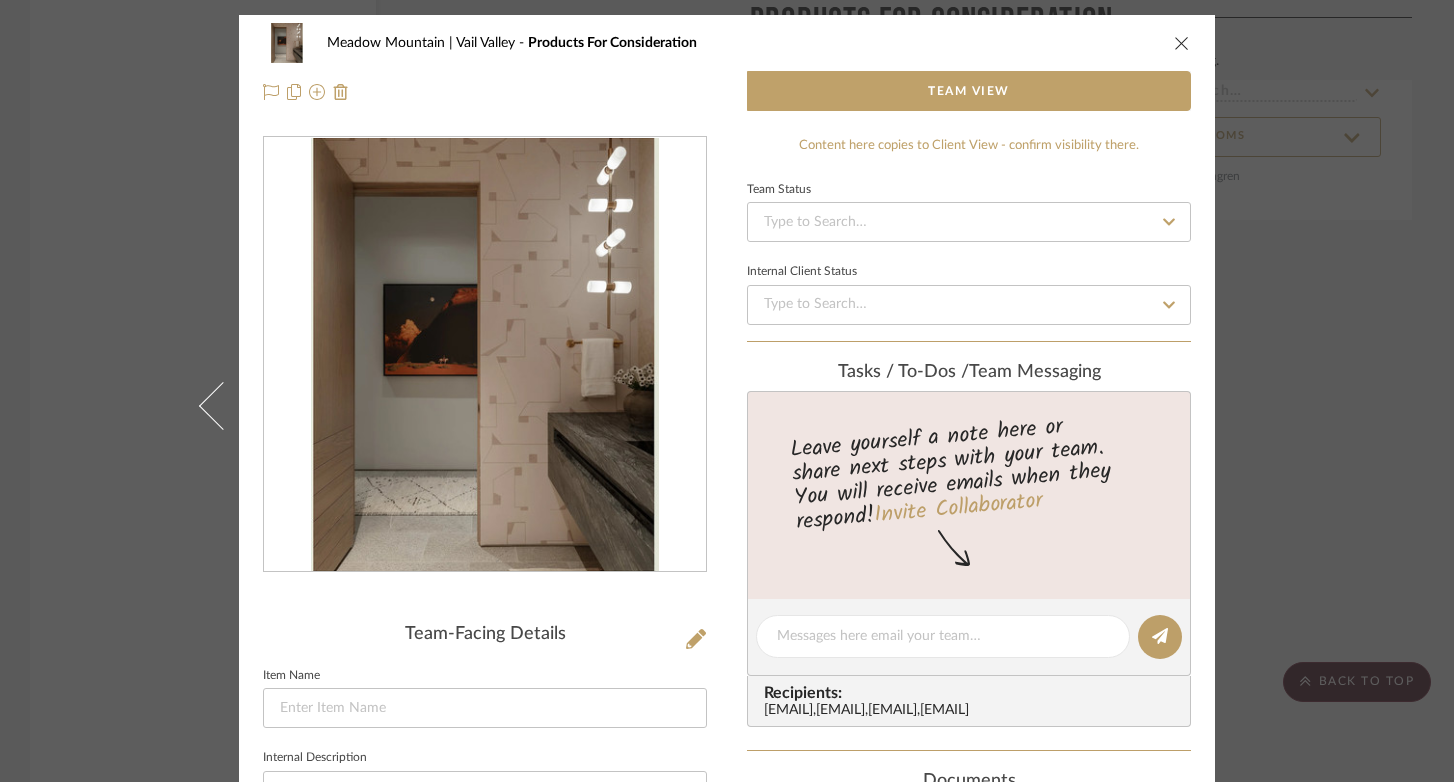 click at bounding box center (1182, 43) 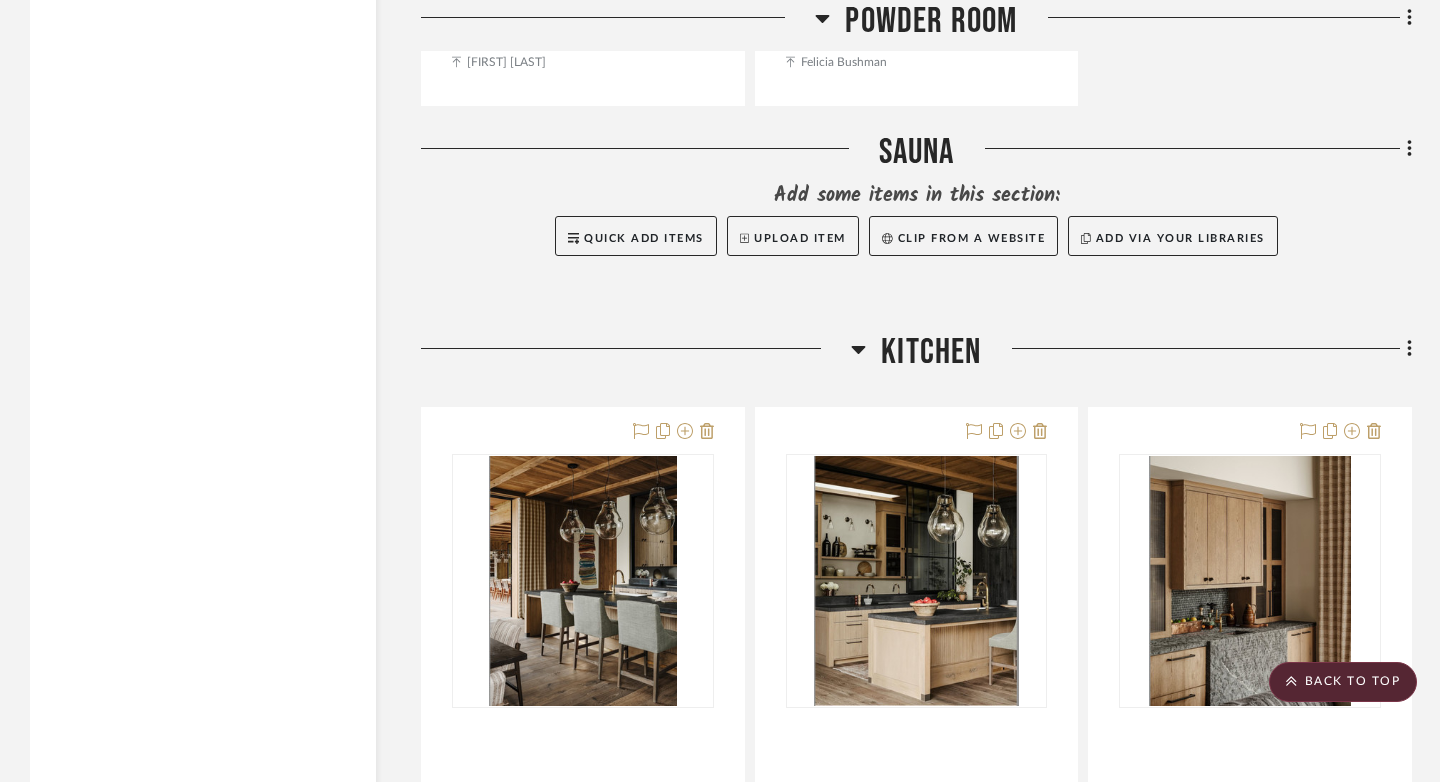 scroll, scrollTop: 4311, scrollLeft: 0, axis: vertical 